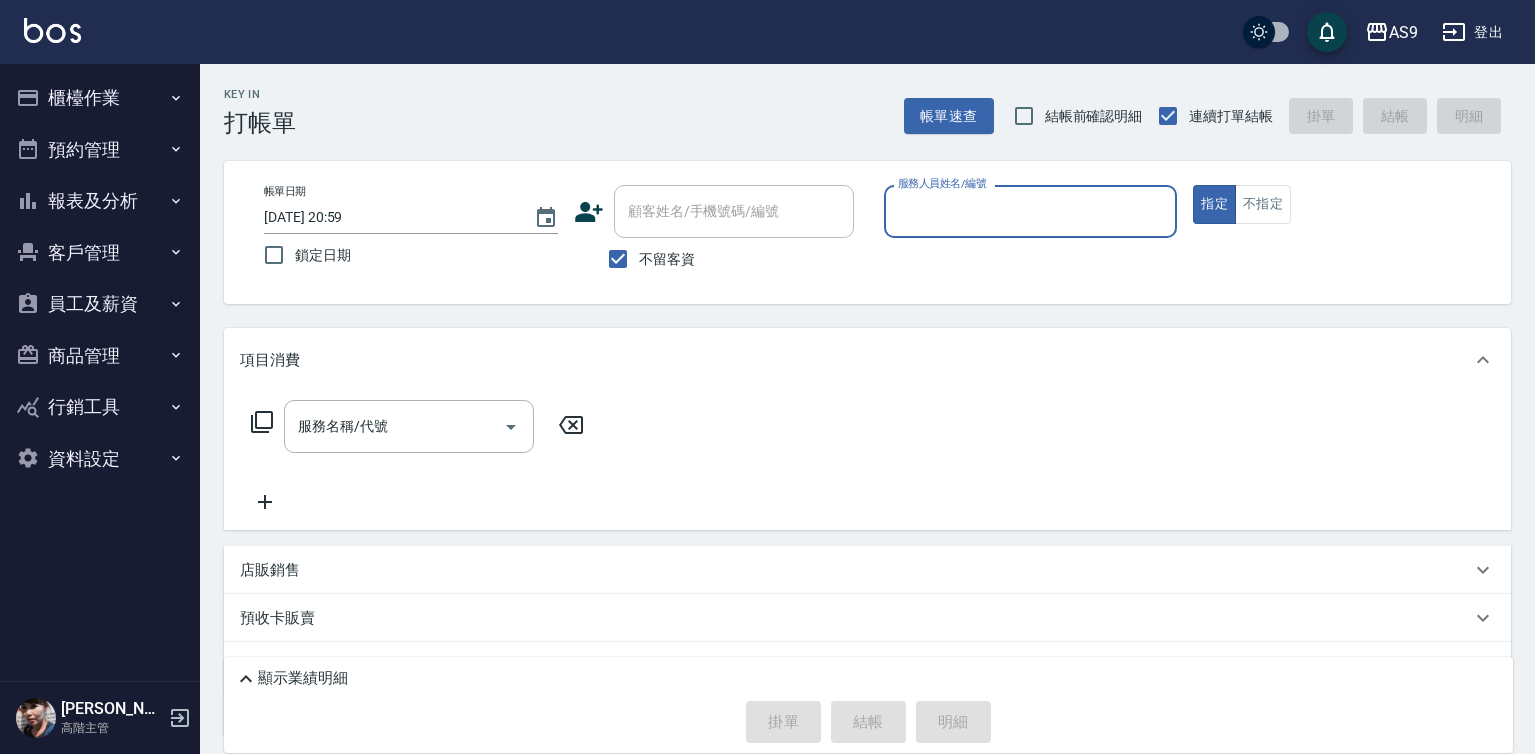 scroll, scrollTop: 0, scrollLeft: 0, axis: both 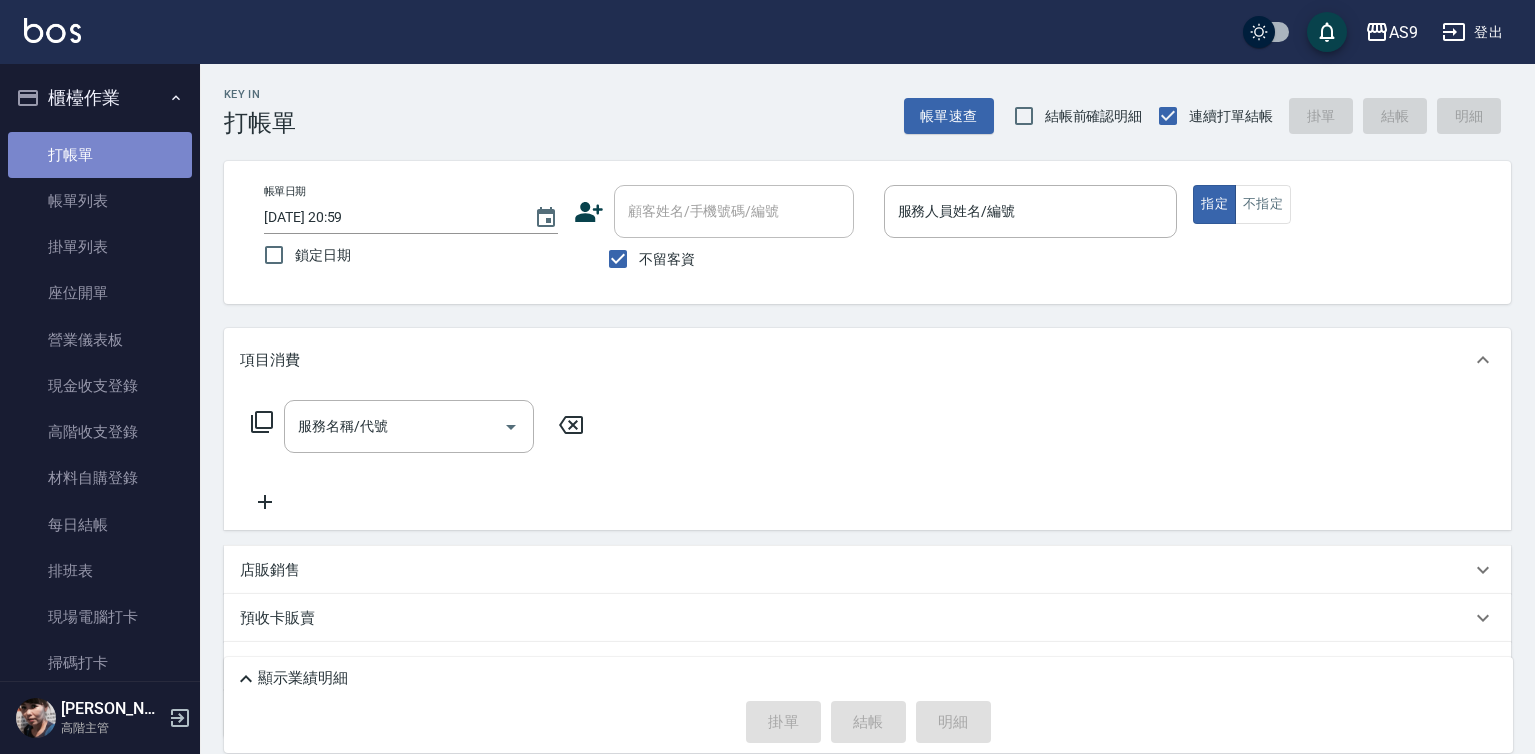 click on "打帳單" at bounding box center [100, 155] 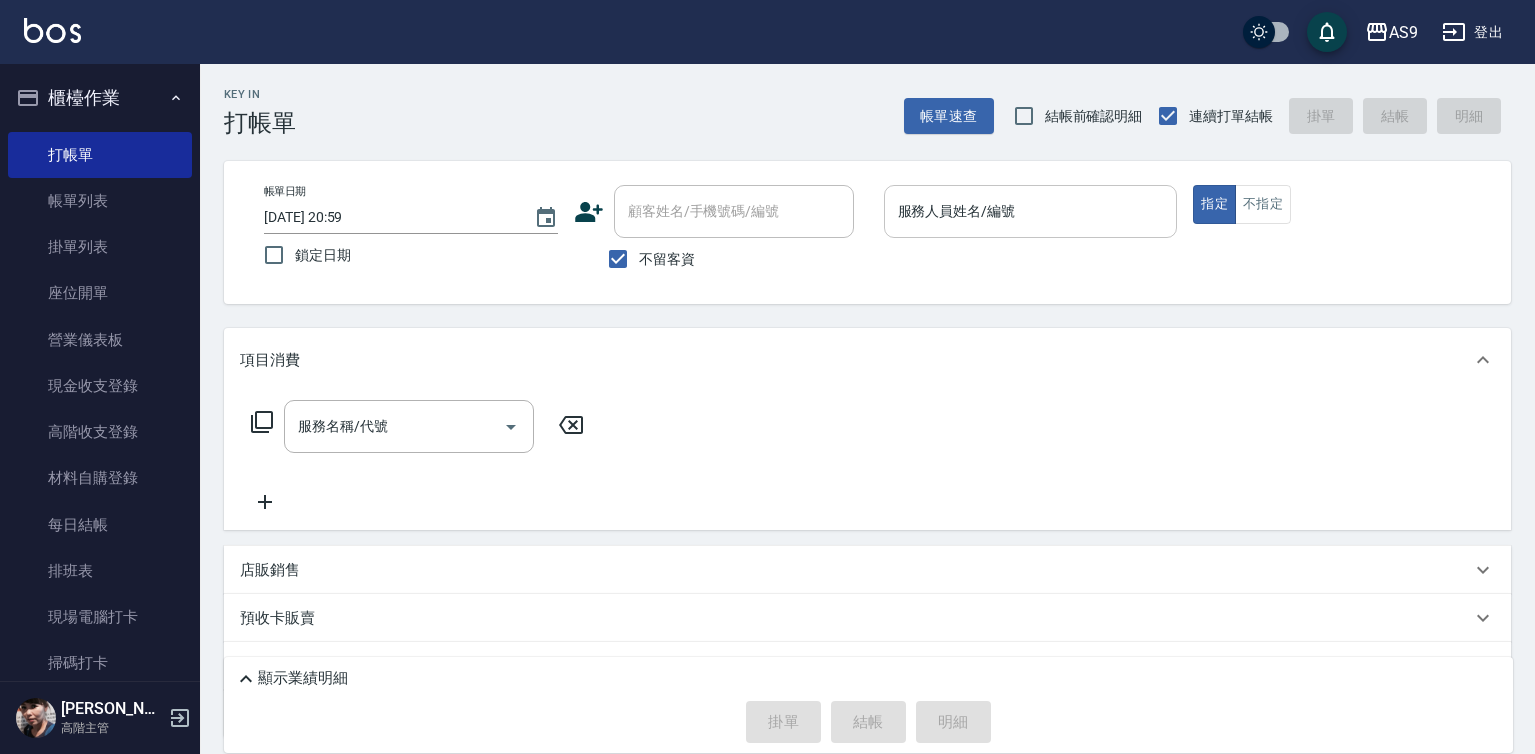 click on "服務人員姓名/編號" at bounding box center (1031, 211) 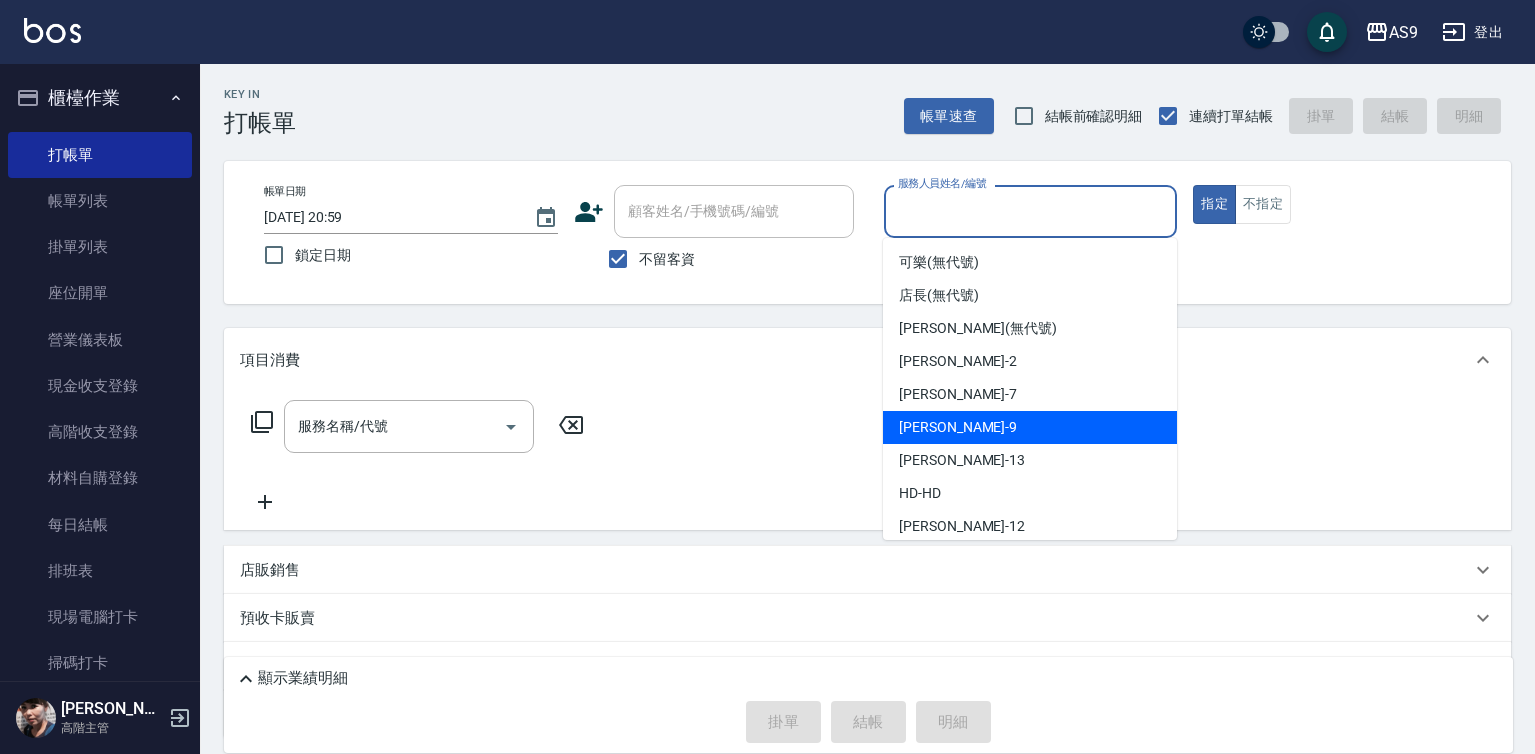 type on "[PERSON_NAME]-9" 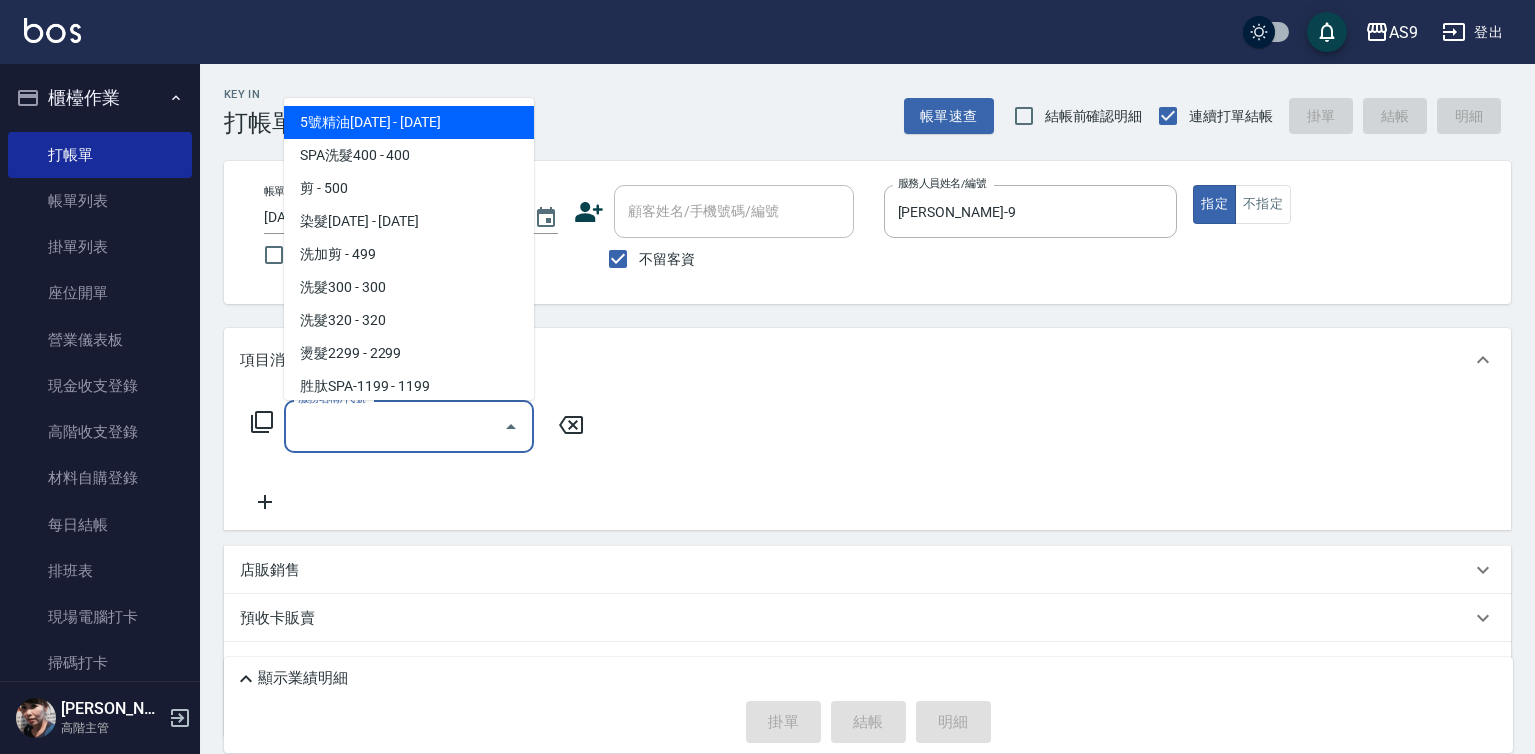 click on "服務名稱/代號" at bounding box center [394, 426] 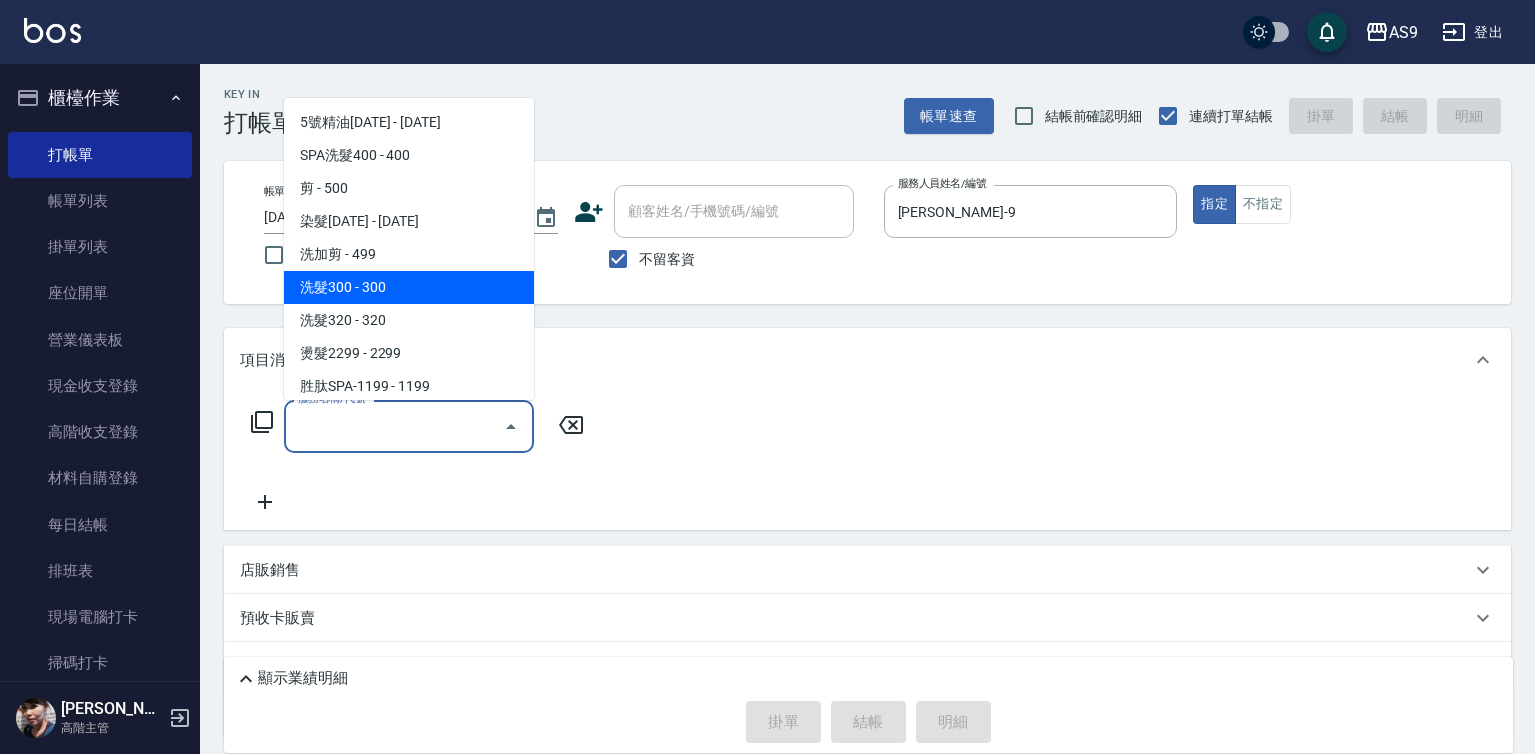 click on "洗髮300 - 300" at bounding box center (409, 287) 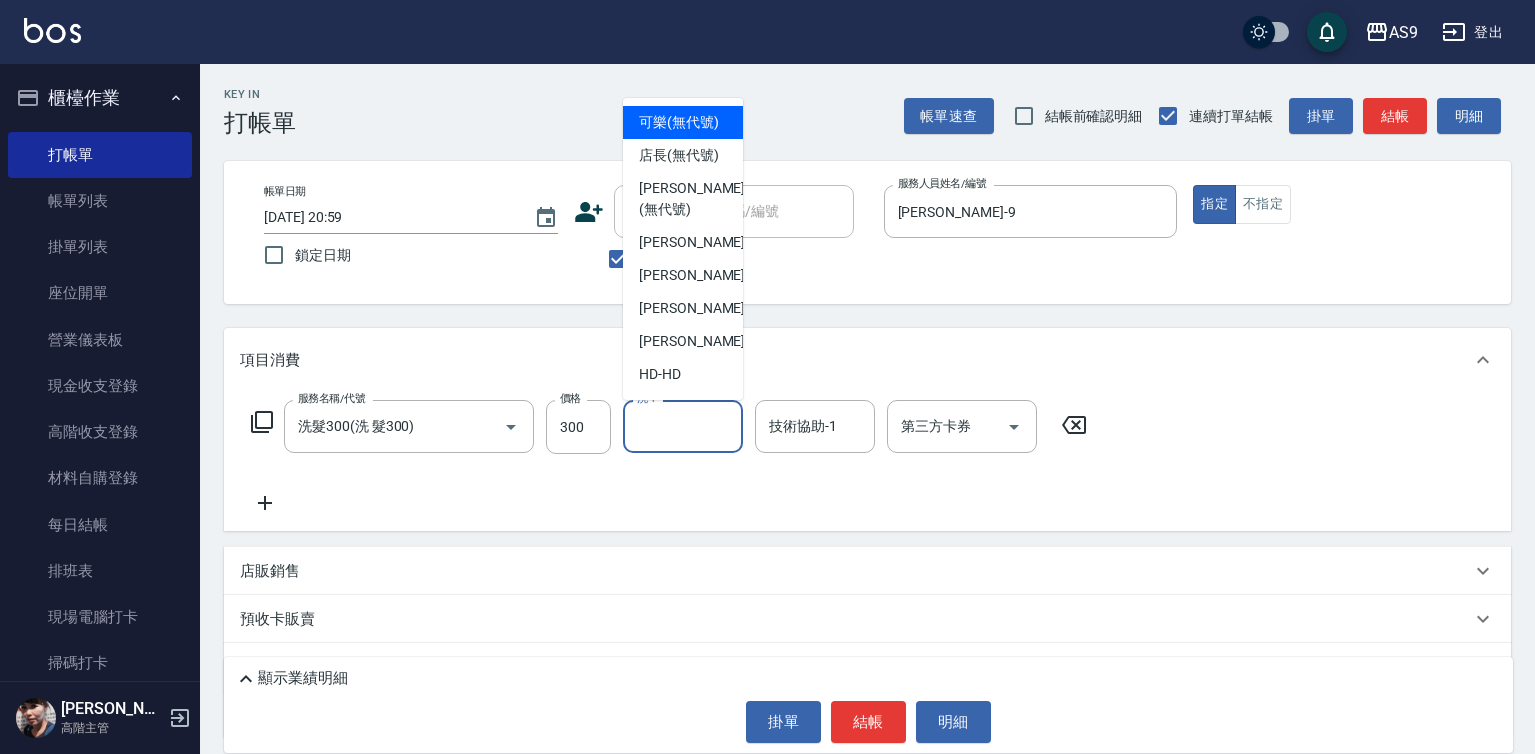 click on "洗-1 洗-1" at bounding box center [683, 426] 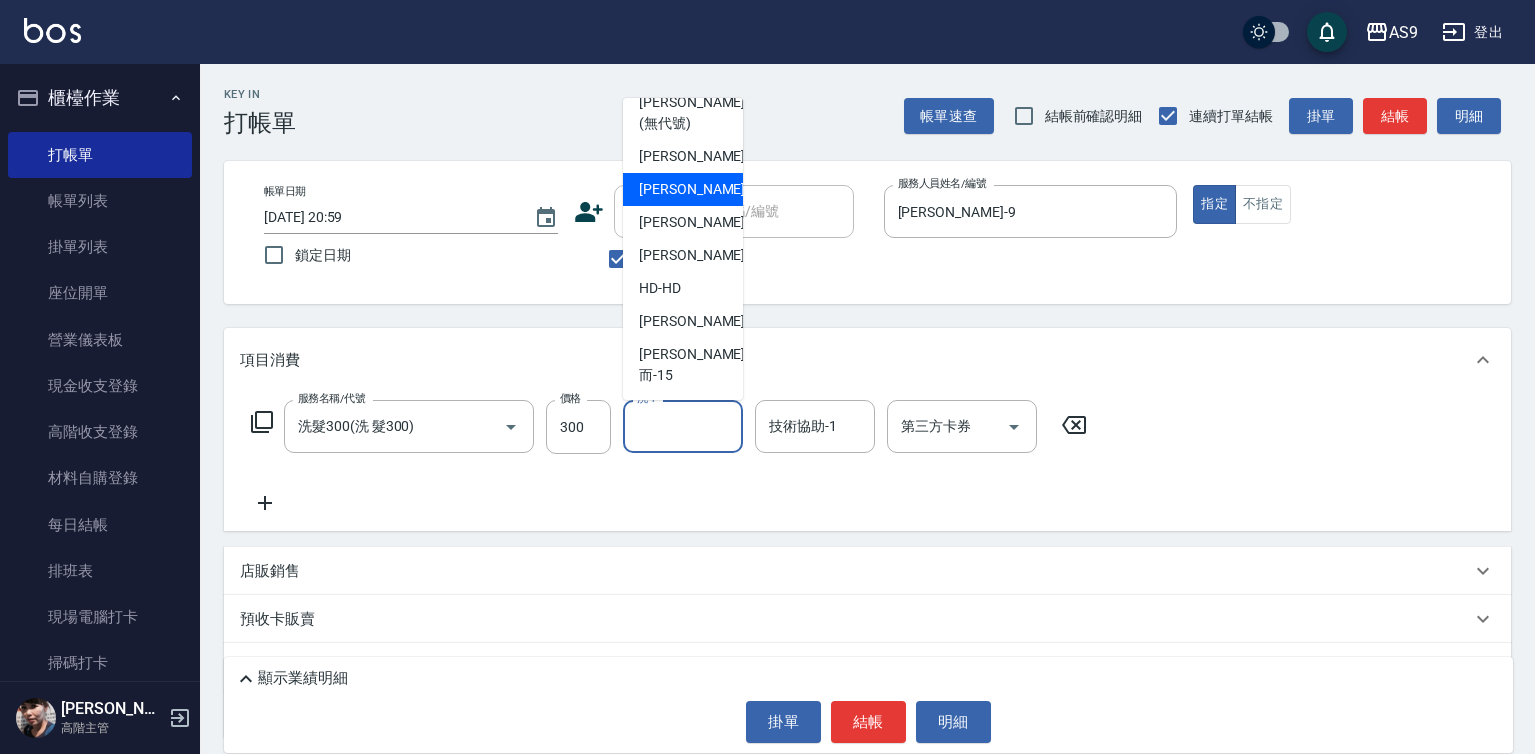 scroll, scrollTop: 128, scrollLeft: 0, axis: vertical 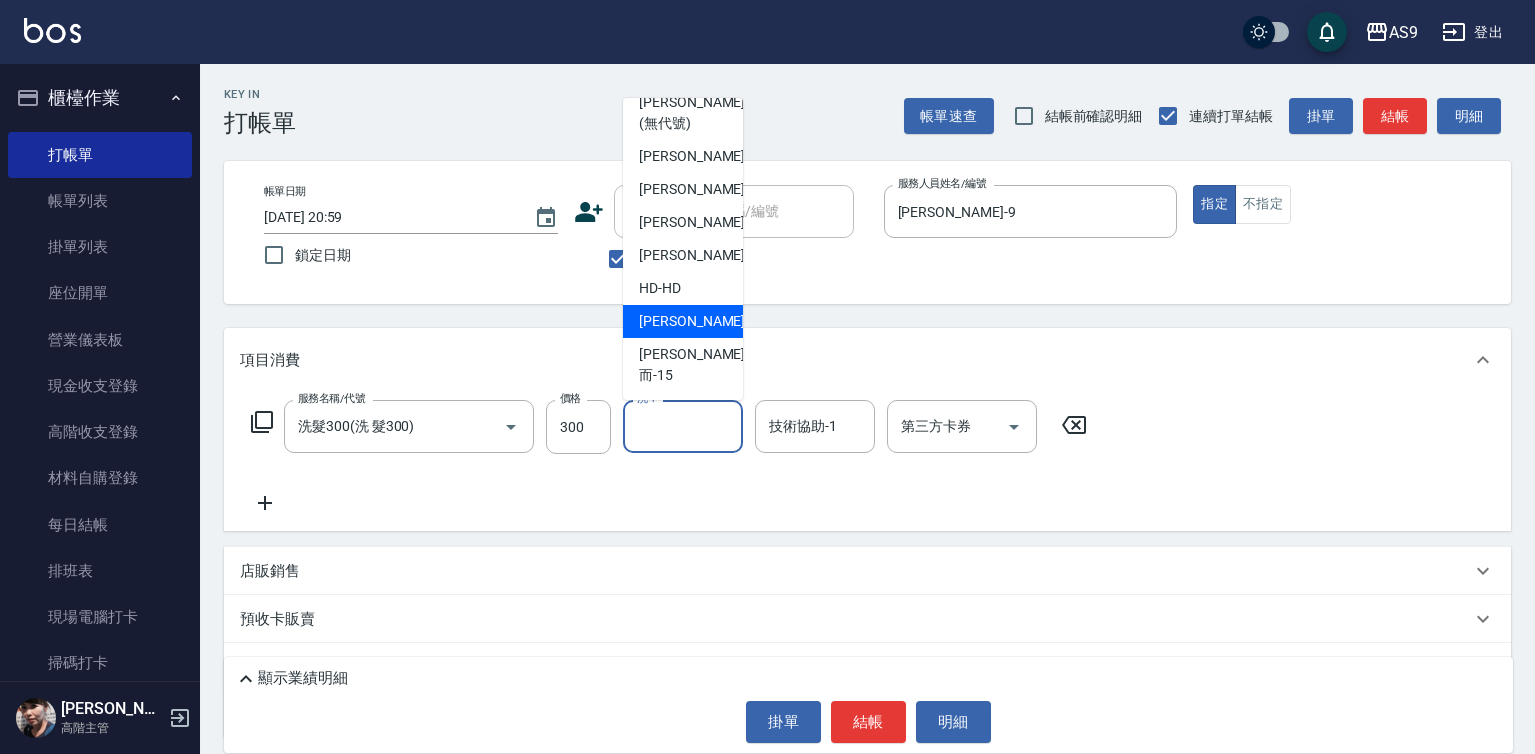 click on "[PERSON_NAME]-12" at bounding box center (702, 321) 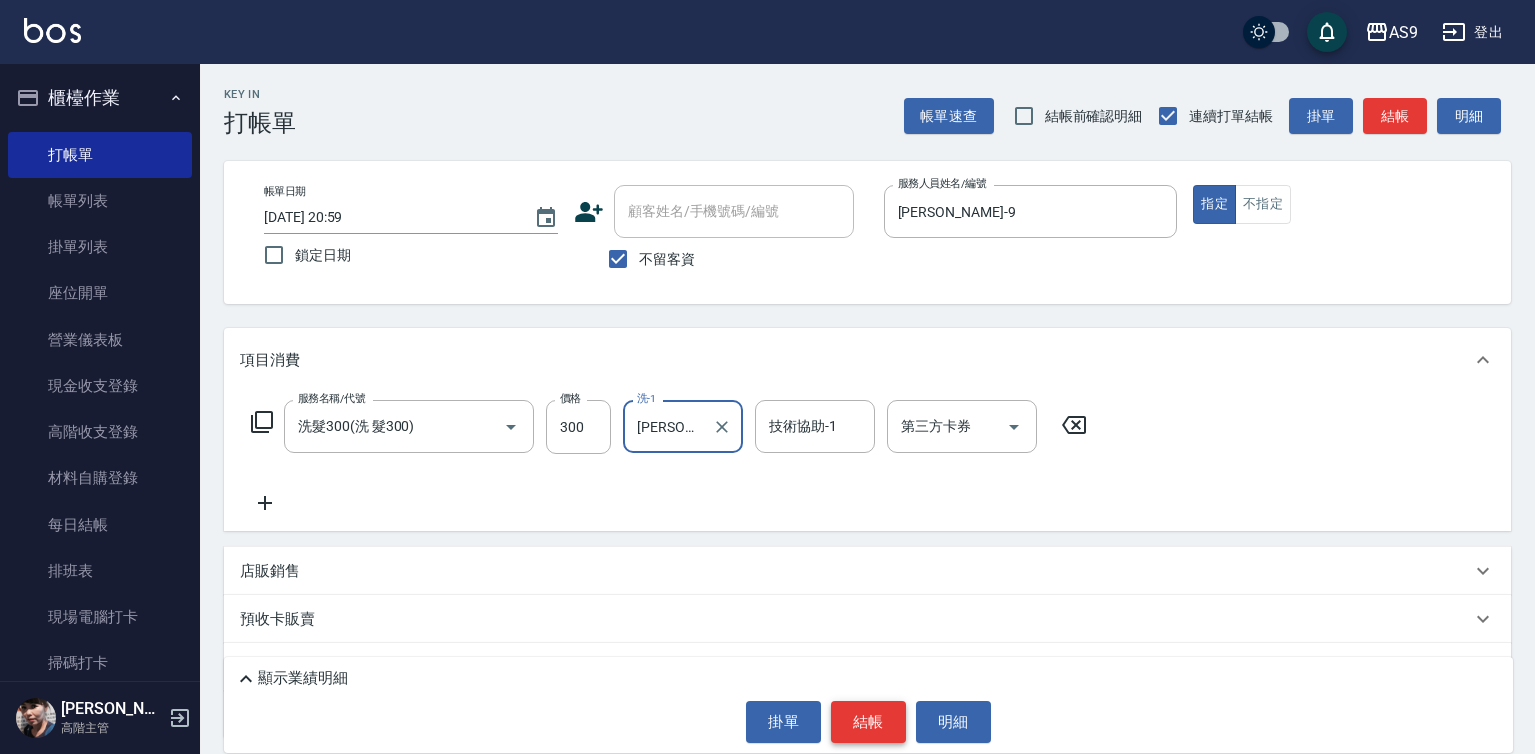 click on "結帳" at bounding box center [868, 722] 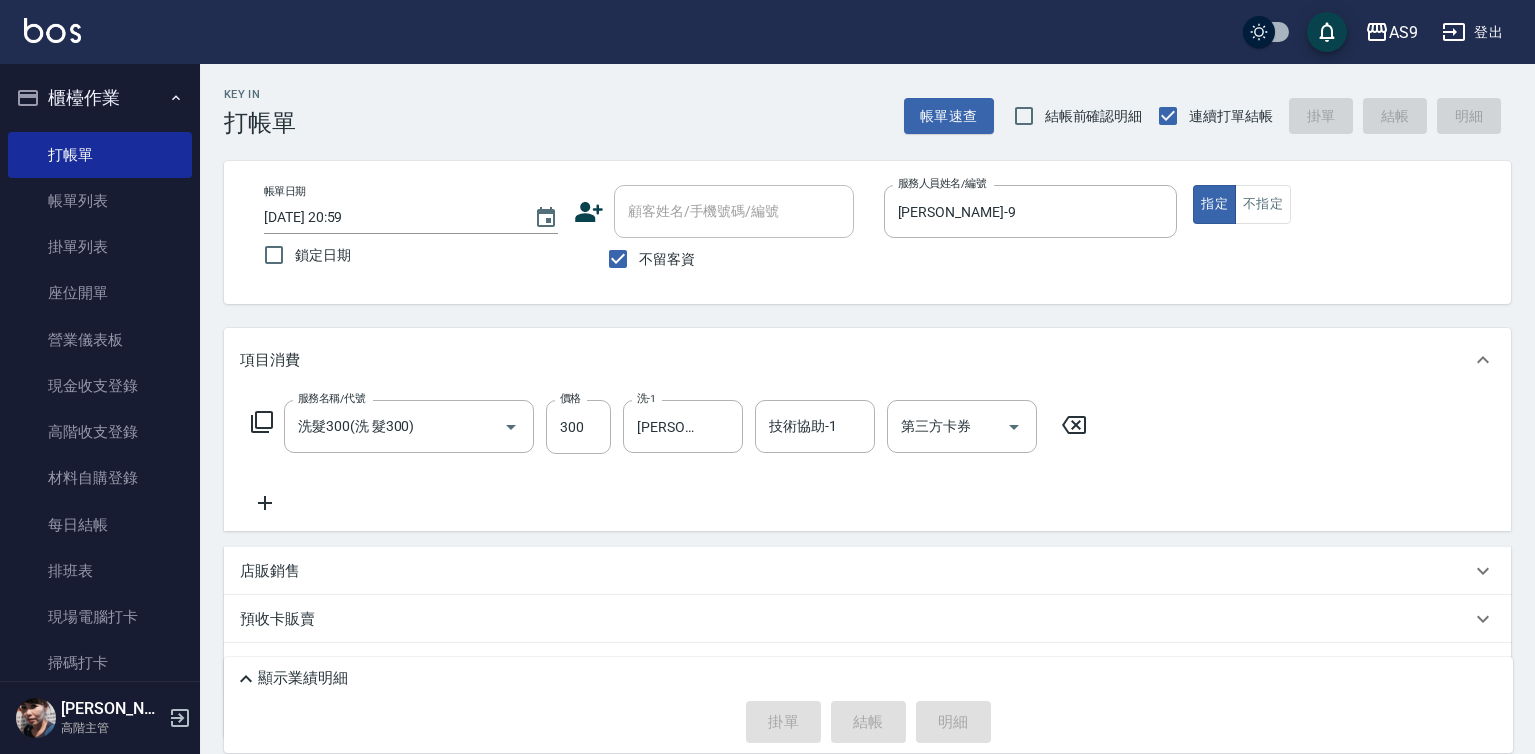 type 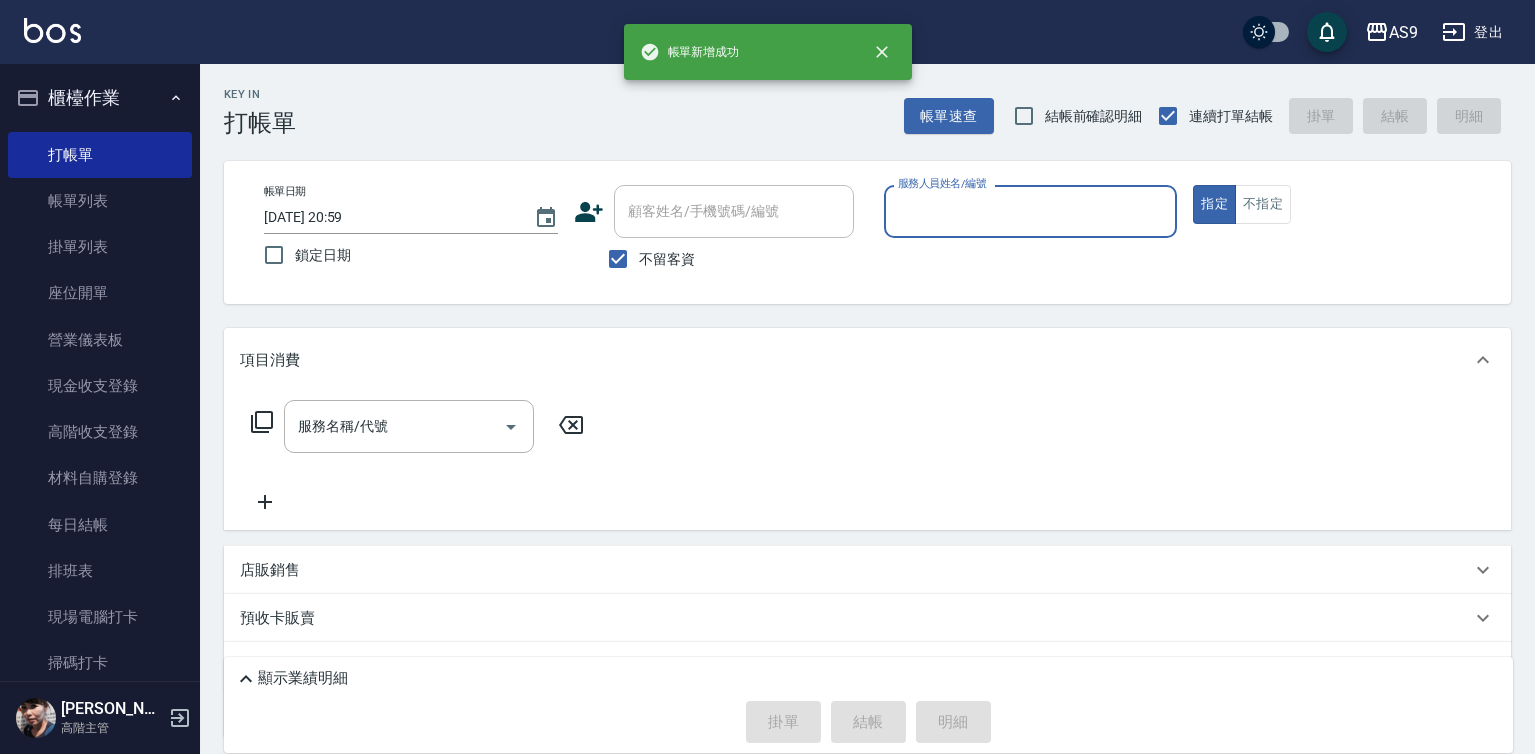 click on "服務人員姓名/編號" at bounding box center (1031, 211) 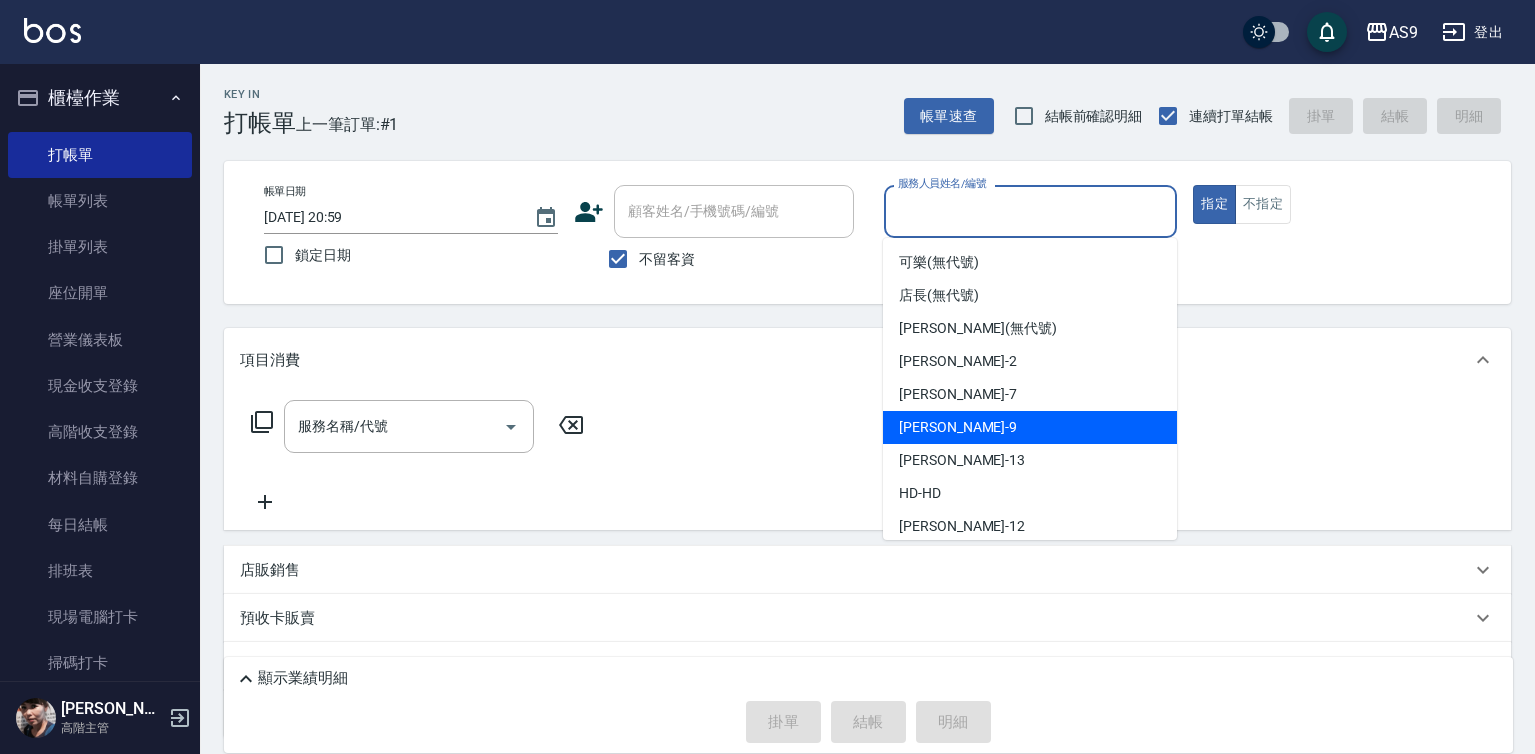 drag, startPoint x: 939, startPoint y: 428, endPoint x: 851, endPoint y: 435, distance: 88.27797 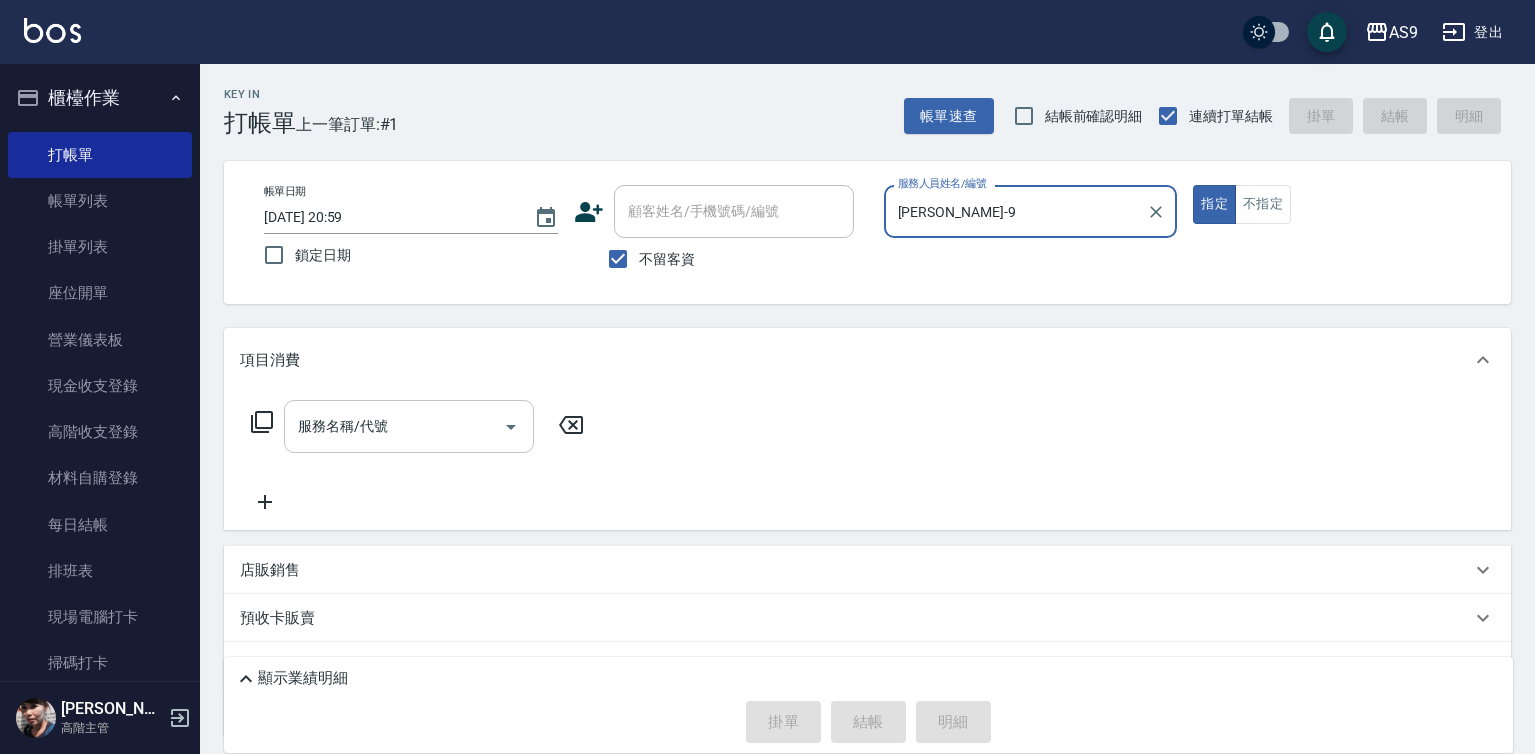 click on "服務名稱/代號" at bounding box center [394, 426] 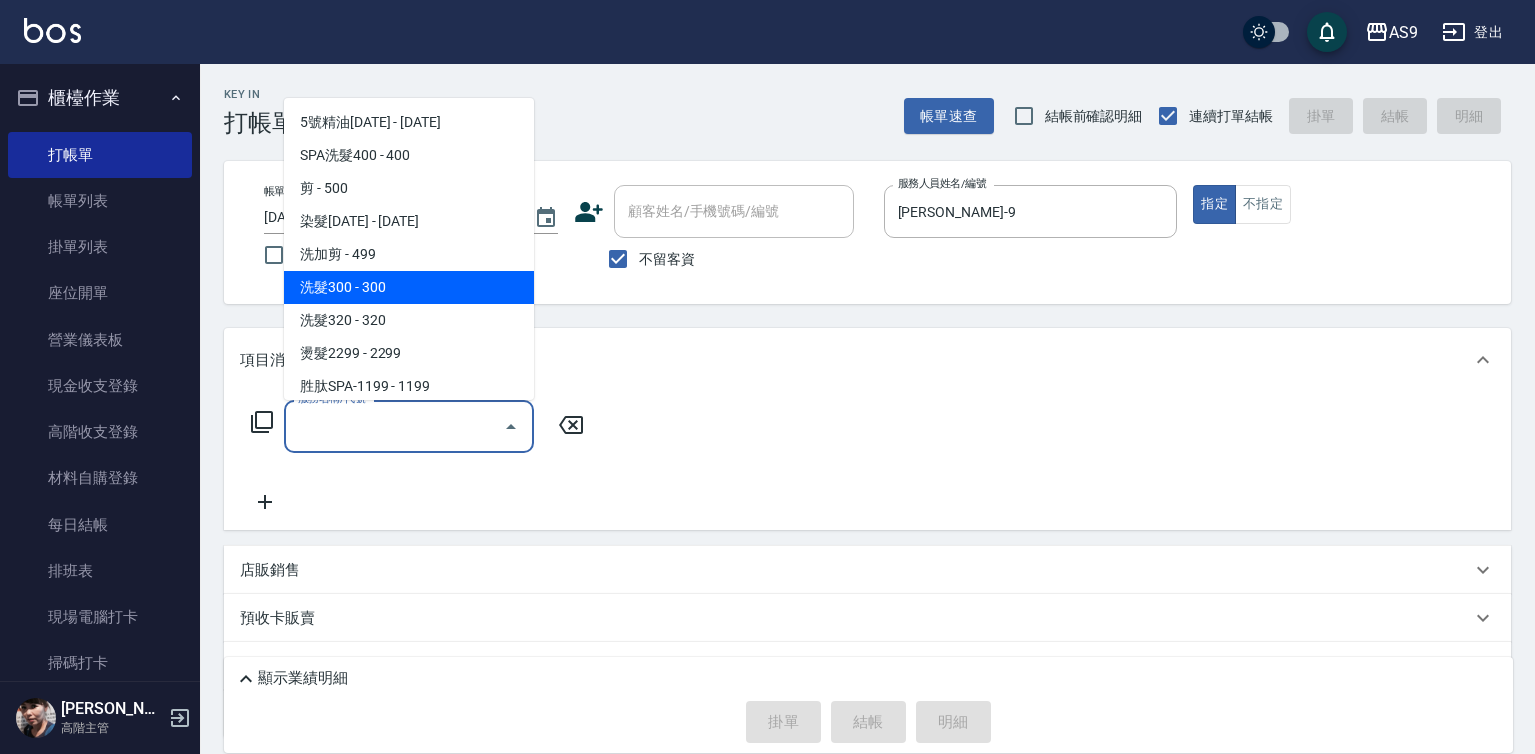 click on "洗髮300 - 300" at bounding box center (409, 287) 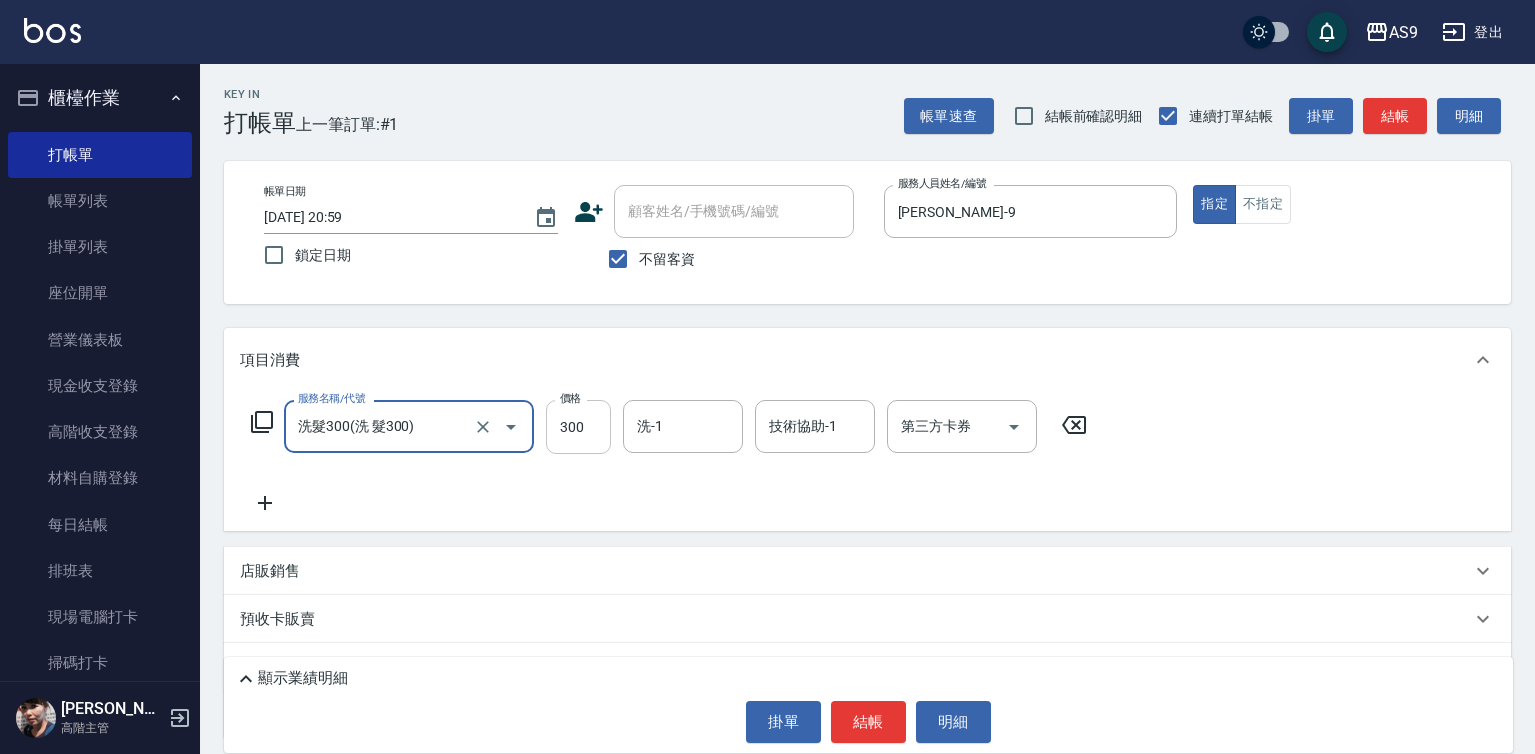 click on "300" at bounding box center (578, 427) 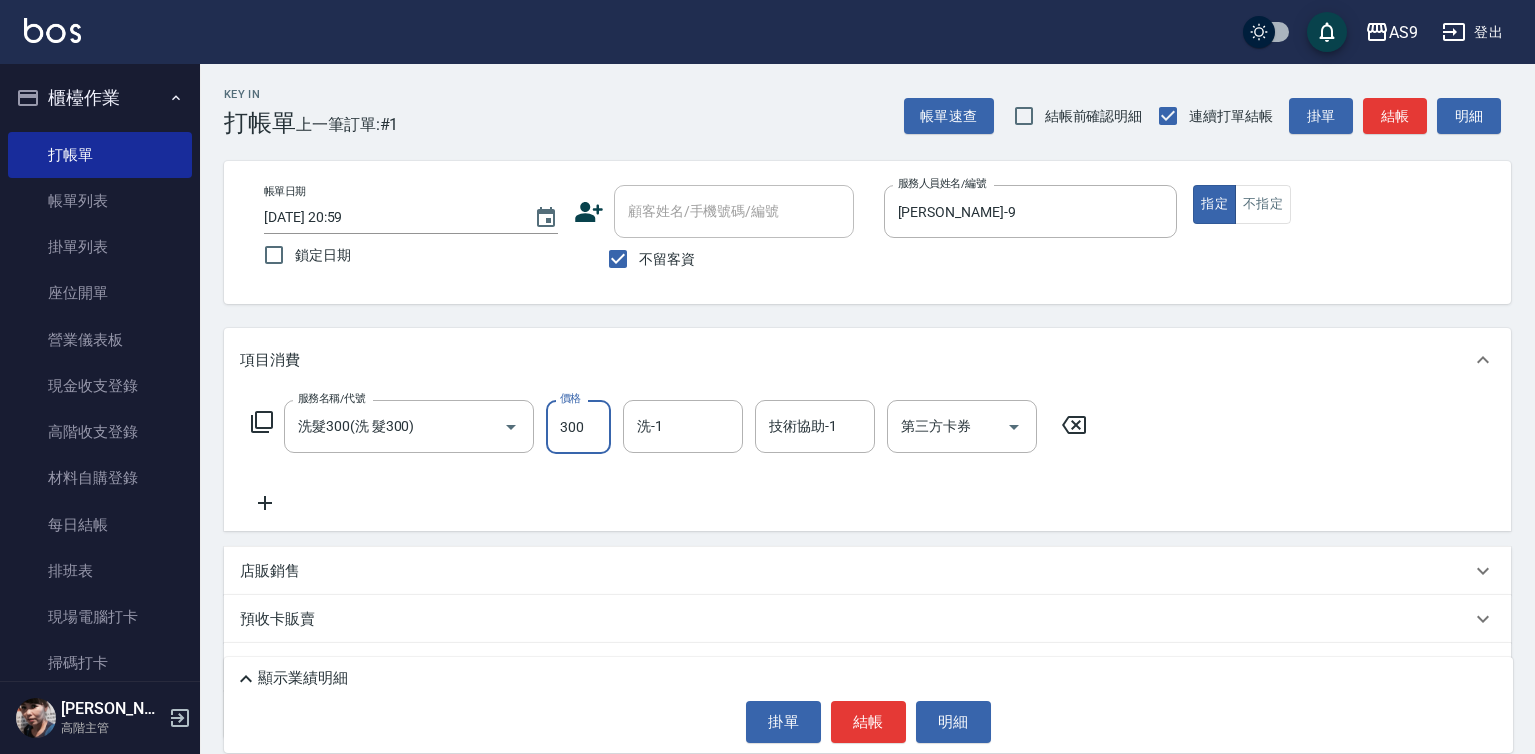 click on "300" at bounding box center (578, 427) 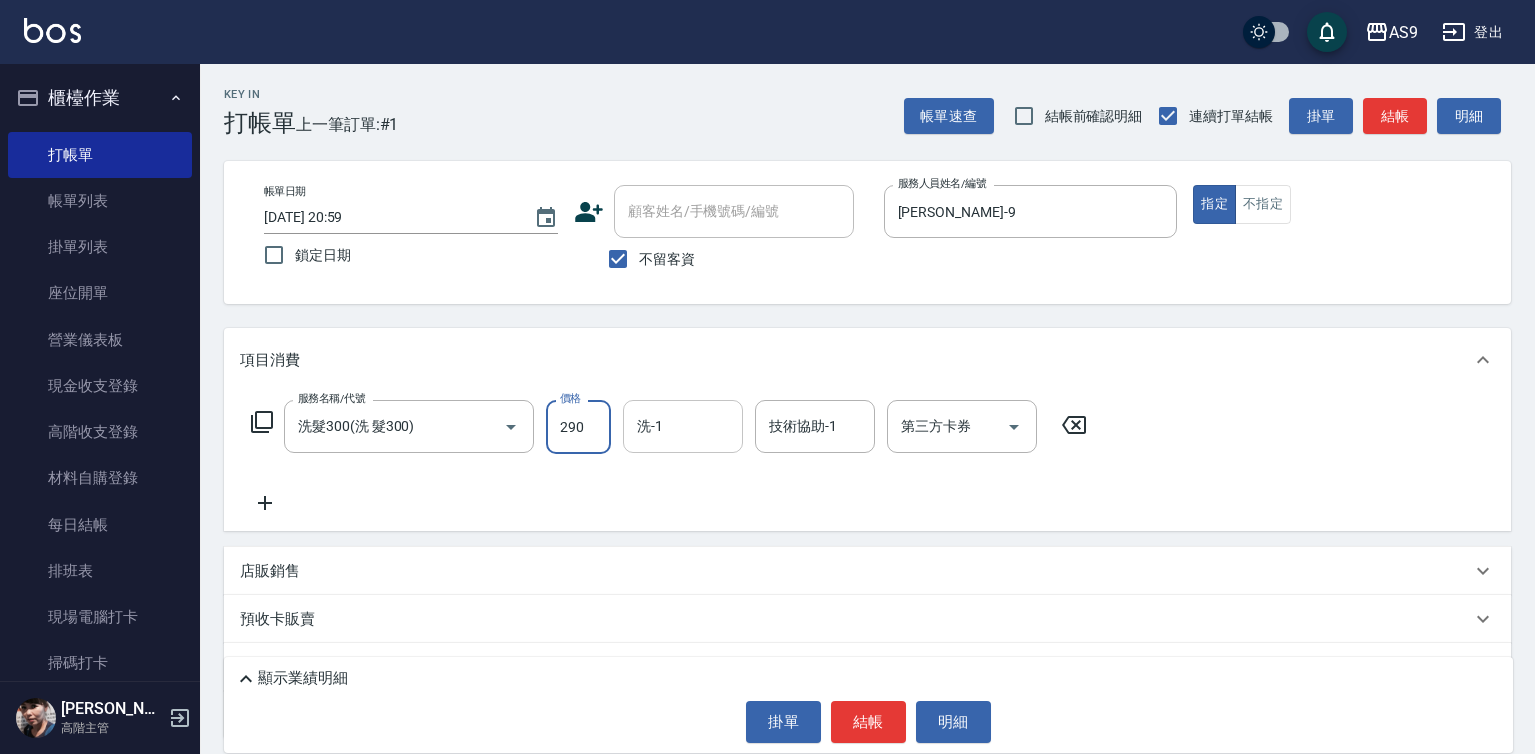 type on "290" 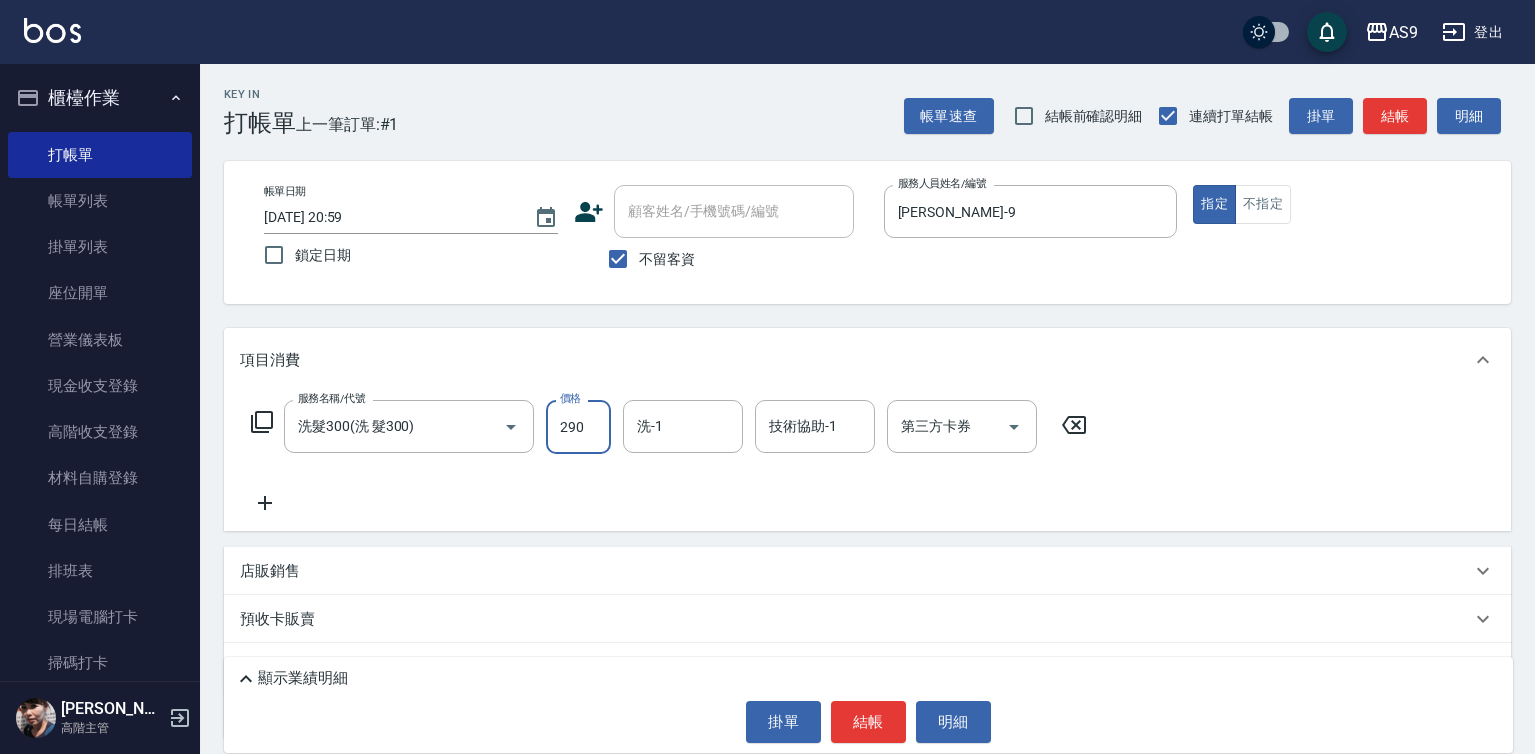 click on "洗-1 洗-1" at bounding box center [683, 426] 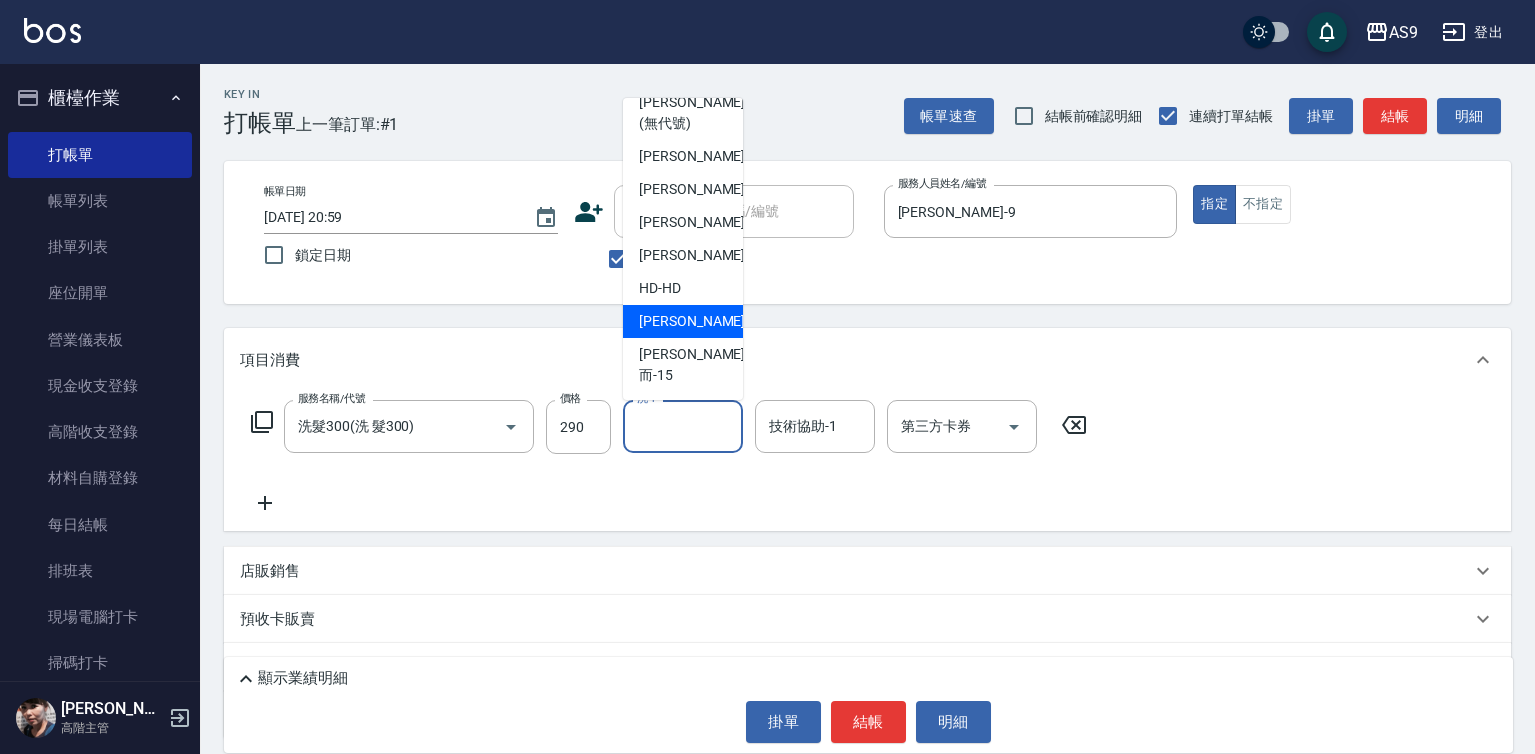scroll, scrollTop: 128, scrollLeft: 0, axis: vertical 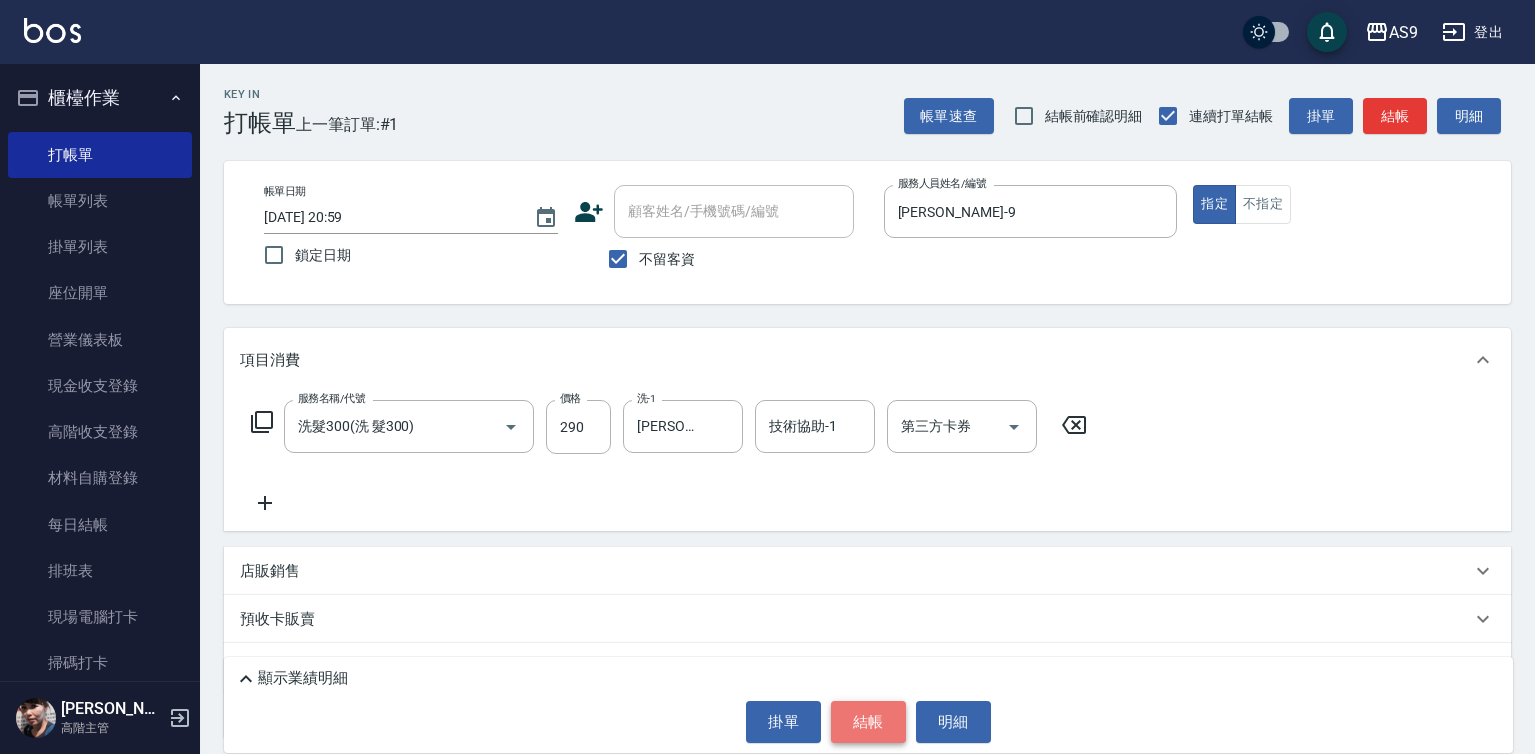 click on "結帳" at bounding box center [868, 722] 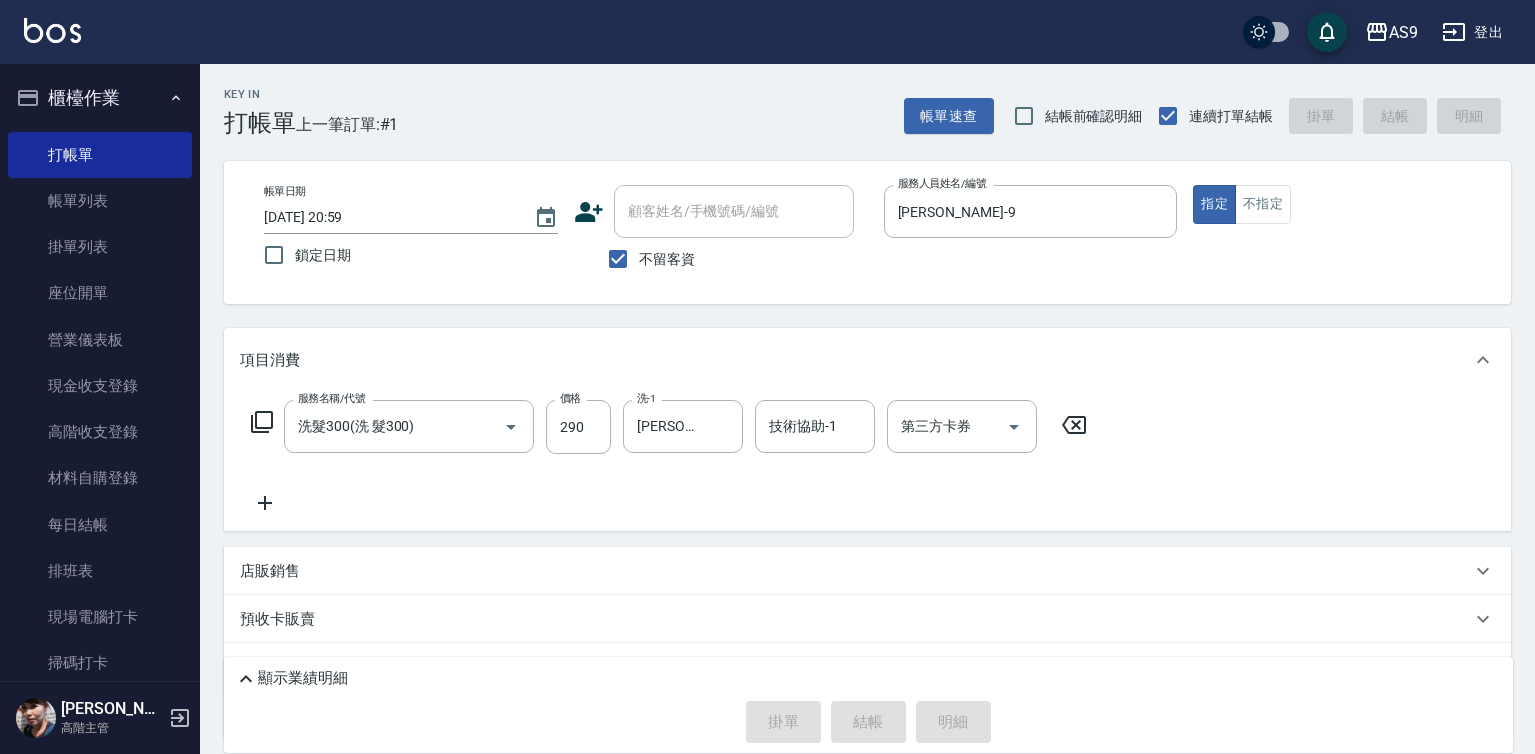 type on "[DATE] 21:00" 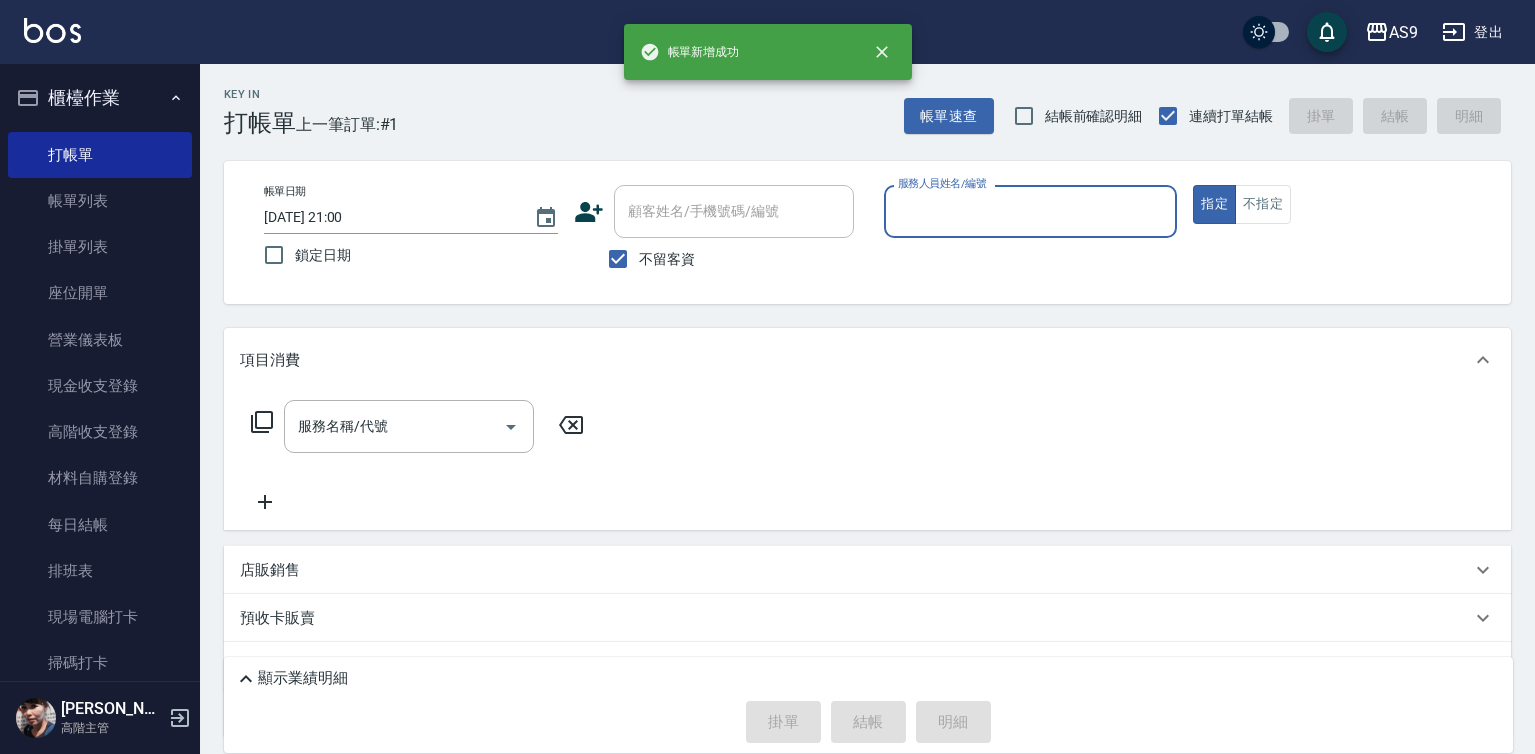 click on "服務人員姓名/編號" at bounding box center (1031, 211) 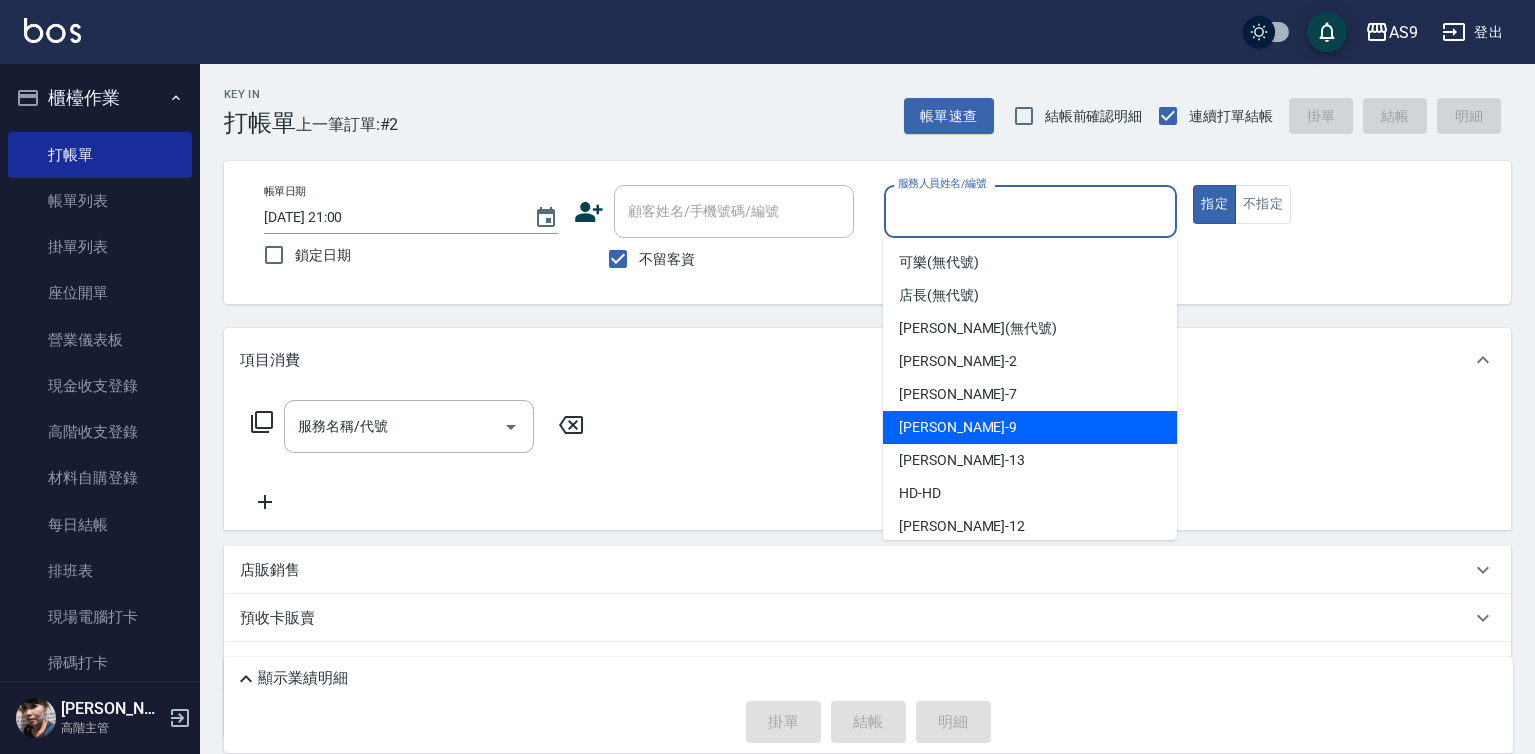 click on "[PERSON_NAME] -9" at bounding box center [1030, 427] 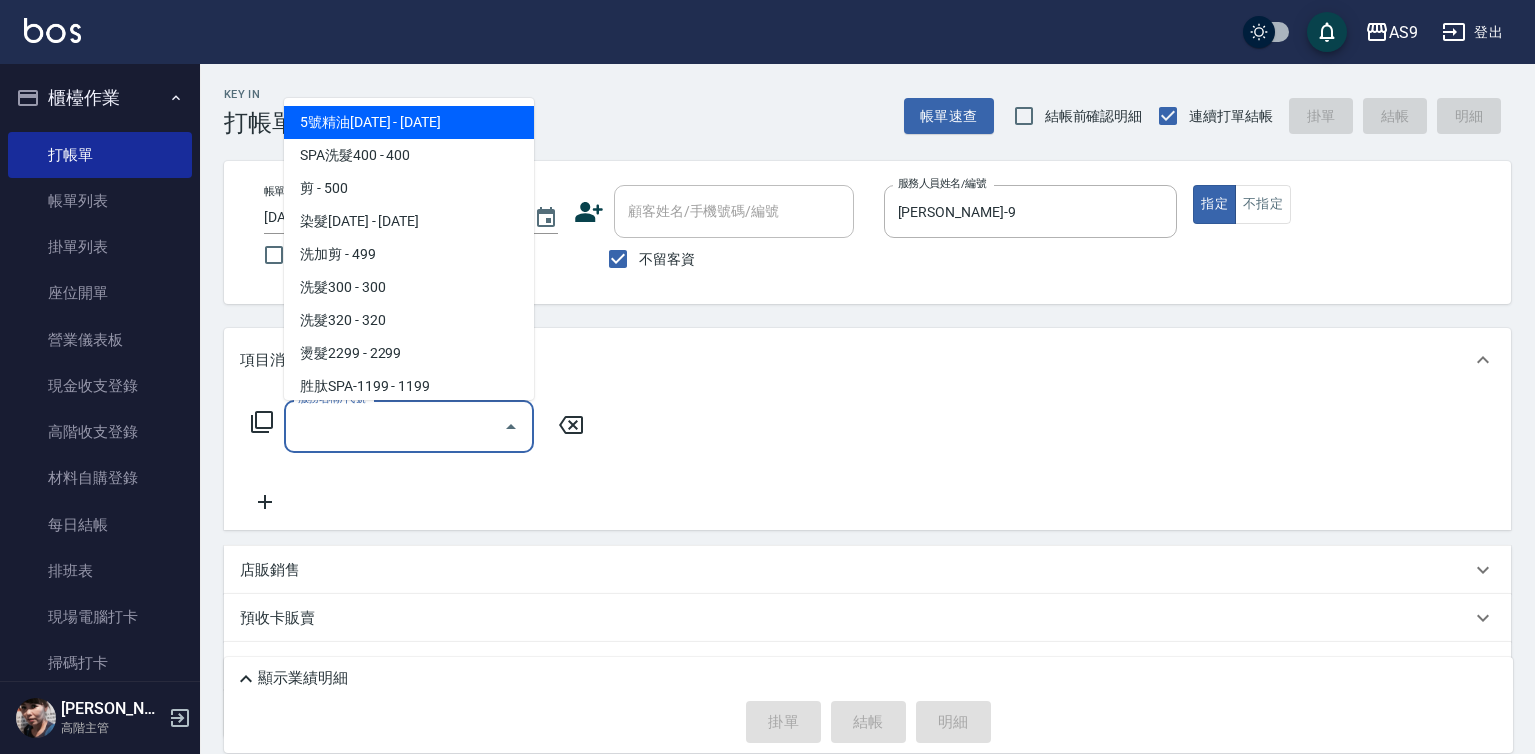 click on "服務名稱/代號" at bounding box center [394, 426] 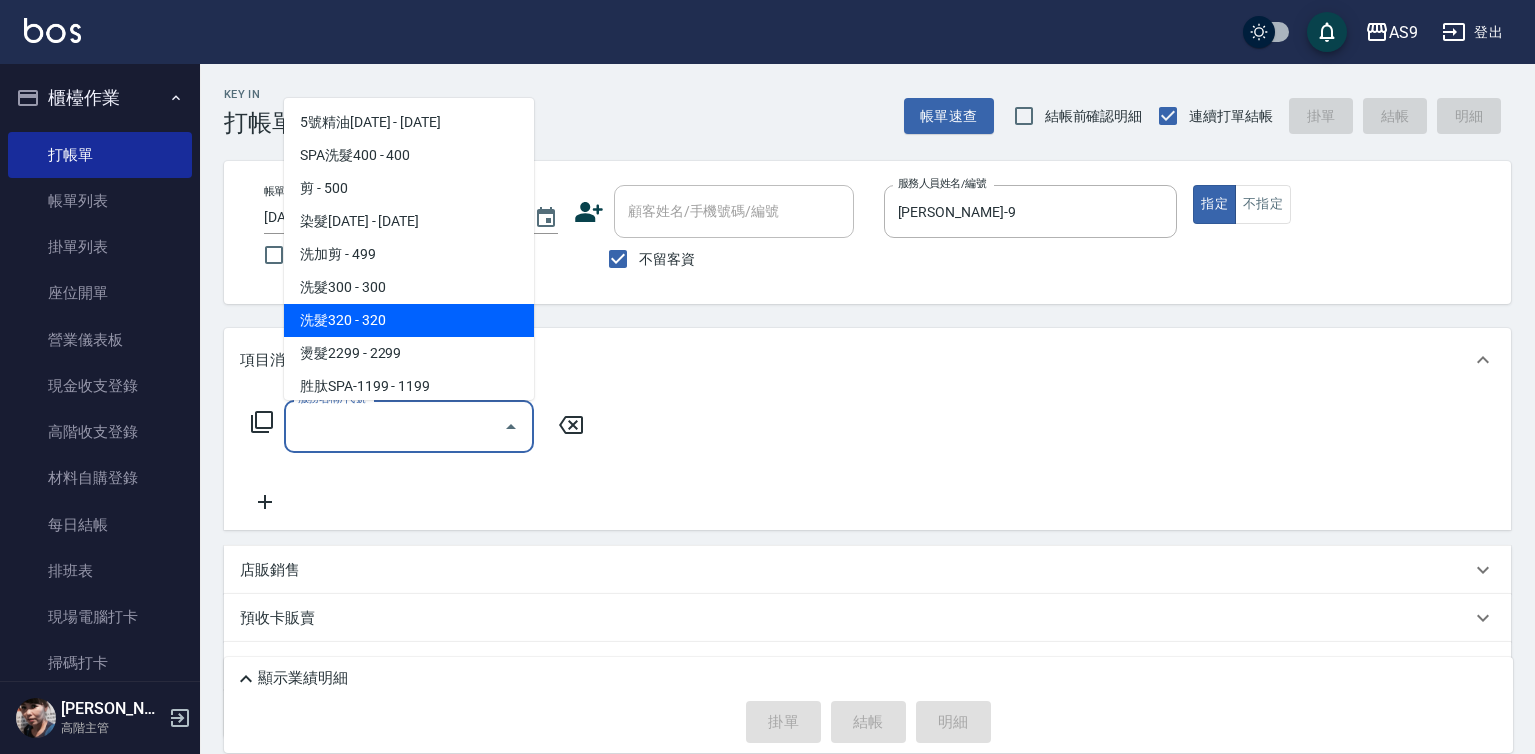 click on "洗髮320 - 320" at bounding box center (409, 320) 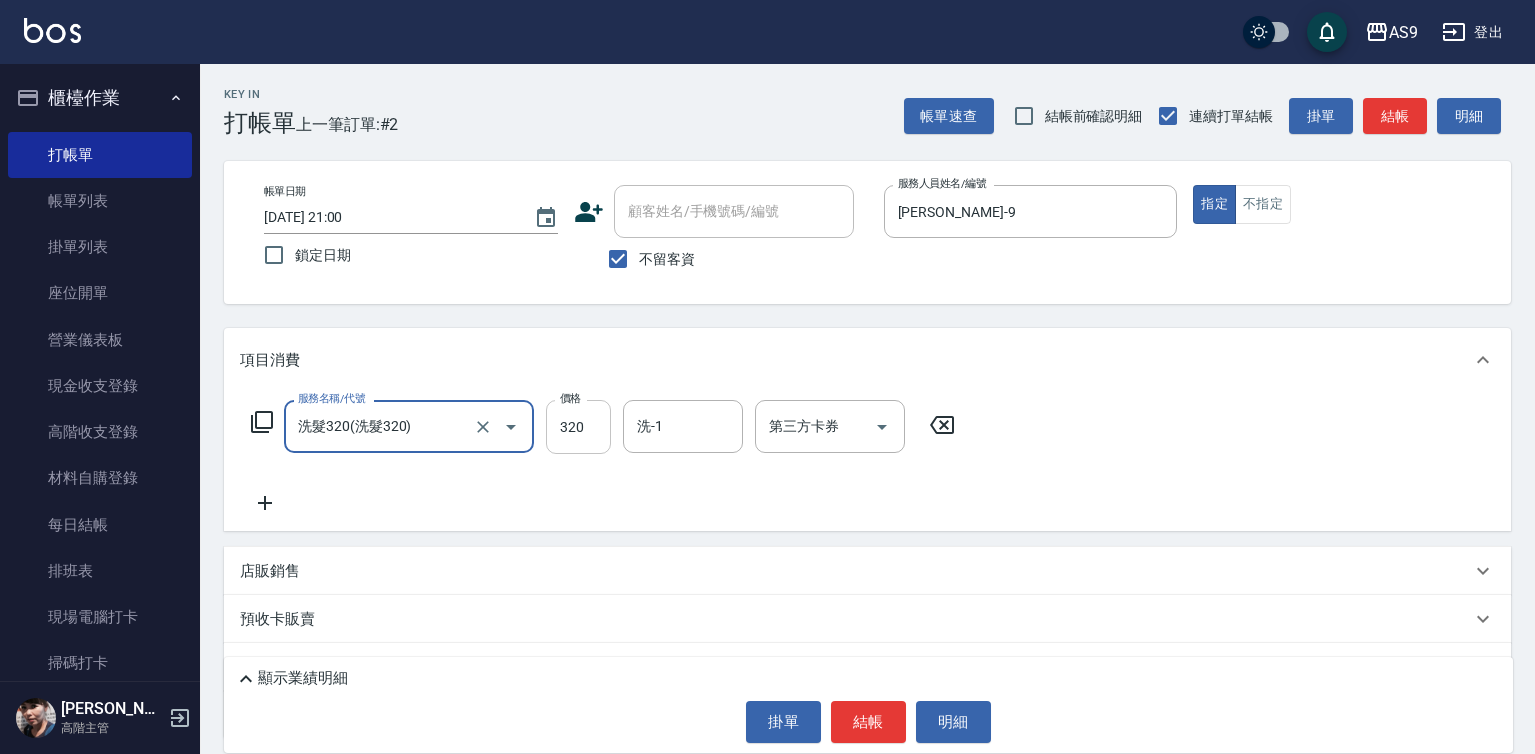 click on "320" at bounding box center [578, 427] 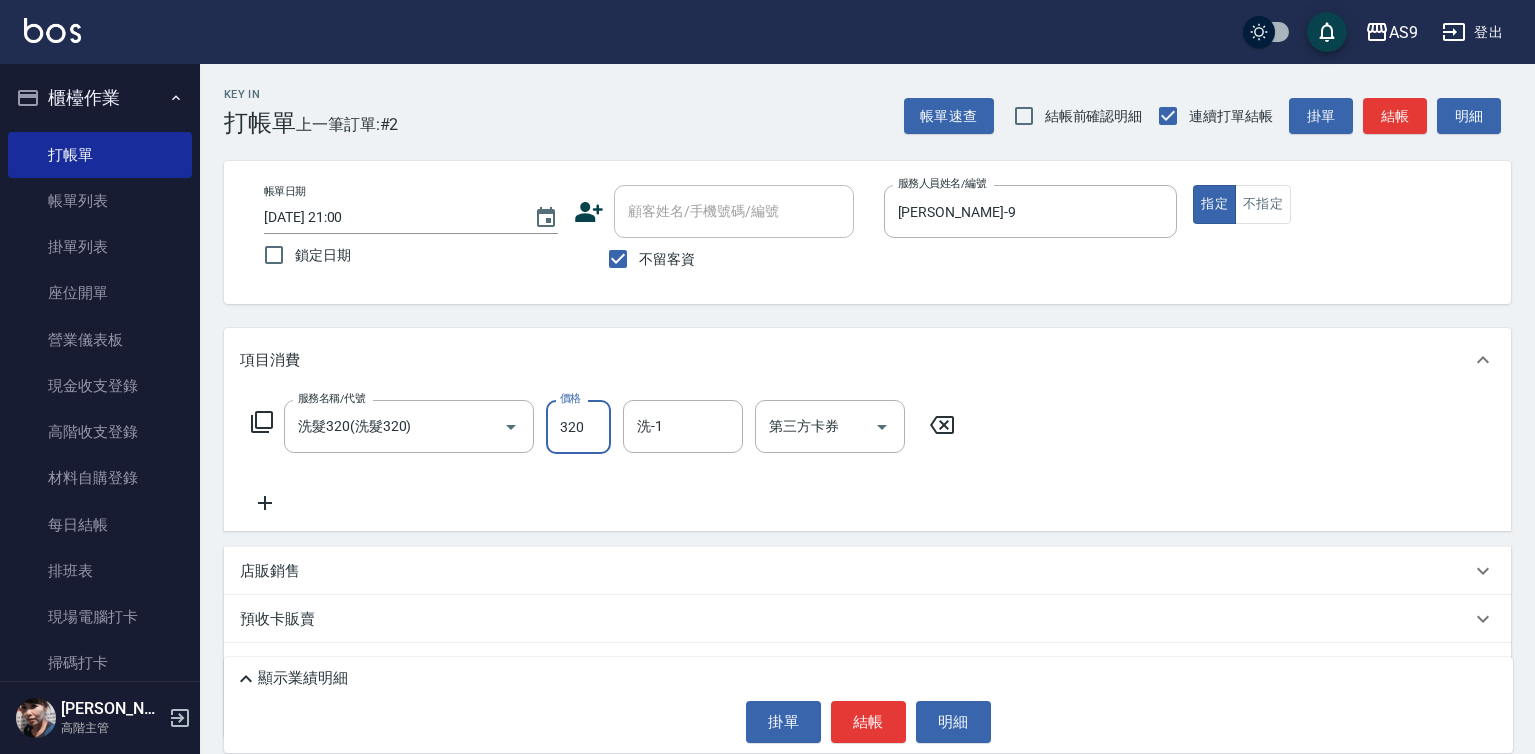 click on "320" at bounding box center (578, 427) 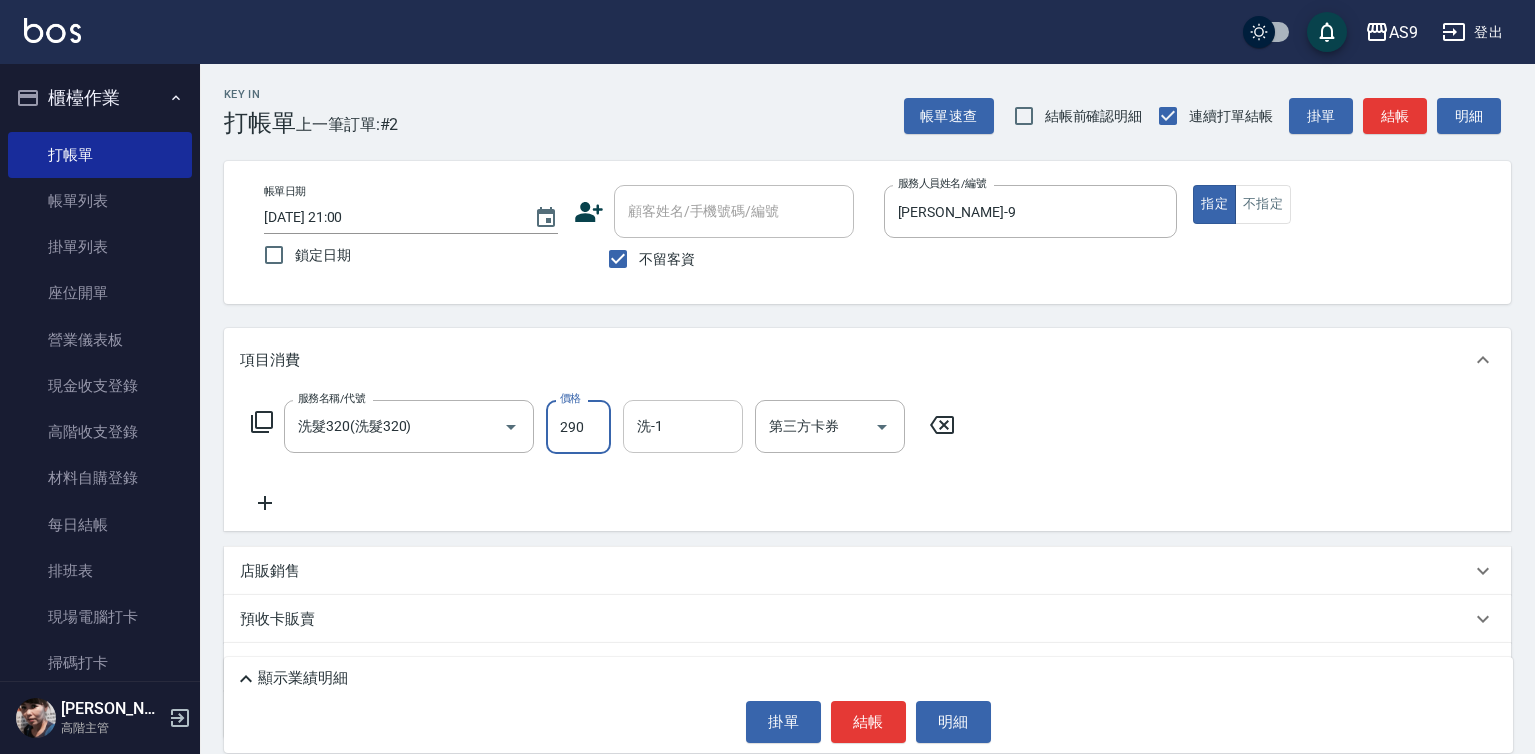 type on "290" 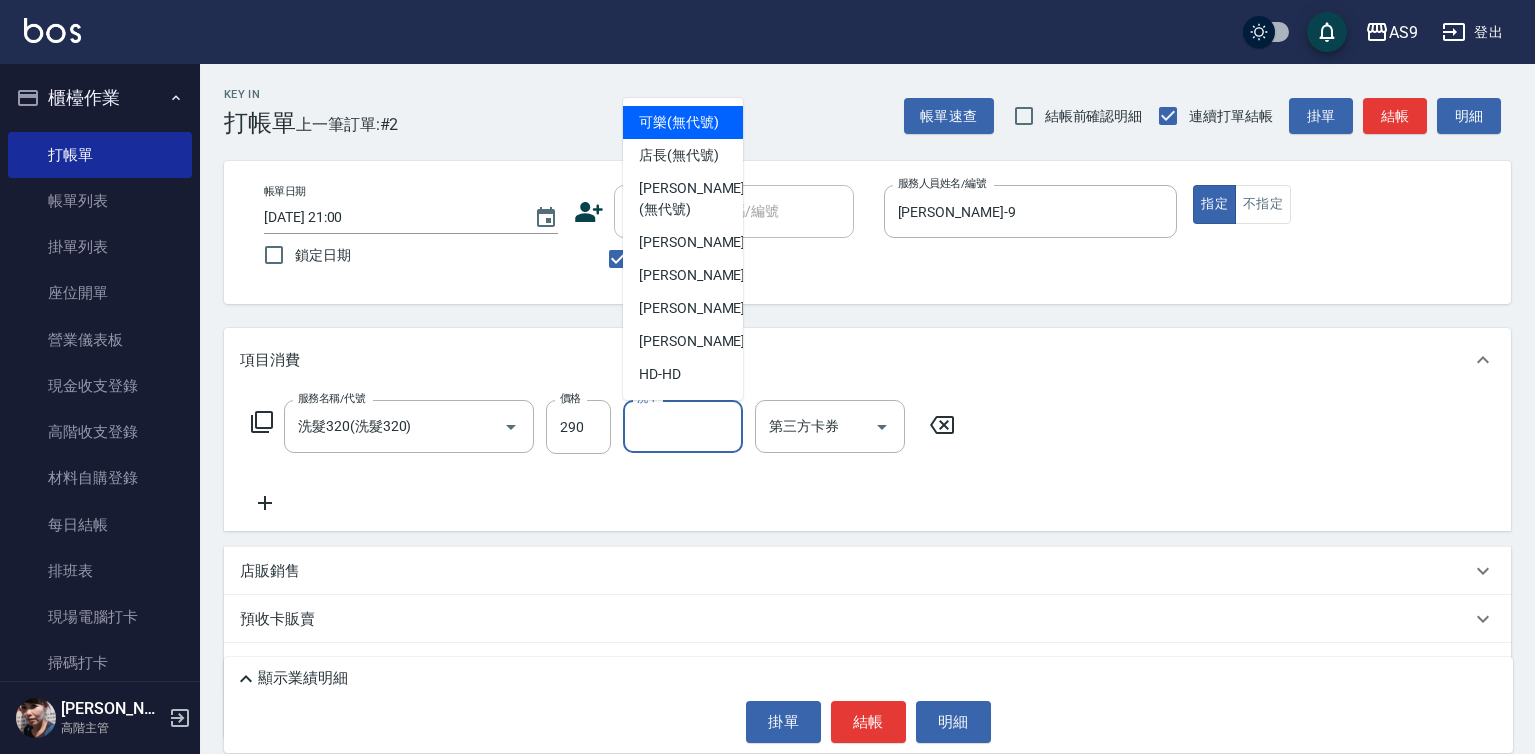 click on "洗-1" at bounding box center [683, 426] 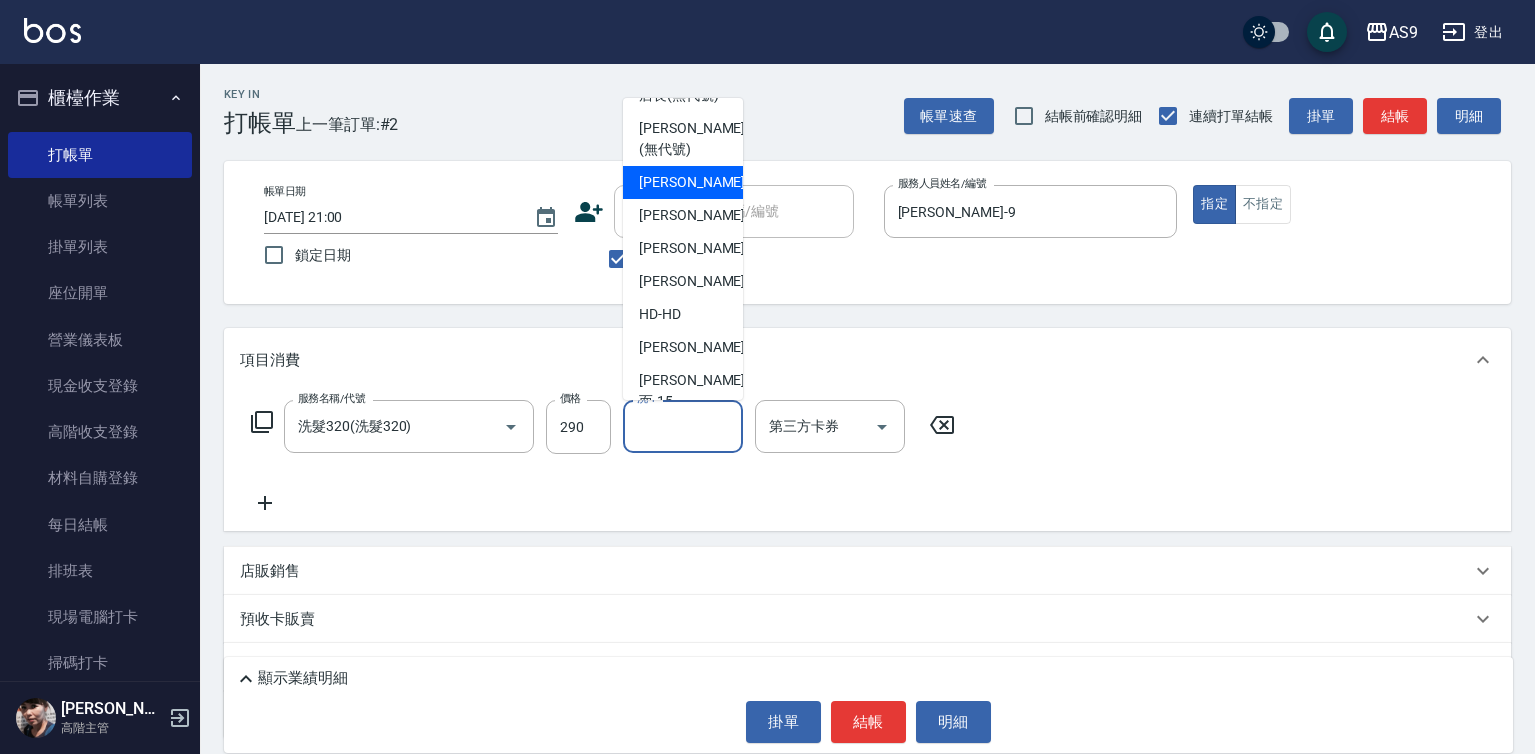 scroll, scrollTop: 128, scrollLeft: 0, axis: vertical 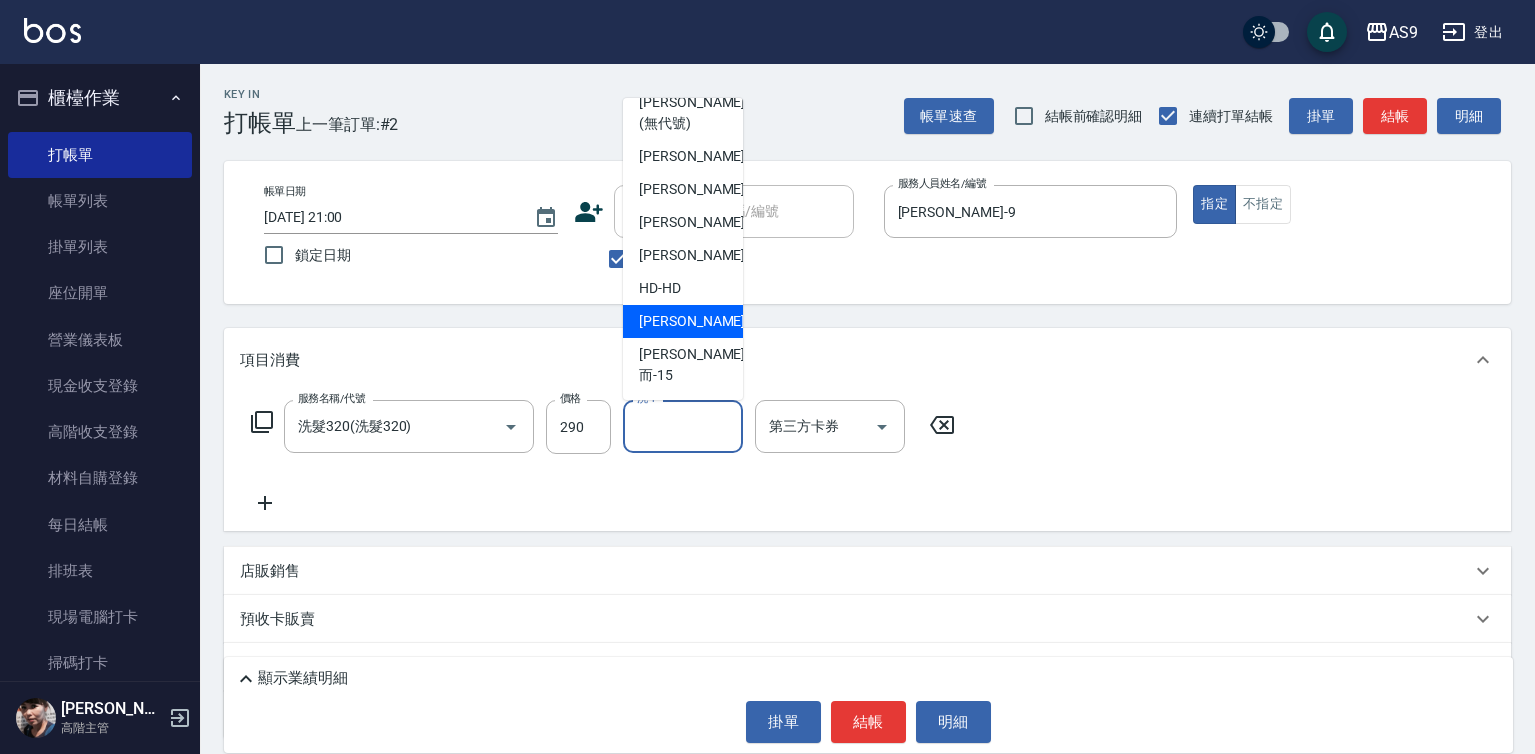 click on "[PERSON_NAME]-12" at bounding box center [702, 321] 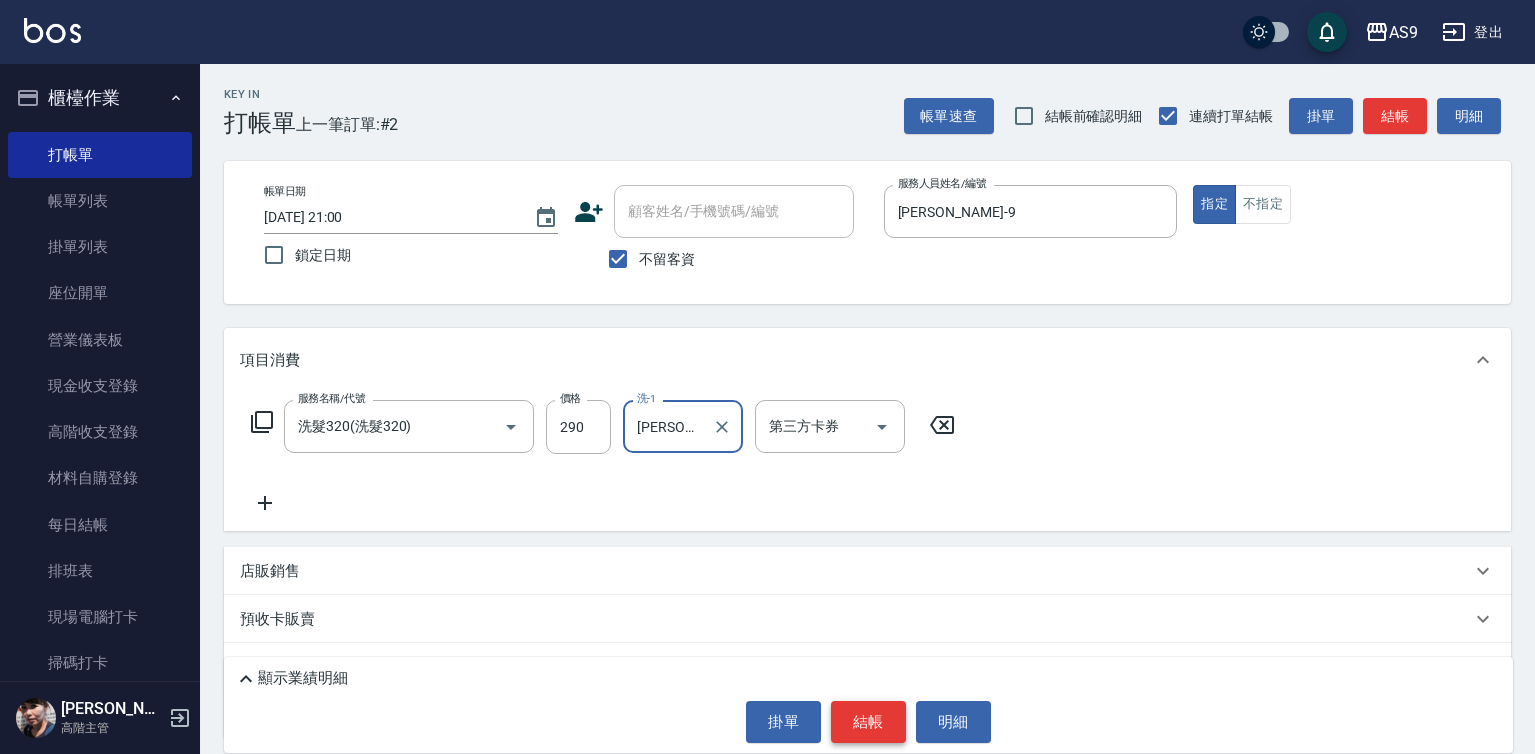 click on "結帳" at bounding box center [868, 722] 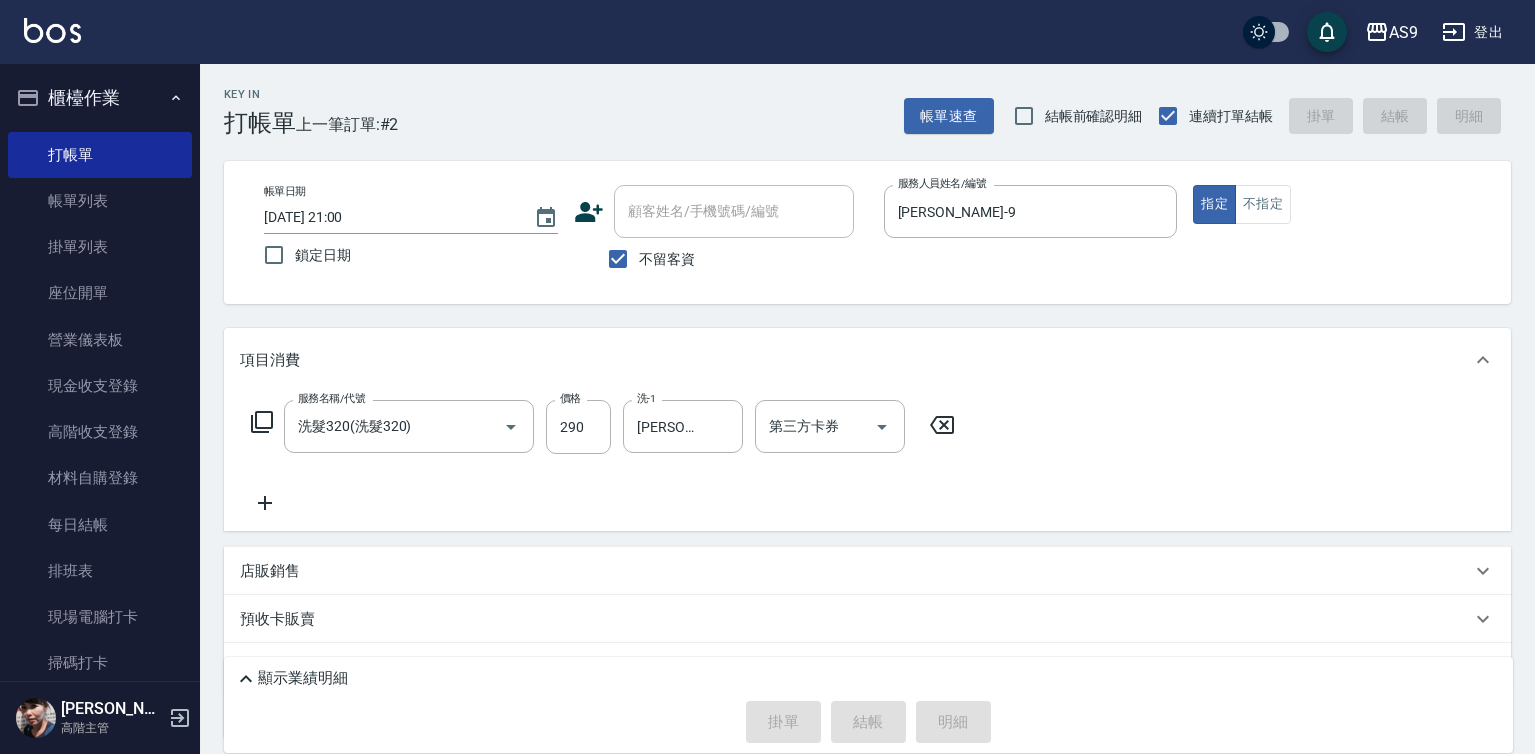type 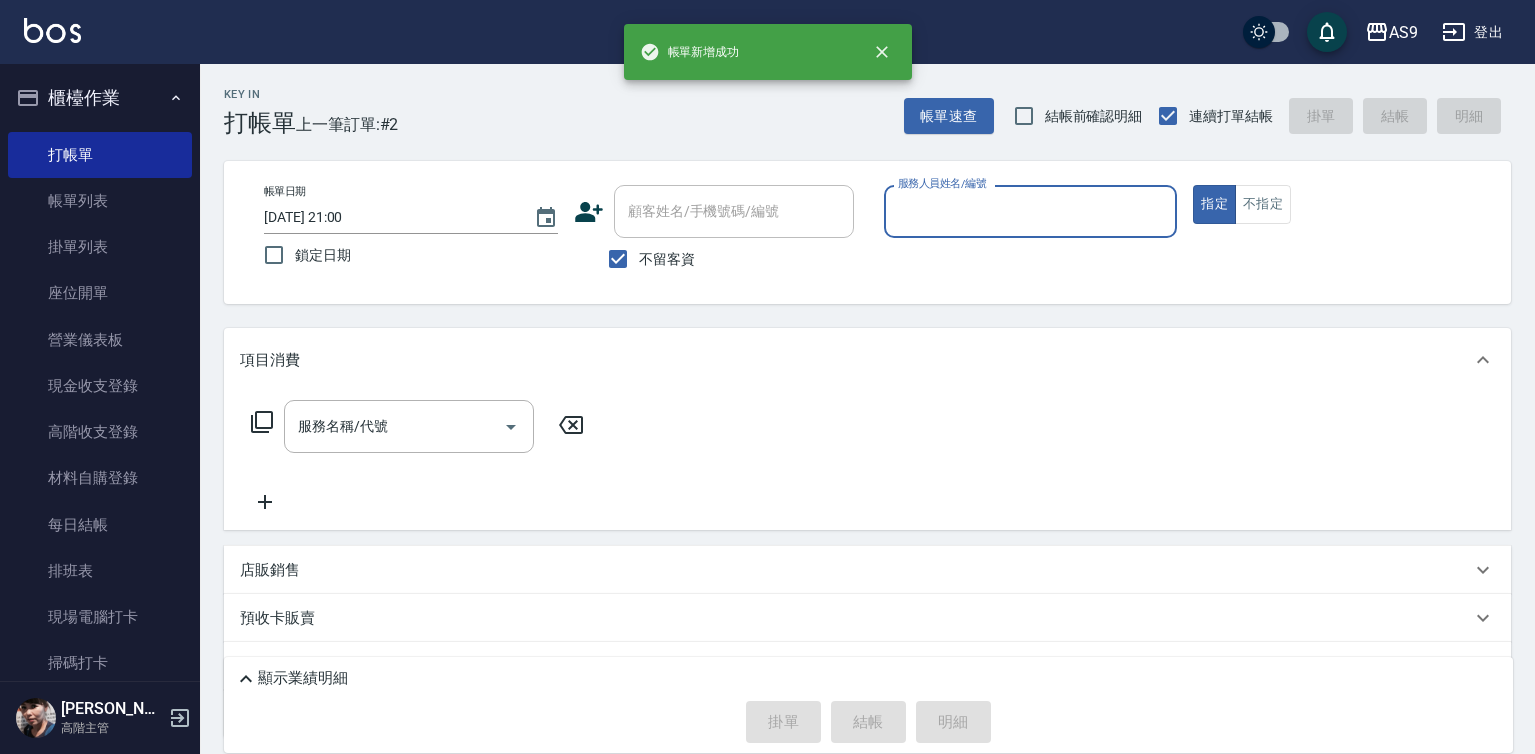 click on "服務人員姓名/編號" at bounding box center (1031, 211) 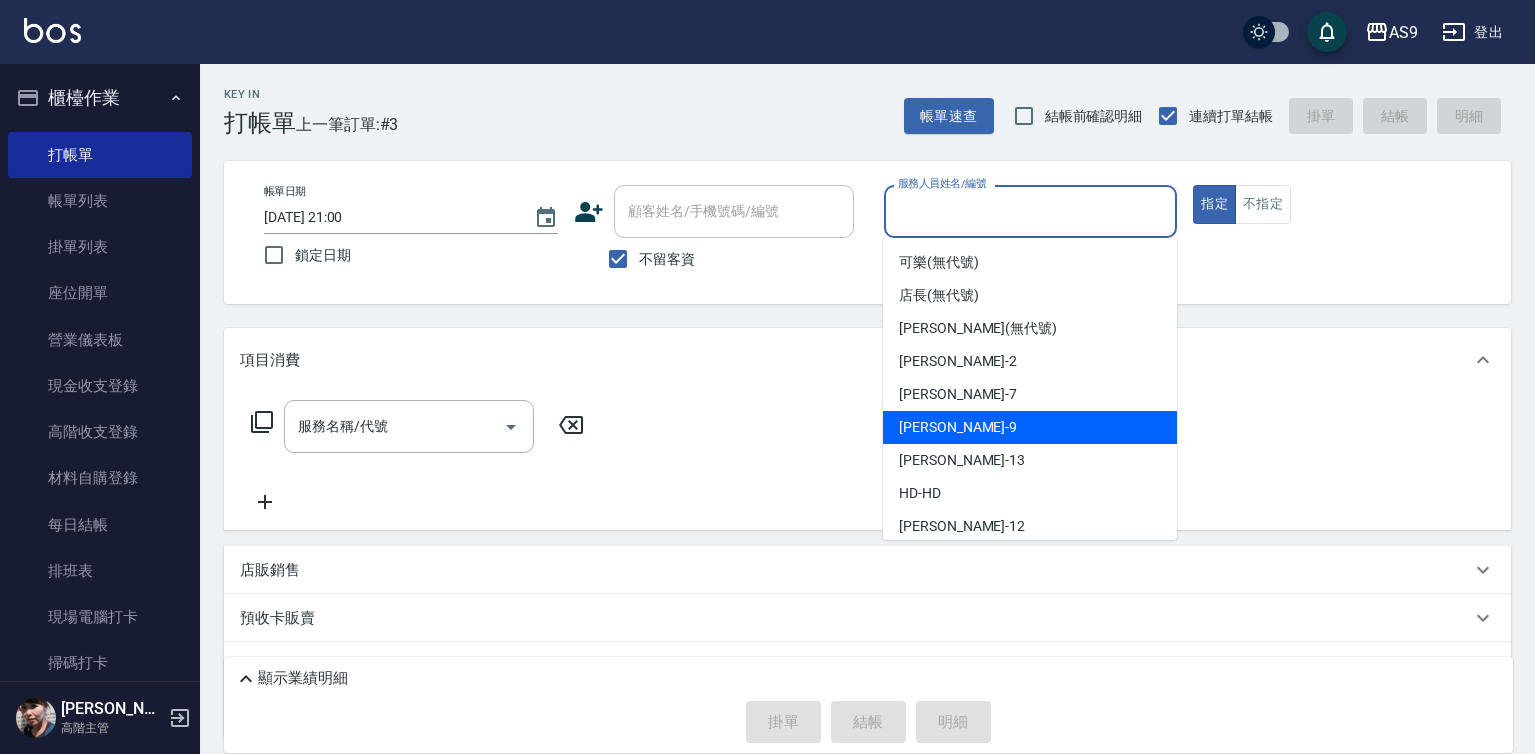 click on "[PERSON_NAME] -9" at bounding box center (958, 427) 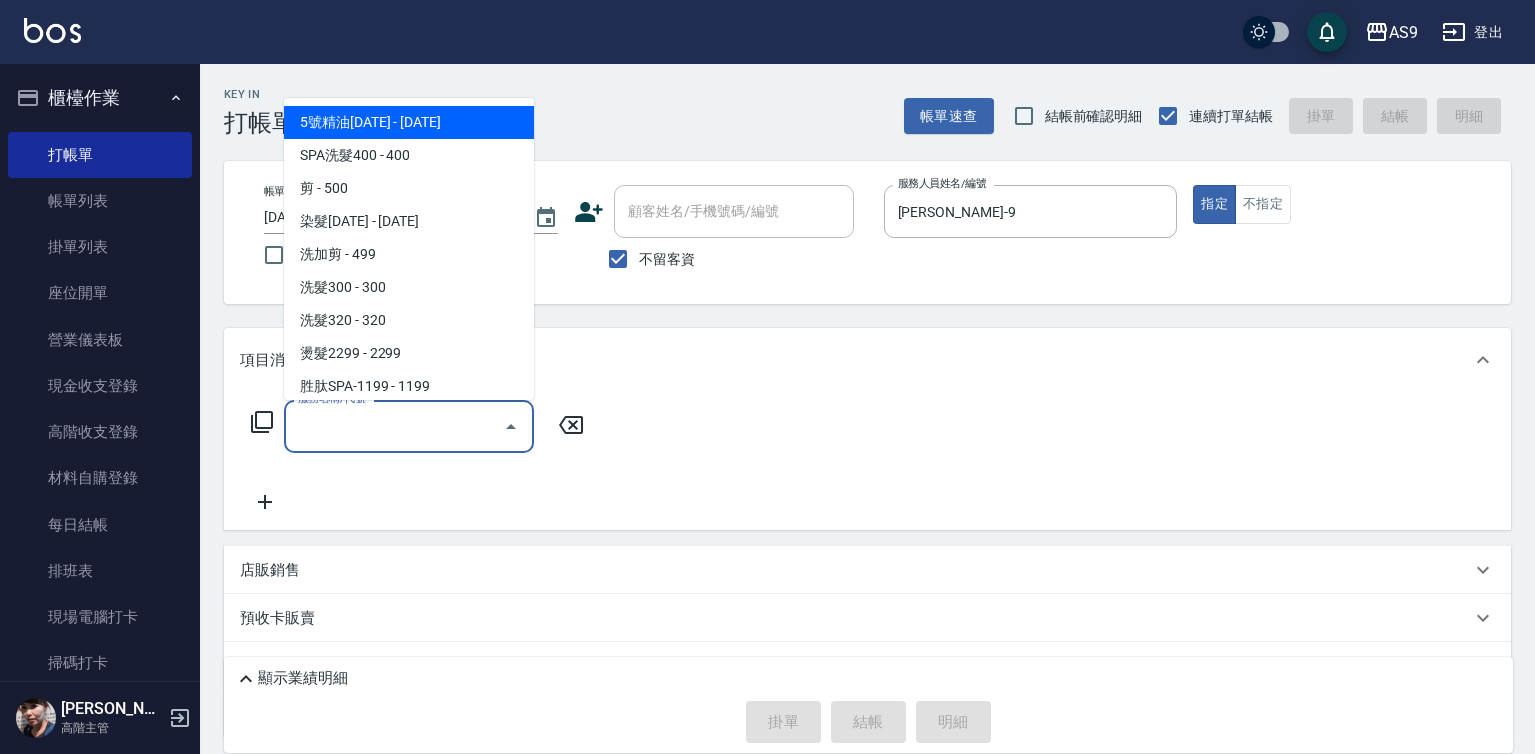 click on "服務名稱/代號" at bounding box center (394, 426) 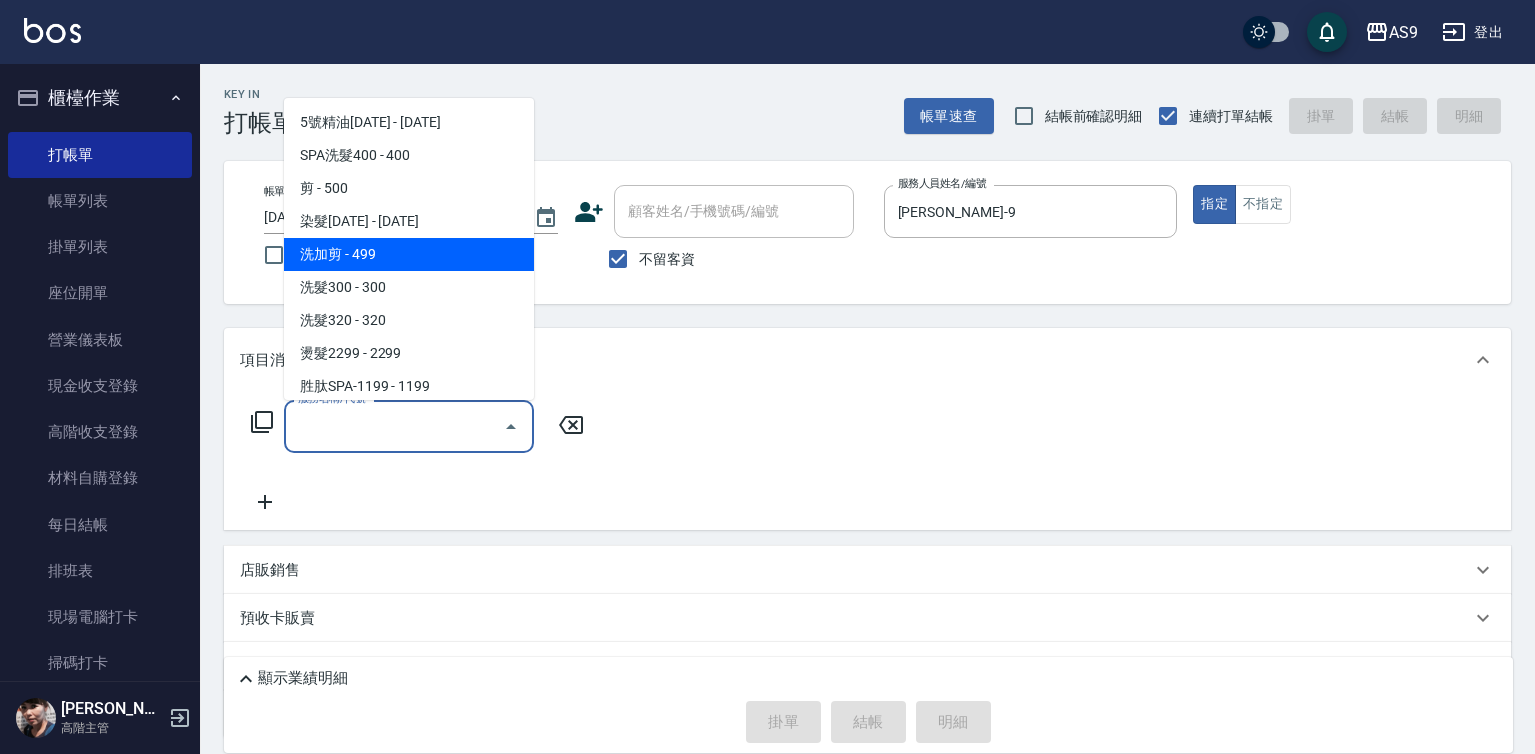 click on "洗加剪 - 499" at bounding box center [409, 254] 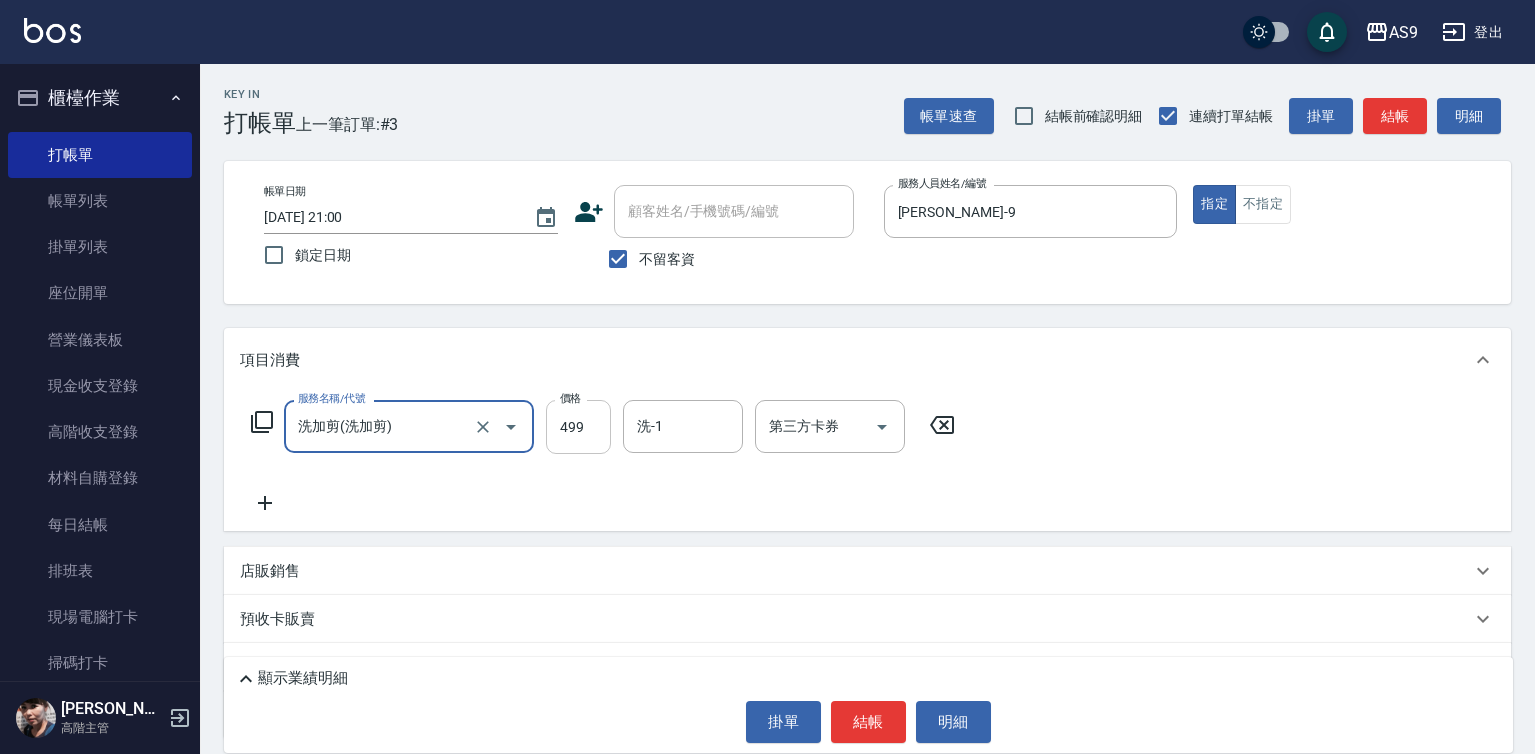click on "499" at bounding box center (578, 427) 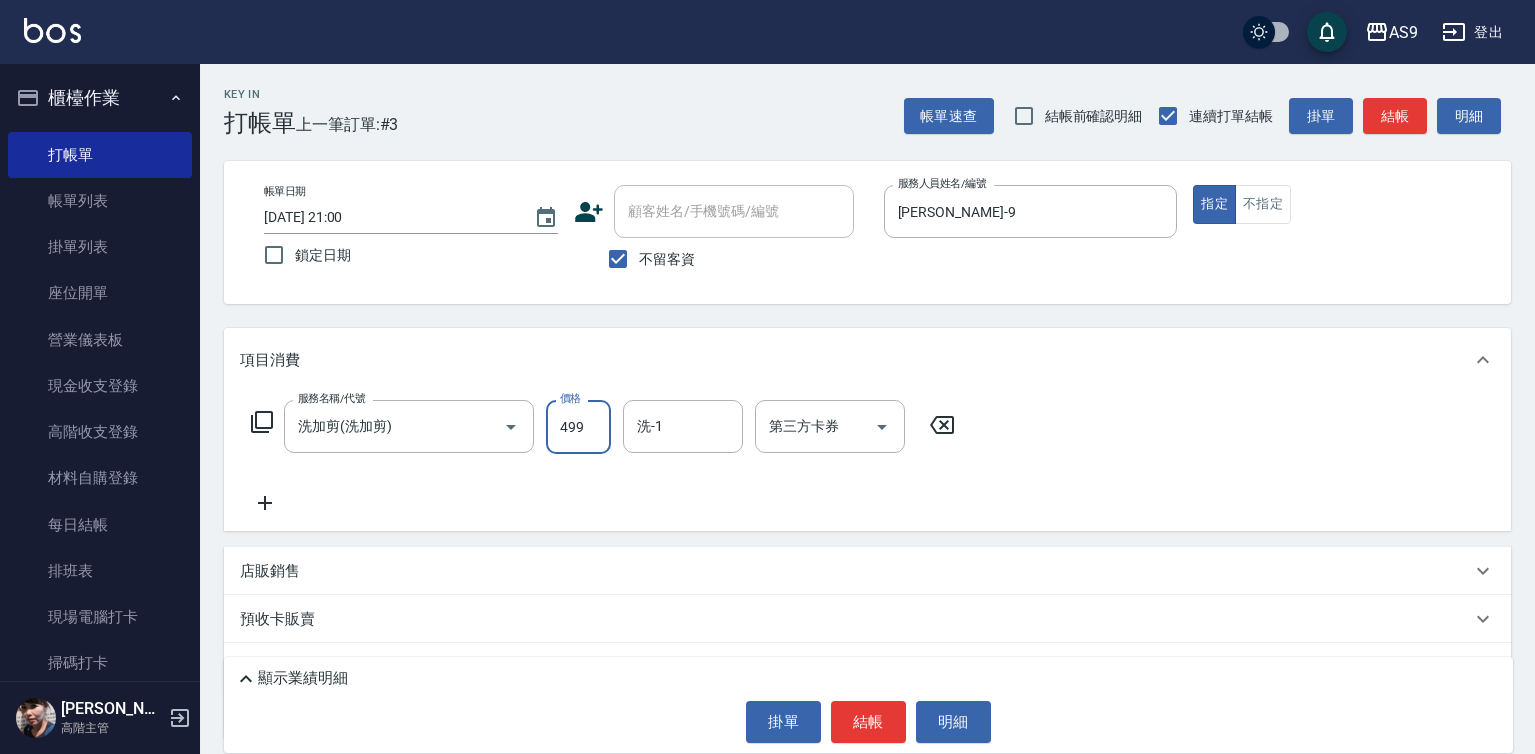 click on "499" at bounding box center (578, 427) 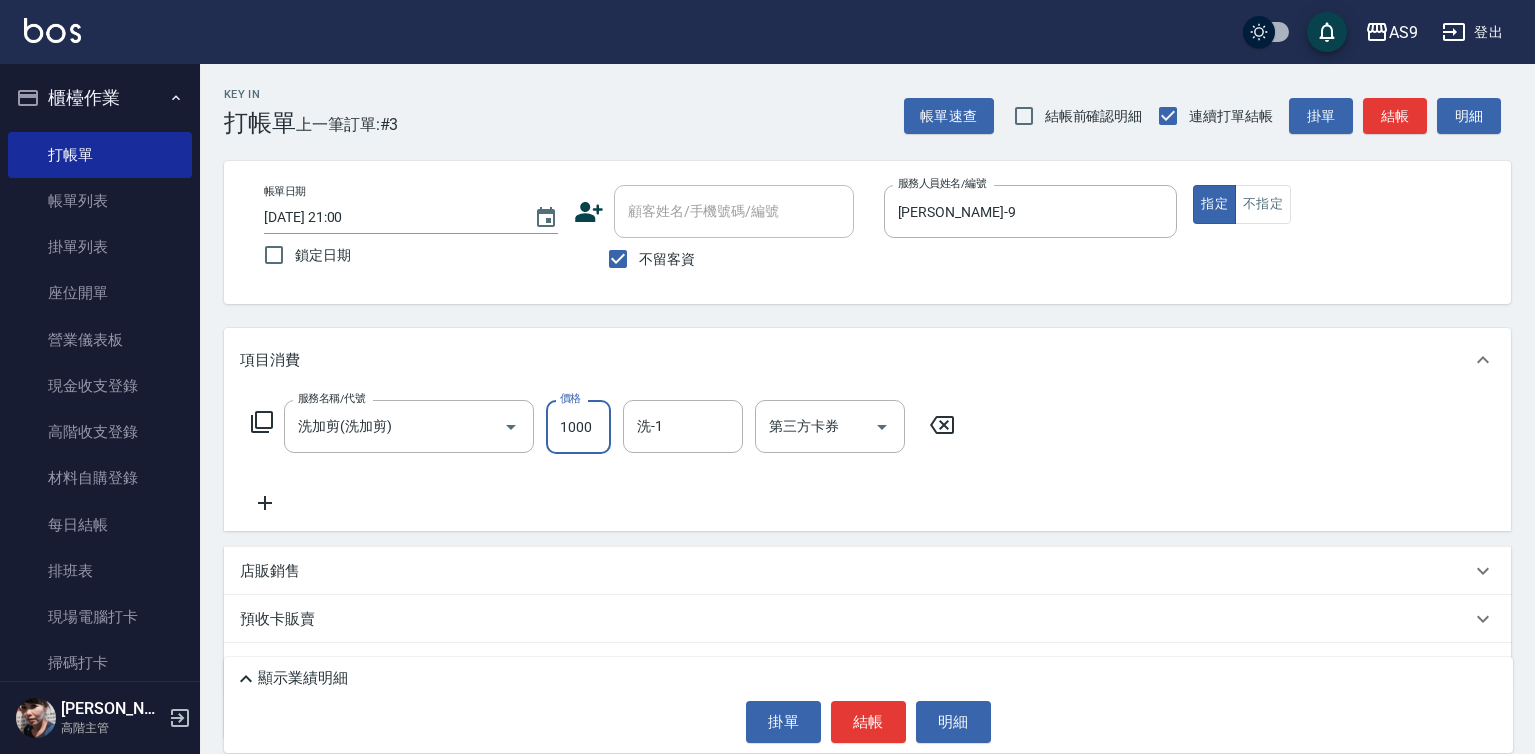 type on "1000" 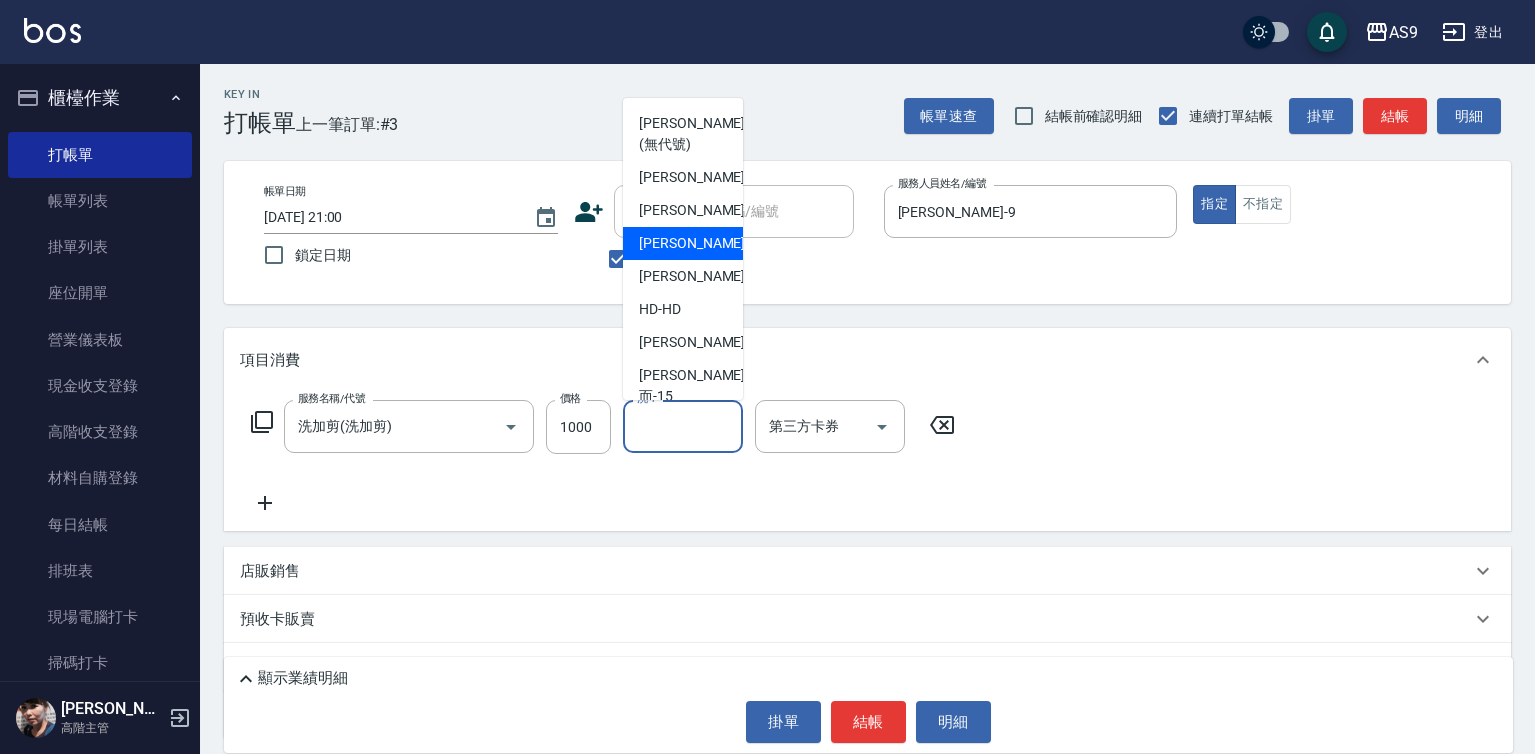 scroll, scrollTop: 100, scrollLeft: 0, axis: vertical 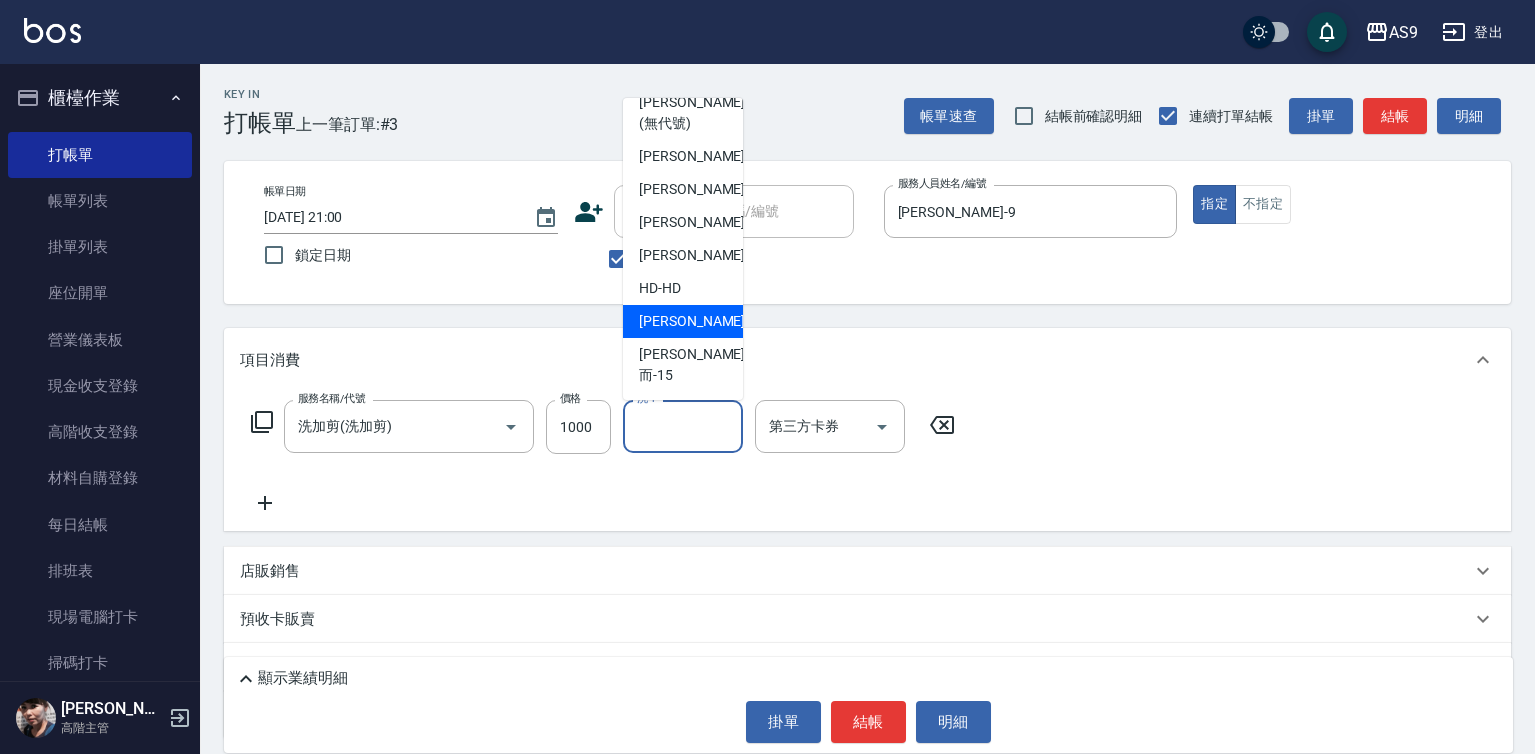 drag, startPoint x: 699, startPoint y: 365, endPoint x: 732, endPoint y: 399, distance: 47.38143 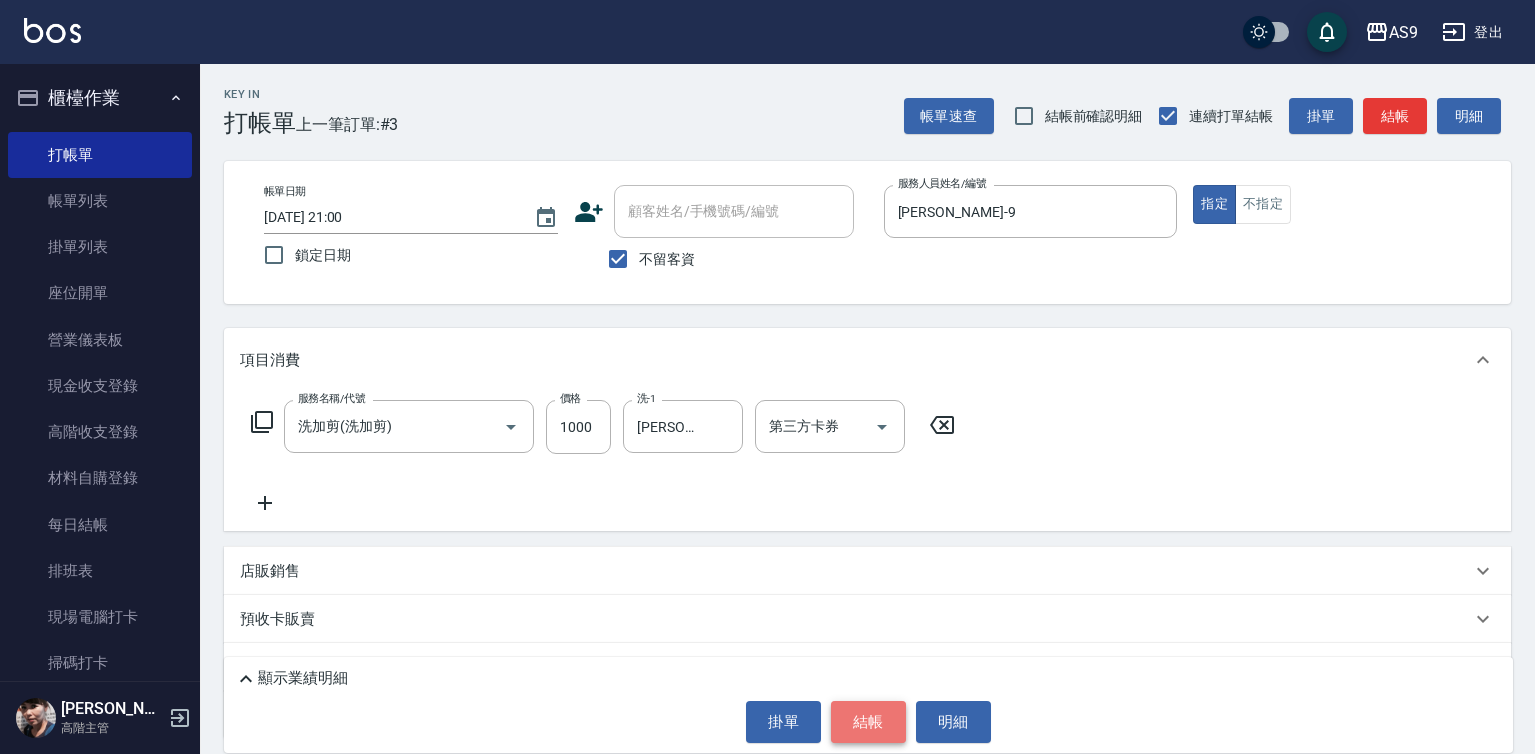 click on "結帳" at bounding box center [868, 722] 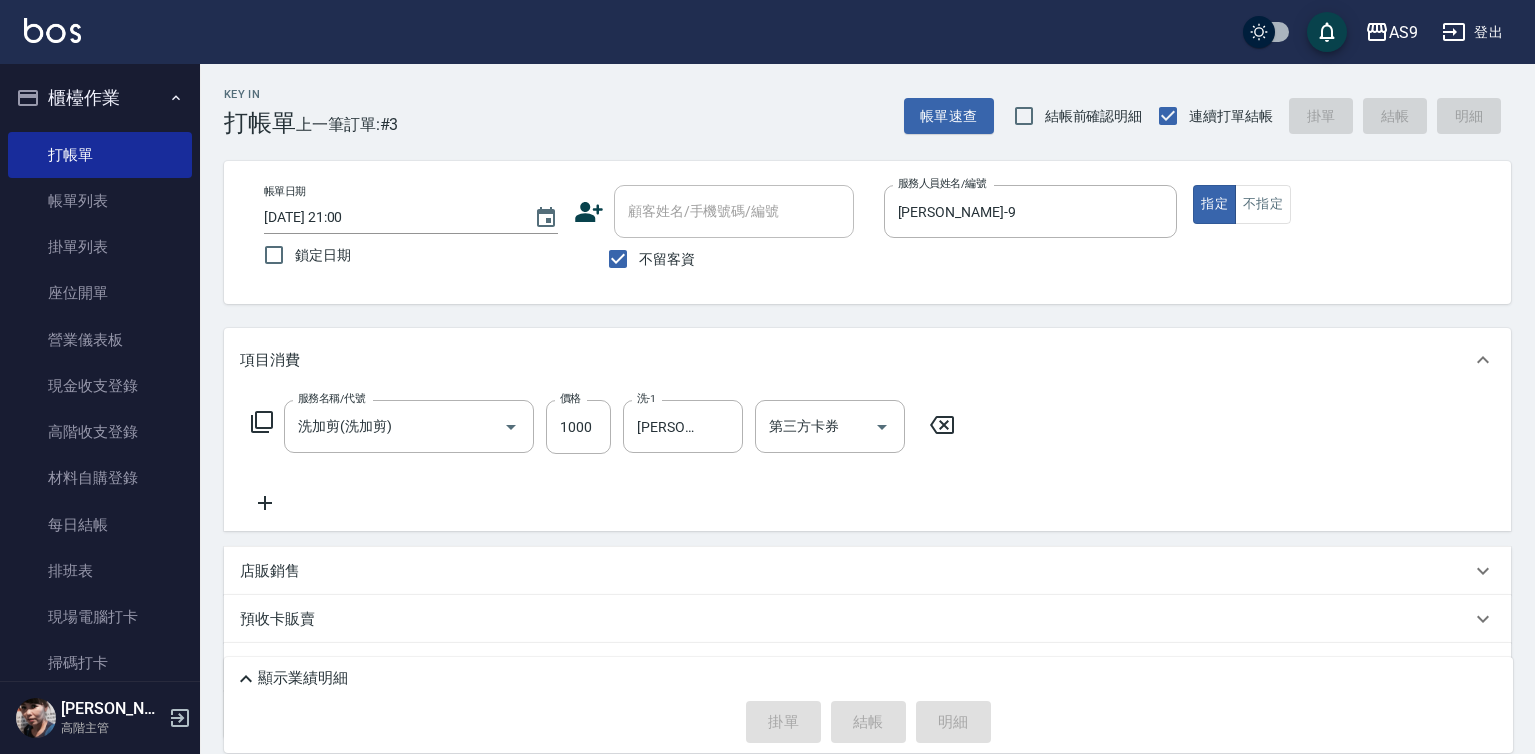 type 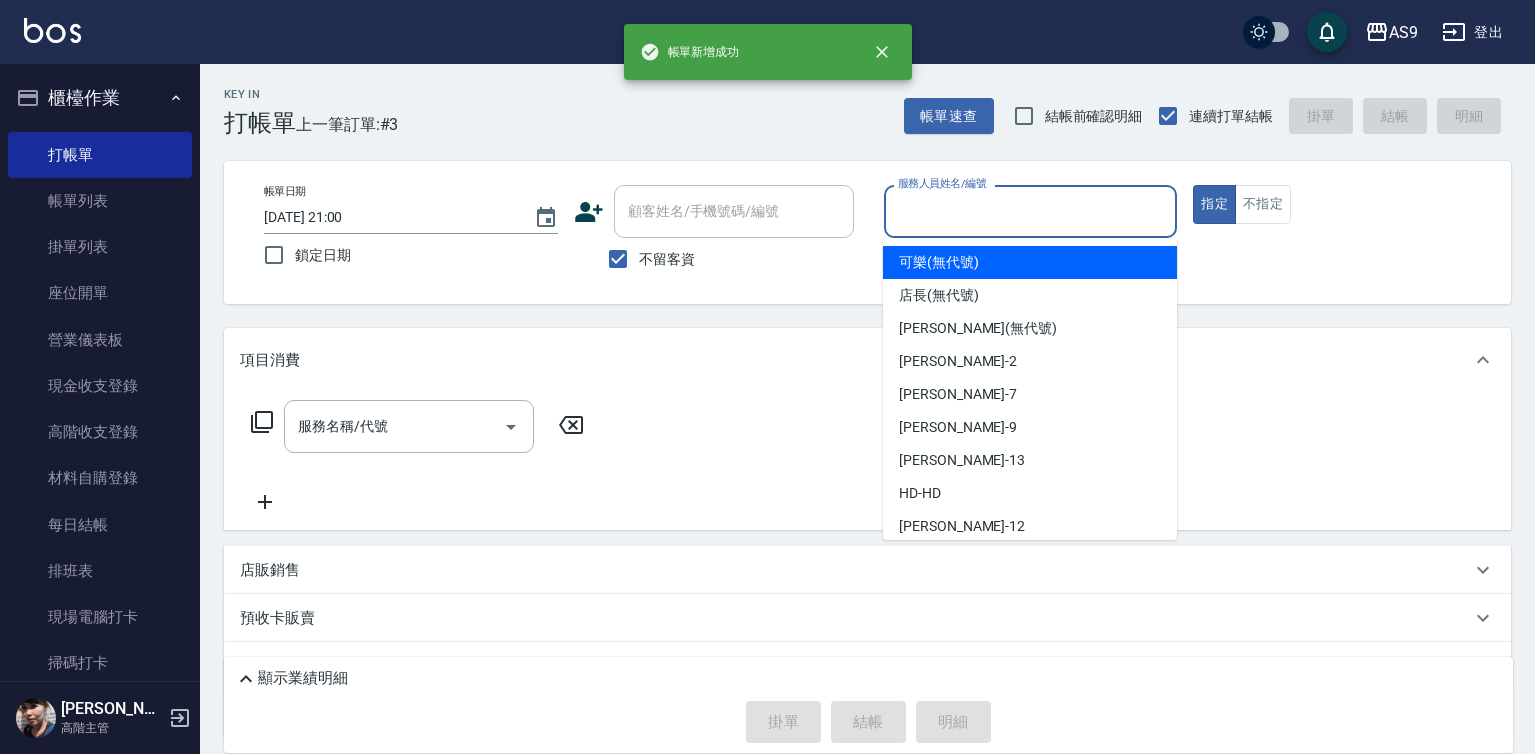 drag, startPoint x: 936, startPoint y: 217, endPoint x: 952, endPoint y: 382, distance: 165.77394 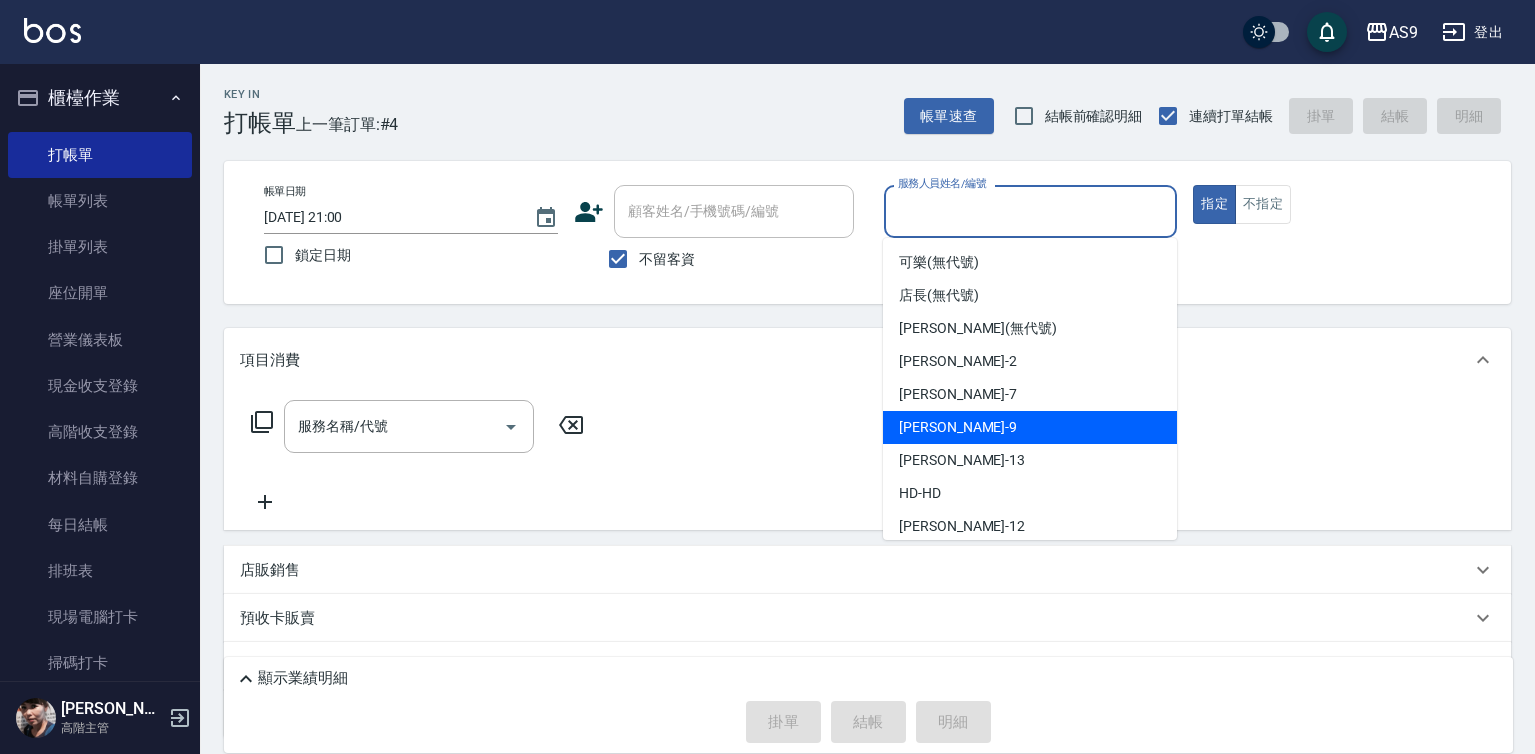 click on "[PERSON_NAME] -9" at bounding box center [1030, 427] 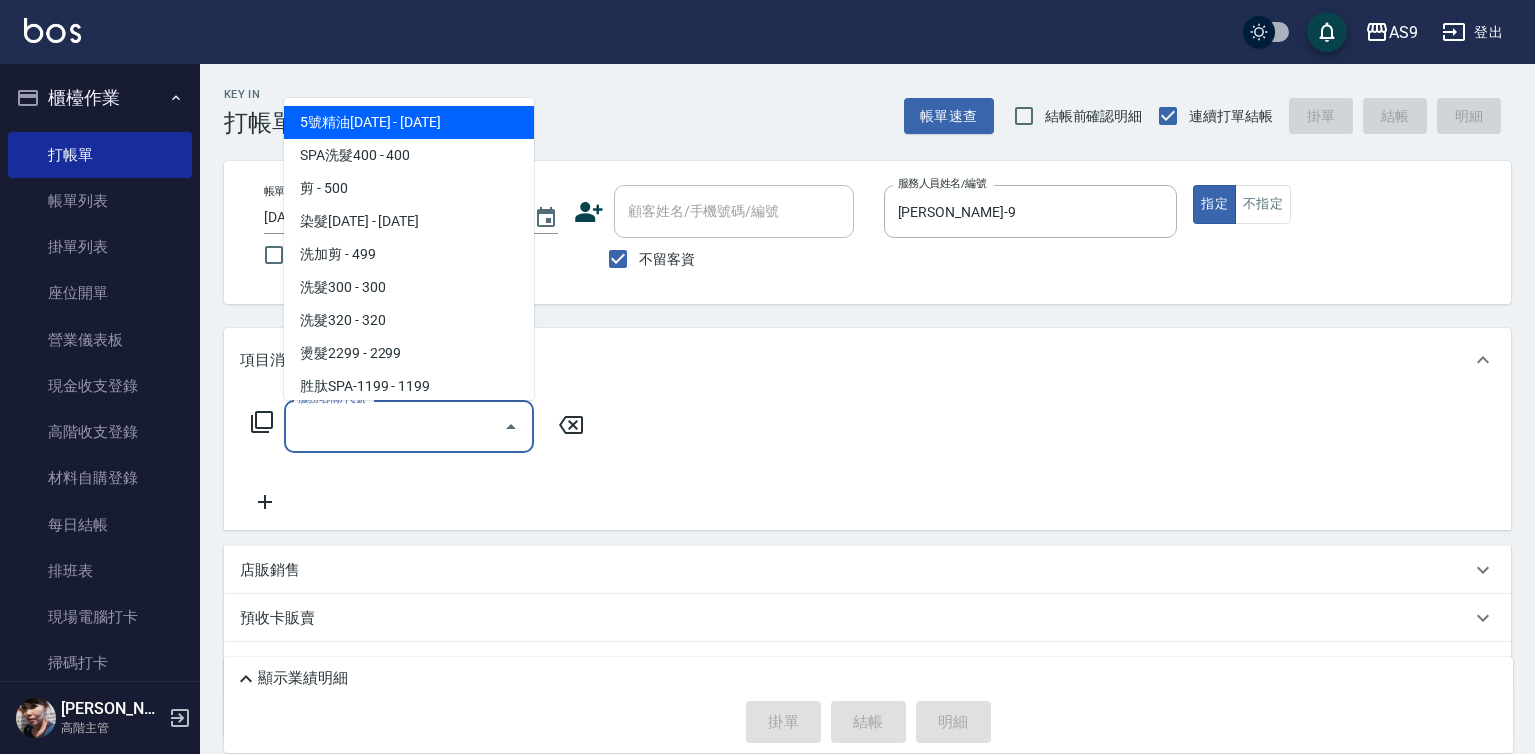click on "服務名稱/代號" at bounding box center (394, 426) 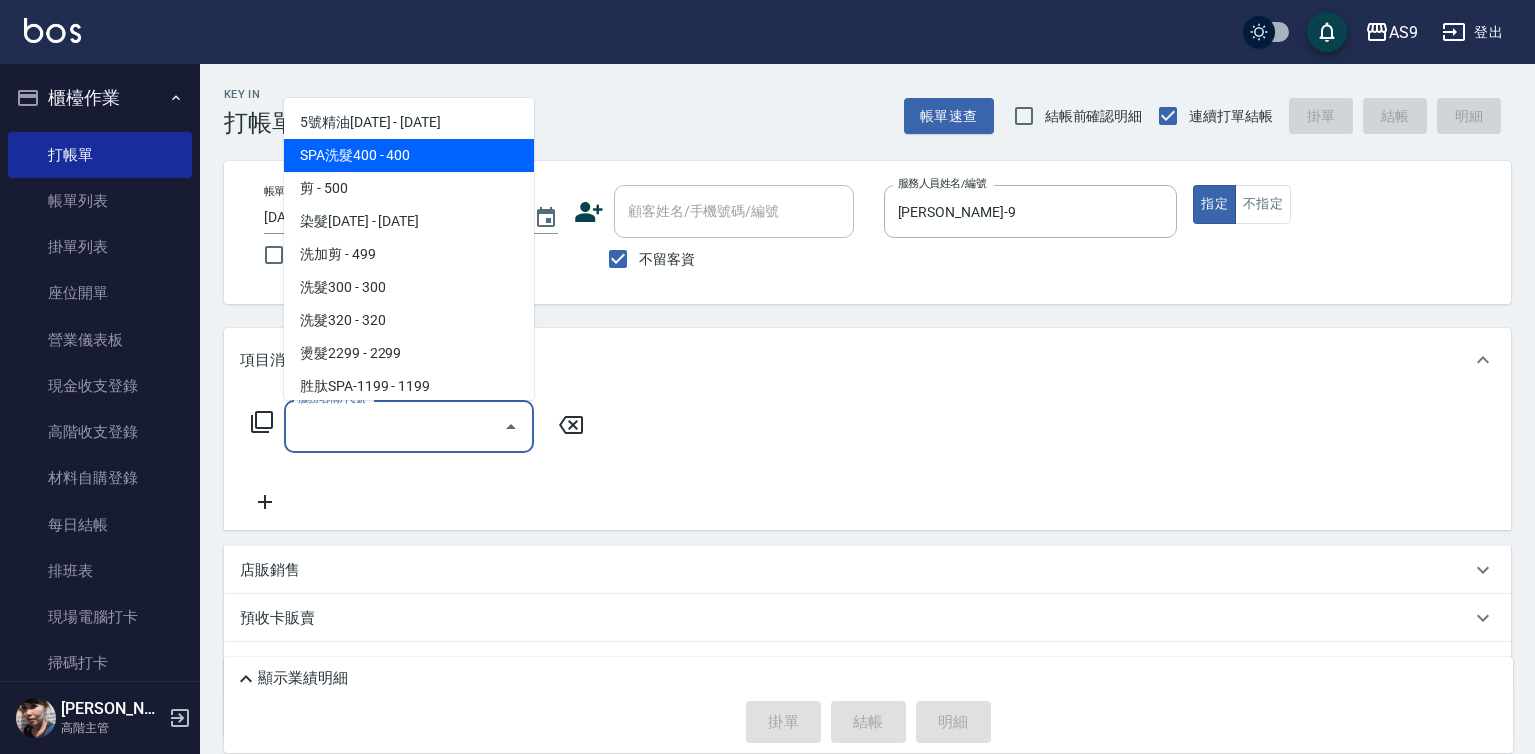 click on "SPA洗髮400 - 400" at bounding box center (409, 155) 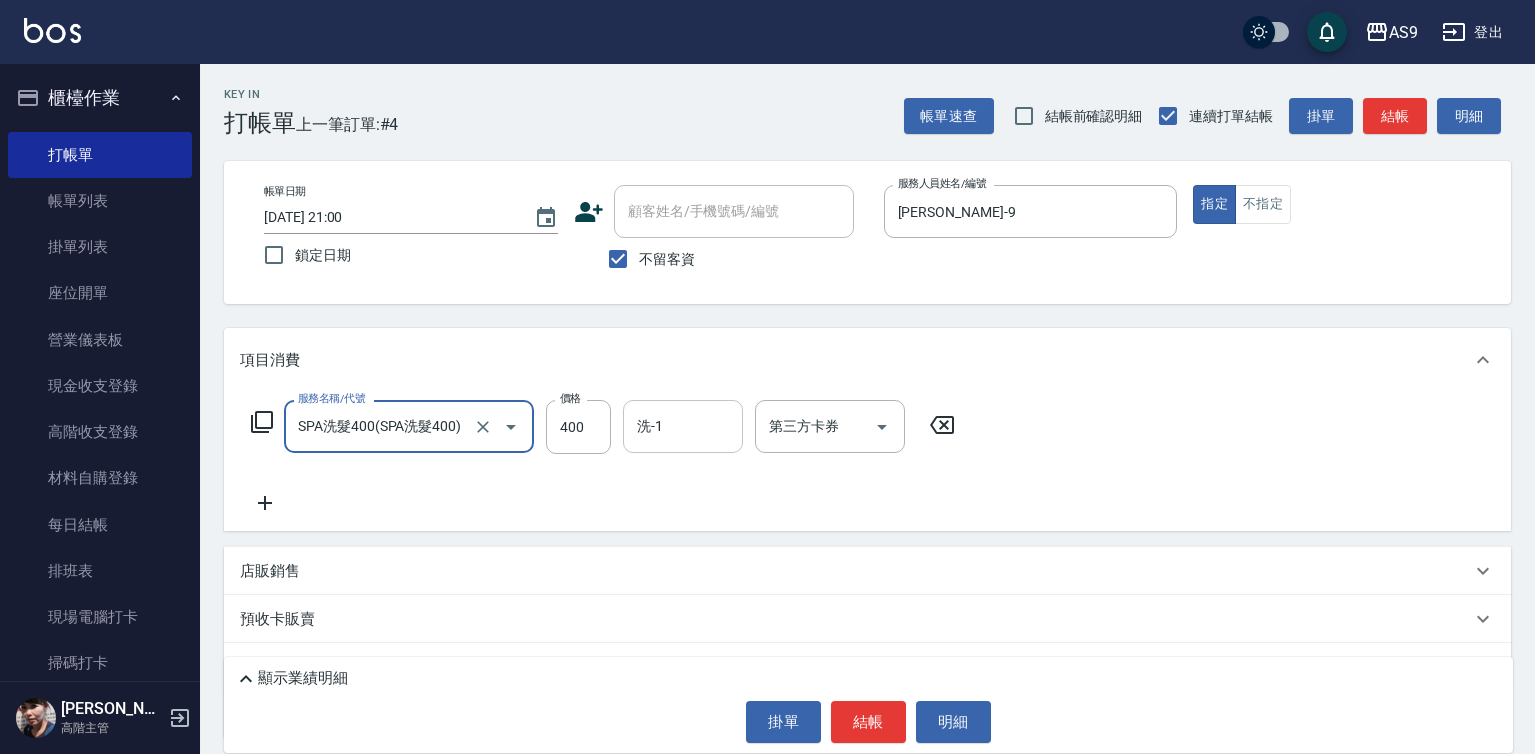 click on "洗-1" at bounding box center (683, 426) 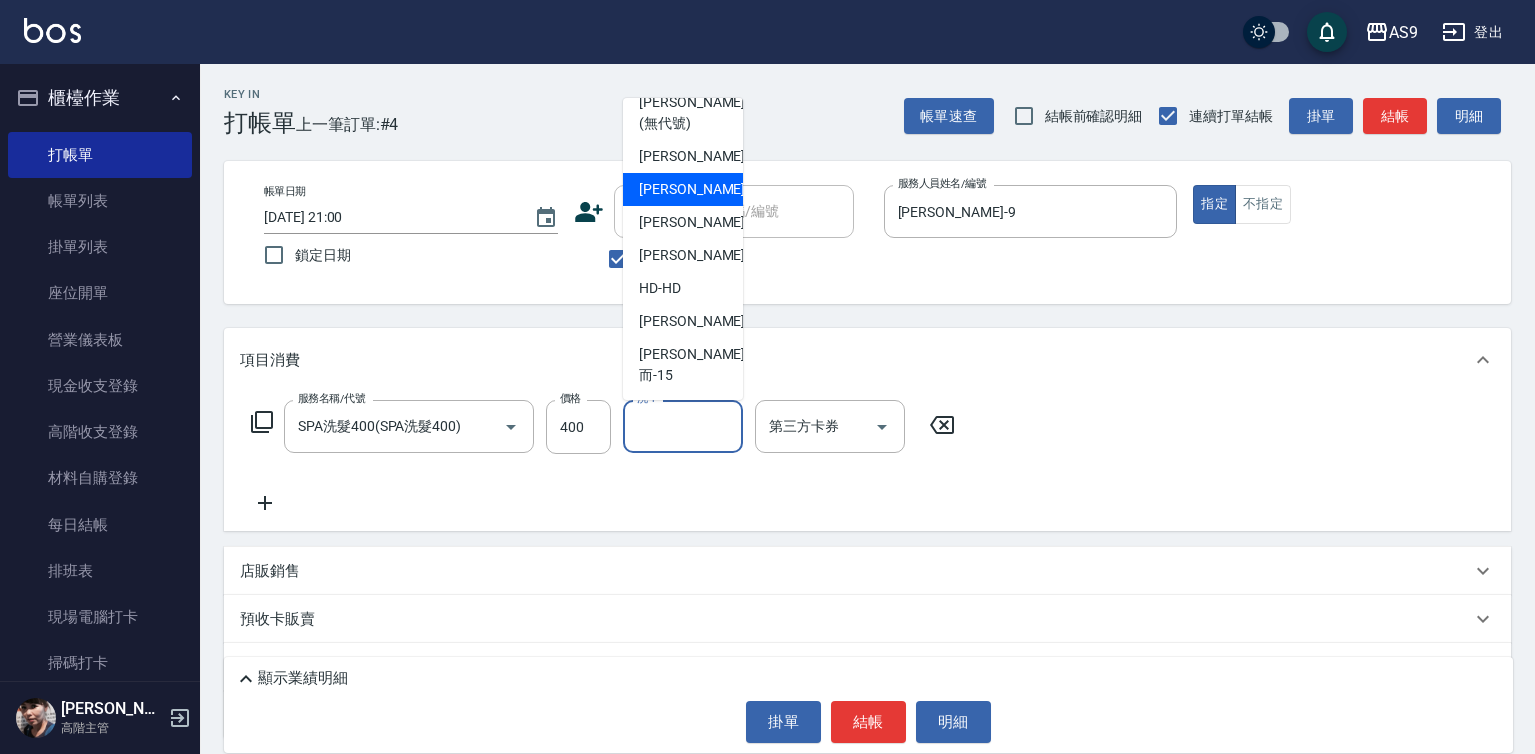 scroll, scrollTop: 128, scrollLeft: 0, axis: vertical 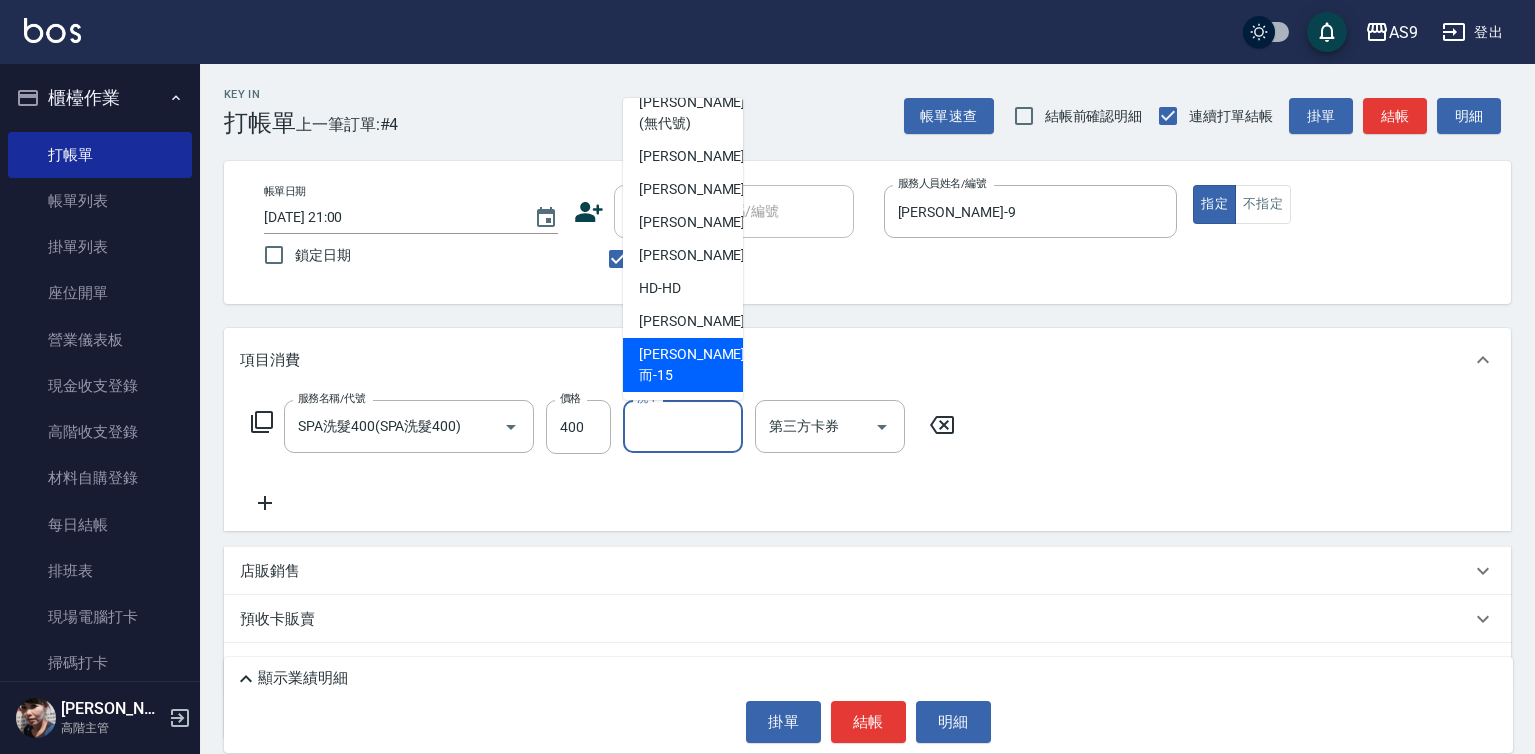 click on "[PERSON_NAME]而 -15" at bounding box center [692, 365] 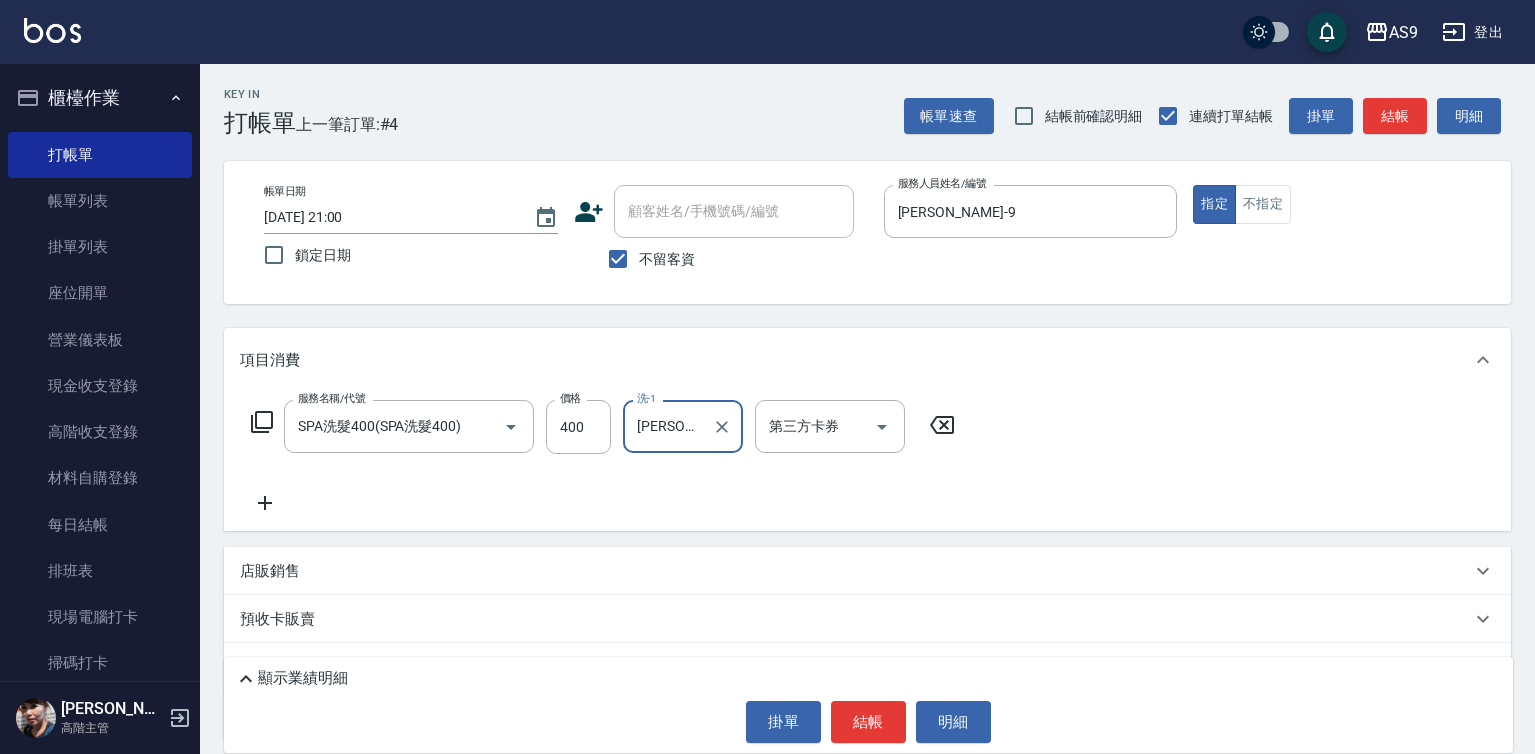 type on "[PERSON_NAME]而-15" 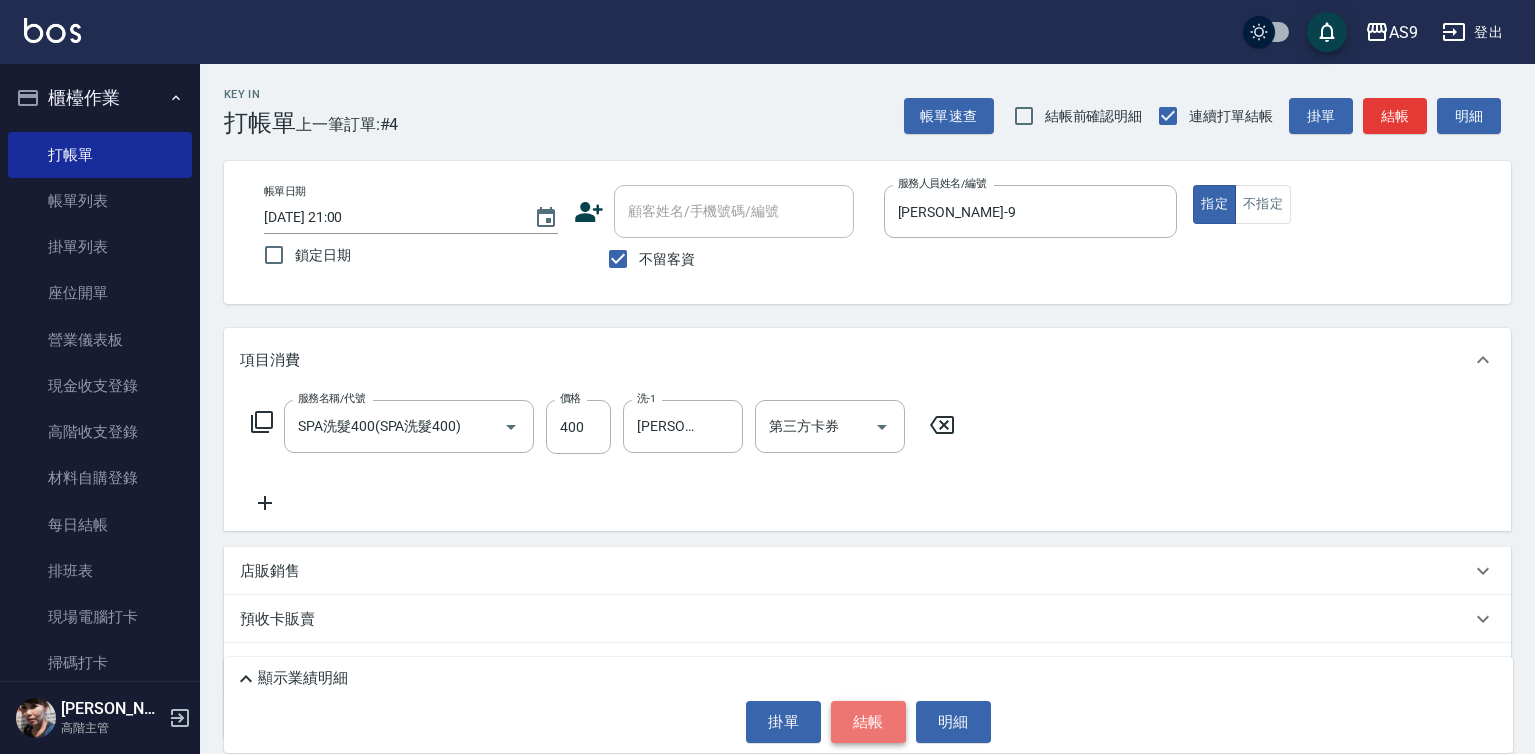 click on "結帳" at bounding box center (868, 722) 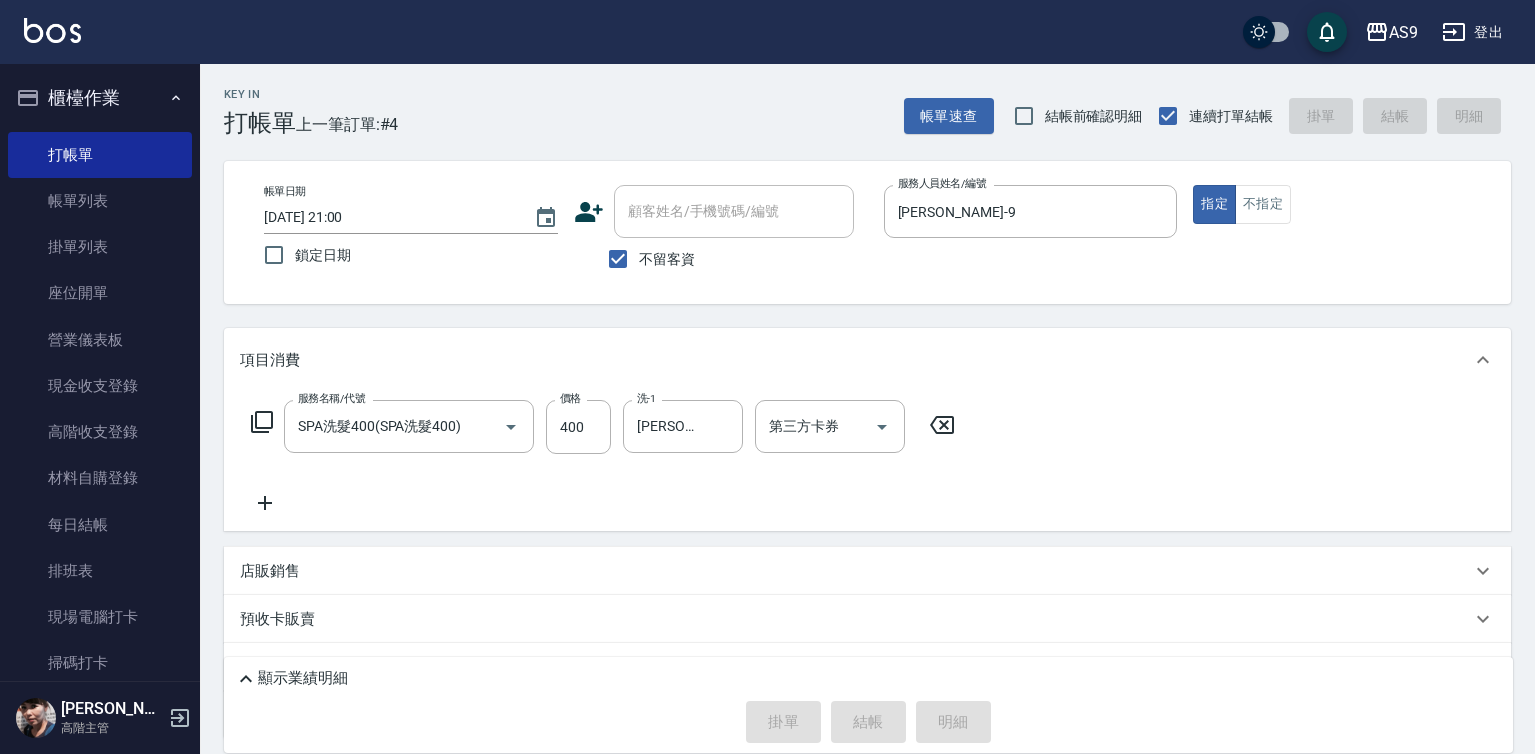 type 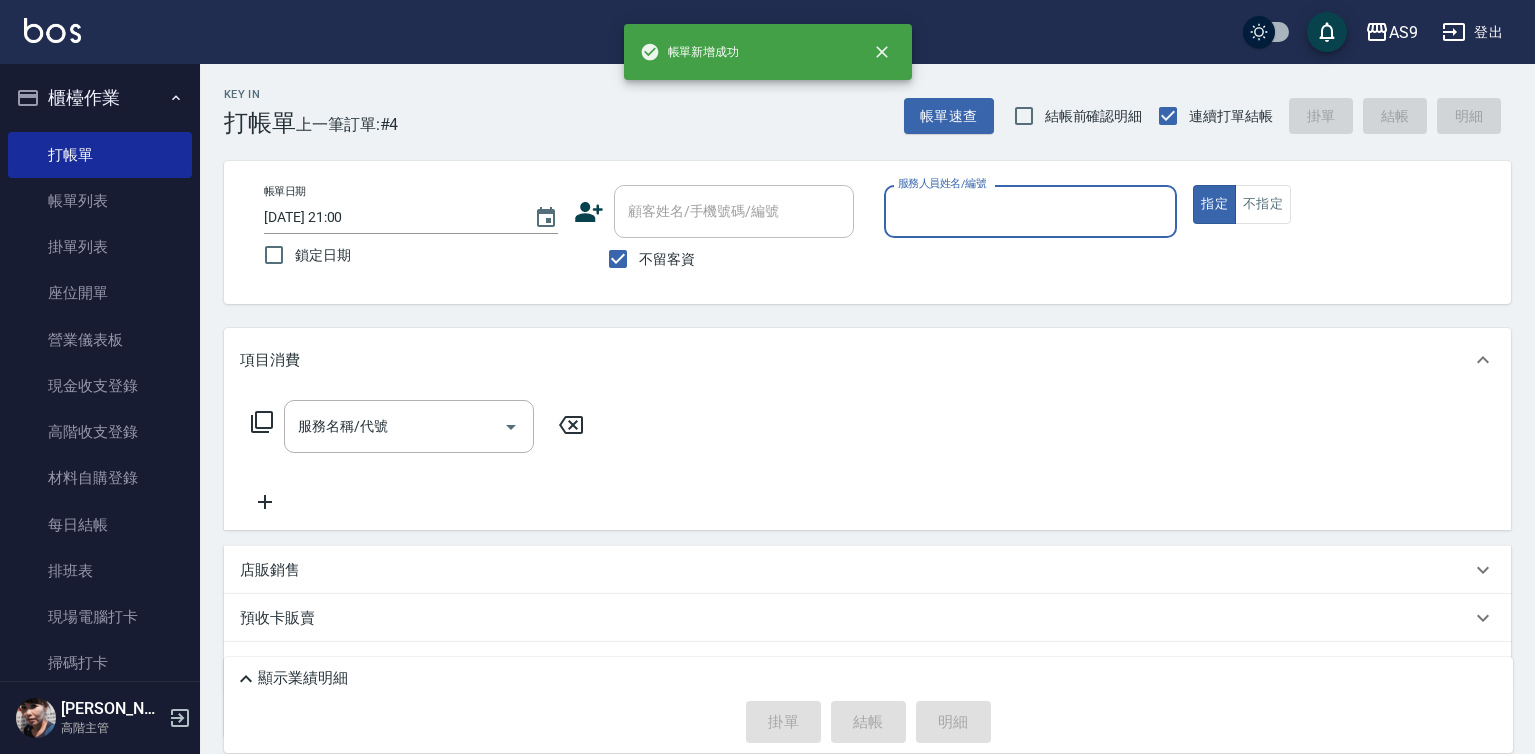 click on "服務人員姓名/編號" at bounding box center [1031, 211] 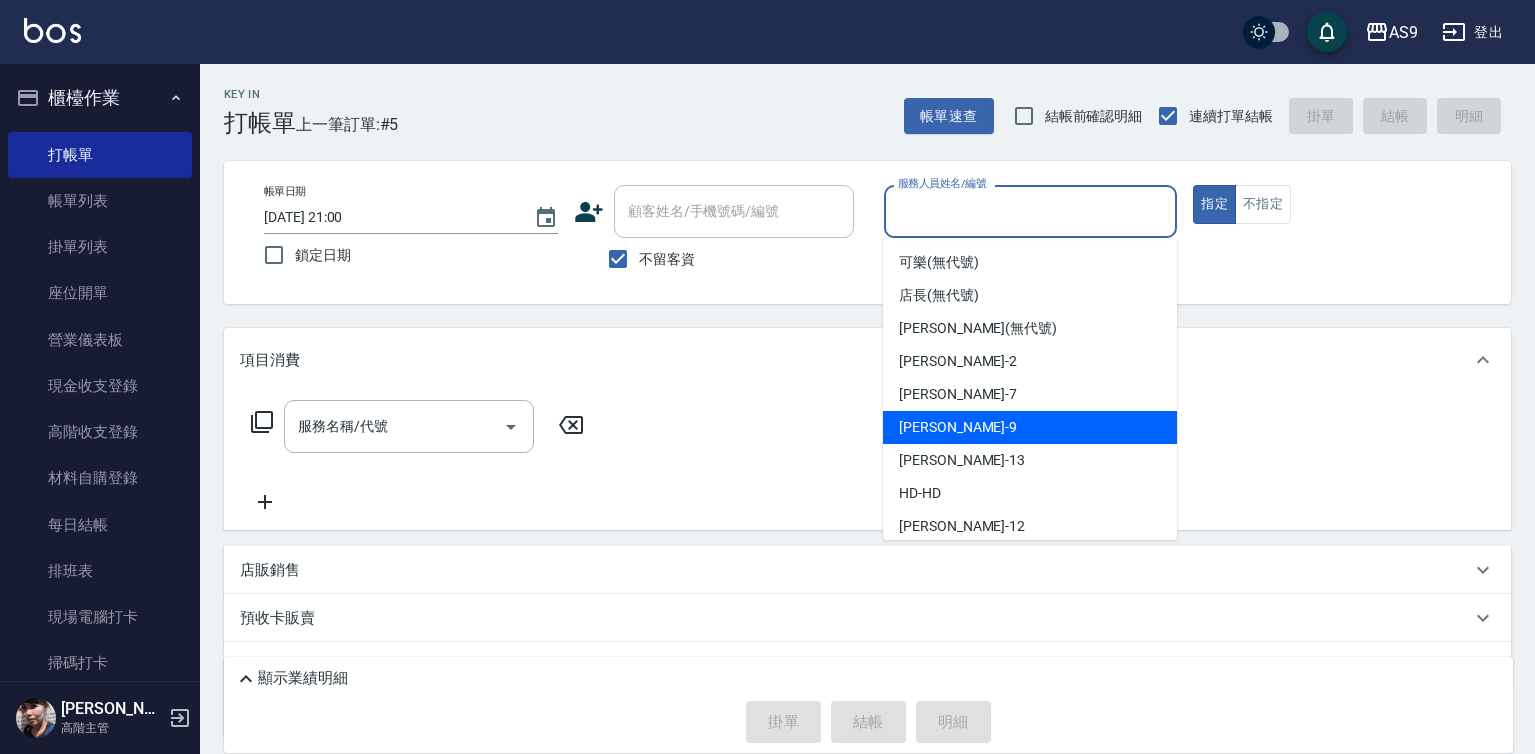 click on "[PERSON_NAME] -9" at bounding box center [1030, 427] 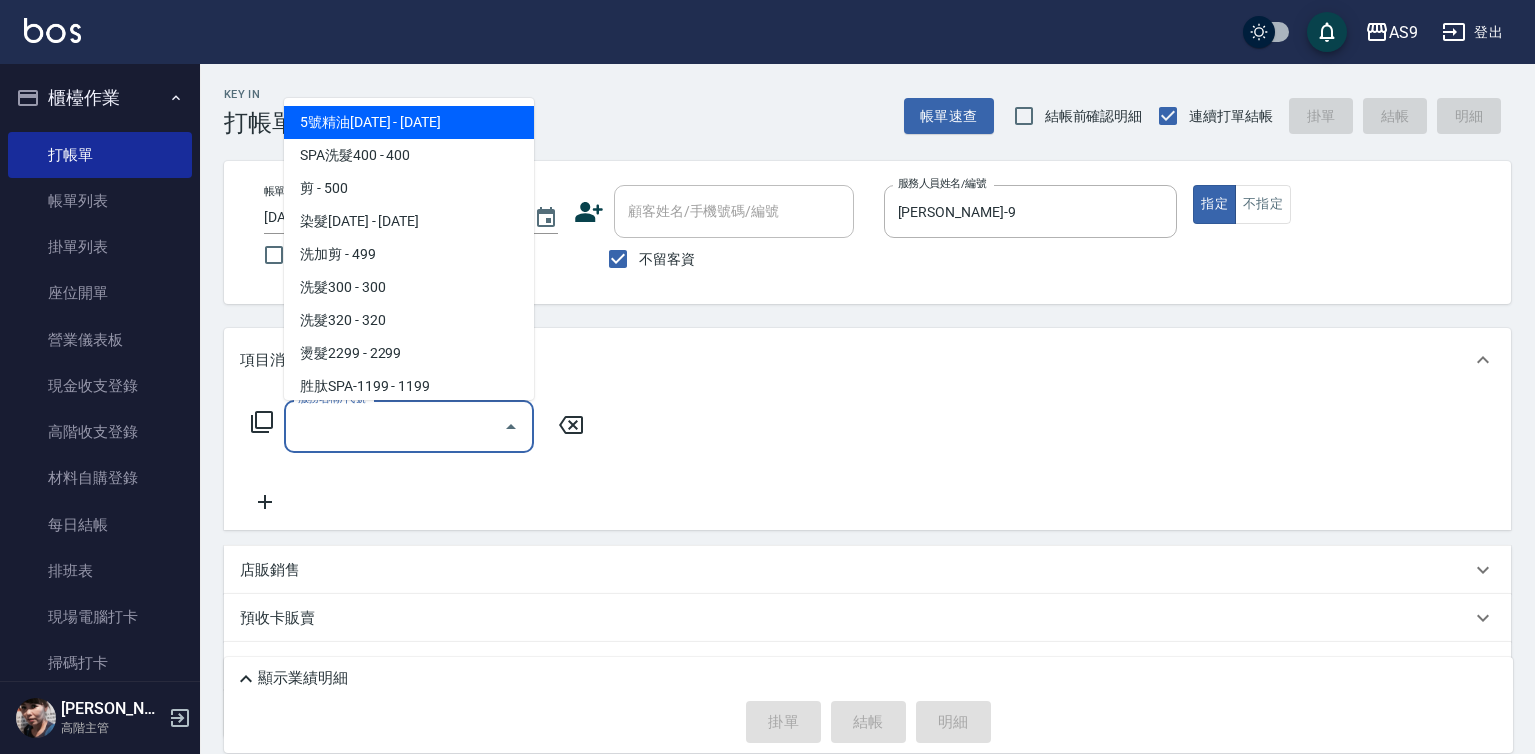 click on "服務名稱/代號" at bounding box center (394, 426) 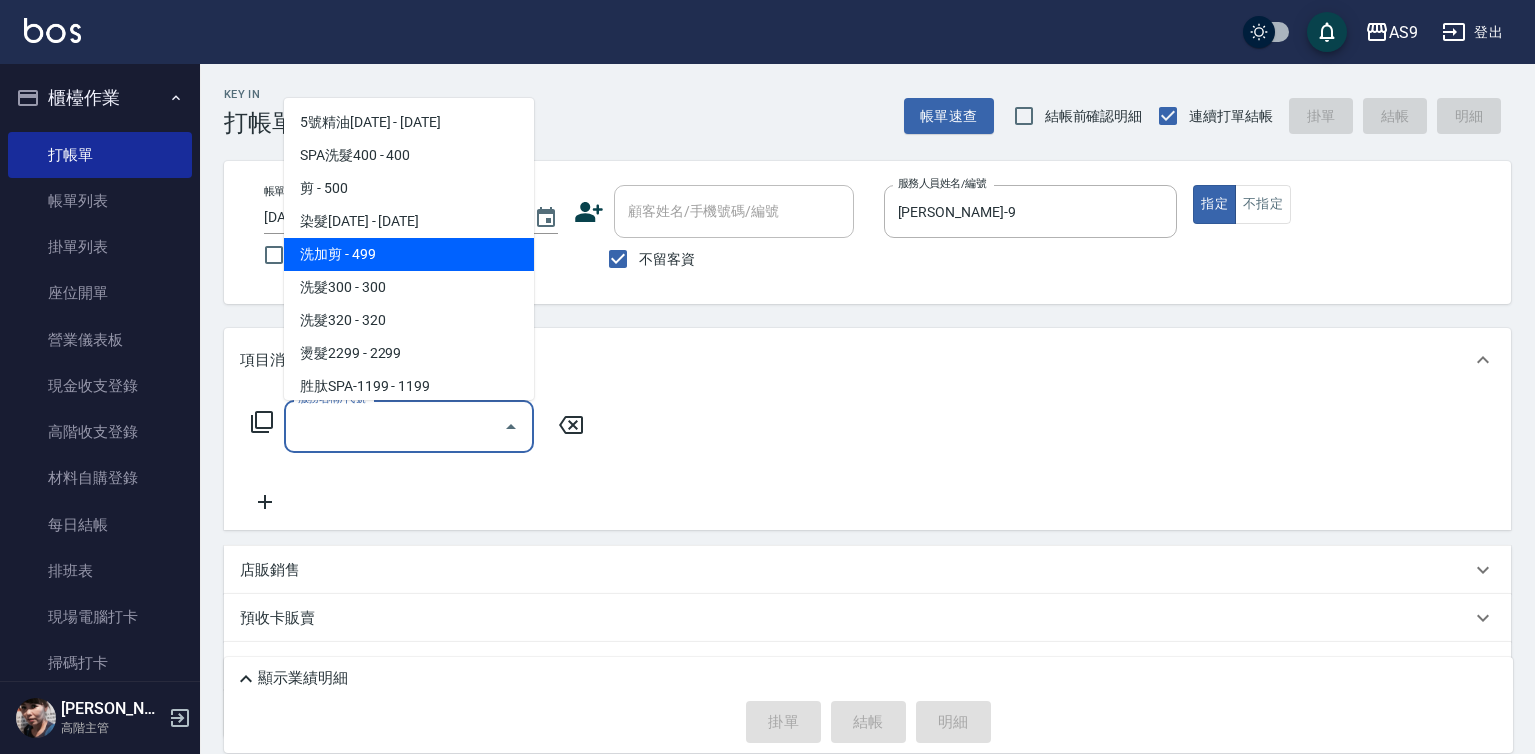 click on "洗加剪 - 499" at bounding box center (409, 254) 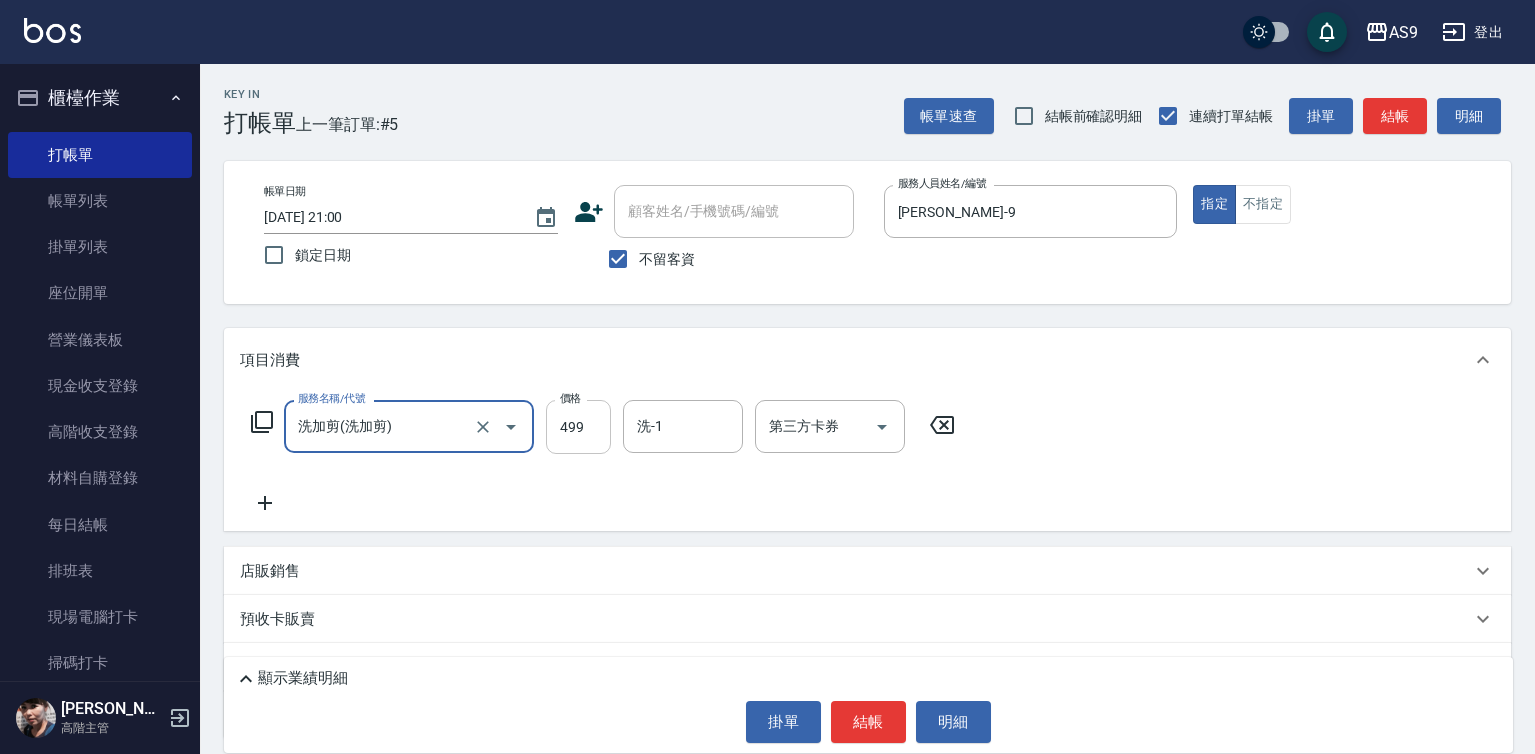 click on "499" at bounding box center (578, 427) 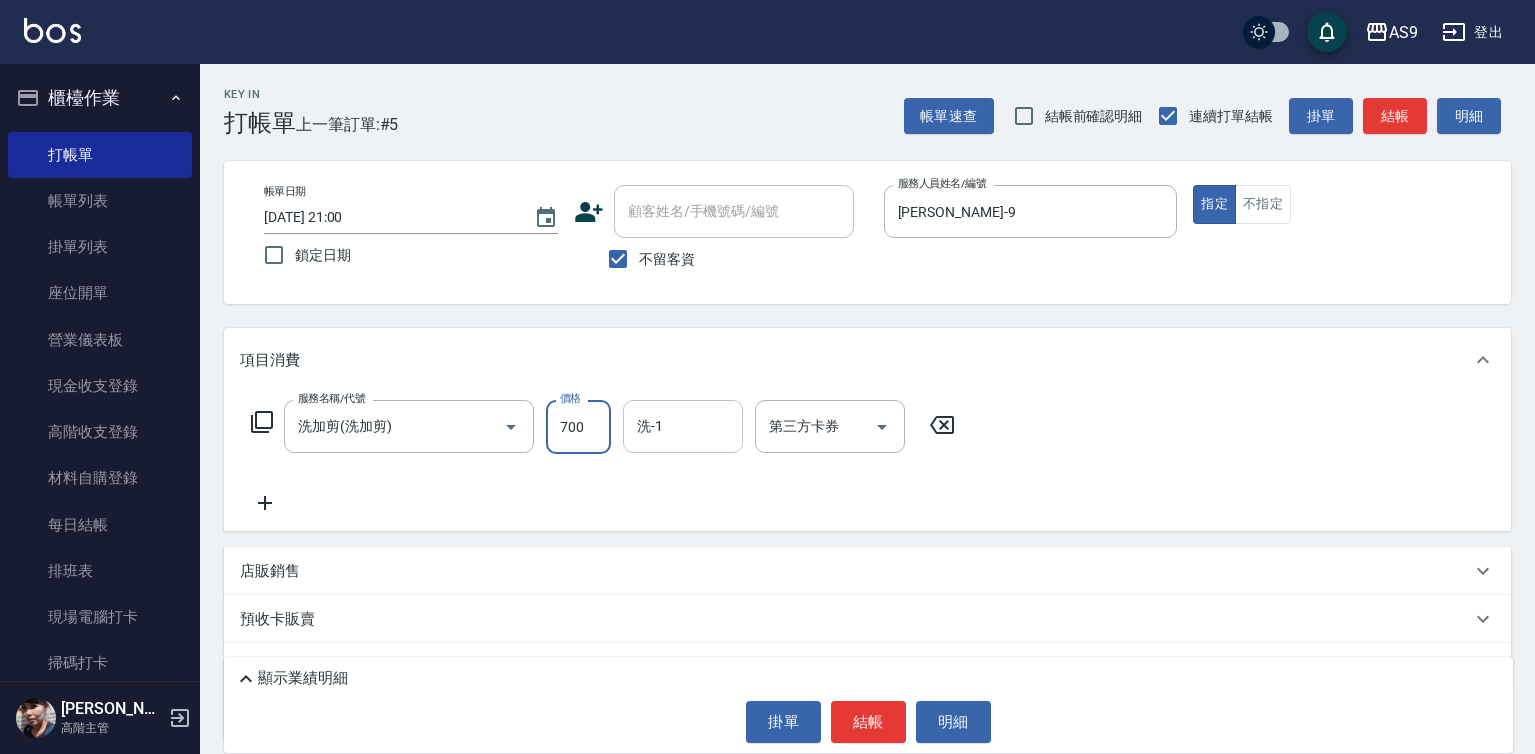 type on "700" 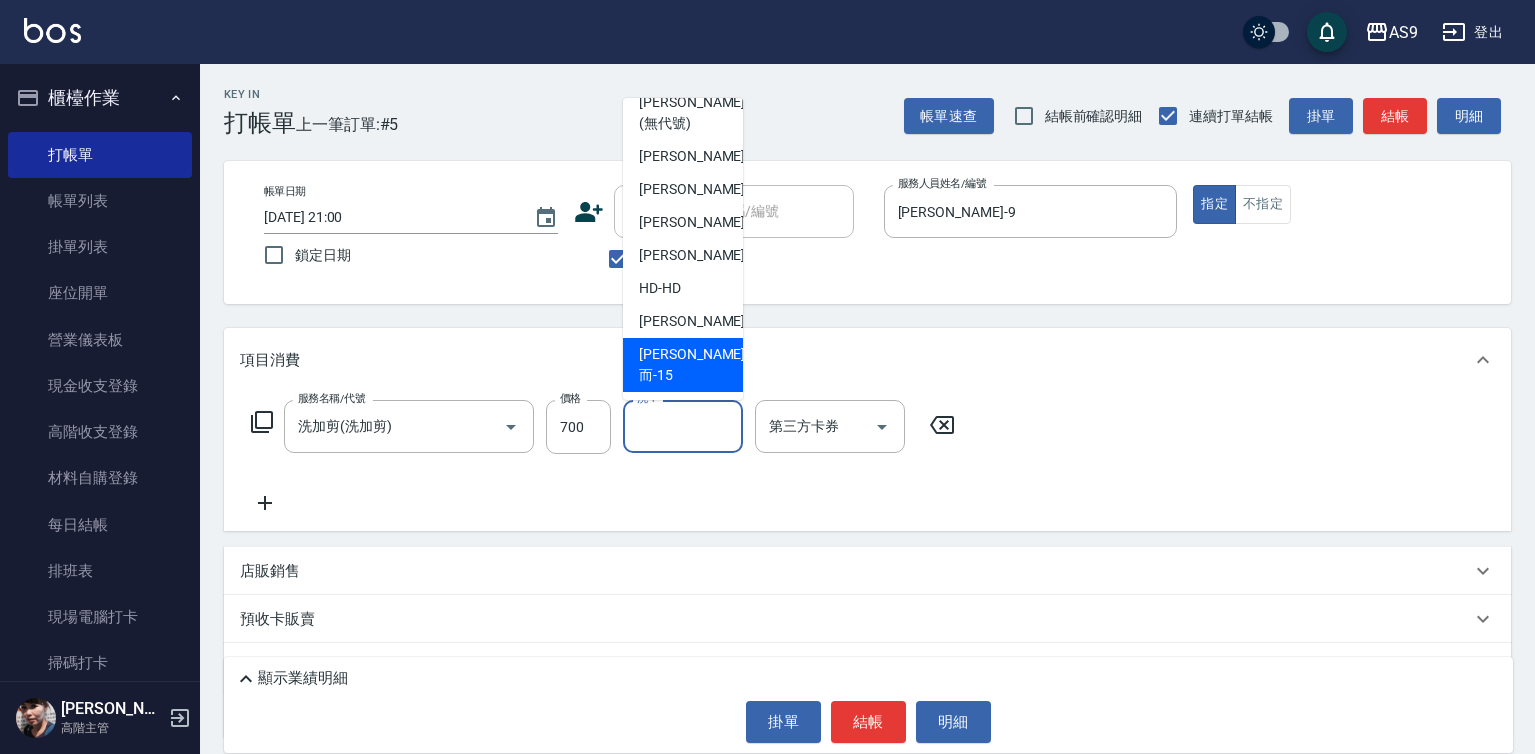 scroll, scrollTop: 128, scrollLeft: 0, axis: vertical 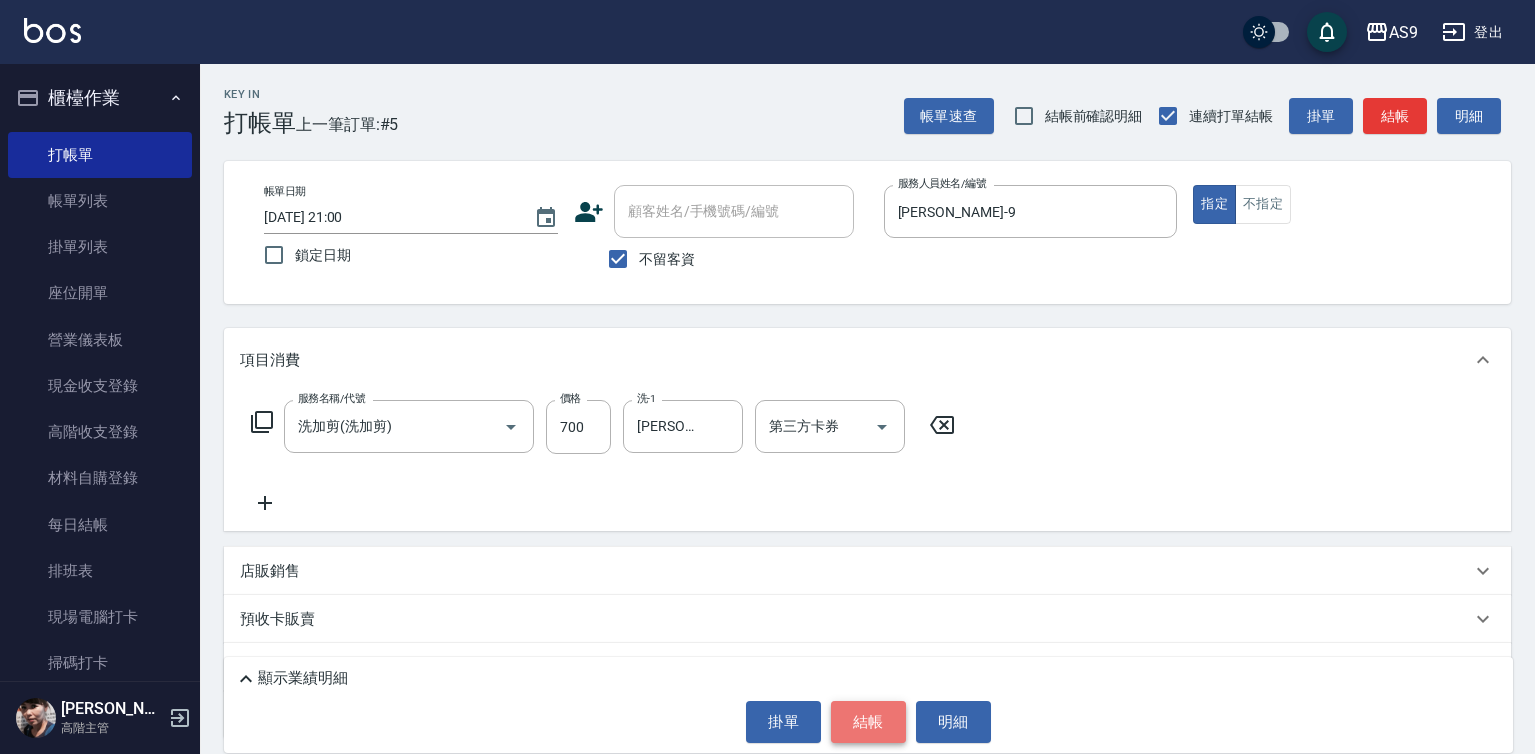 click on "結帳" at bounding box center [868, 722] 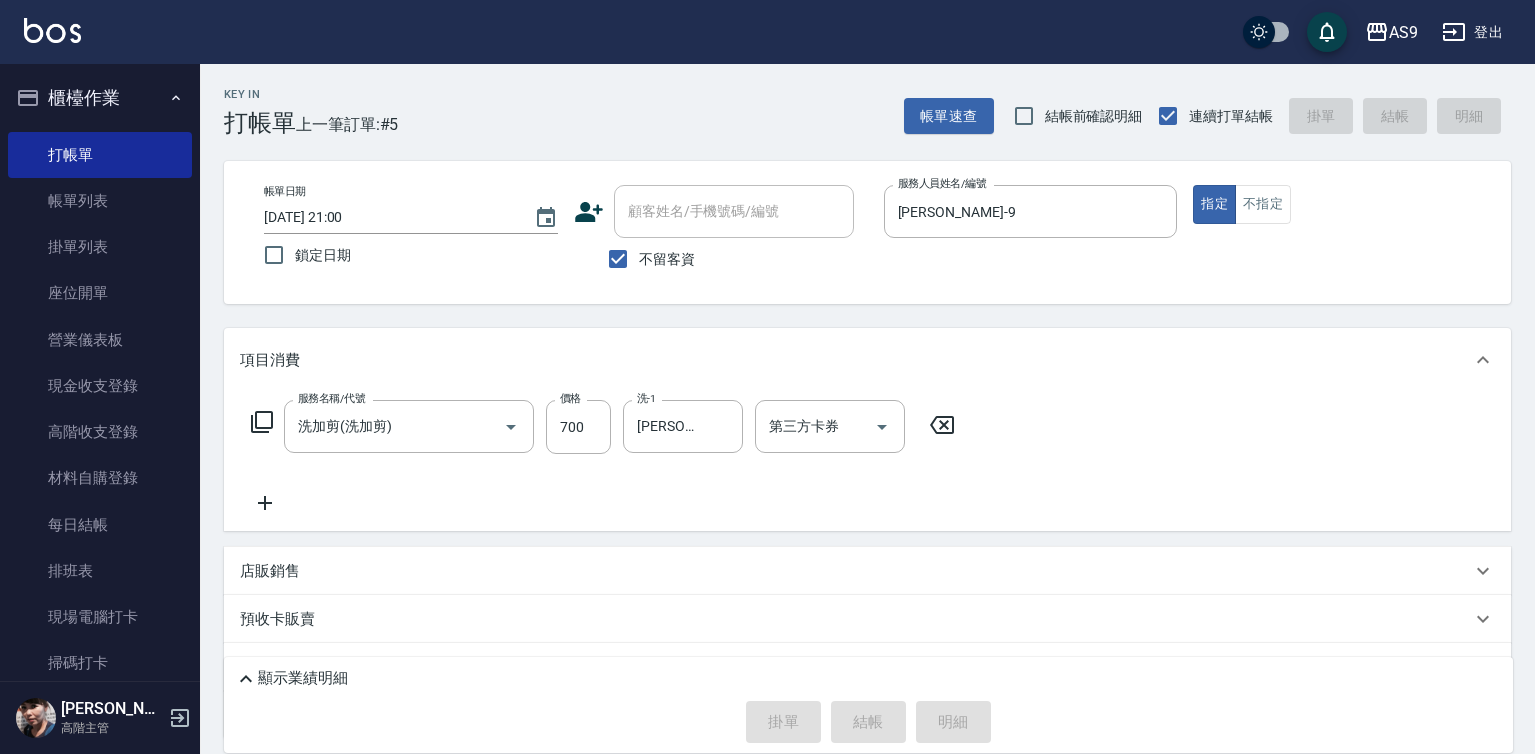 type 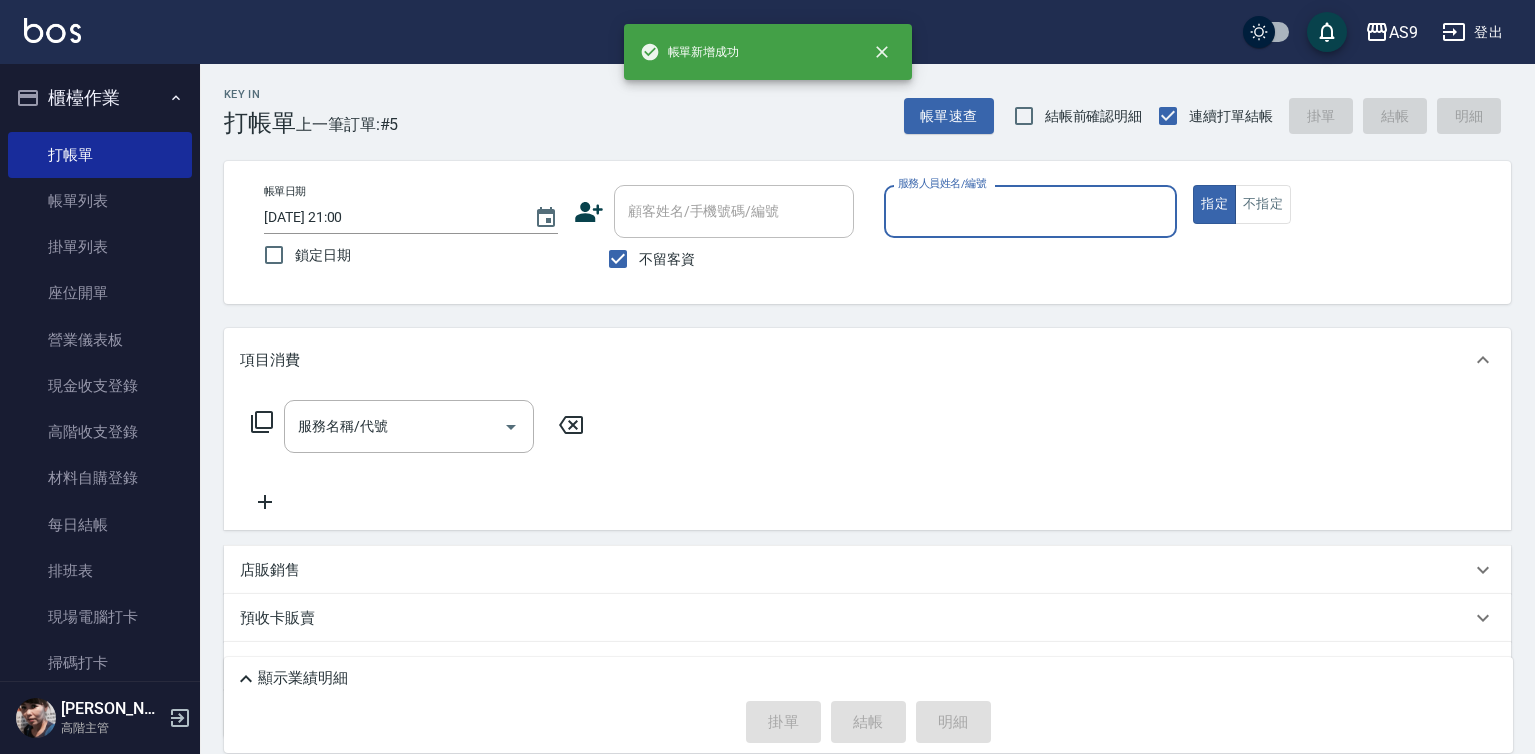 click on "服務人員姓名/編號" at bounding box center [1031, 211] 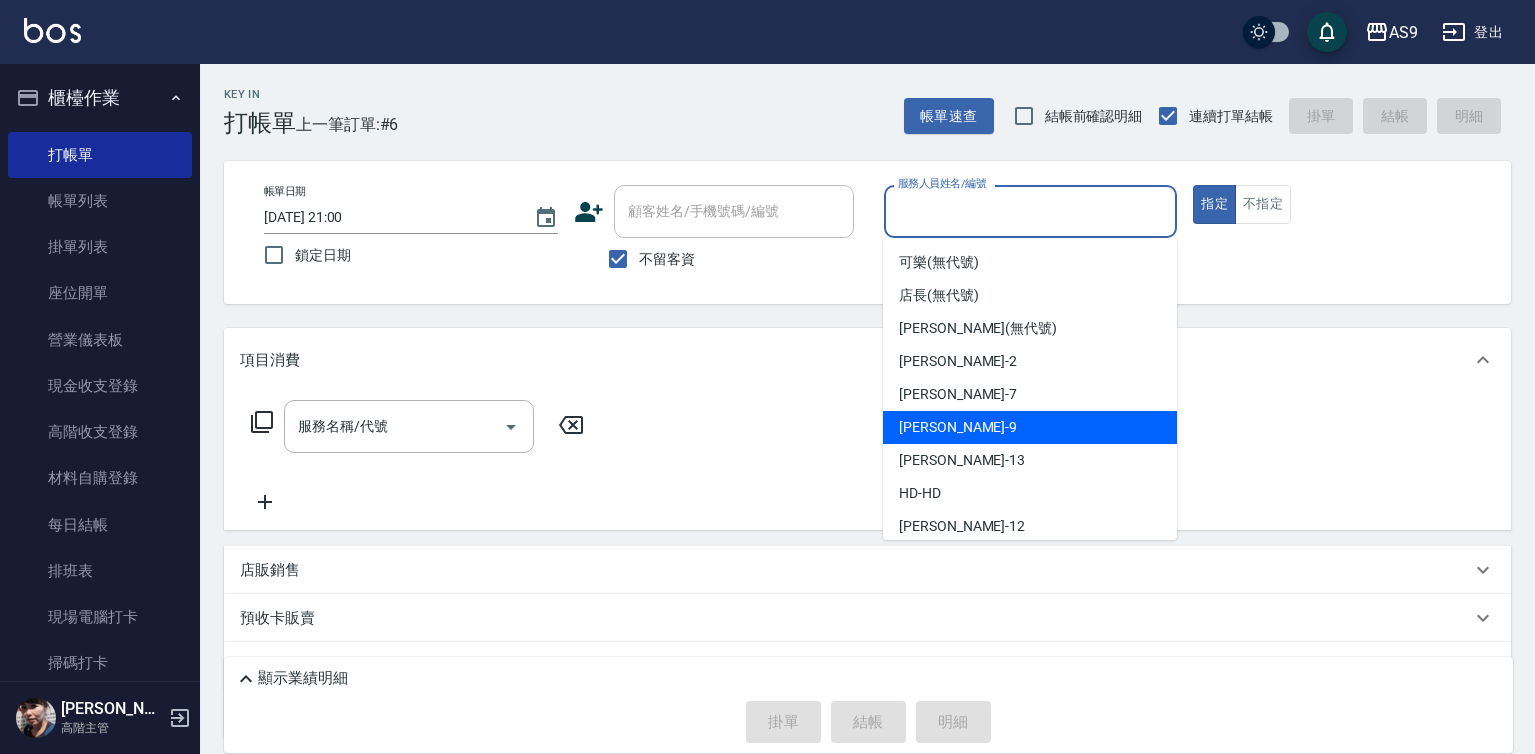 click on "[PERSON_NAME] -9" at bounding box center [958, 427] 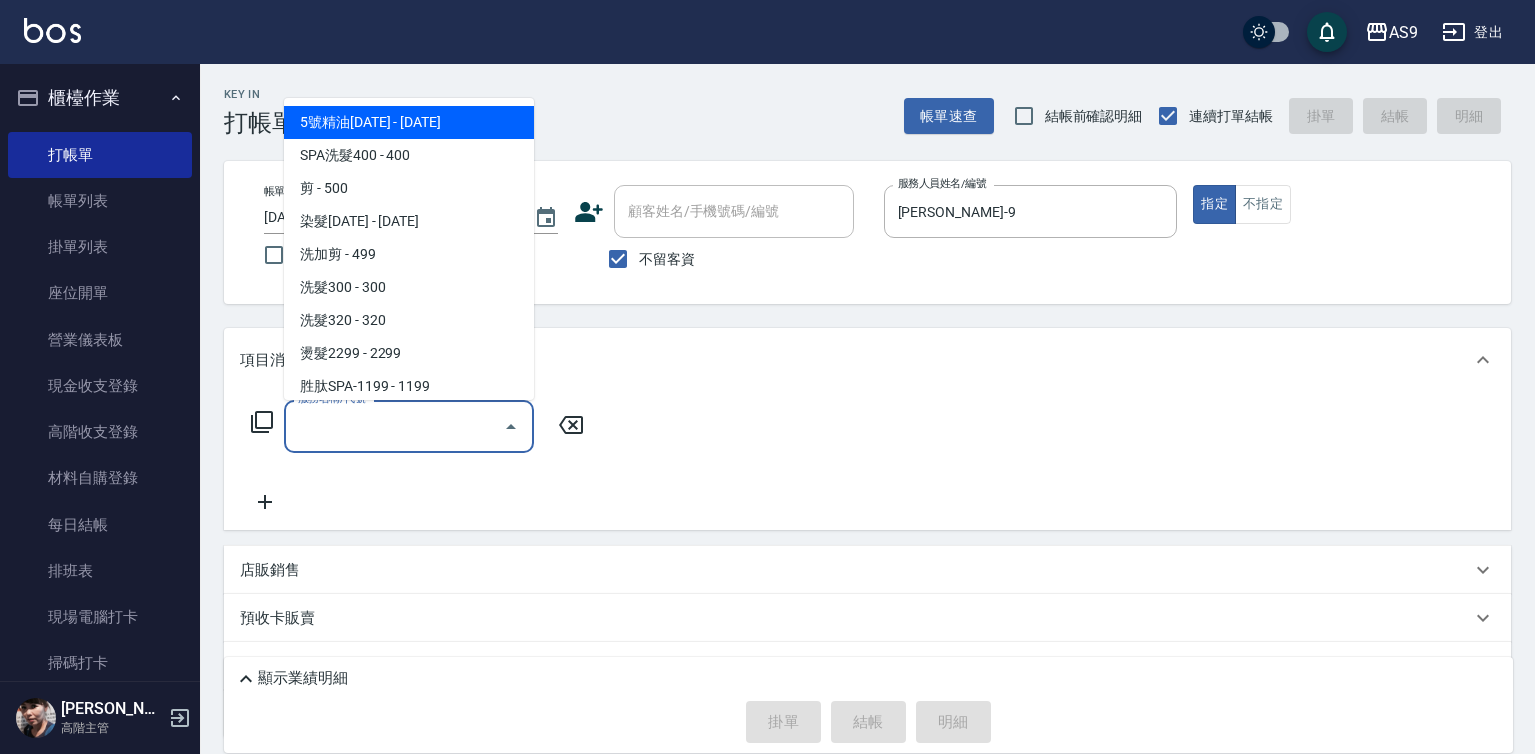 click on "服務名稱/代號" at bounding box center [394, 426] 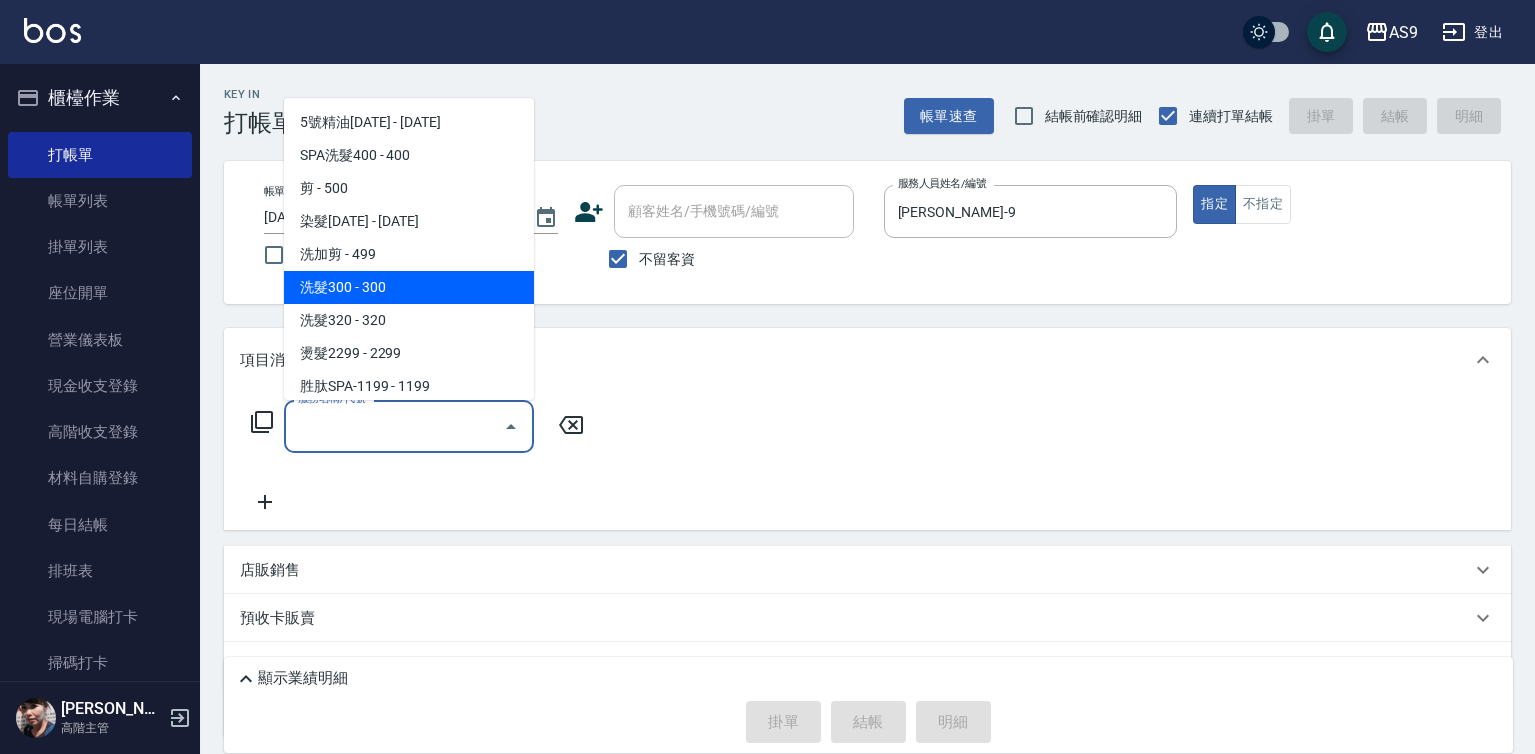 click on "洗髮300 - 300" at bounding box center [409, 287] 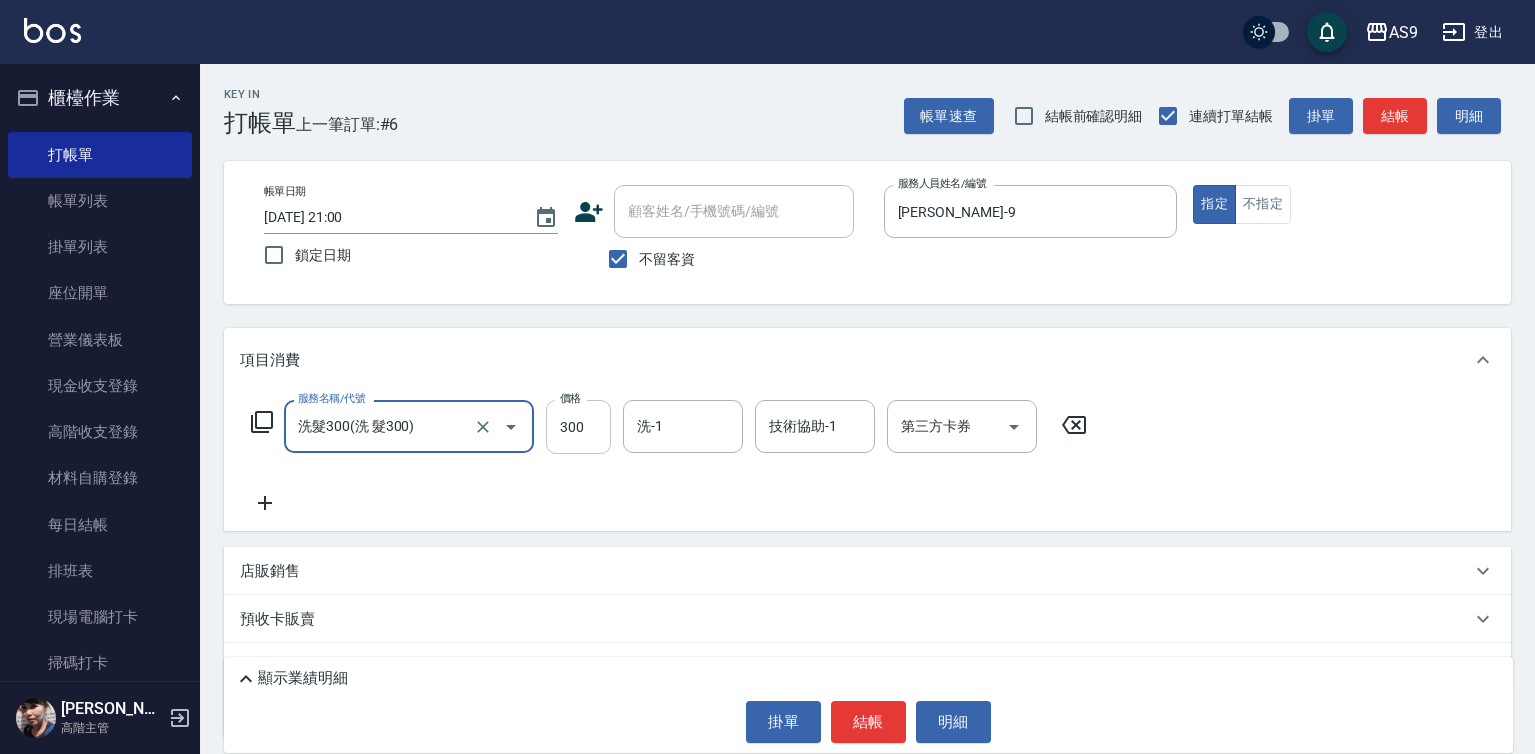 click on "300" at bounding box center (578, 427) 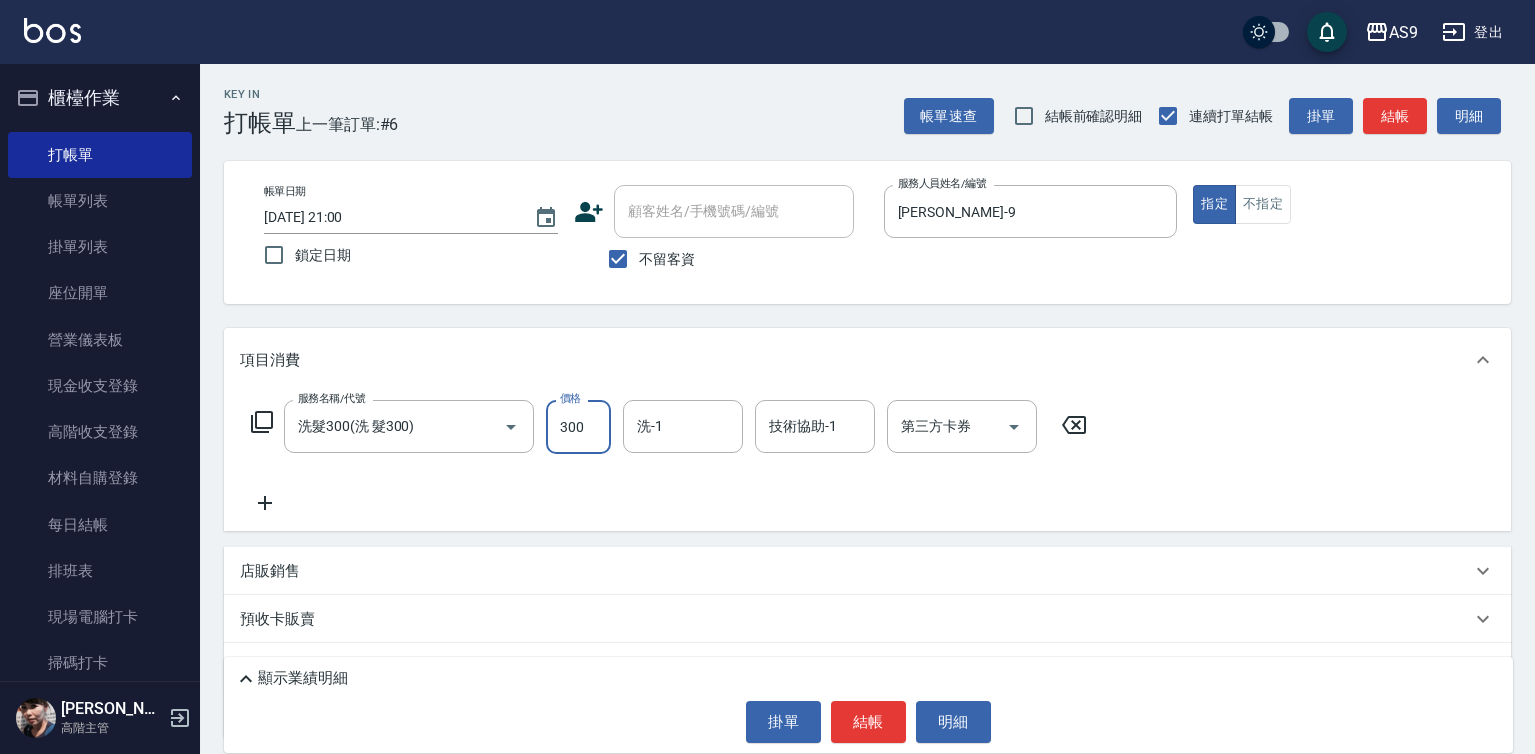 click on "300" at bounding box center [578, 427] 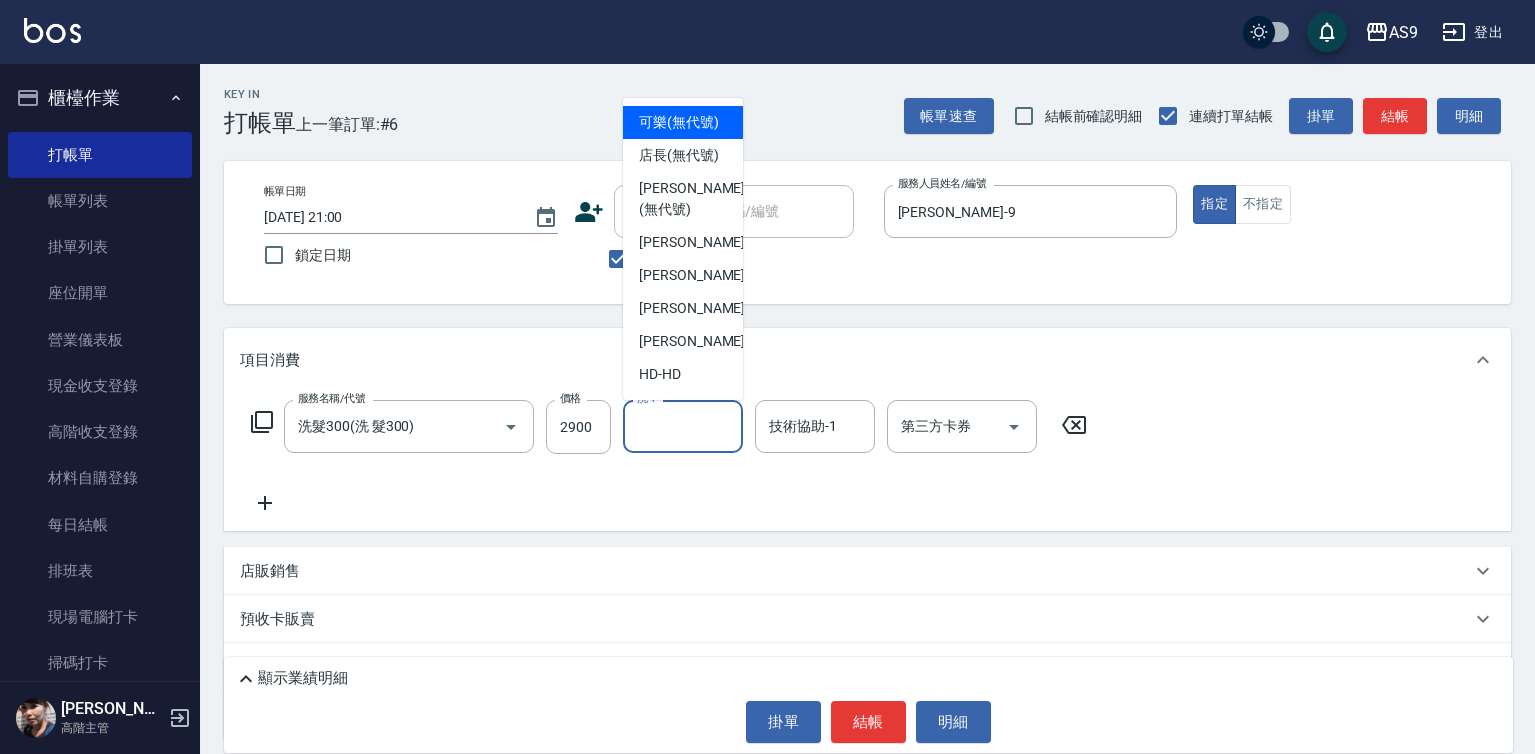click on "洗-1" at bounding box center [683, 426] 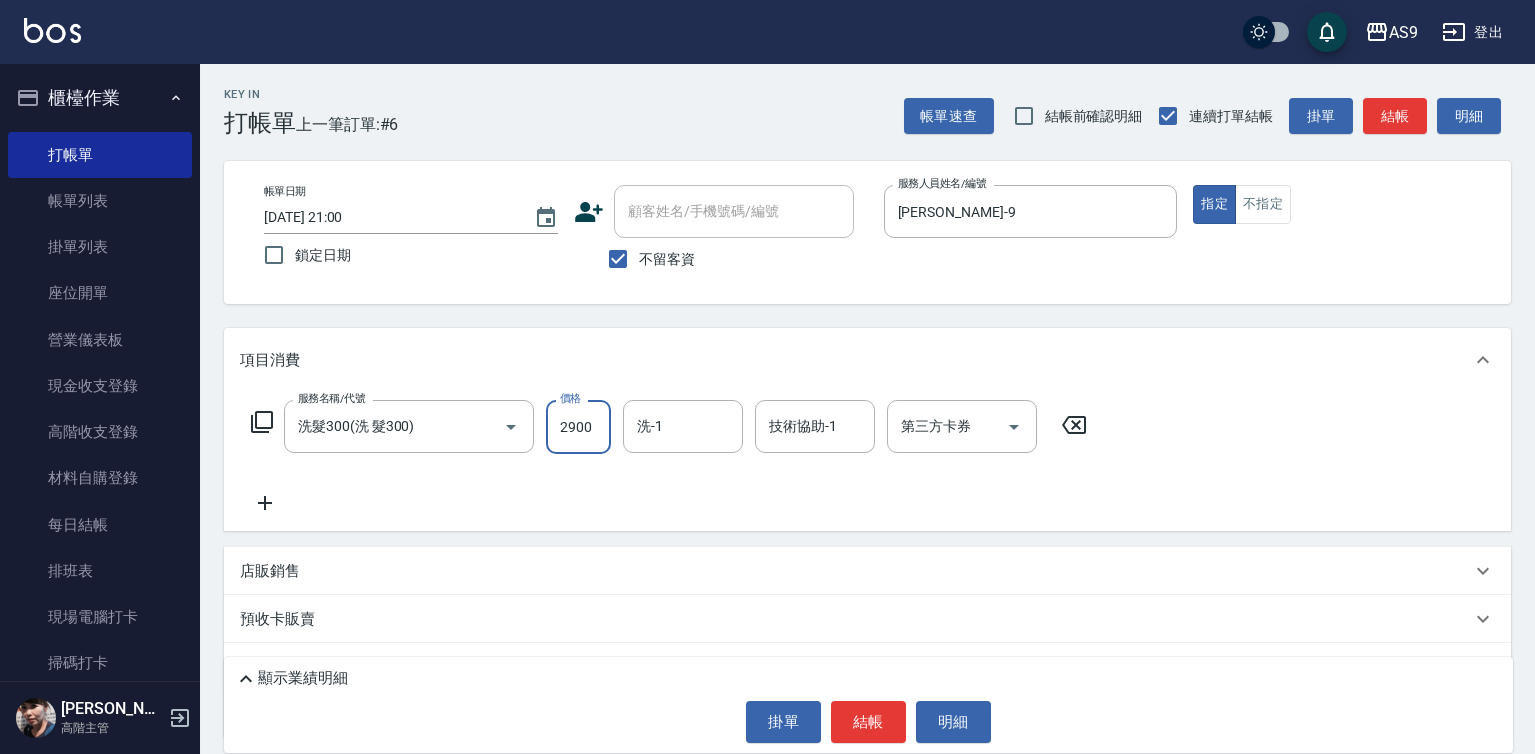 click on "2900" at bounding box center (578, 427) 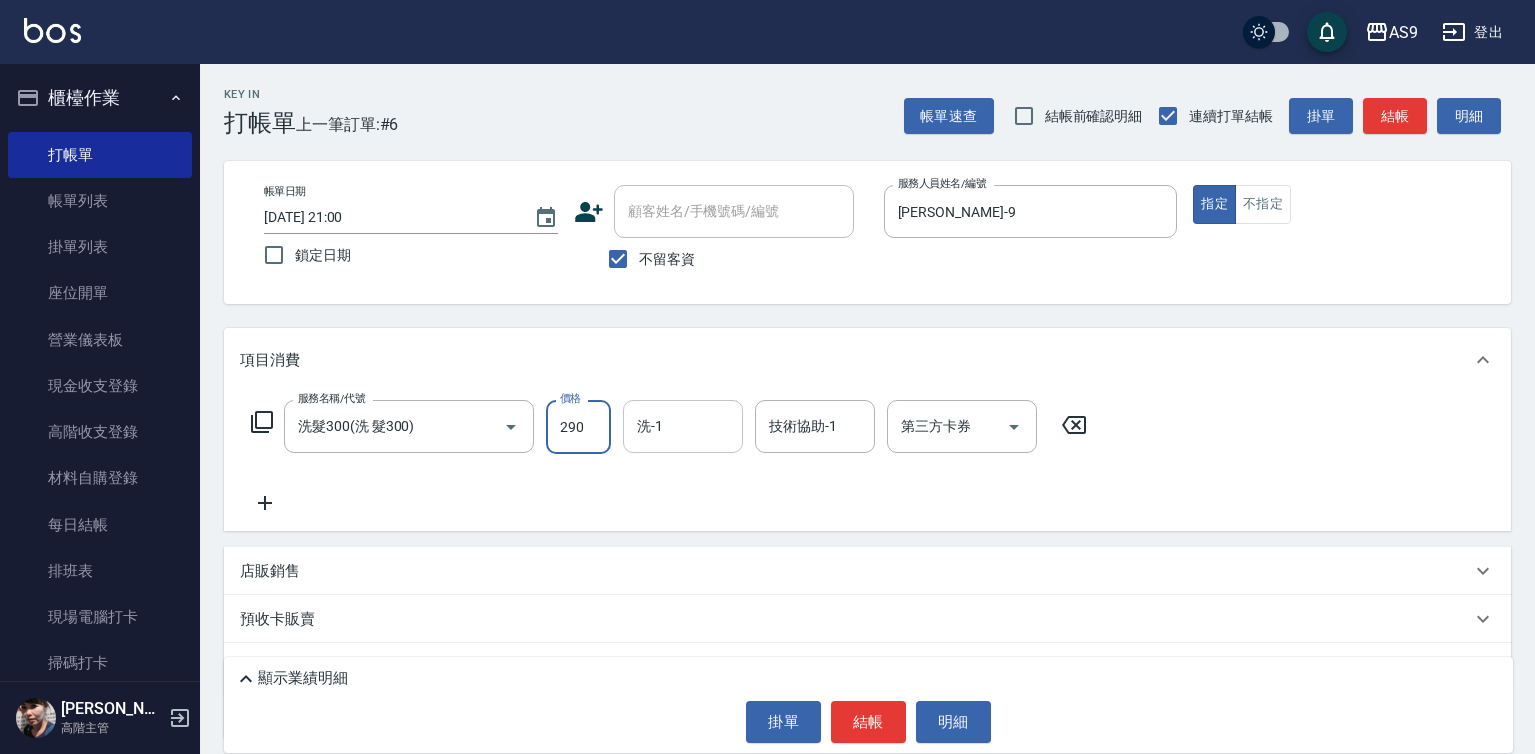 click on "洗-1" at bounding box center (683, 426) 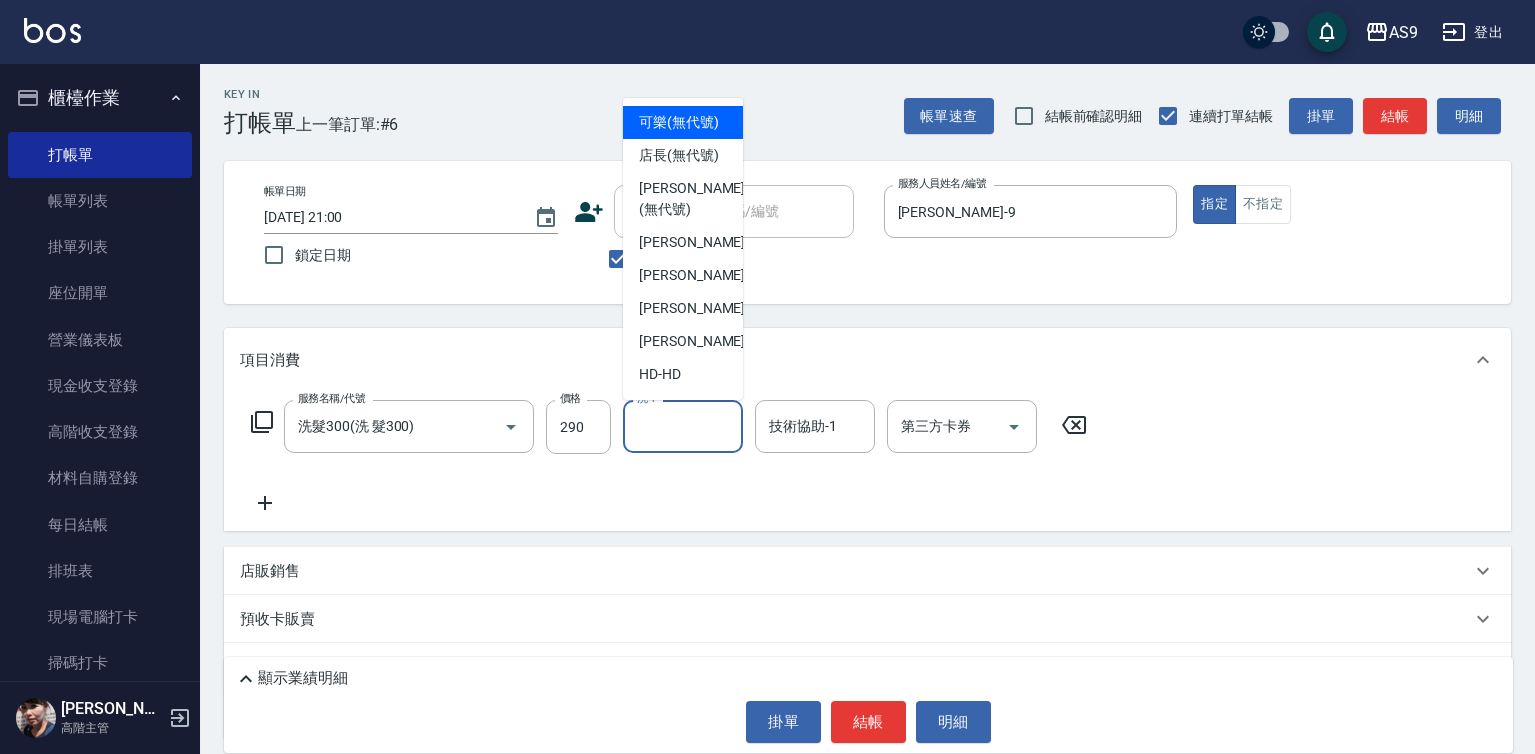 click on "洗-1" at bounding box center [683, 426] 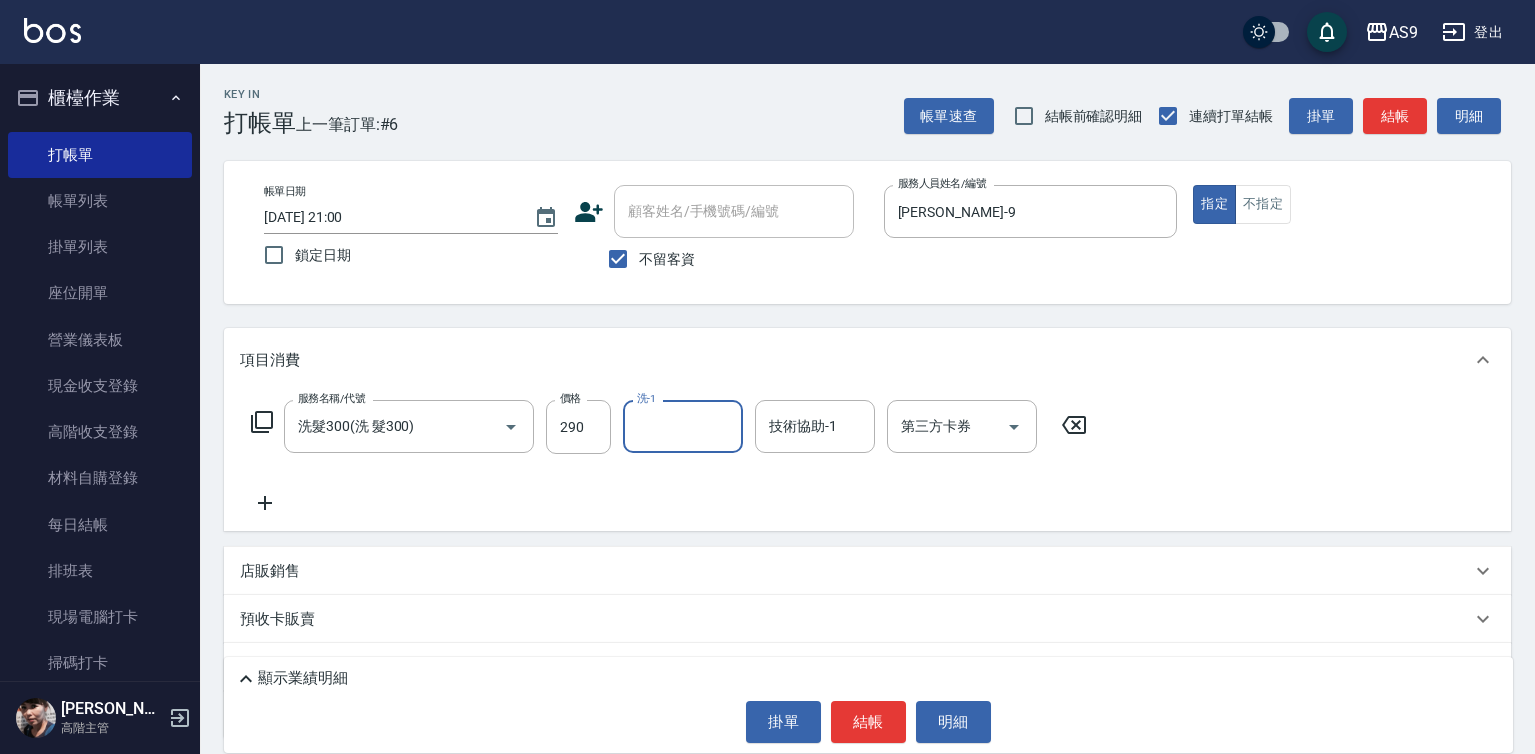 click on "洗-1" at bounding box center [683, 426] 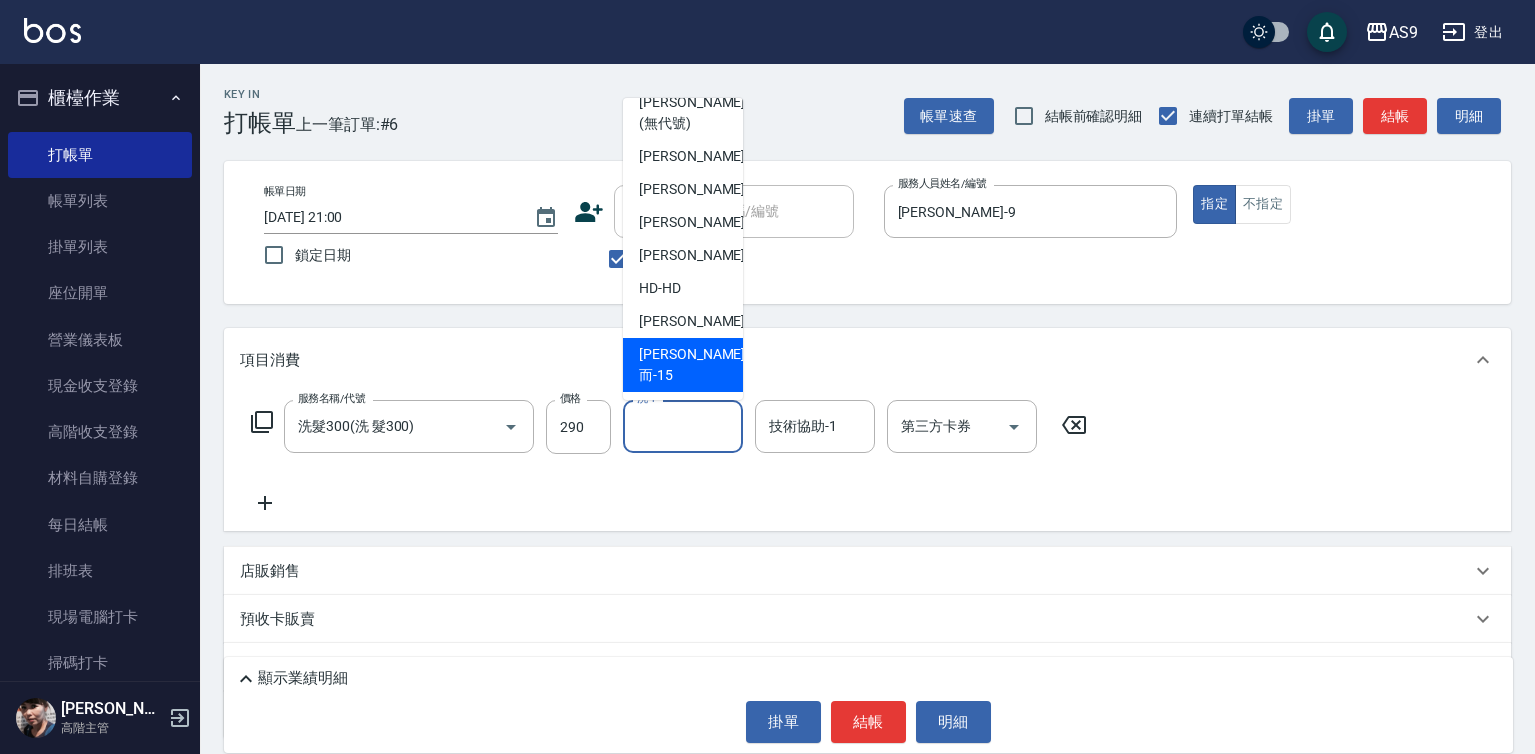 scroll, scrollTop: 128, scrollLeft: 0, axis: vertical 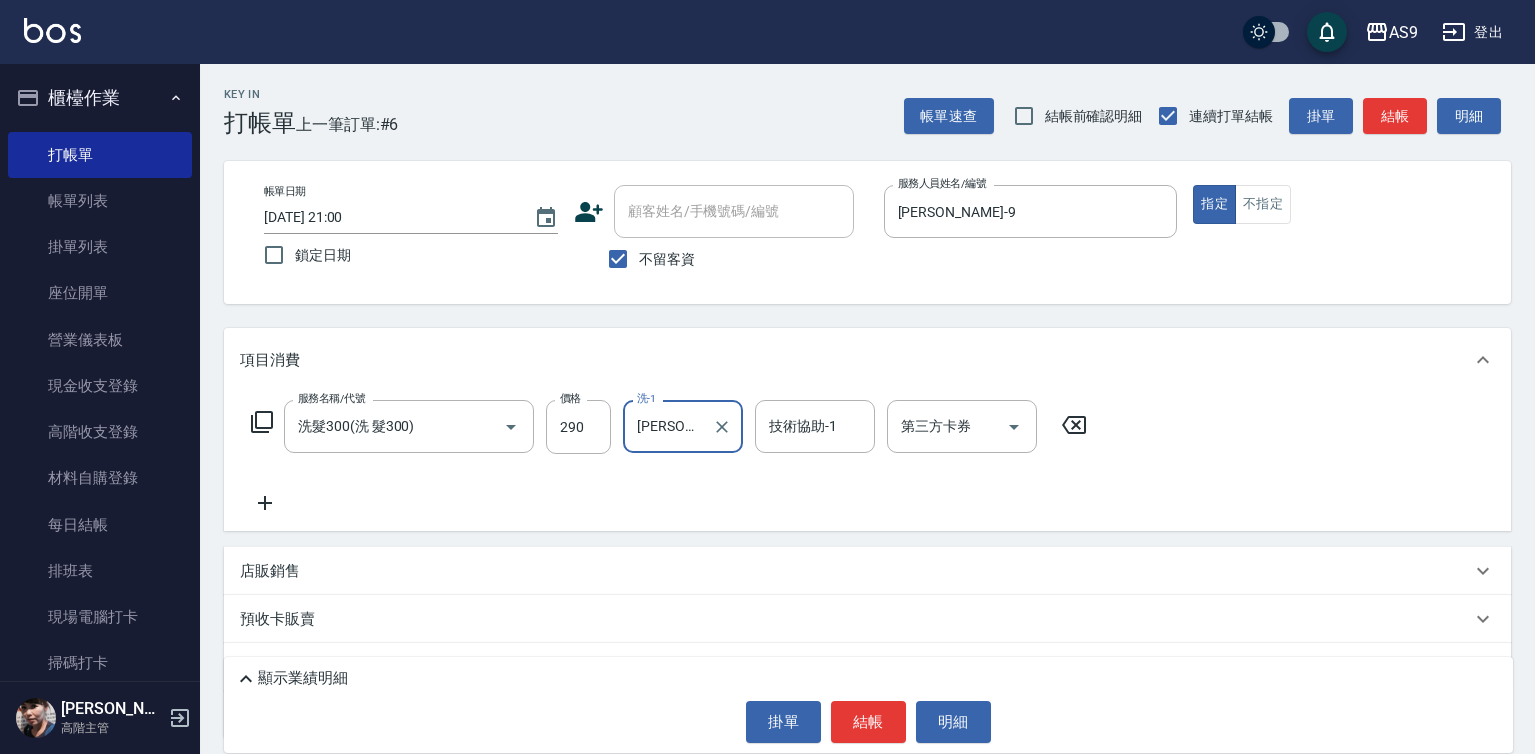 type on "[PERSON_NAME]而-15" 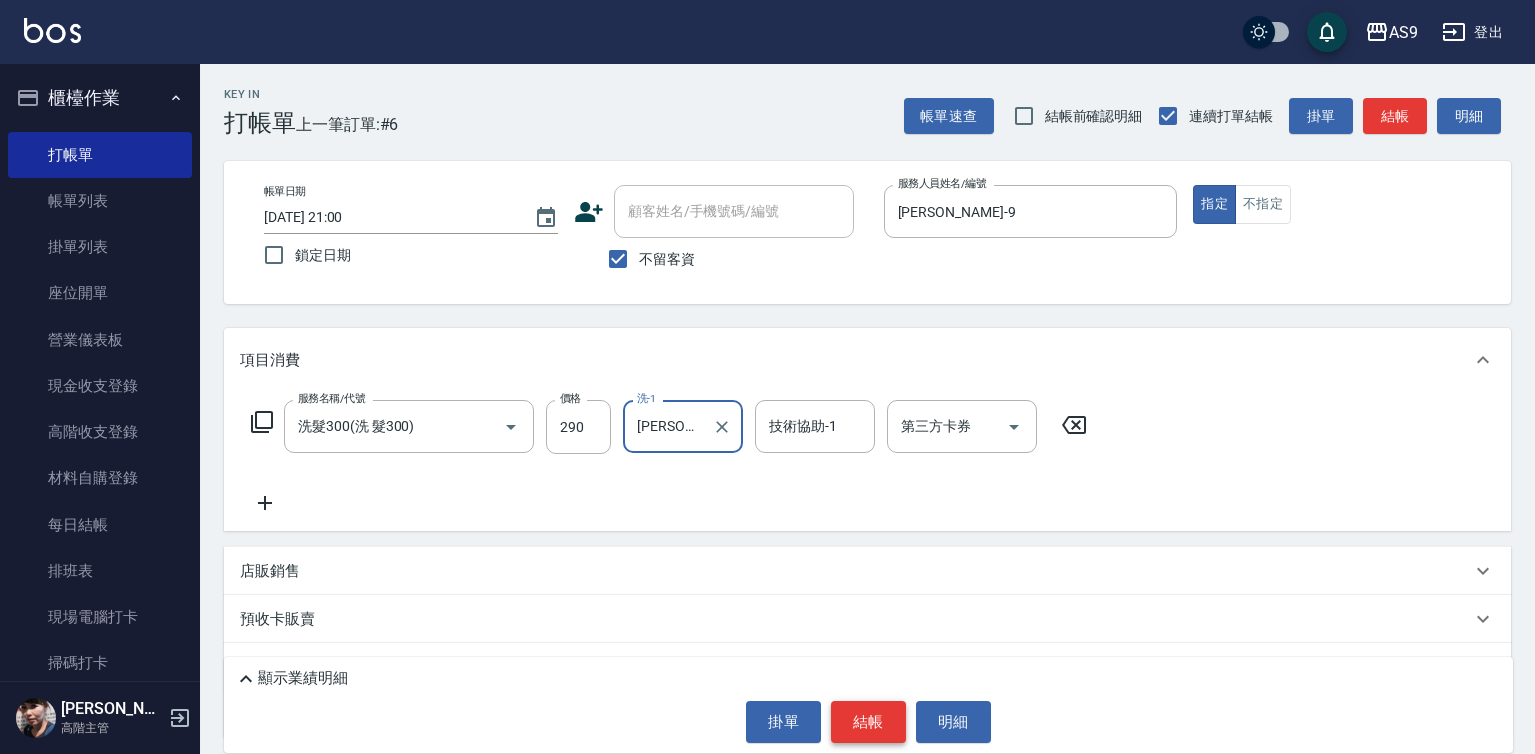 click on "結帳" at bounding box center (868, 722) 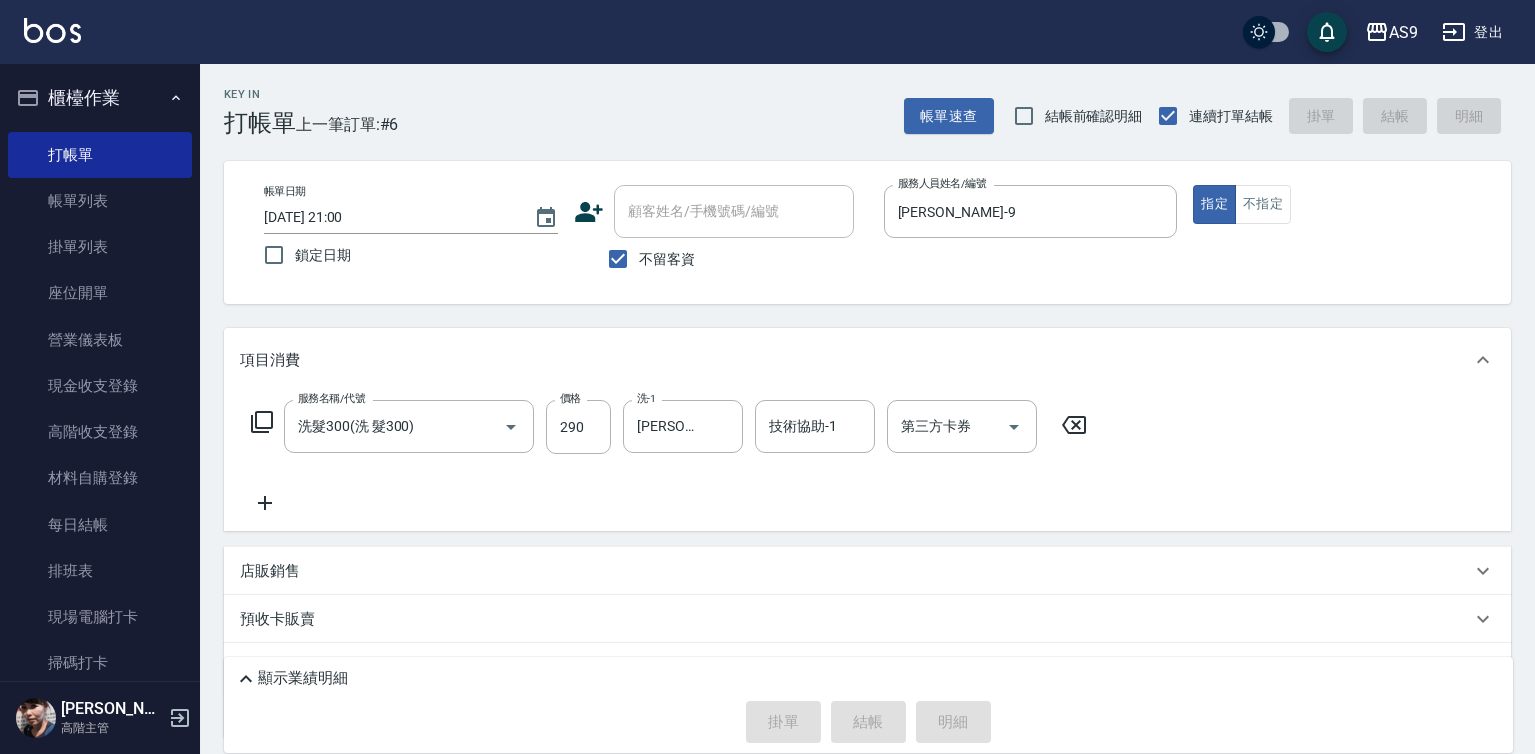 type on "[DATE] 21:01" 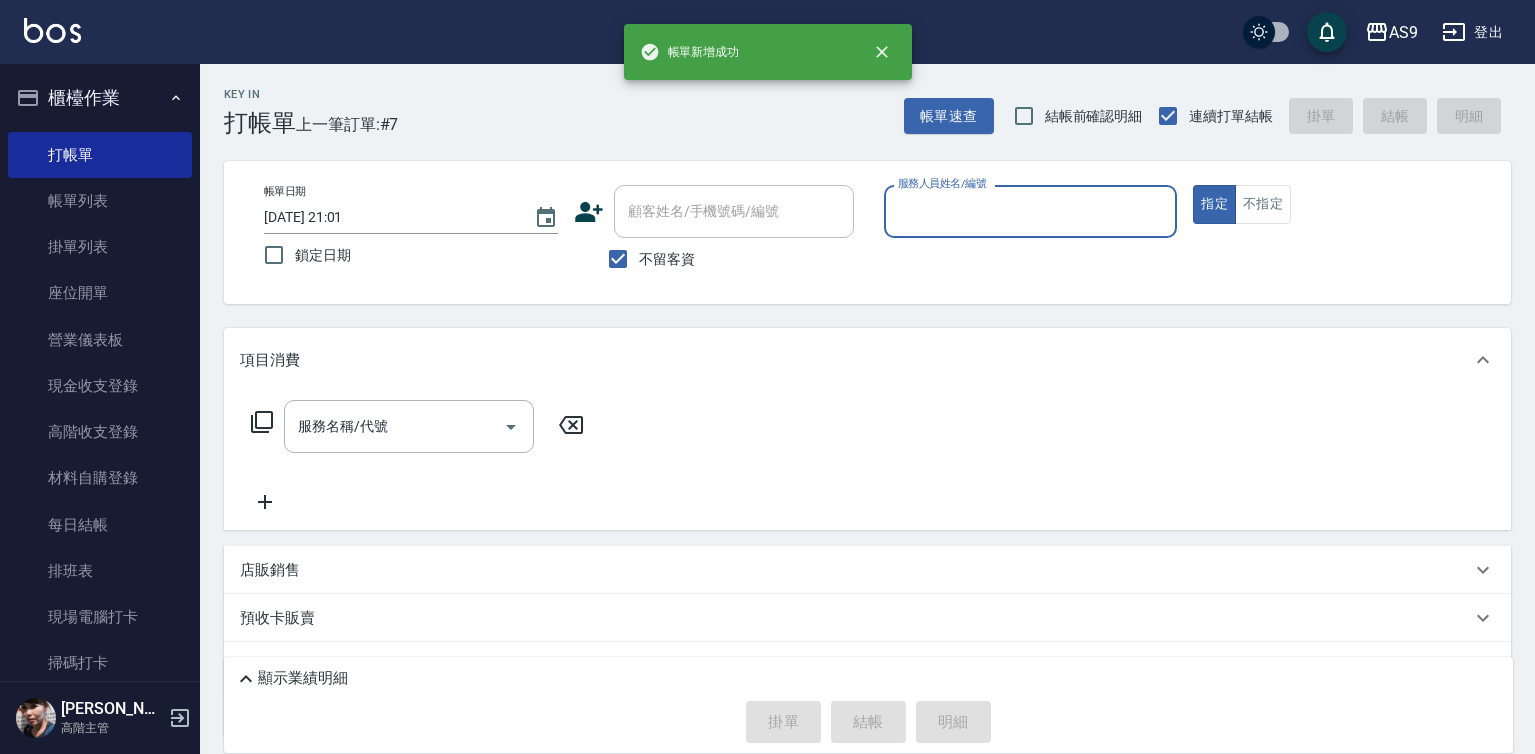 click at bounding box center [1031, 248] 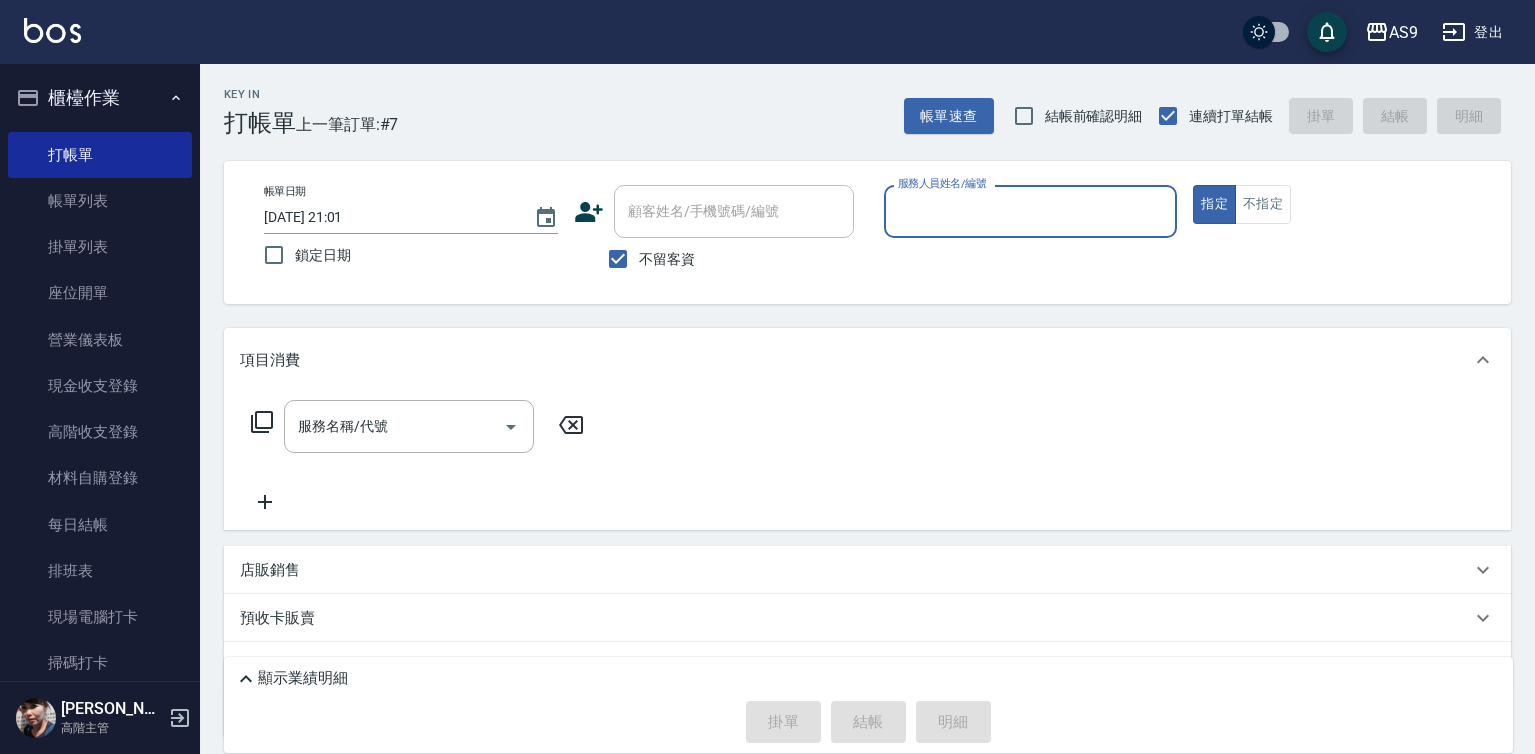 click on "服務人員姓名/編號" at bounding box center [1031, 211] 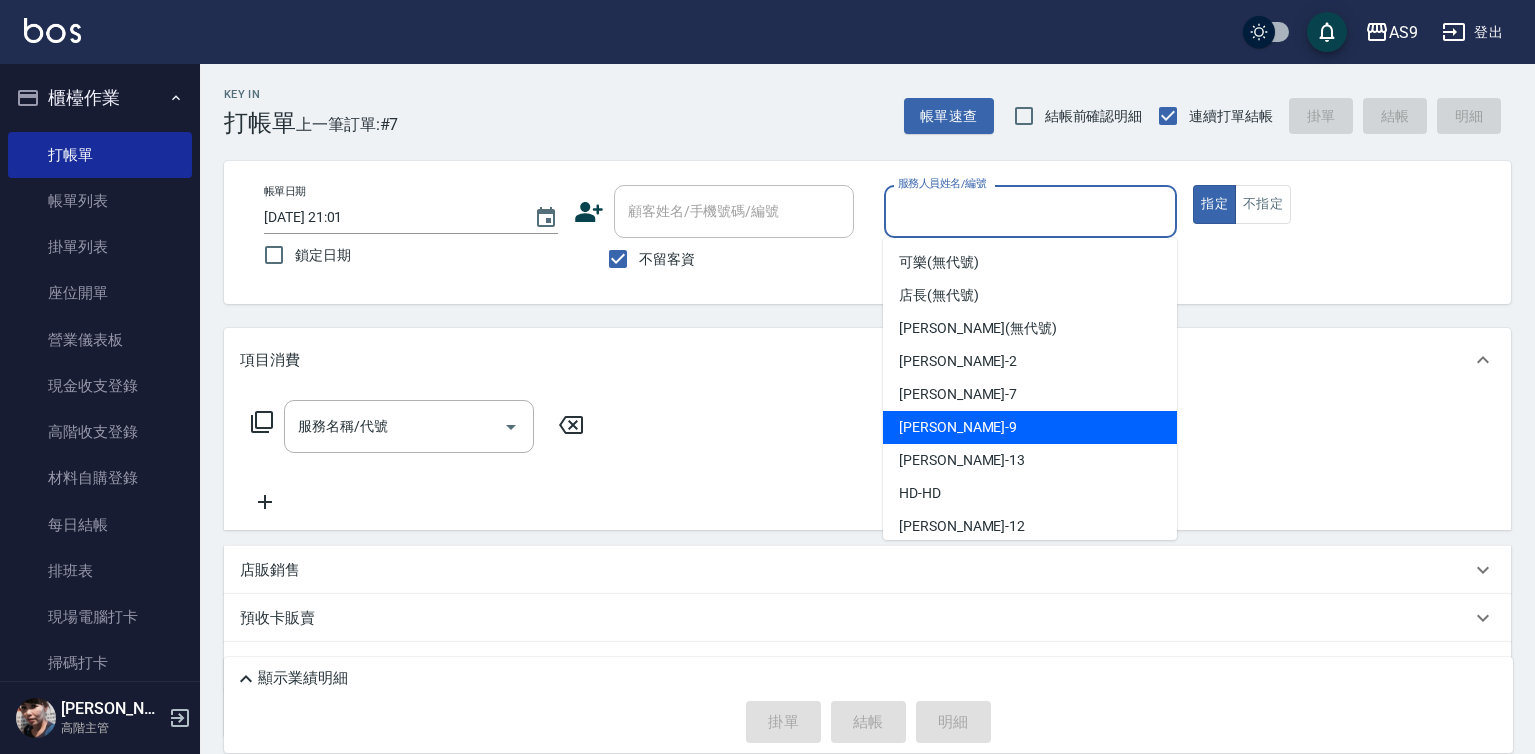 drag, startPoint x: 949, startPoint y: 417, endPoint x: 921, endPoint y: 433, distance: 32.24903 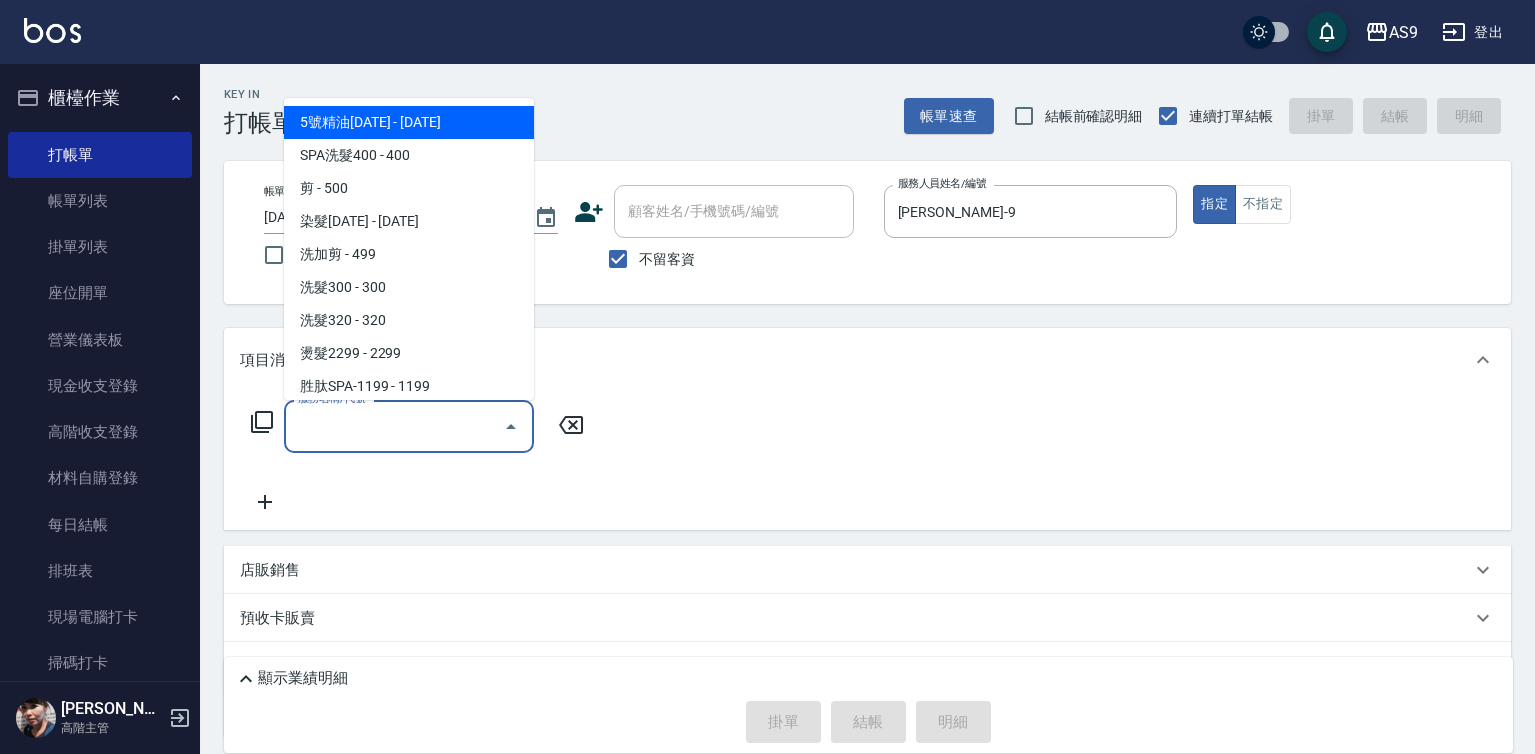 click on "服務名稱/代號" at bounding box center [394, 426] 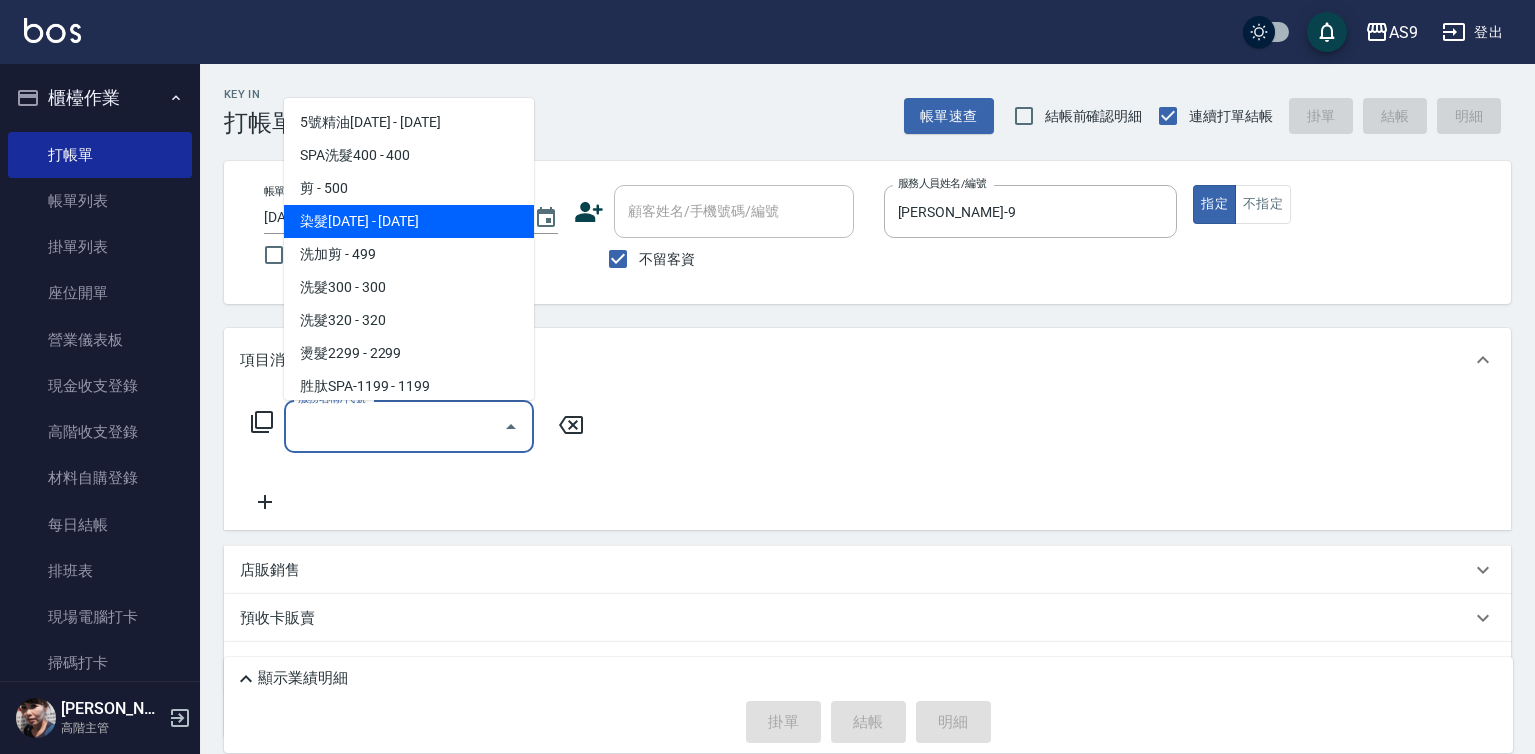 click on "染髮[DATE] - [DATE]" at bounding box center [409, 221] 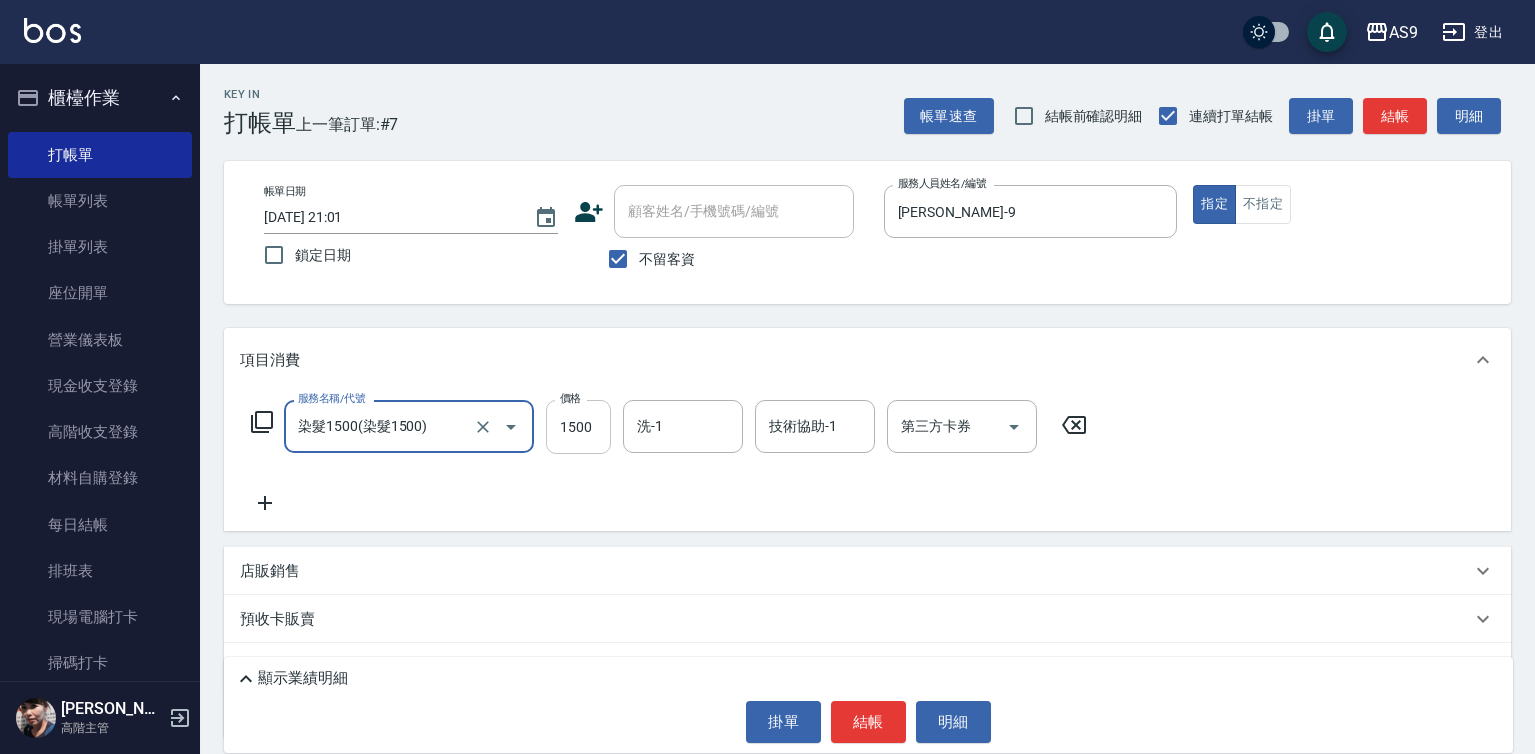 click on "1500" at bounding box center (578, 427) 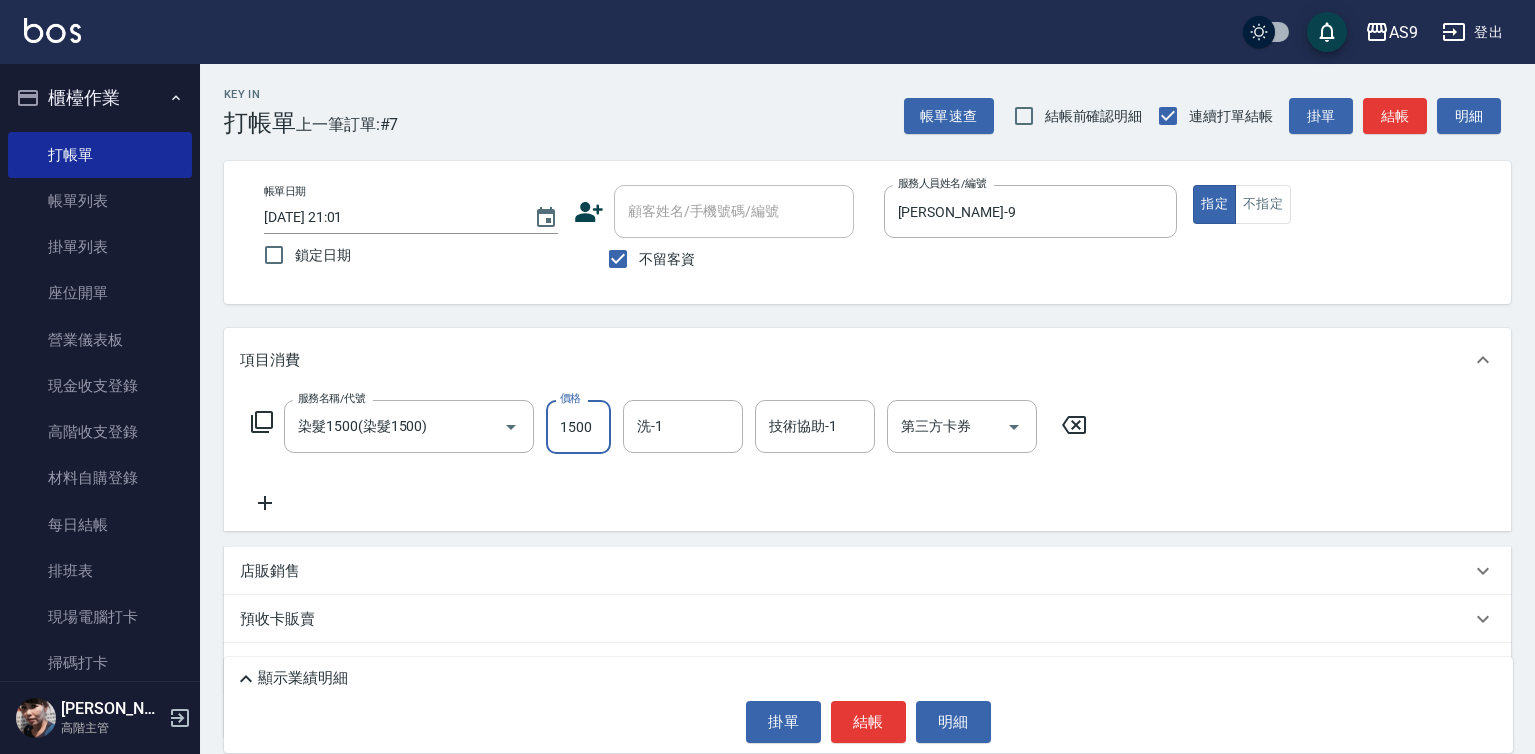 click on "1500" at bounding box center [578, 427] 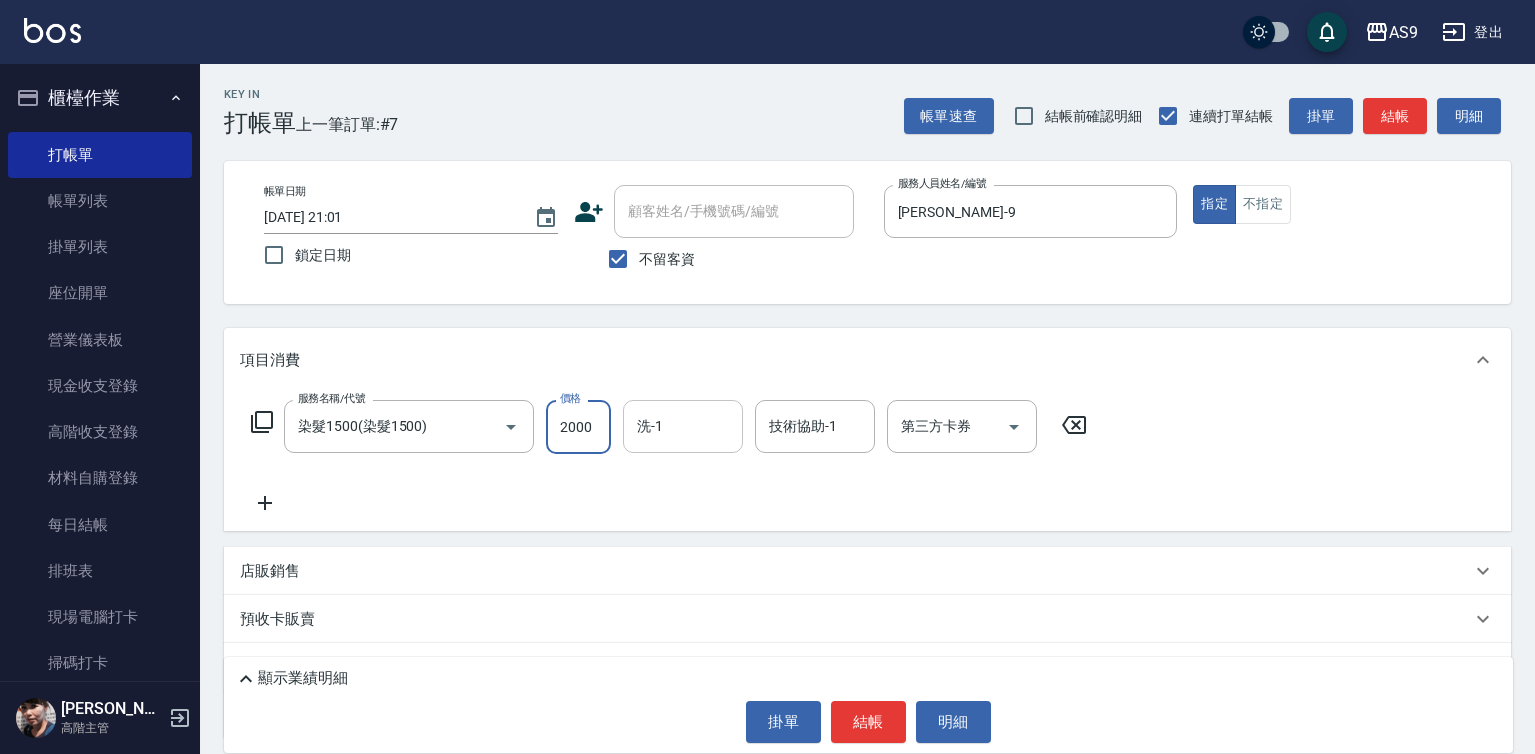 type on "2000" 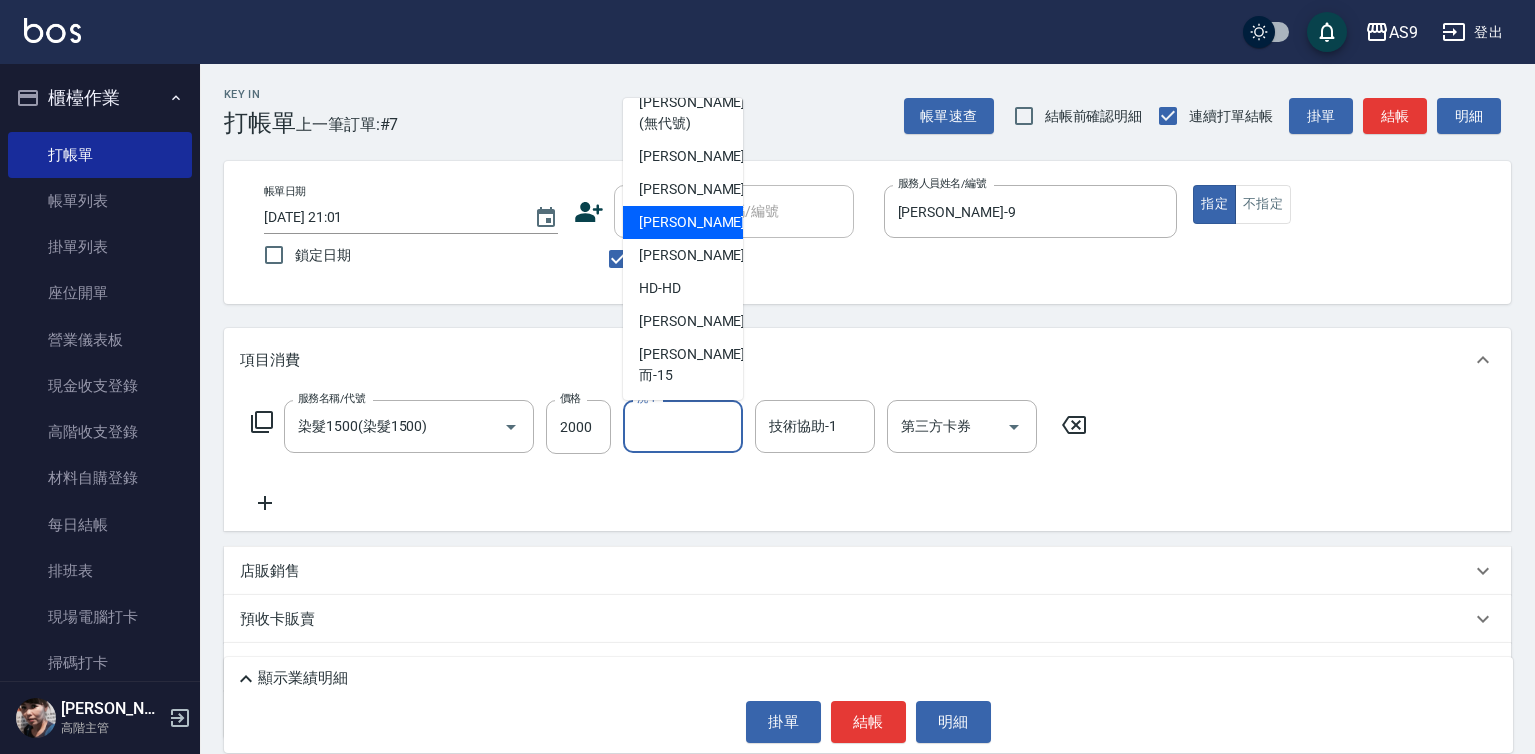 scroll, scrollTop: 128, scrollLeft: 0, axis: vertical 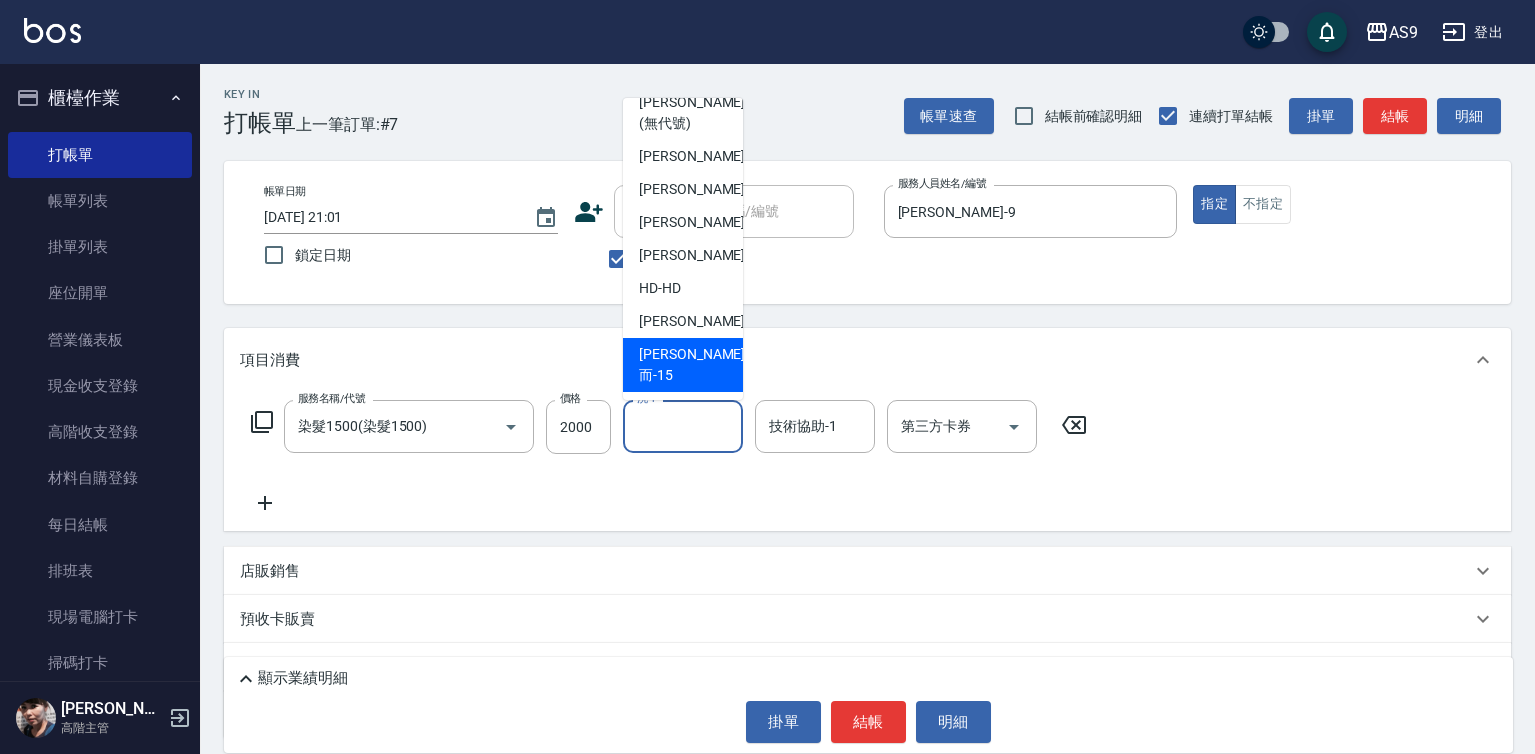 click on "[PERSON_NAME]而 -15" at bounding box center (692, 365) 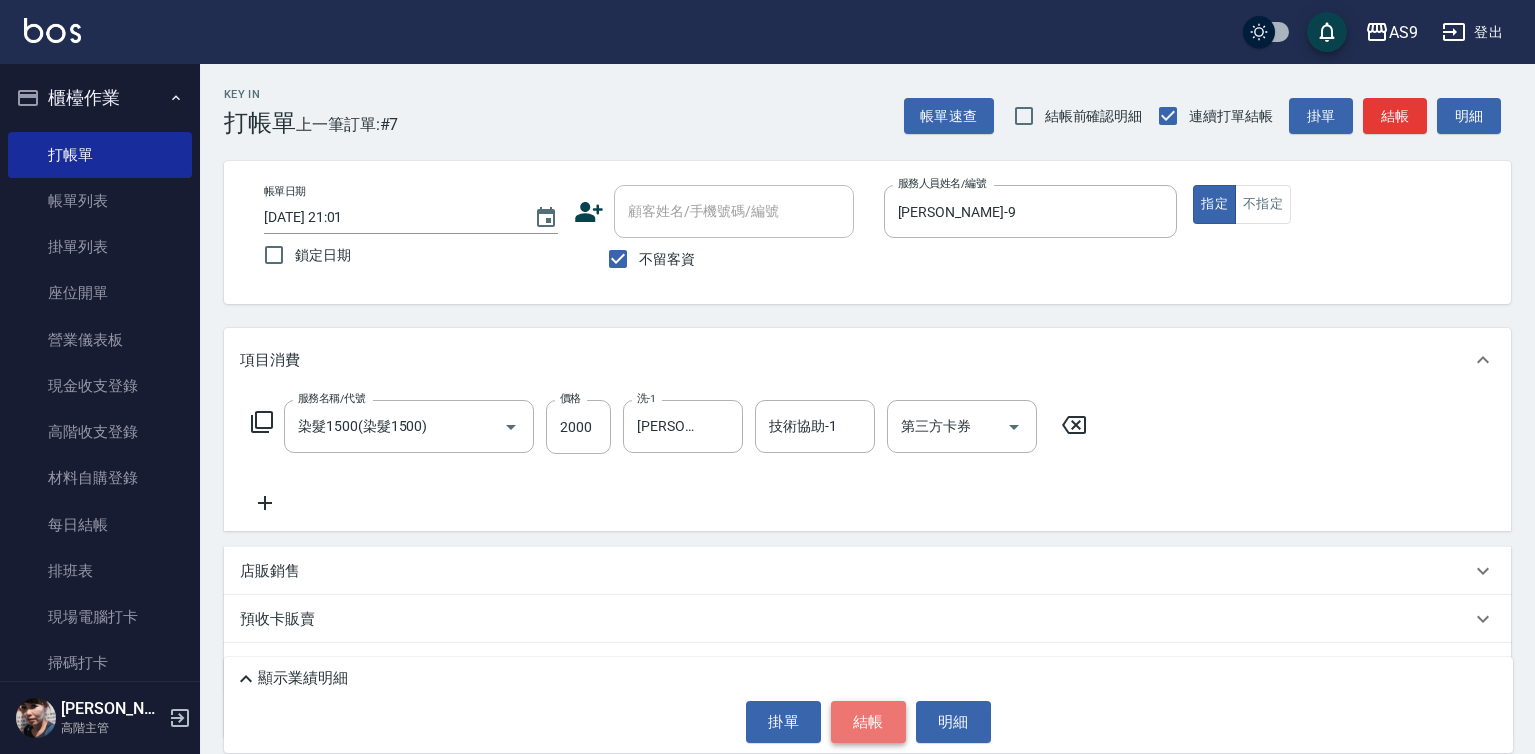 click on "結帳" at bounding box center (868, 722) 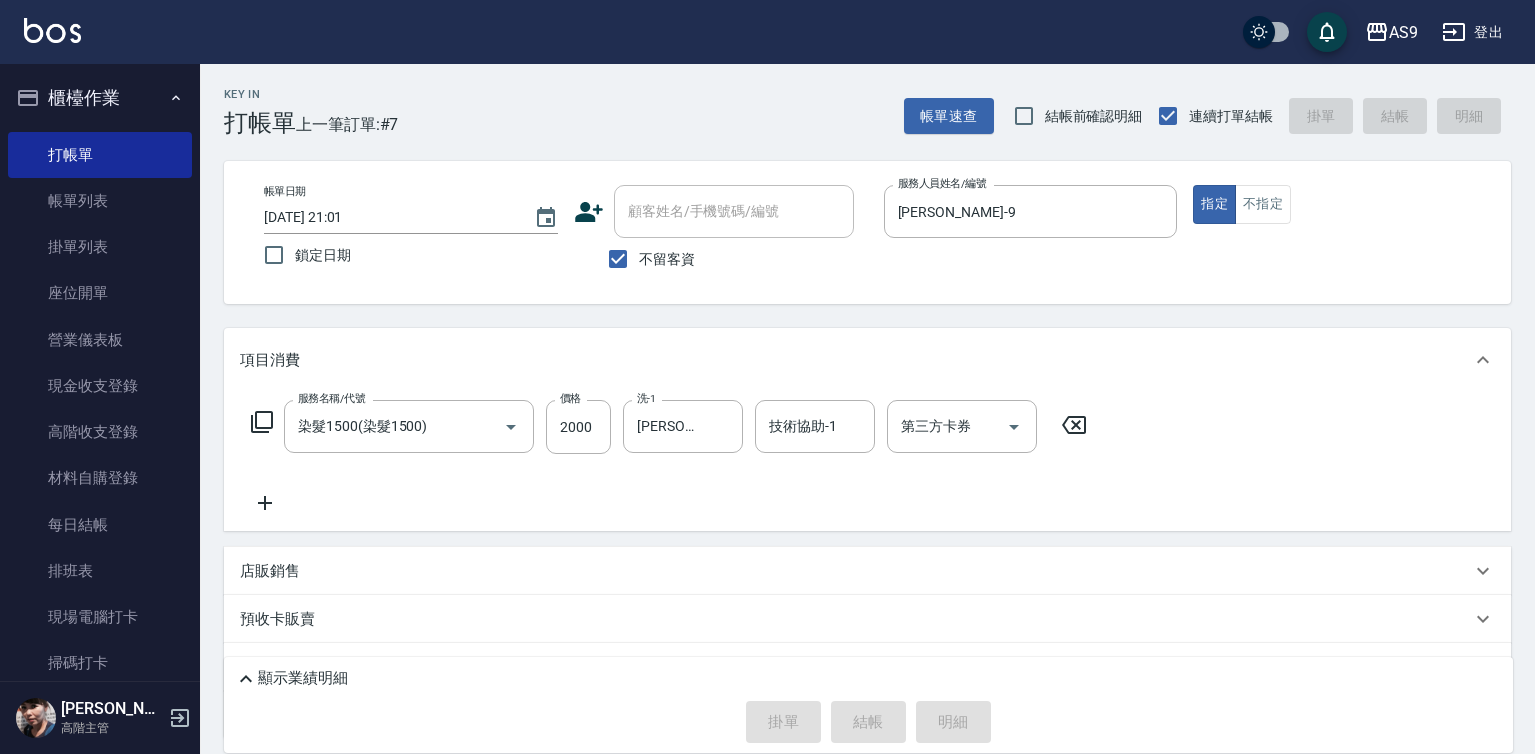 type 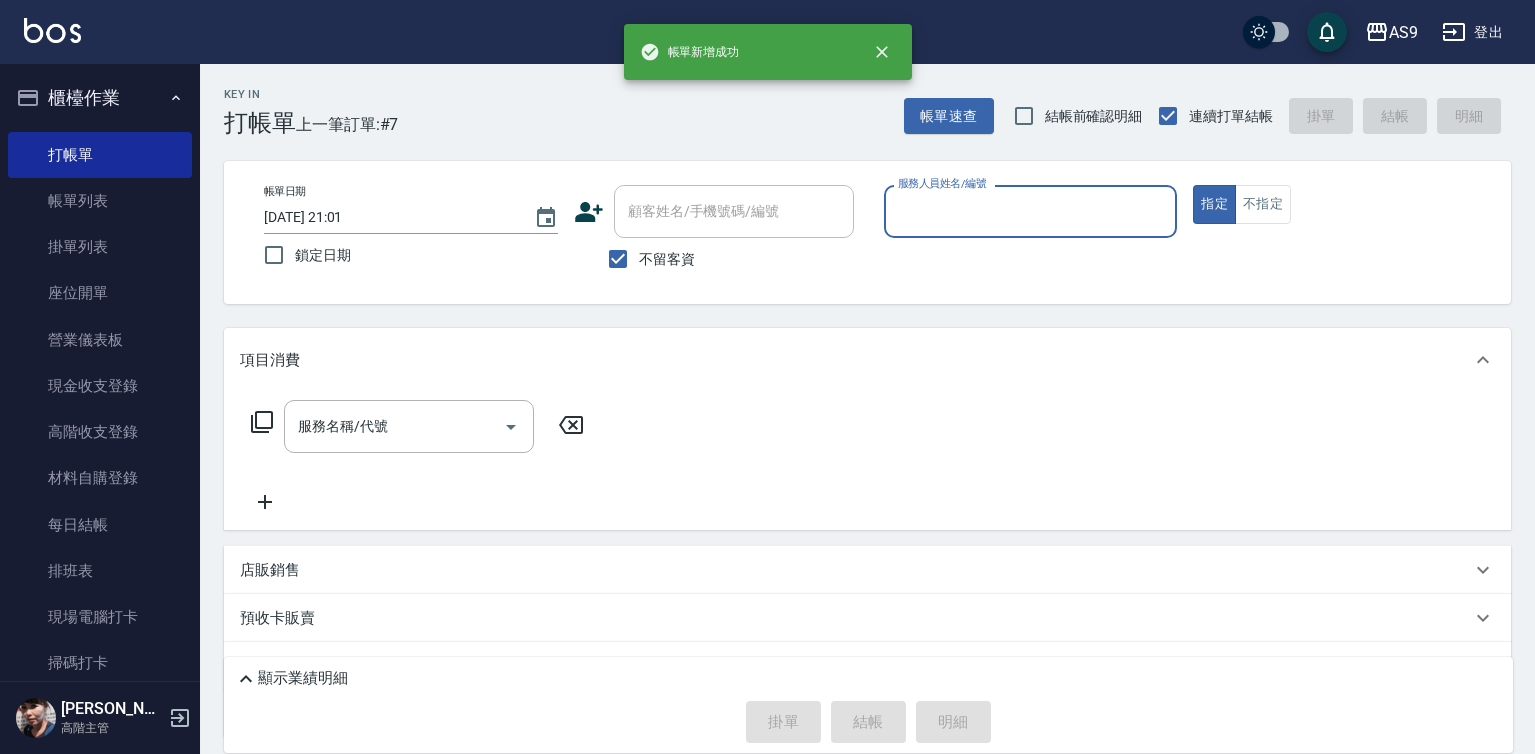 click on "服務人員姓名/編號" at bounding box center (1031, 211) 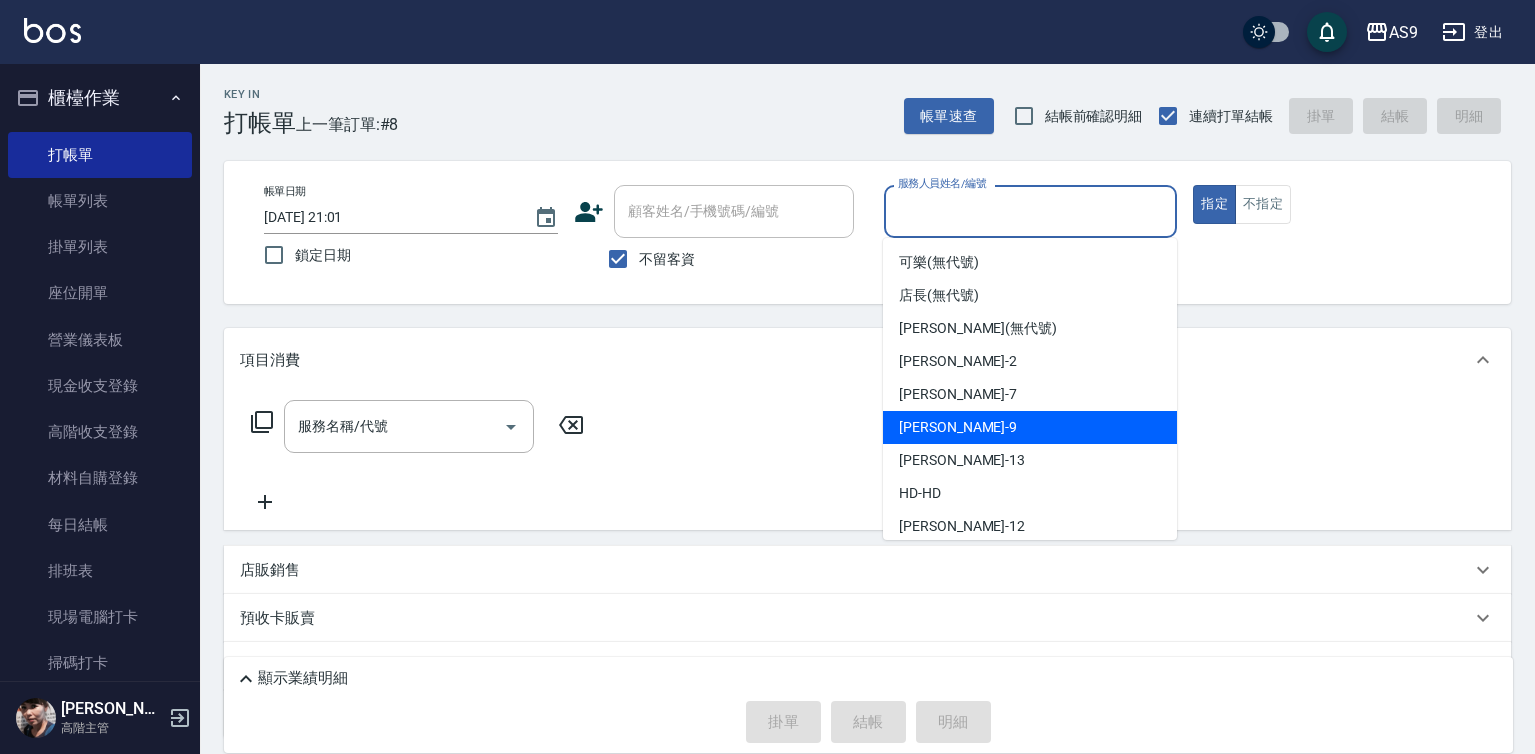 click on "[PERSON_NAME] -9" at bounding box center (958, 427) 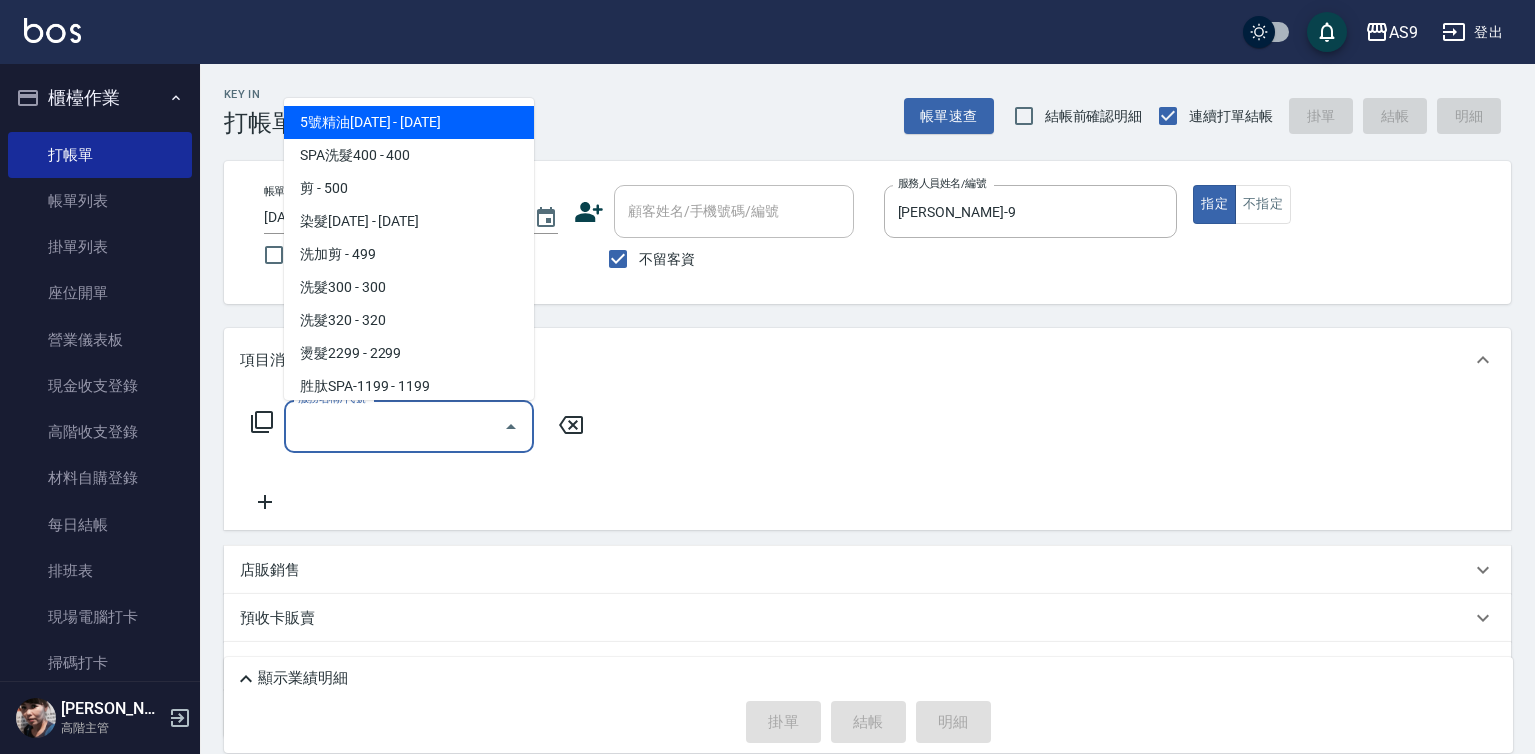 click on "服務名稱/代號" at bounding box center [394, 426] 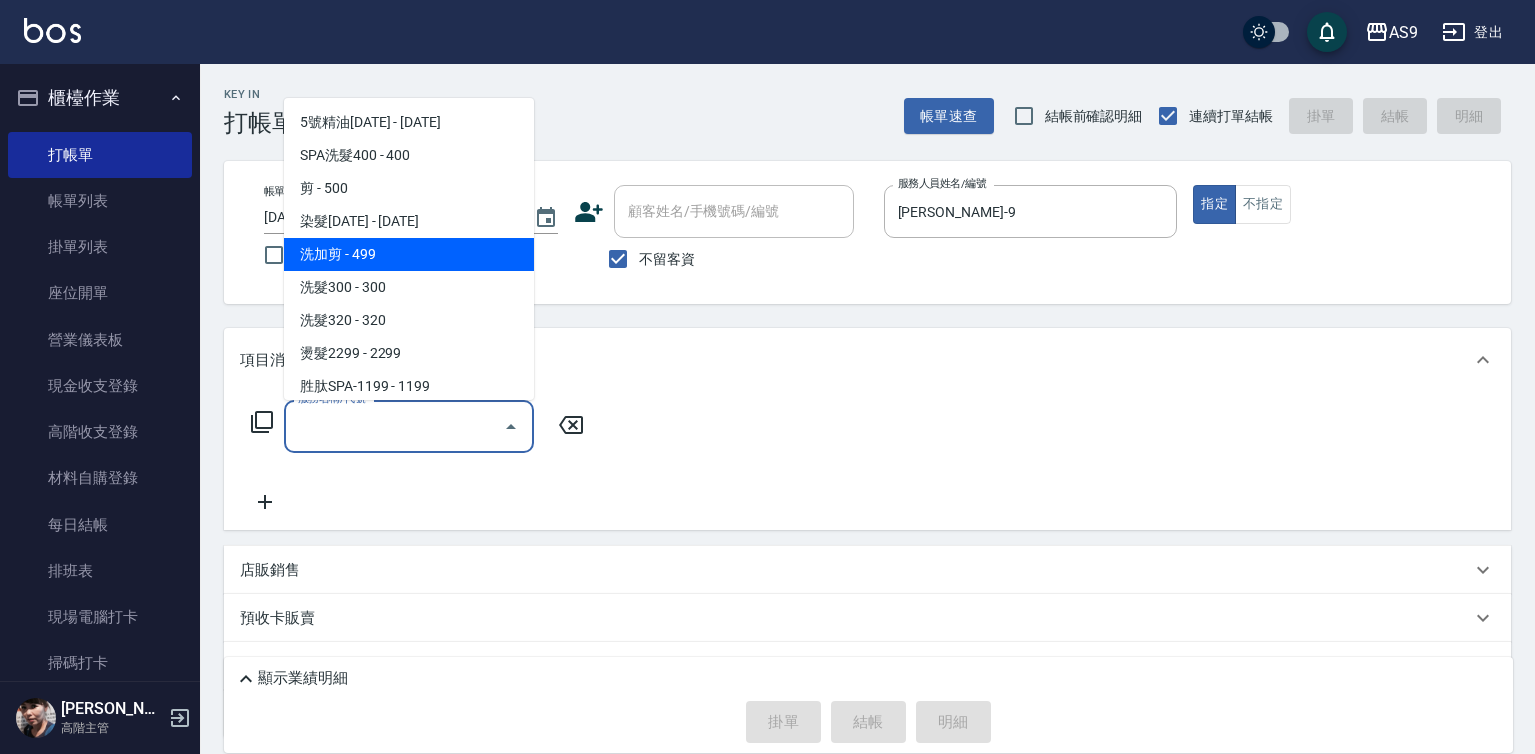 click on "洗加剪 - 499" at bounding box center (409, 254) 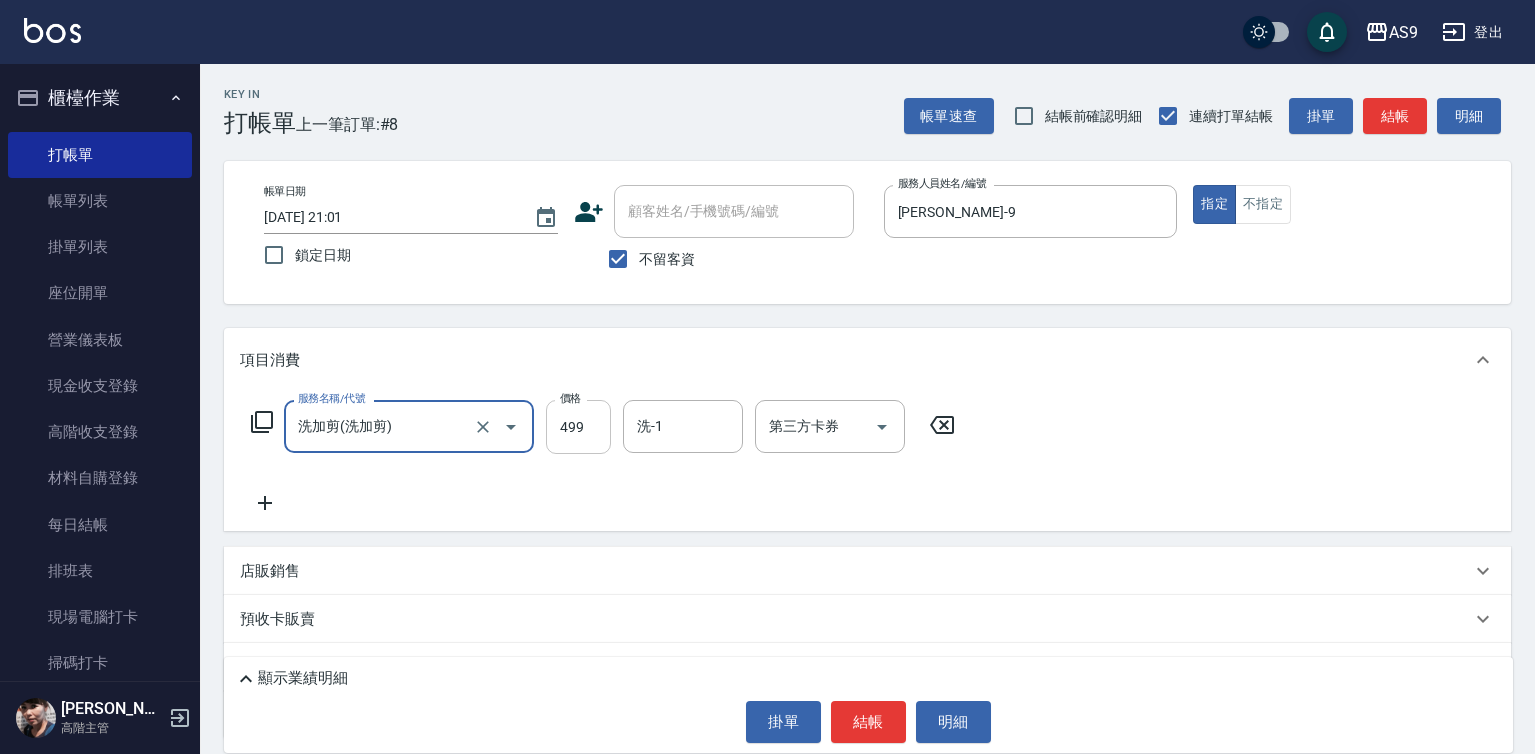 click on "499" at bounding box center (578, 427) 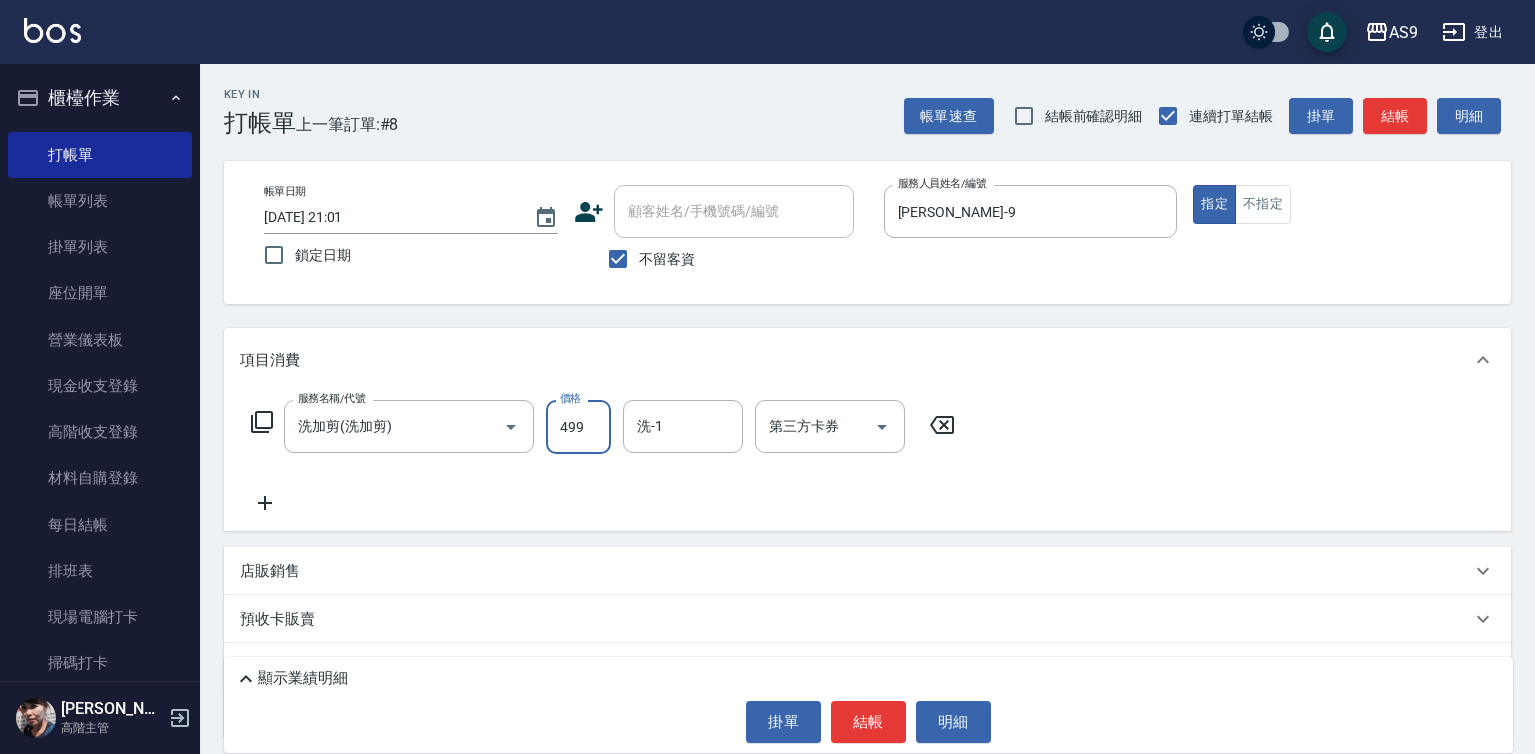 click on "499" at bounding box center [578, 427] 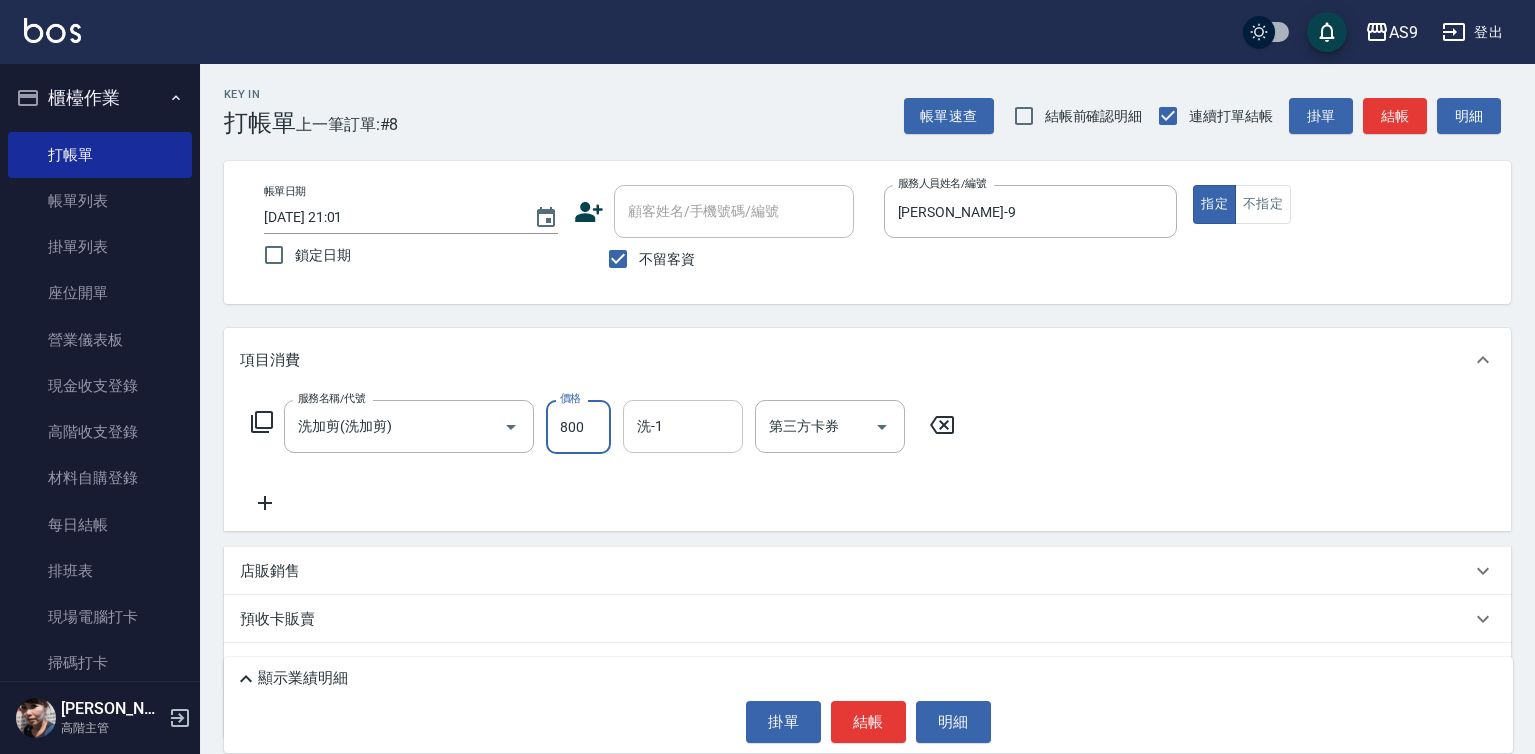 type on "800" 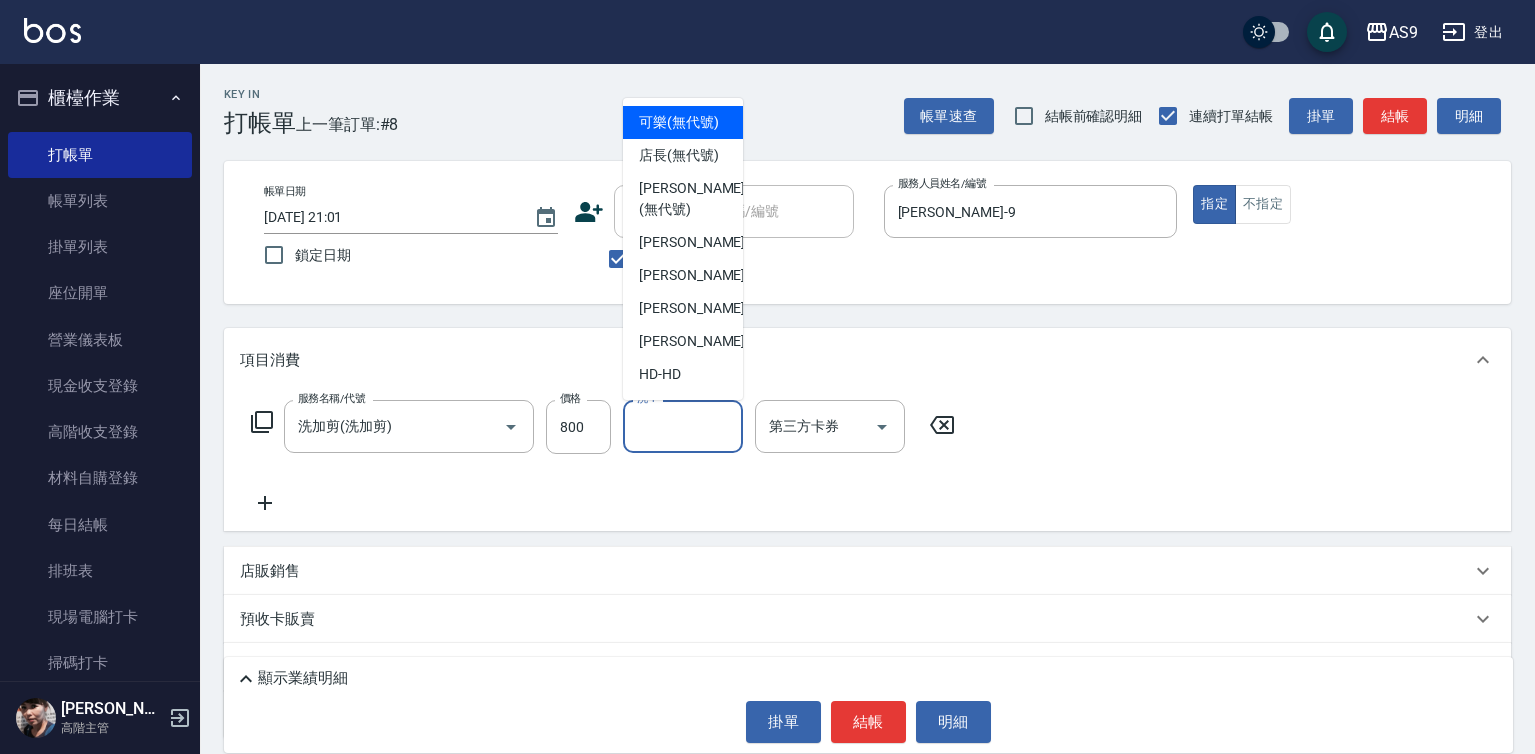 click on "洗-1" at bounding box center (683, 426) 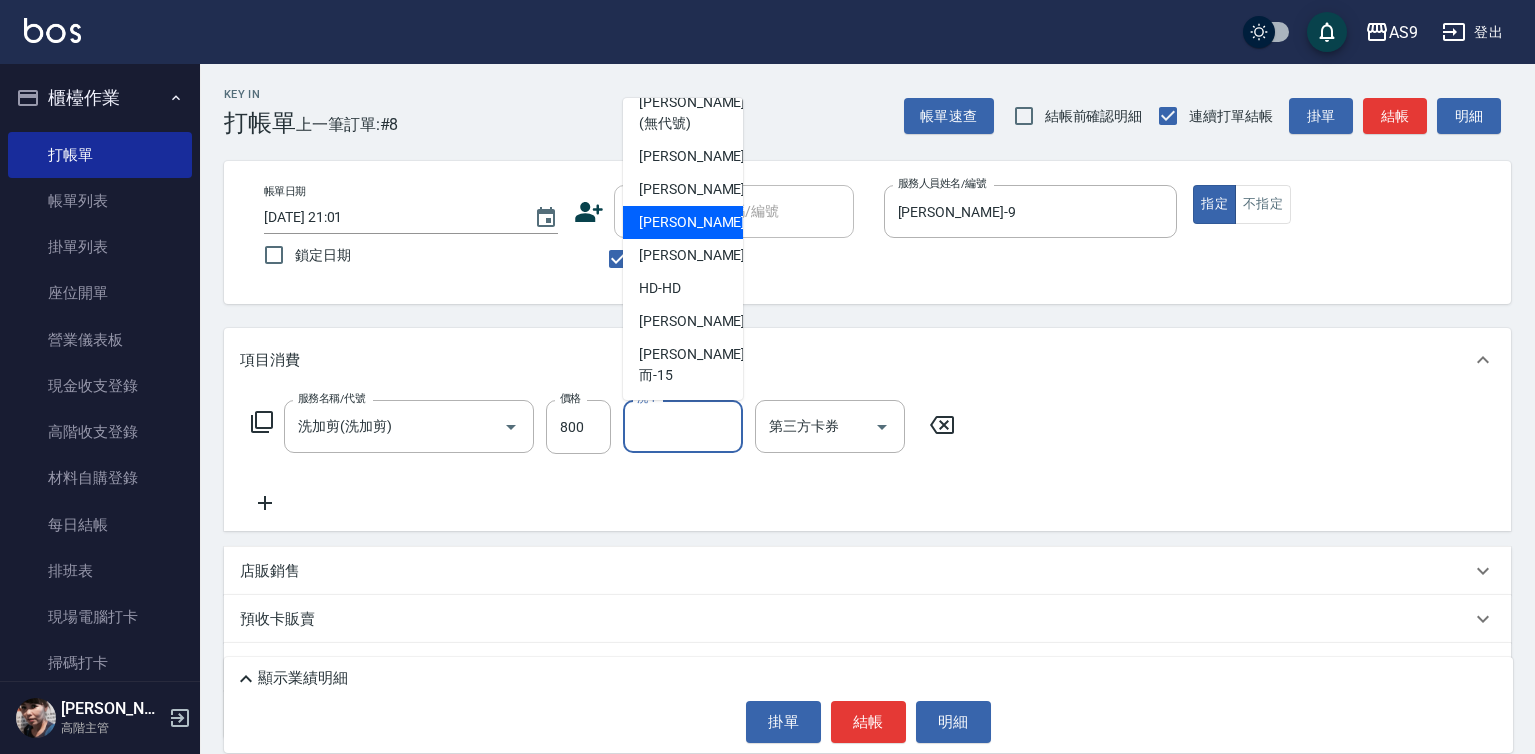 scroll, scrollTop: 128, scrollLeft: 0, axis: vertical 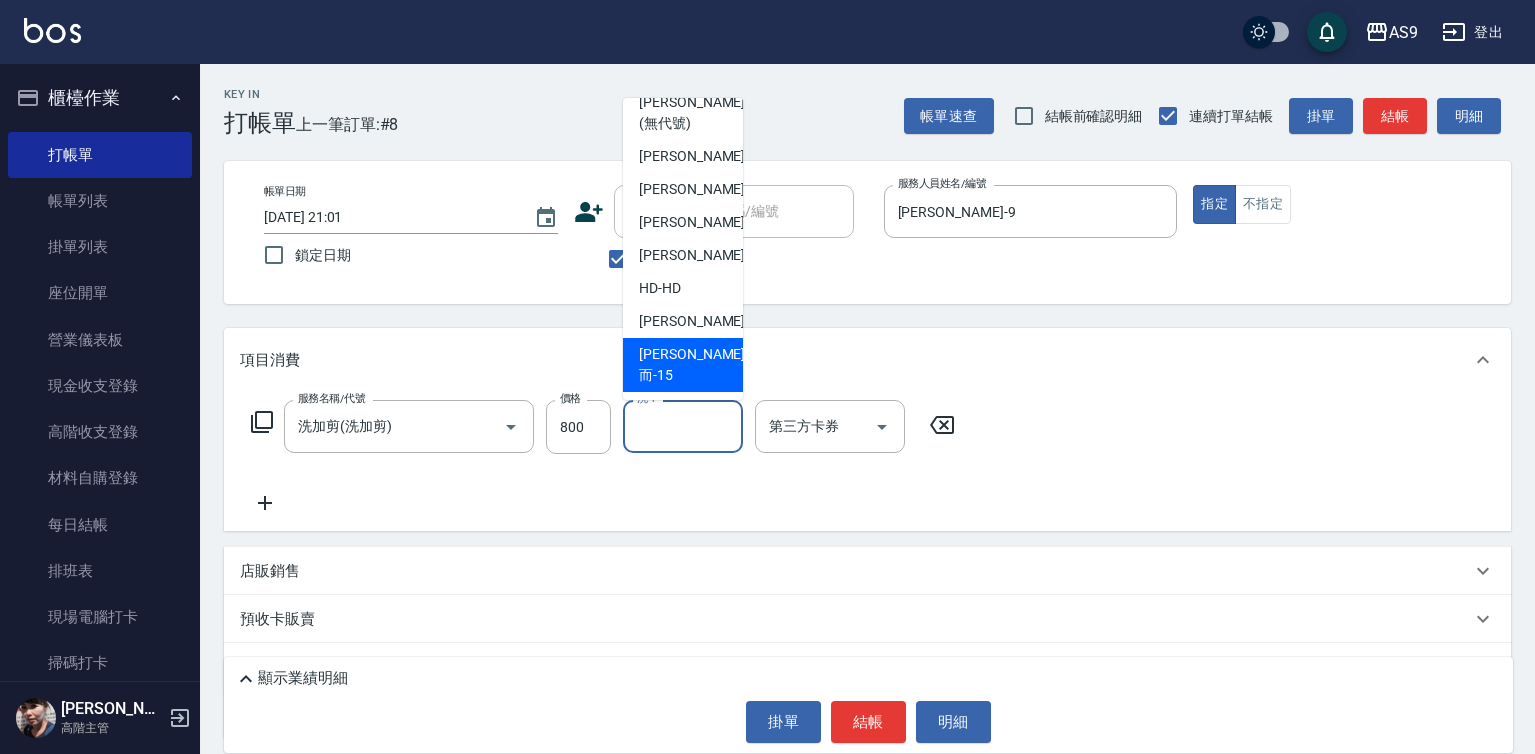 click on "[PERSON_NAME]-12" at bounding box center [702, 321] 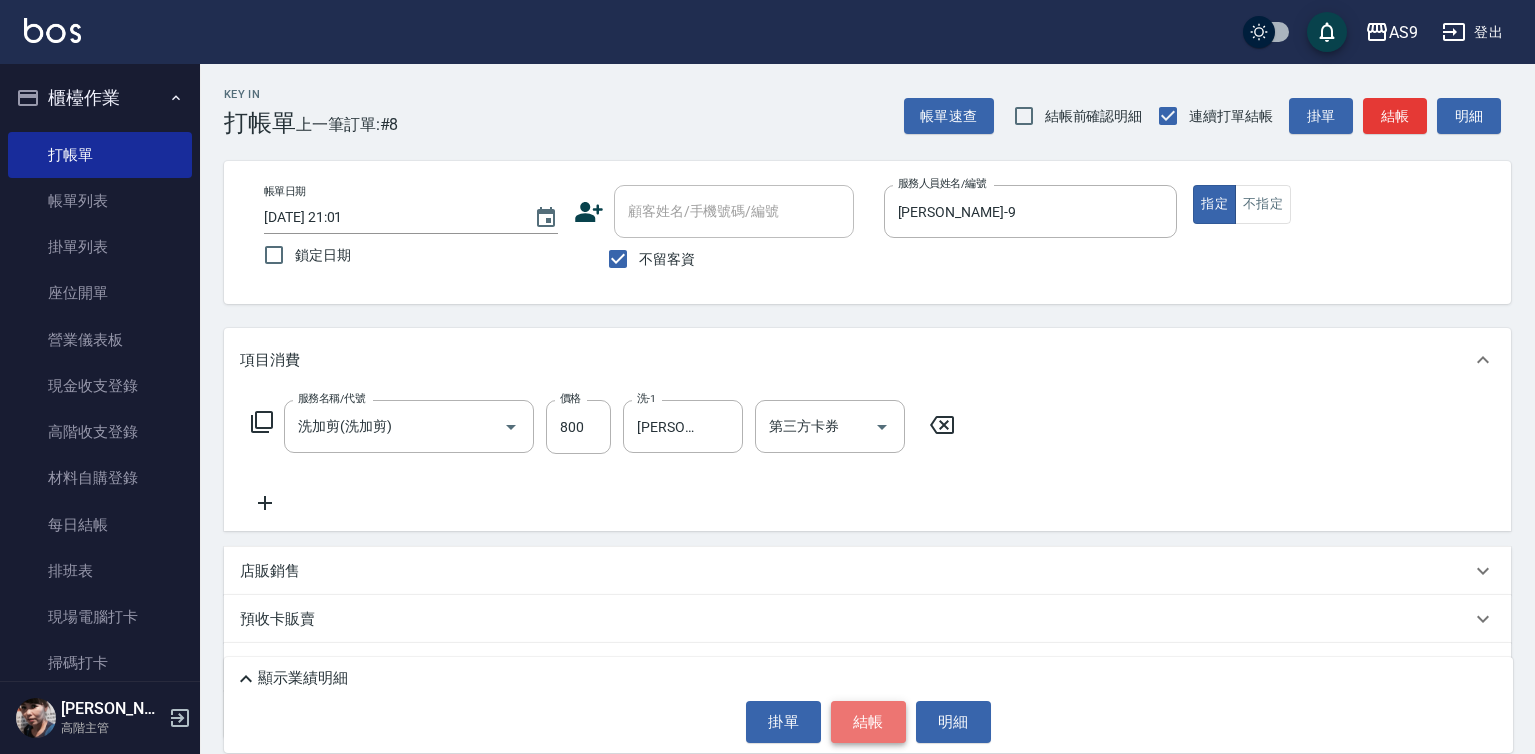 click on "結帳" at bounding box center [868, 722] 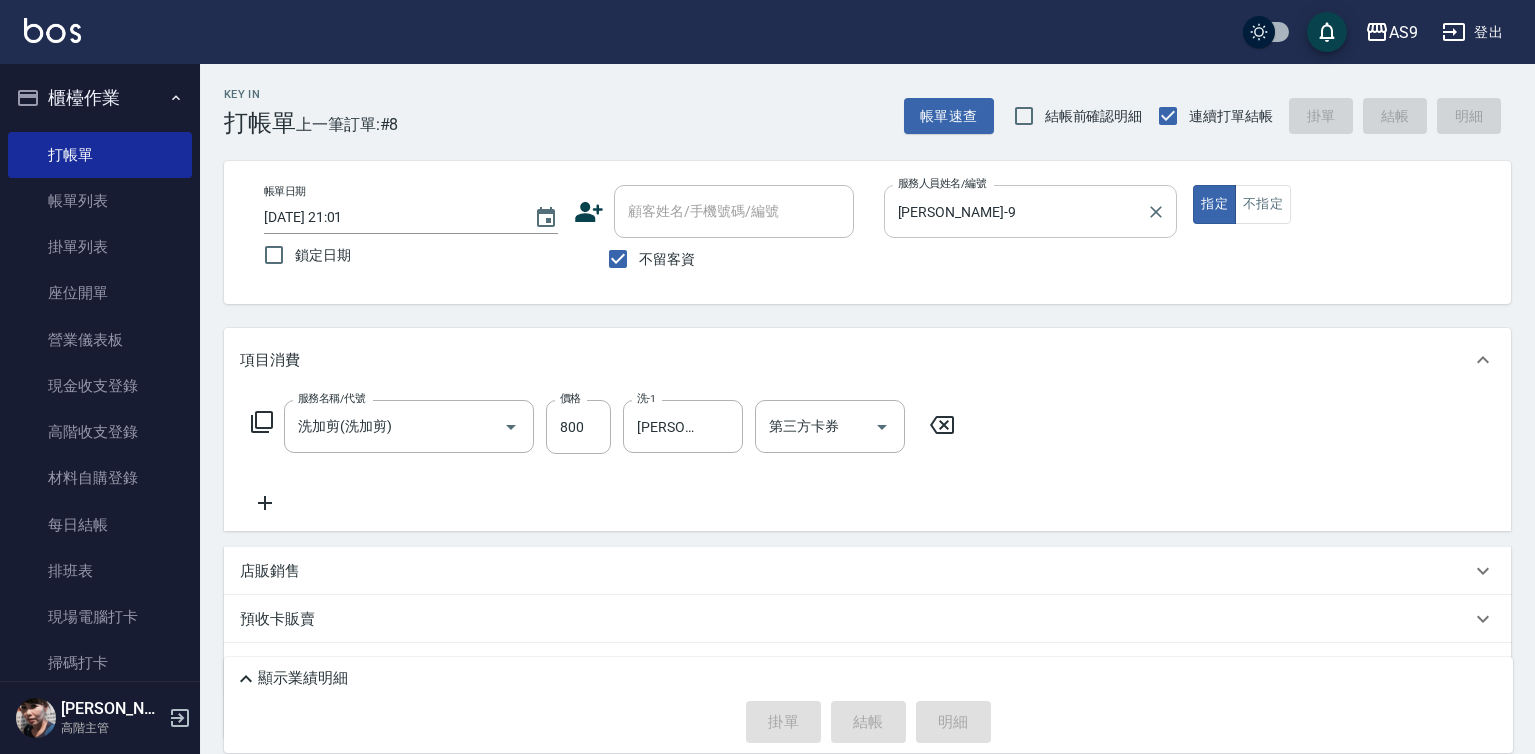 type 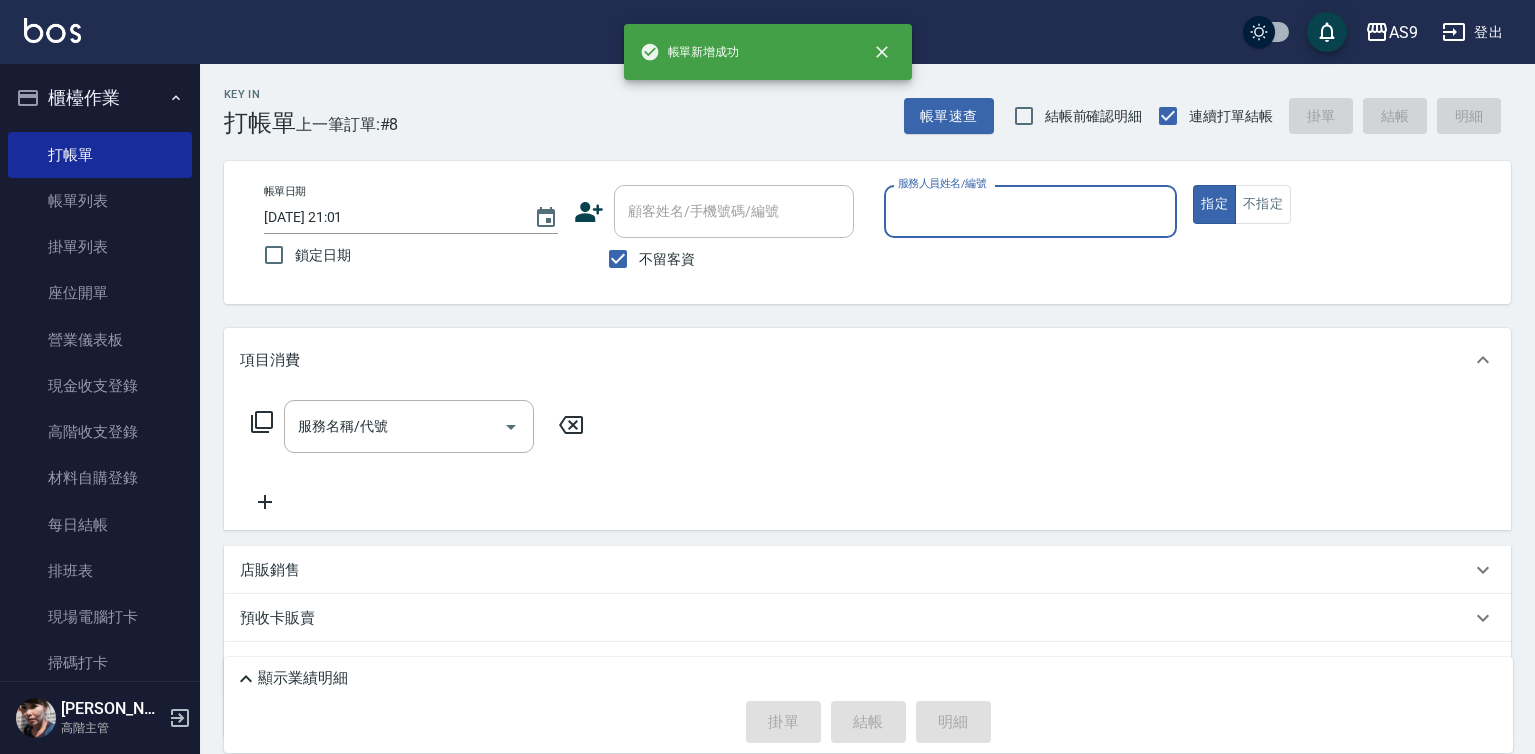 click on "服務人員姓名/編號" at bounding box center [1031, 211] 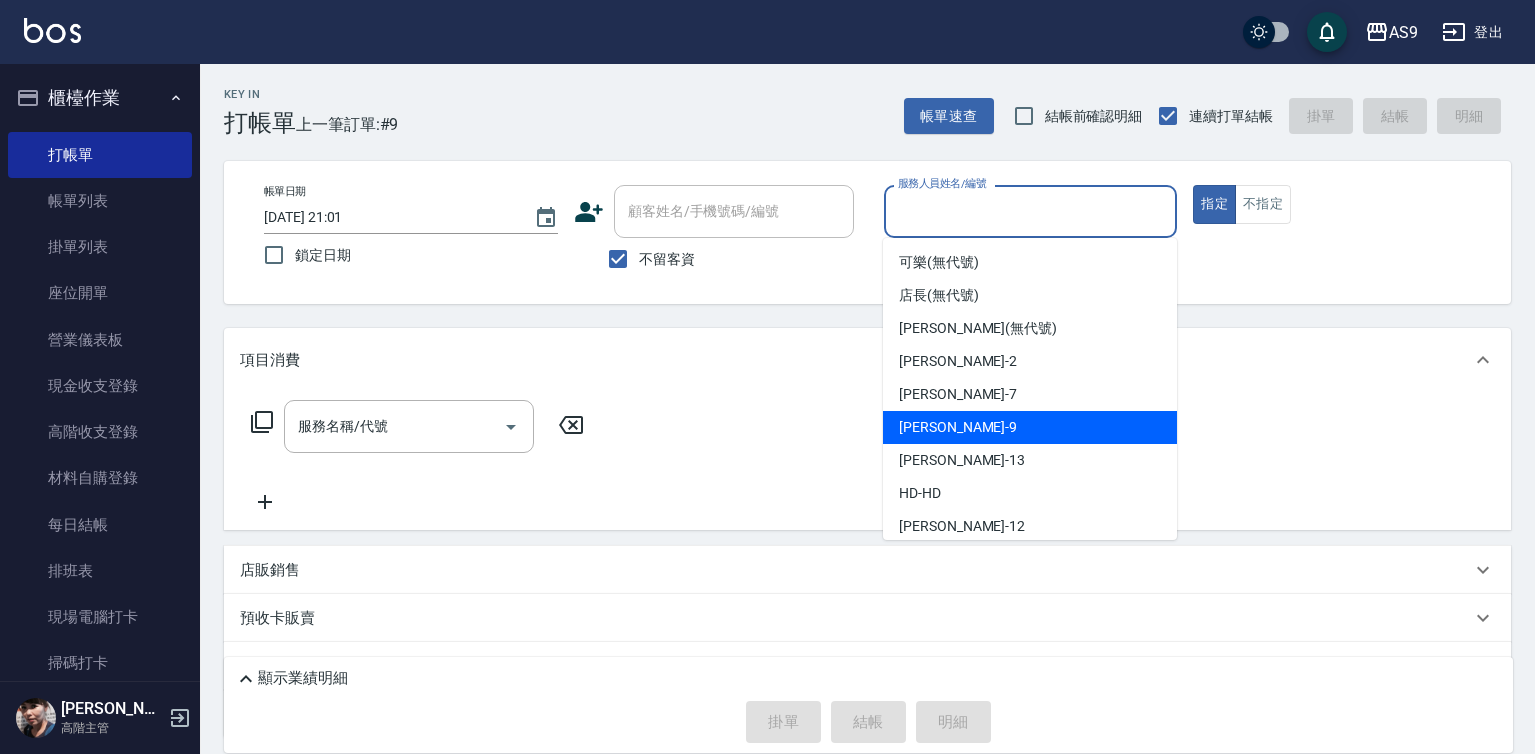 click on "[PERSON_NAME] -9" at bounding box center (958, 427) 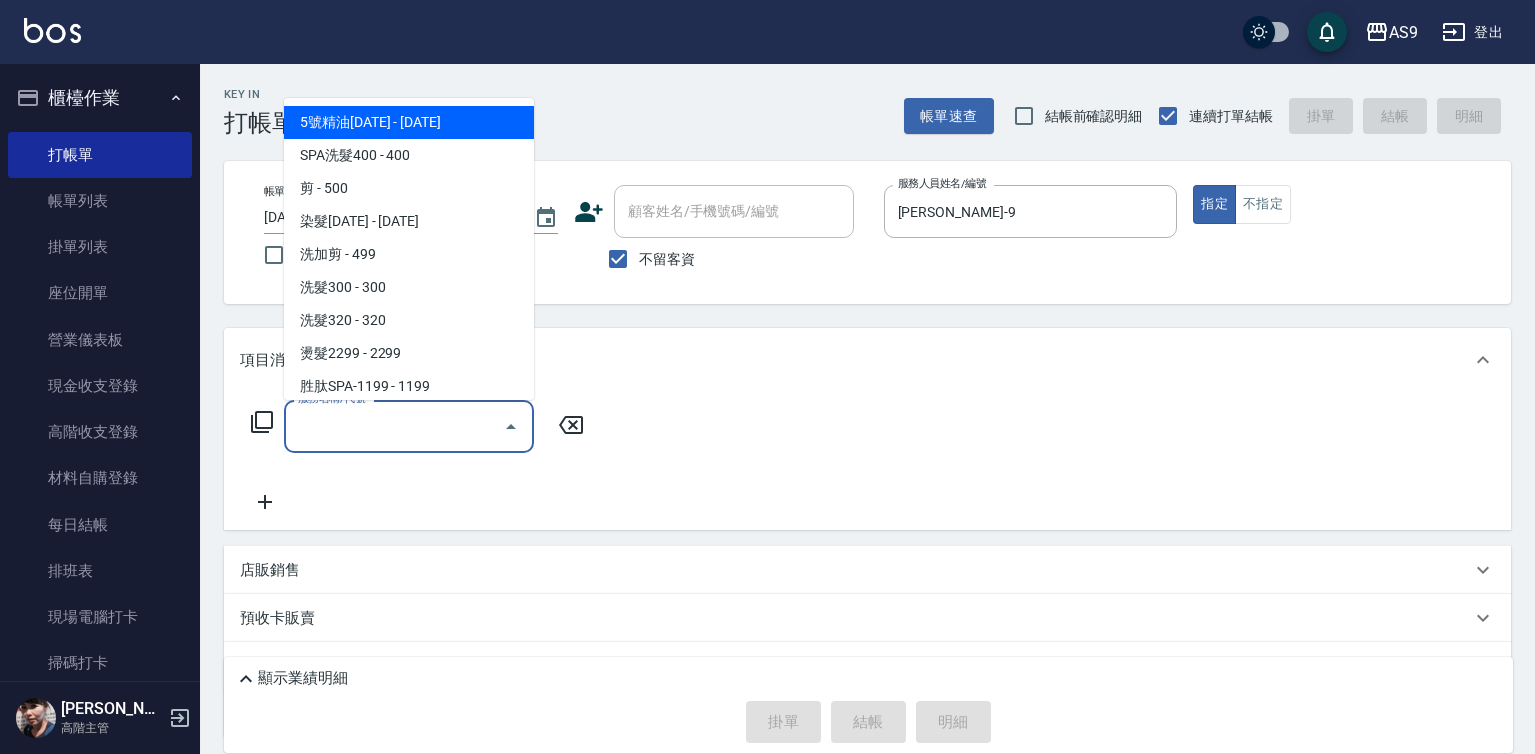 click on "服務名稱/代號" at bounding box center (394, 426) 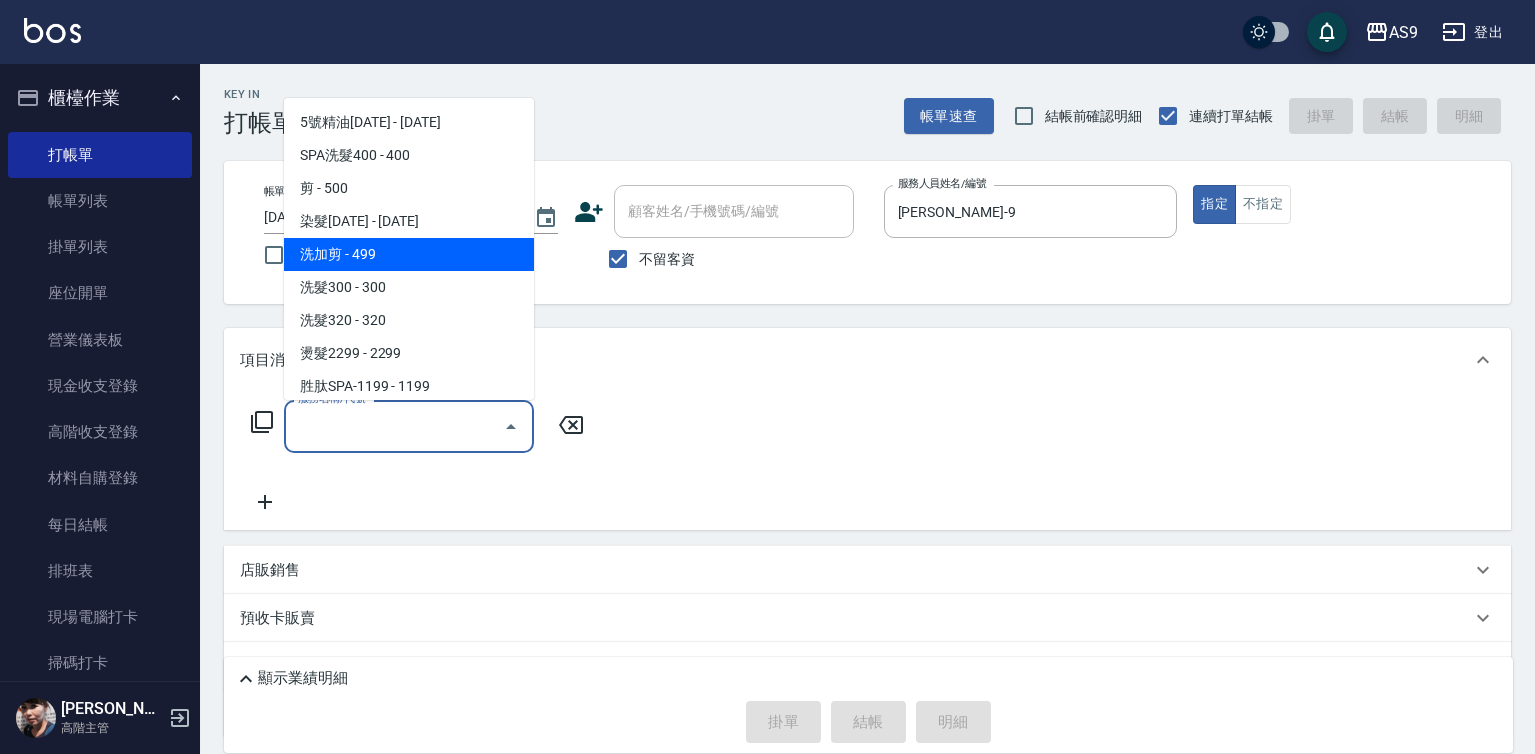 click on "洗加剪 - 499" at bounding box center (409, 254) 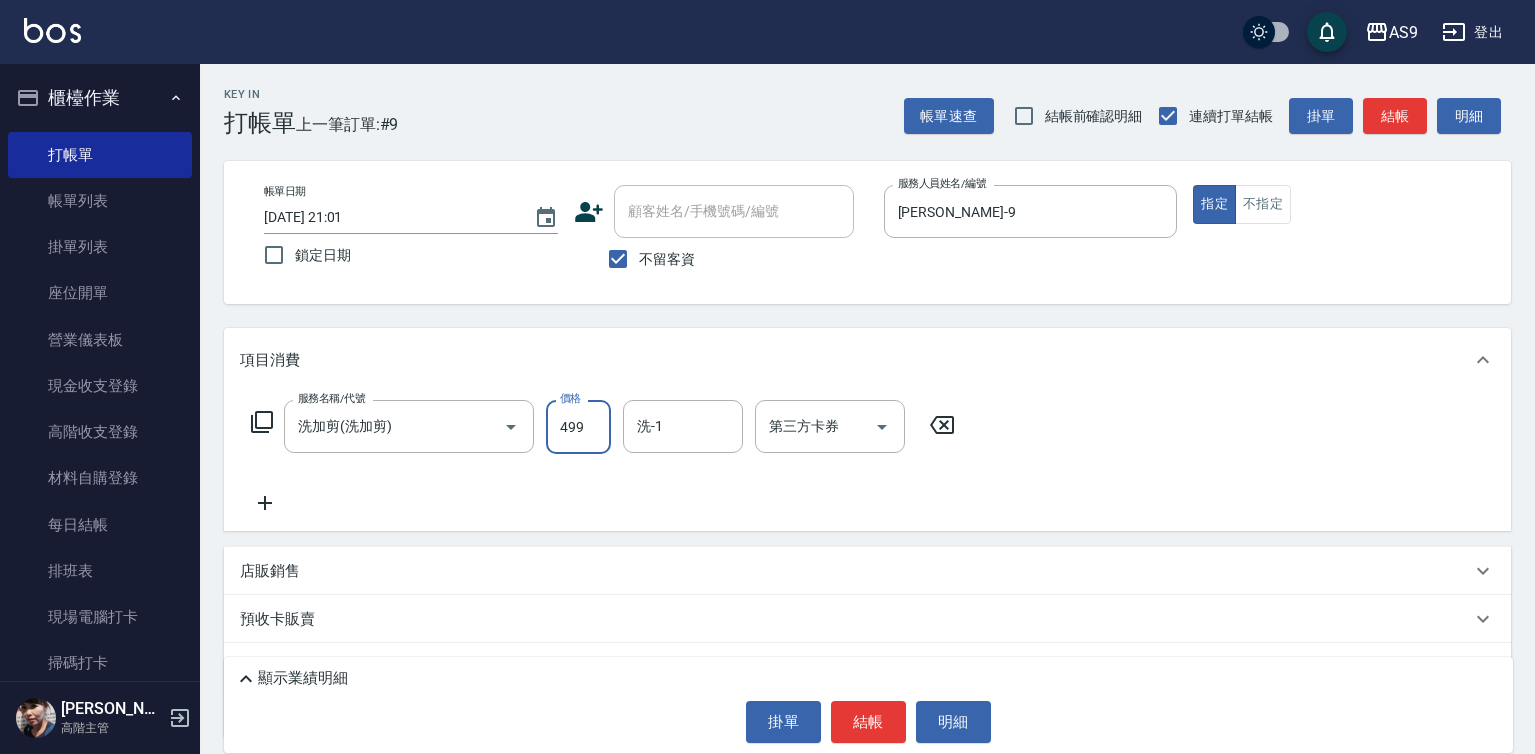 click on "499" at bounding box center (578, 427) 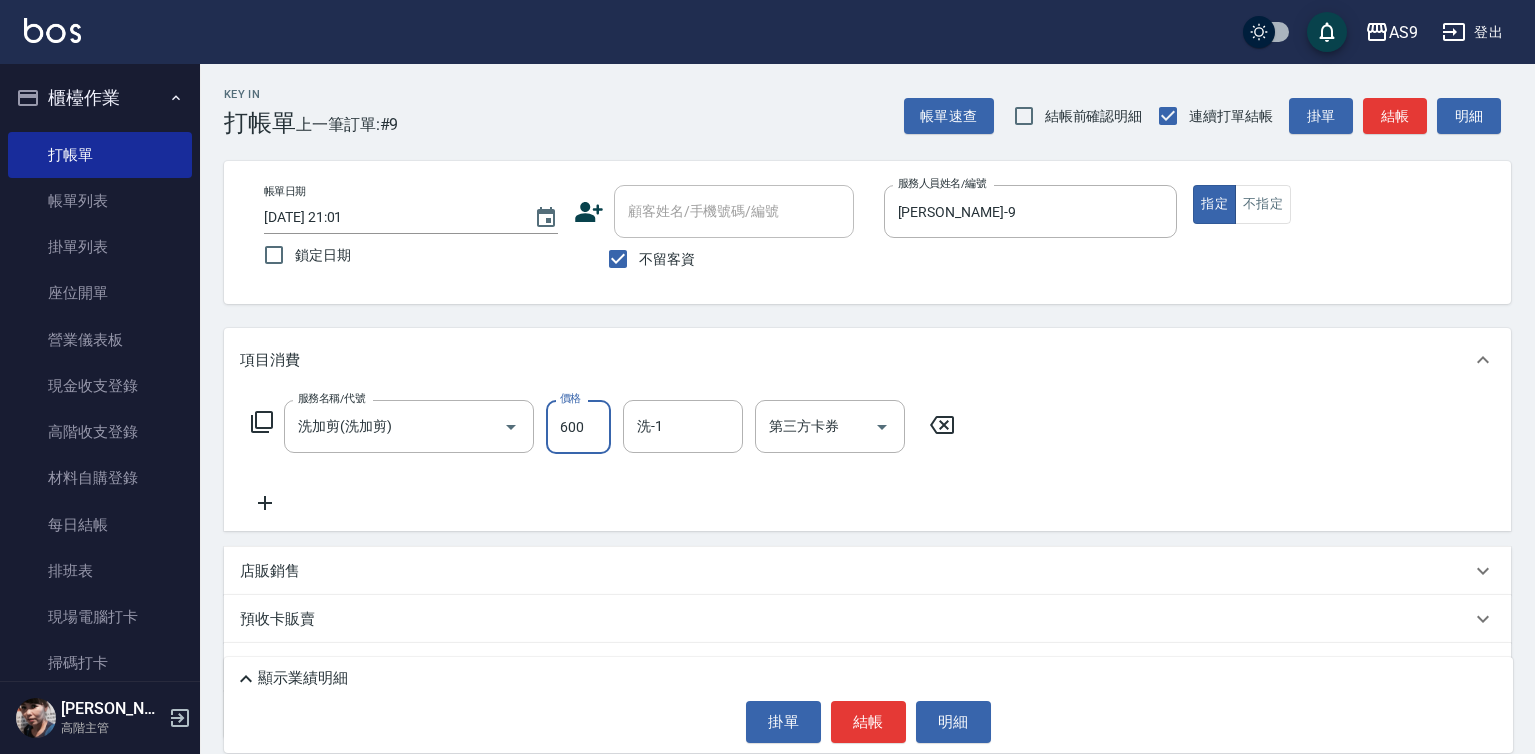 type on "600" 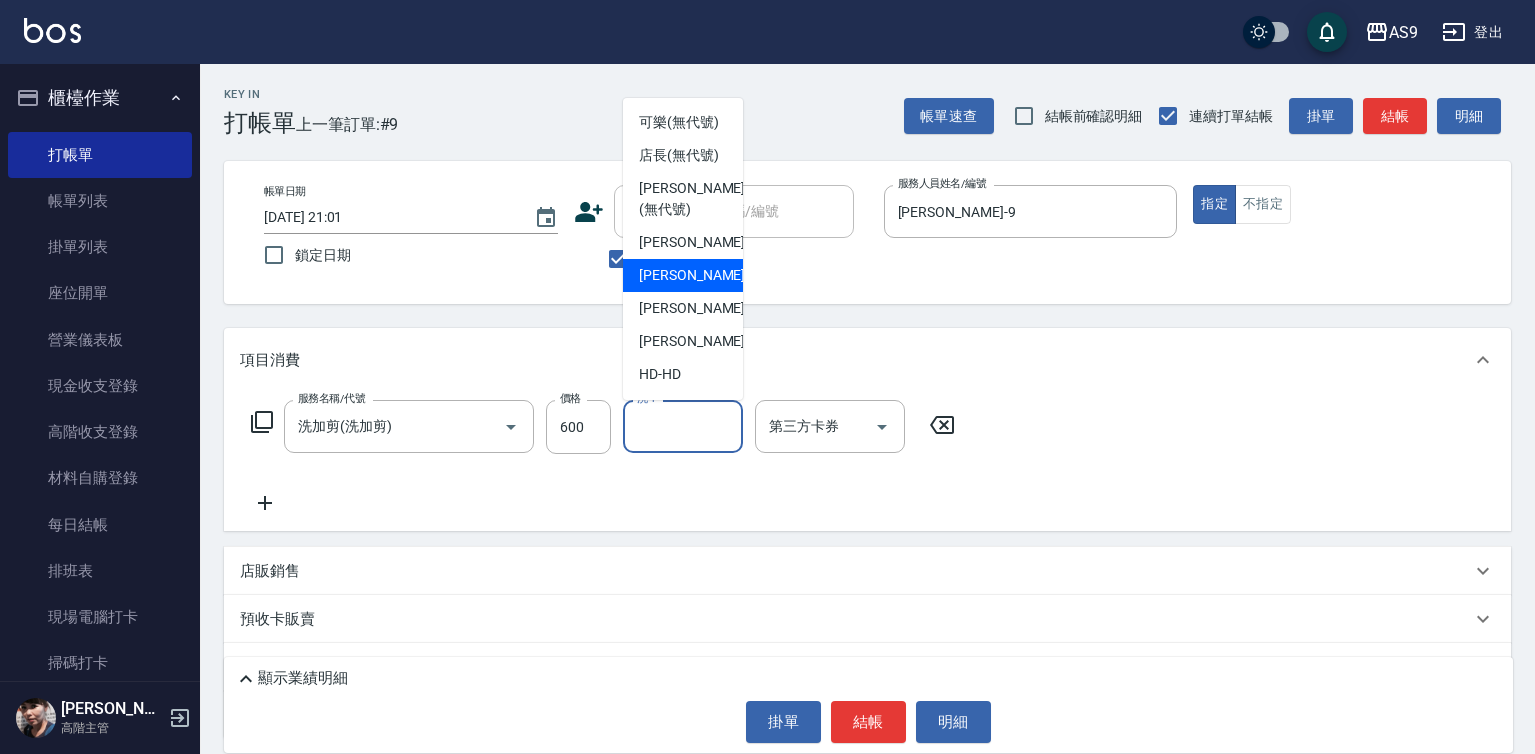 scroll, scrollTop: 128, scrollLeft: 0, axis: vertical 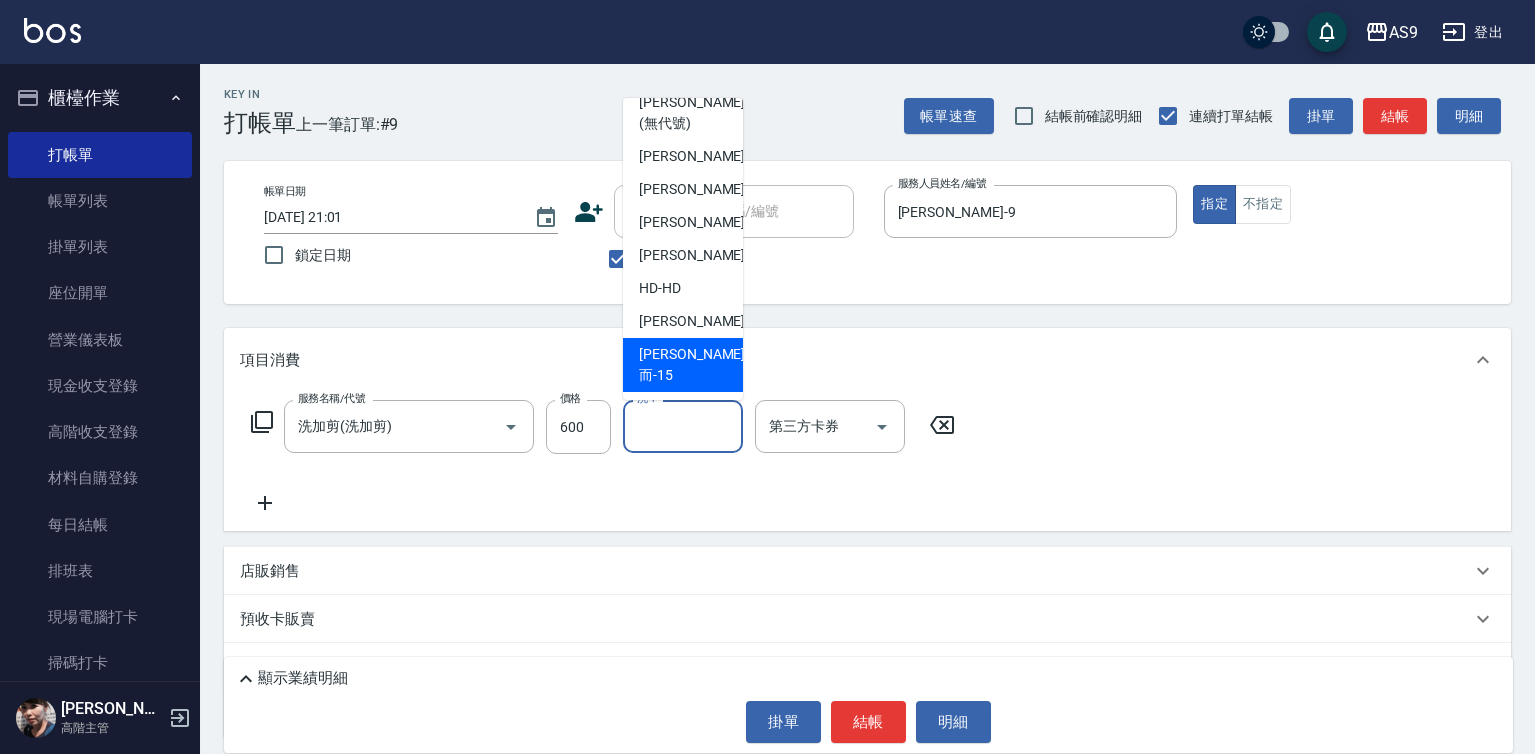 click on "[PERSON_NAME]而 -15" at bounding box center [692, 365] 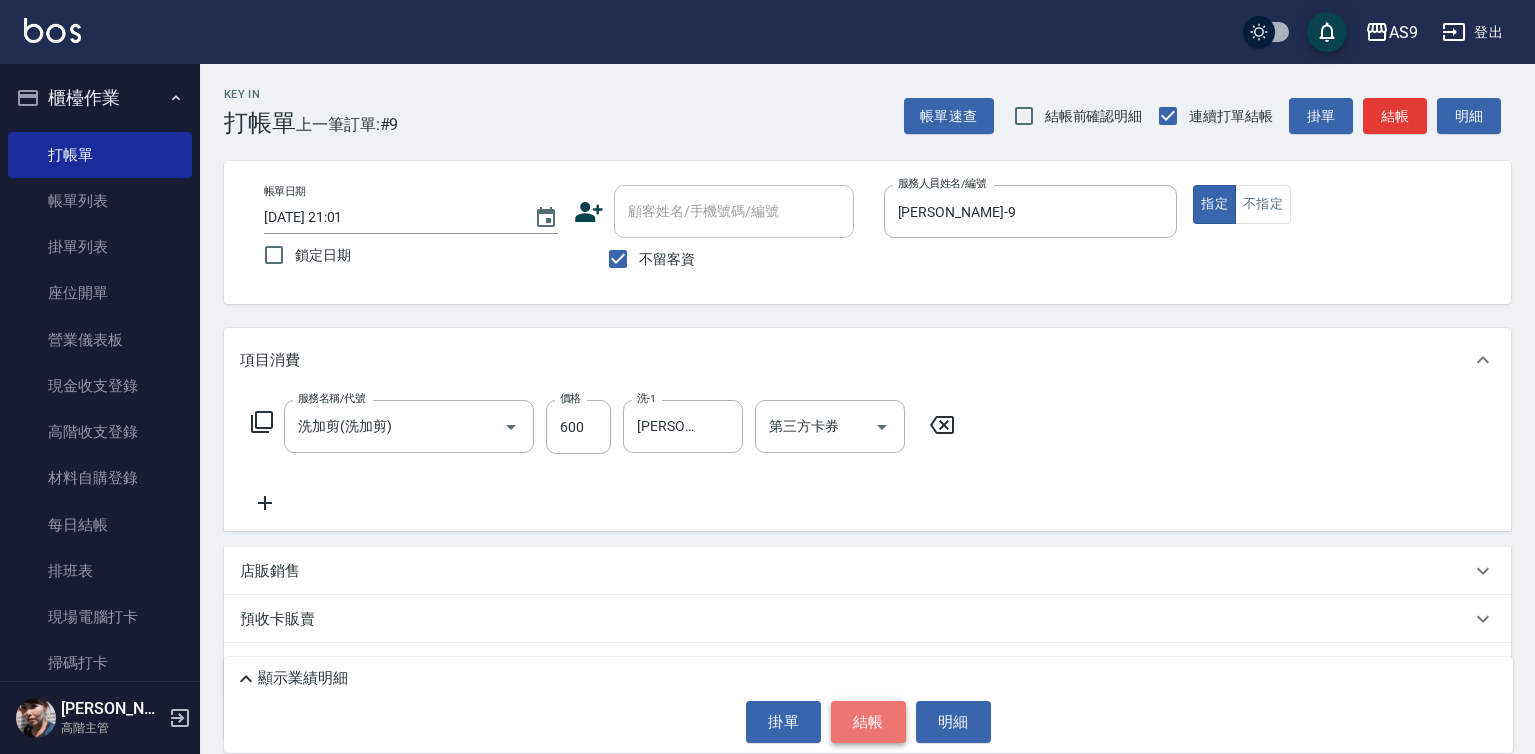 click on "結帳" at bounding box center [868, 722] 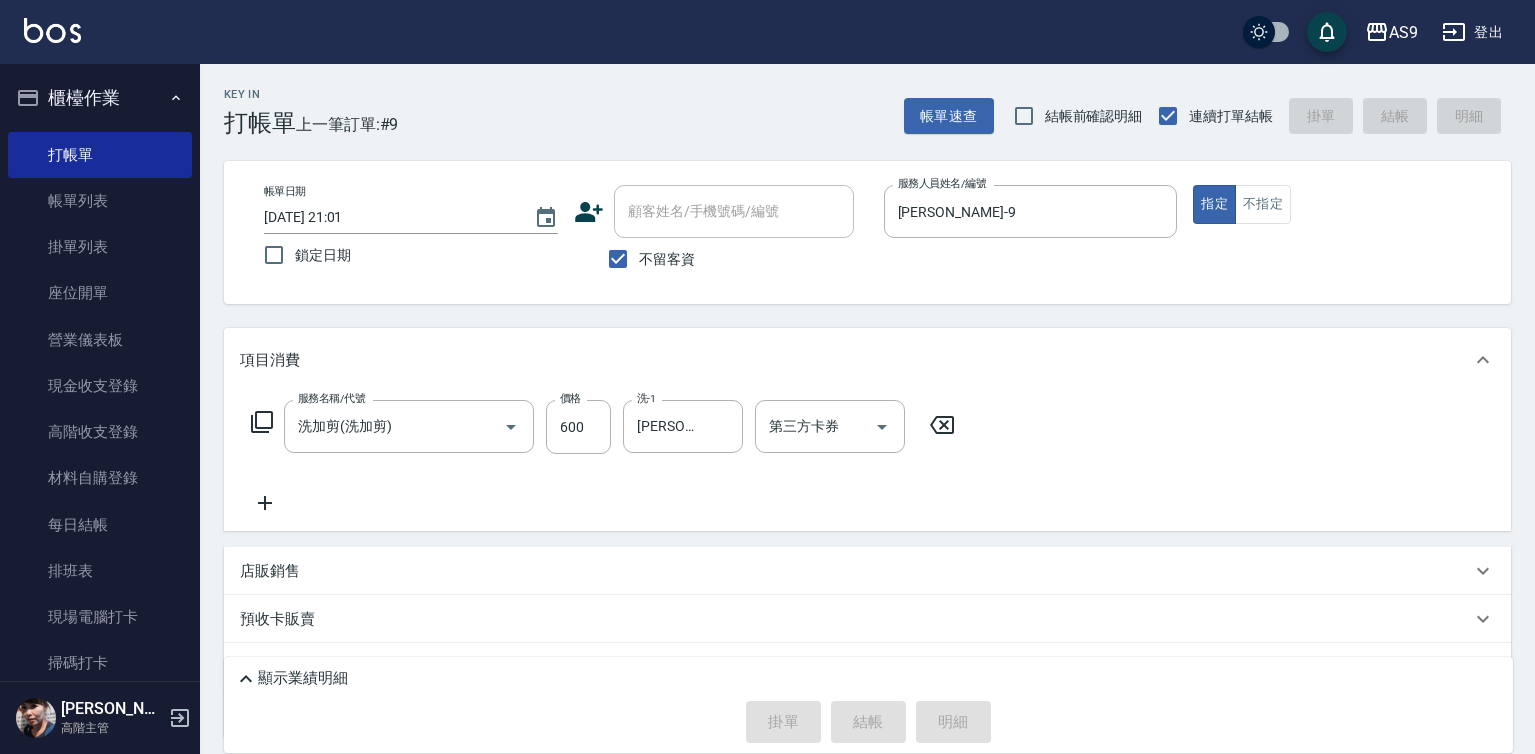 type 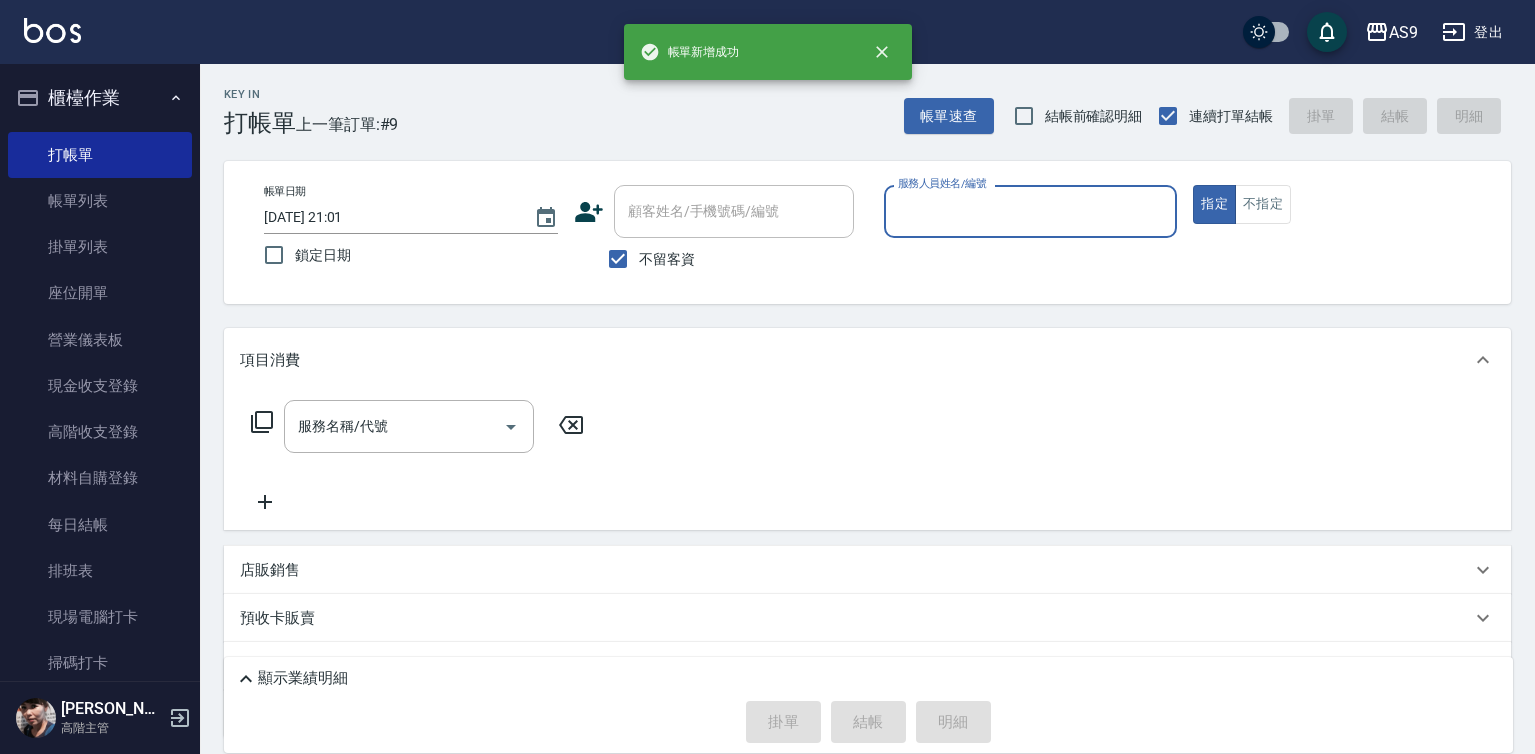 click on "服務人員姓名/編號" at bounding box center [1031, 211] 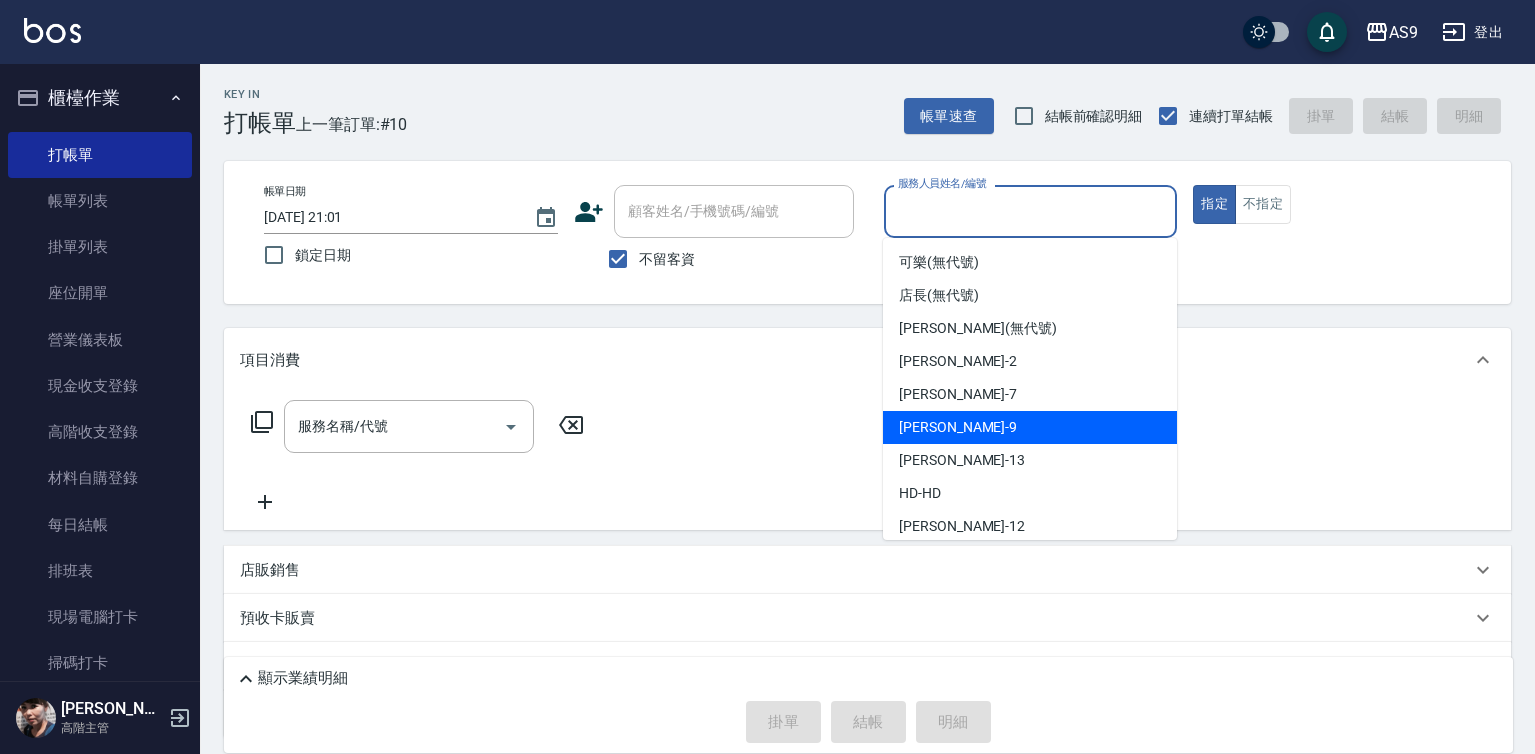 click on "[PERSON_NAME] -9" at bounding box center [1030, 427] 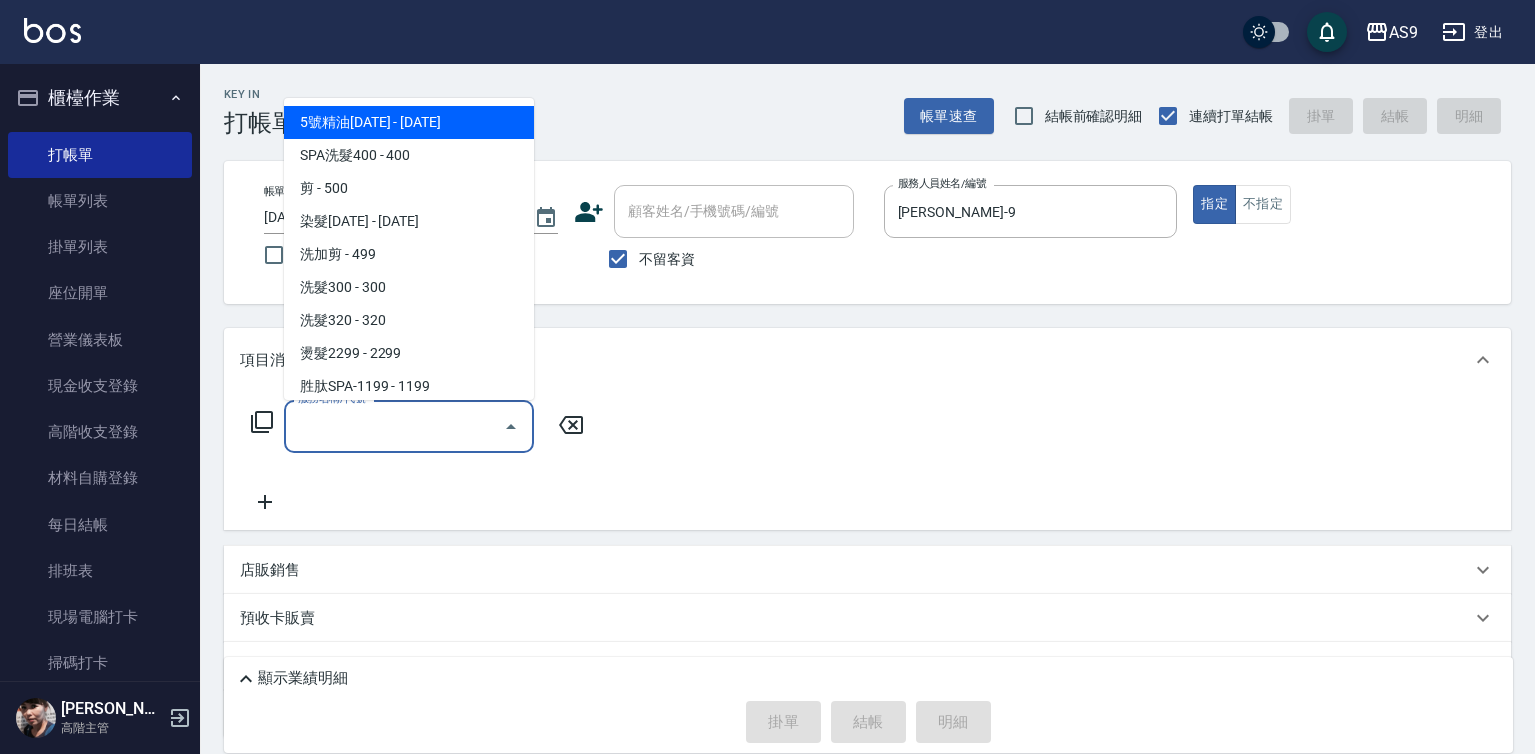 click on "服務名稱/代號" at bounding box center (394, 426) 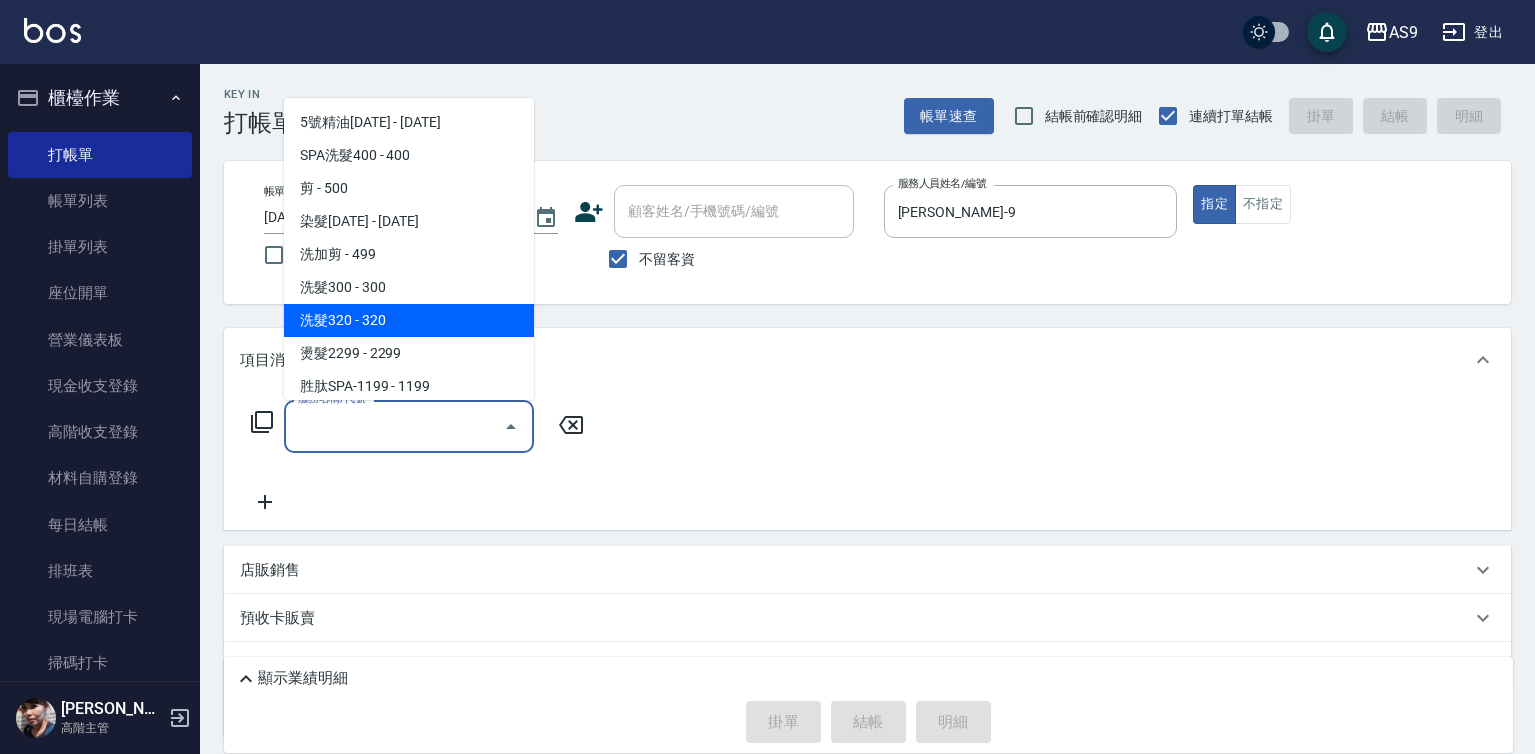 click on "洗髮320 - 320" at bounding box center (409, 320) 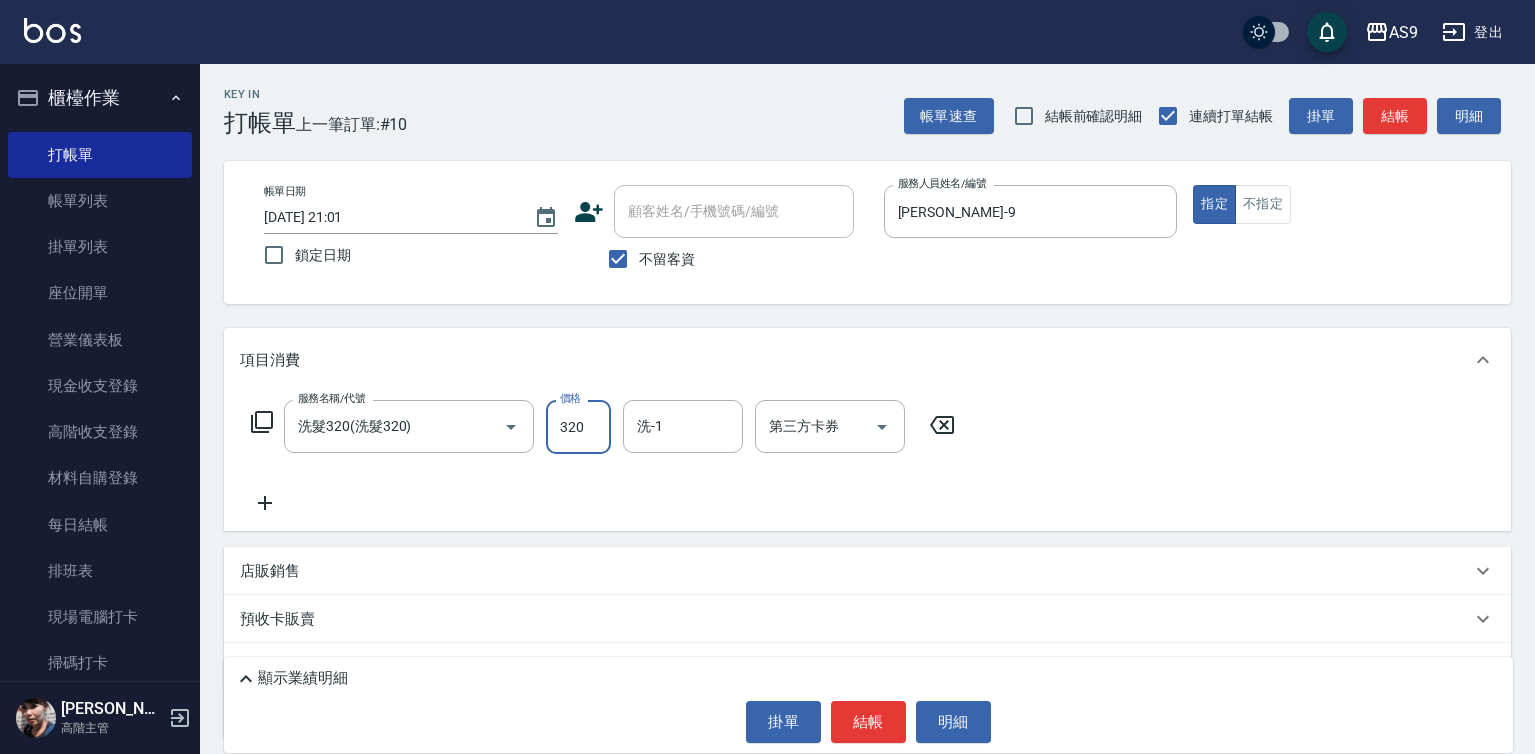 click on "320" at bounding box center (578, 427) 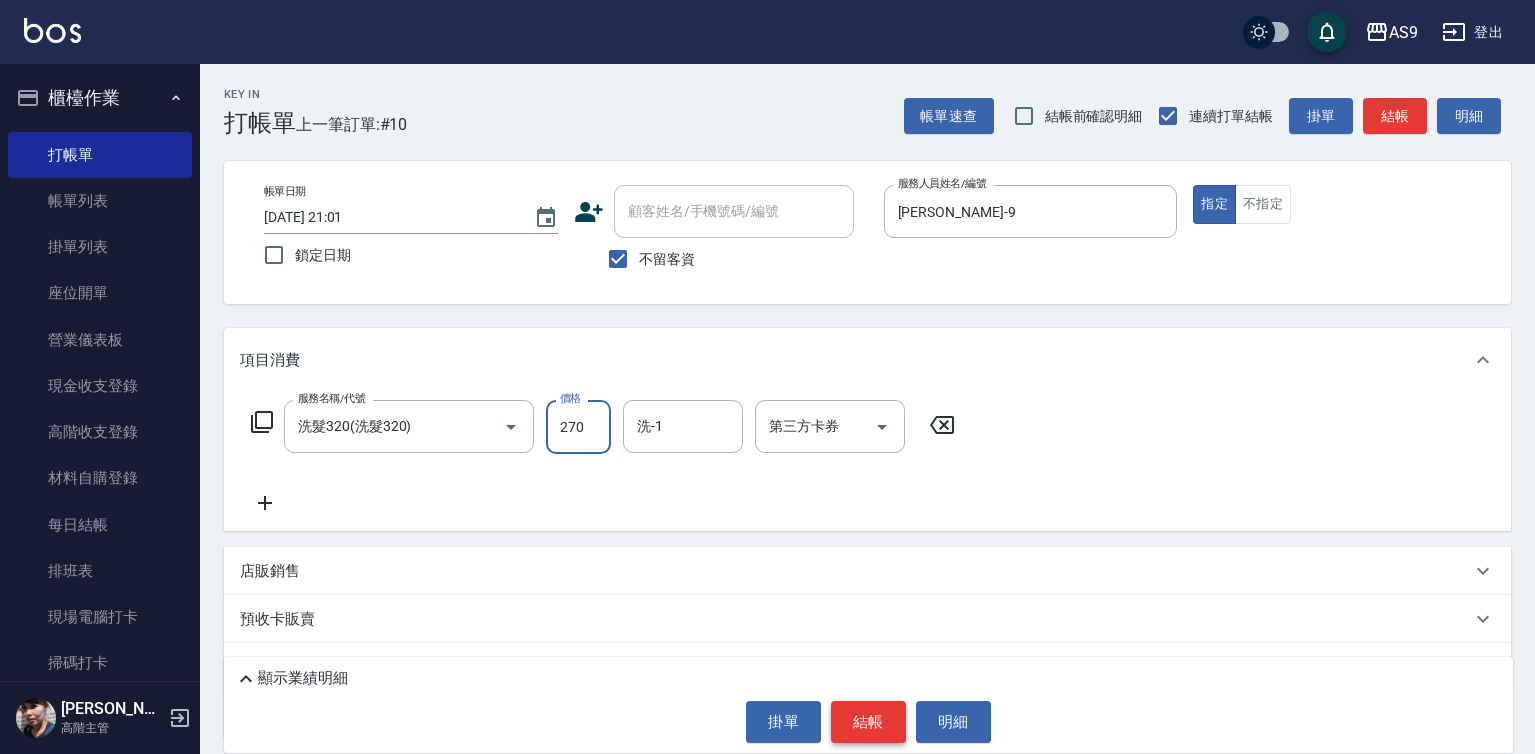 type on "270" 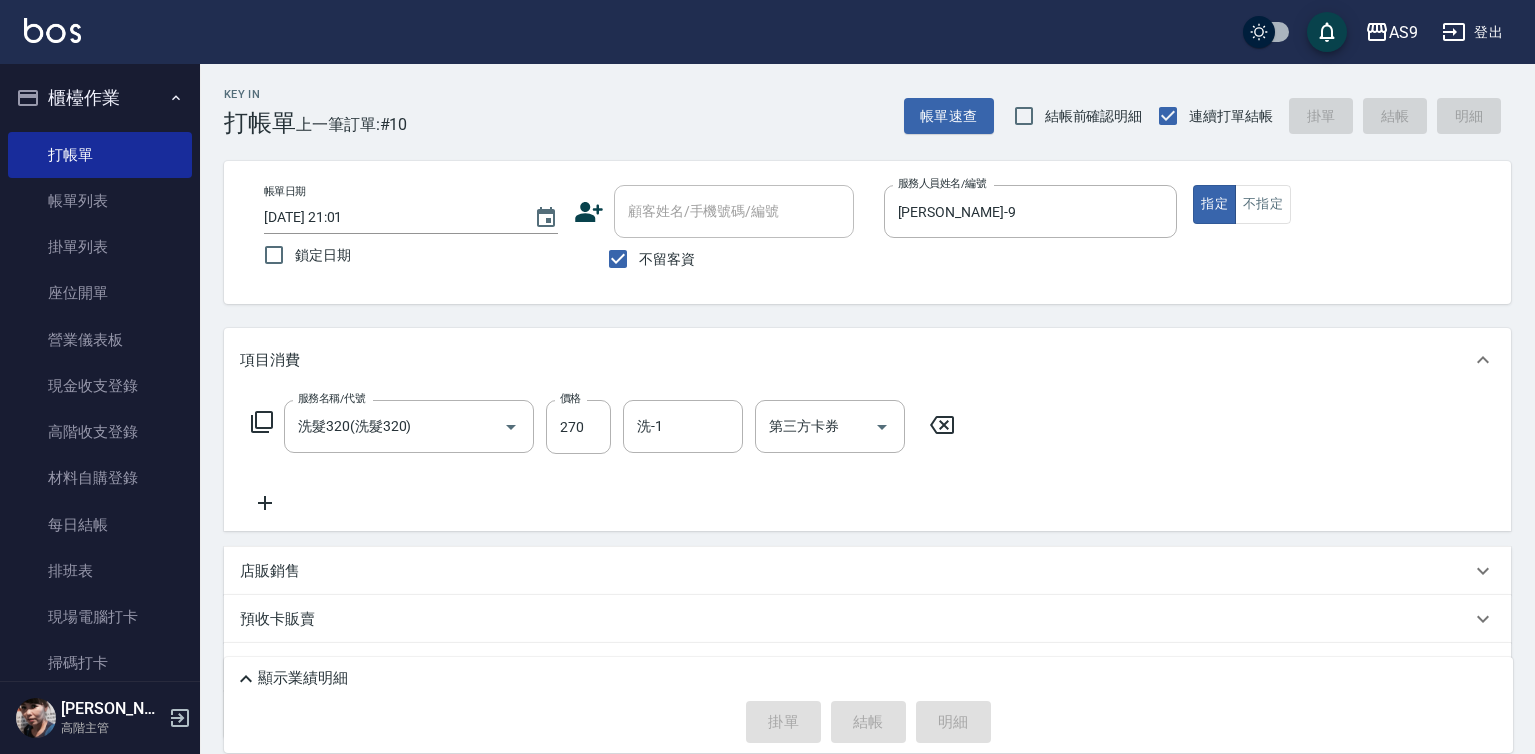 type 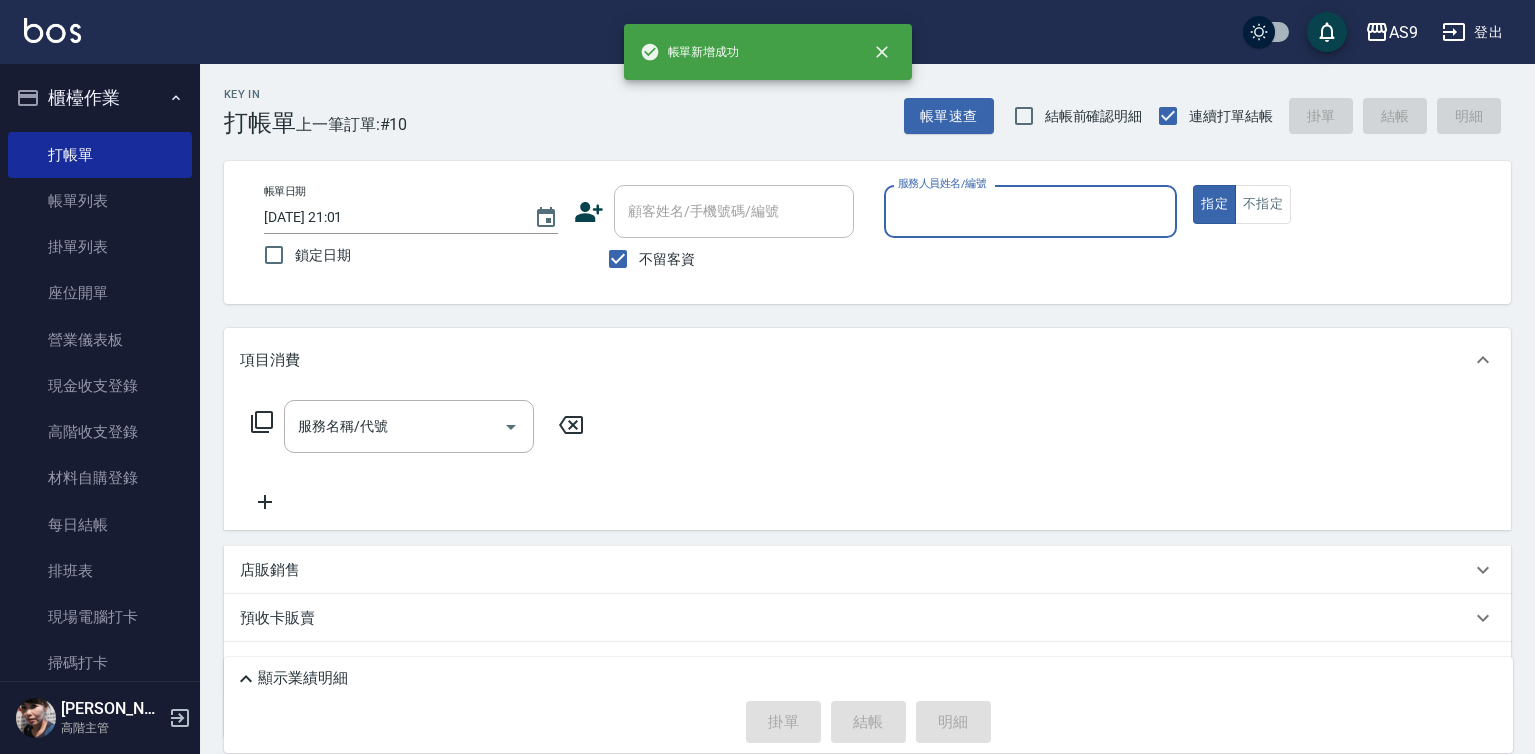 click on "服務人員姓名/編號" at bounding box center [1031, 211] 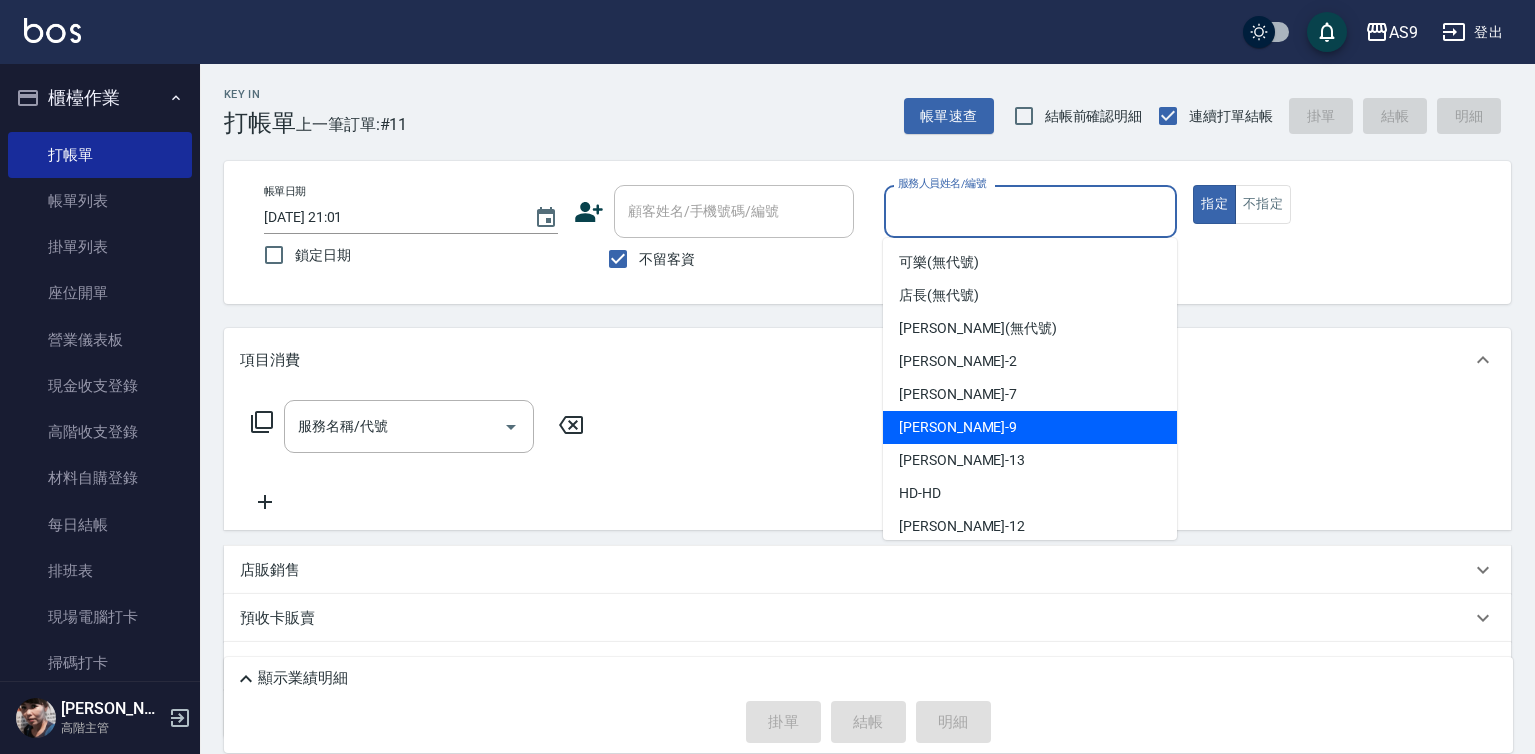 click on "[PERSON_NAME] -9" at bounding box center (1030, 427) 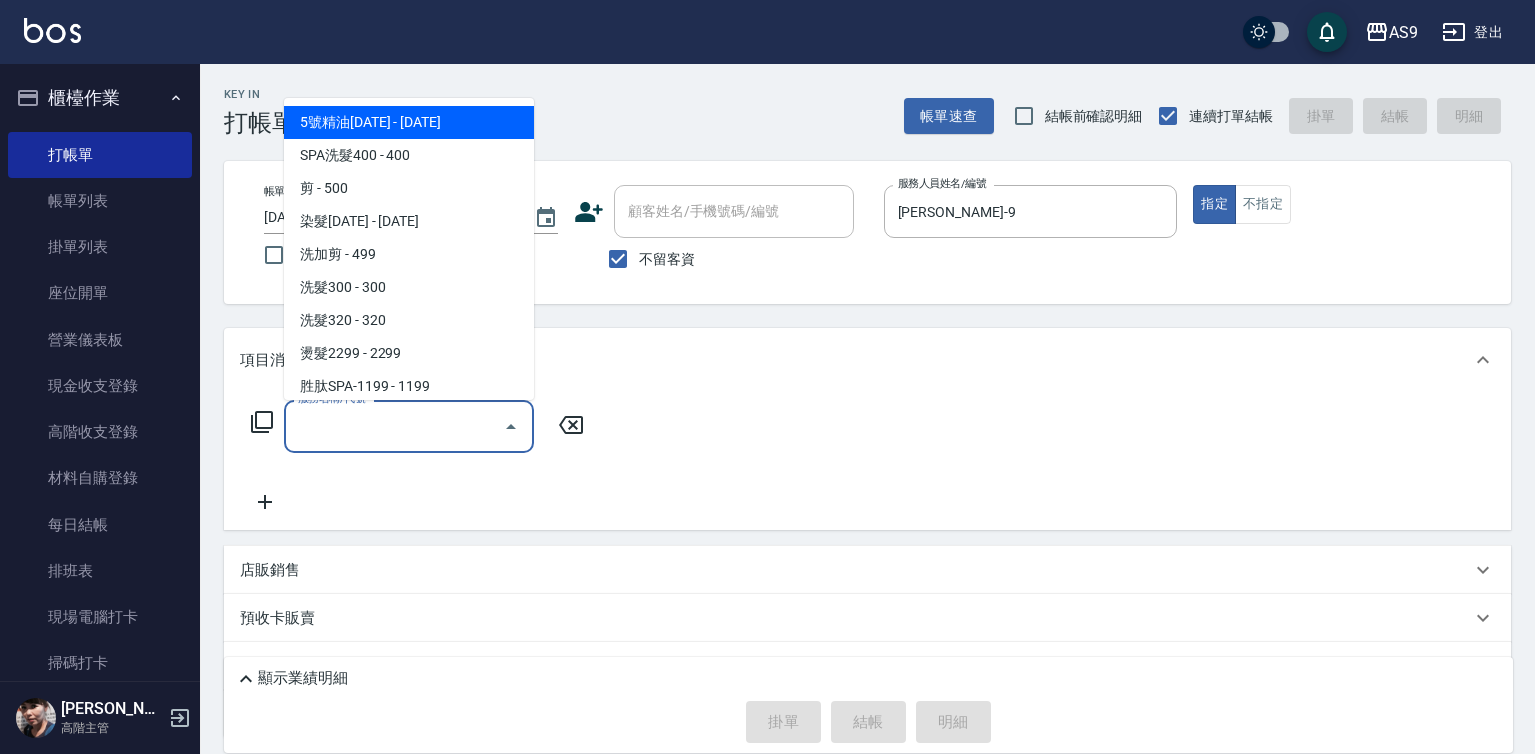 click on "服務名稱/代號" at bounding box center (394, 426) 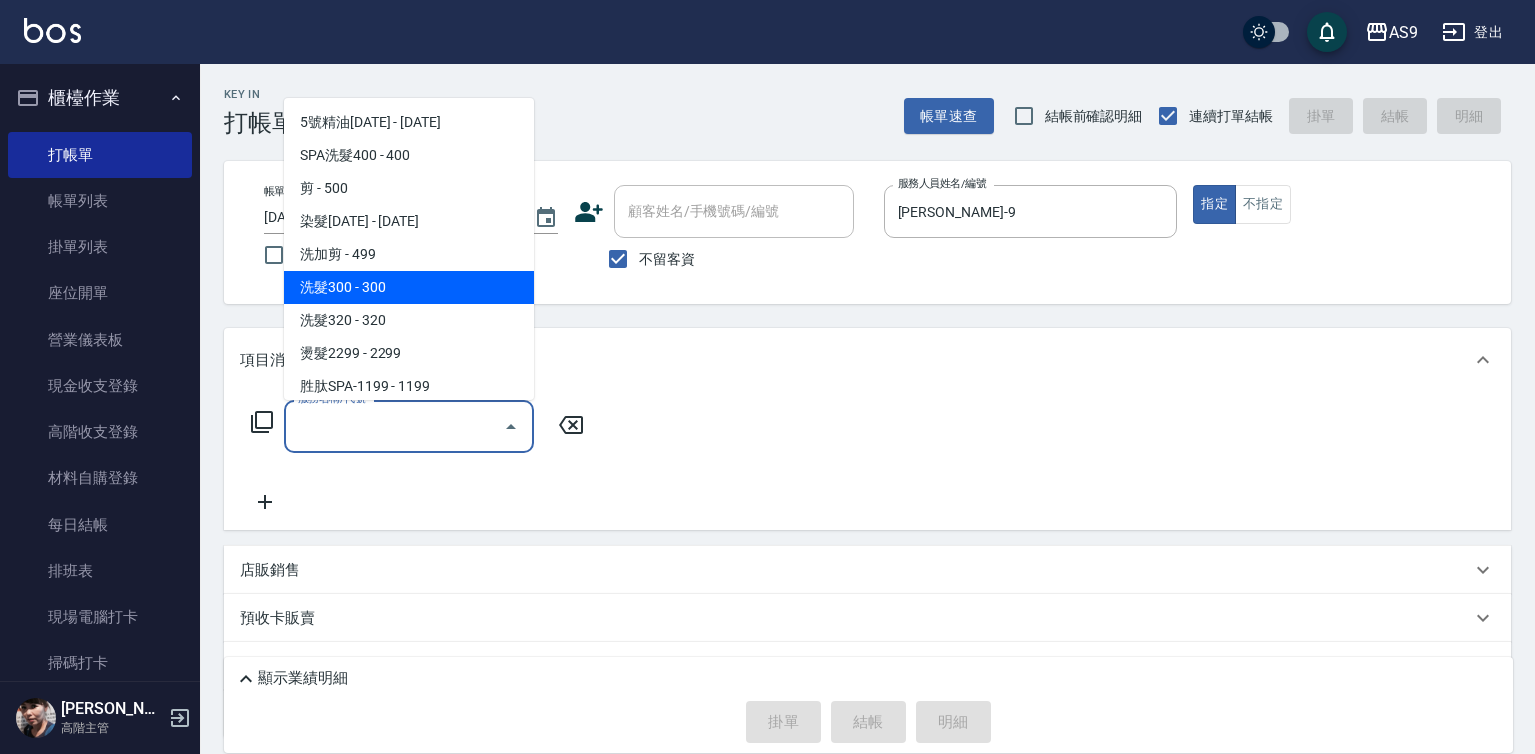 click on "洗髮300 - 300" at bounding box center (409, 287) 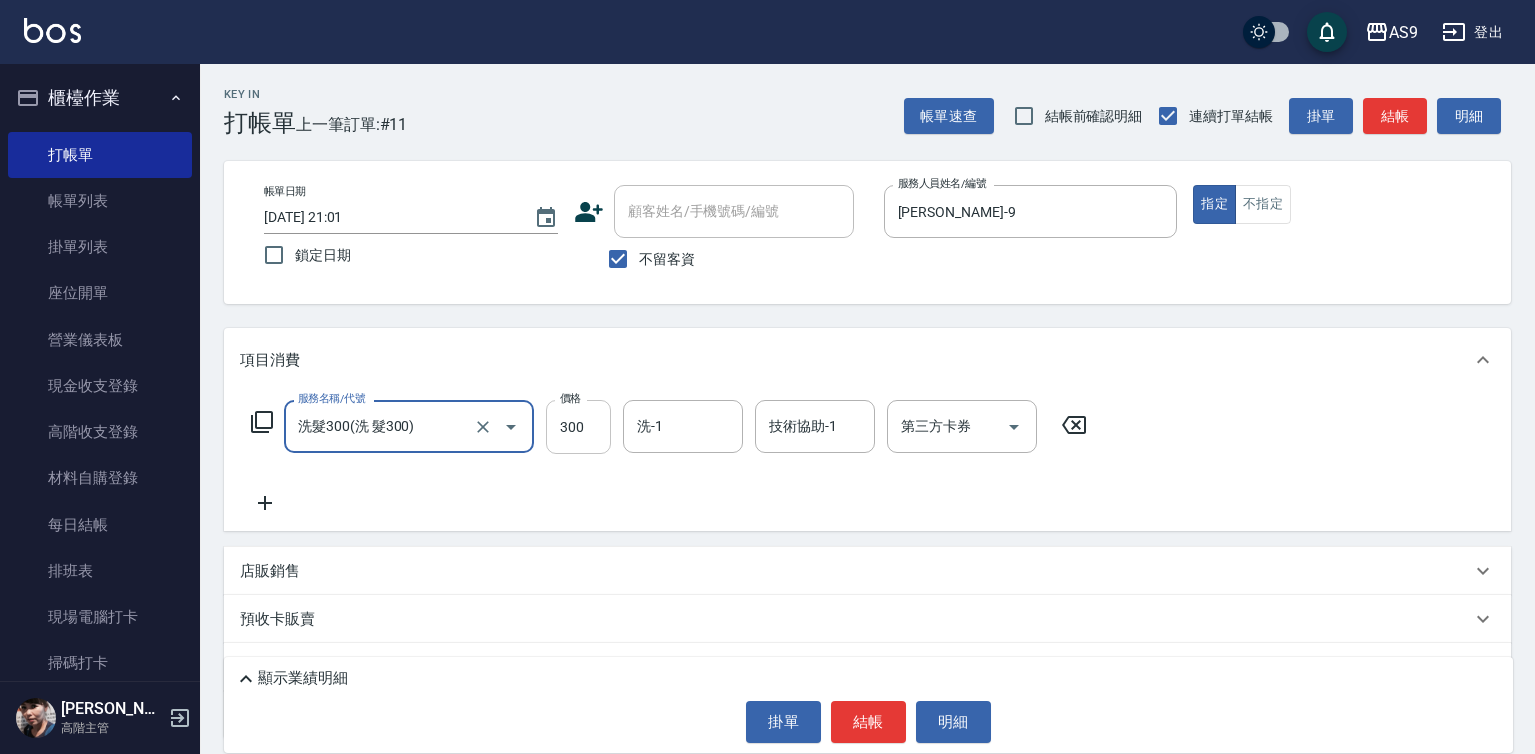 click on "300" at bounding box center (578, 427) 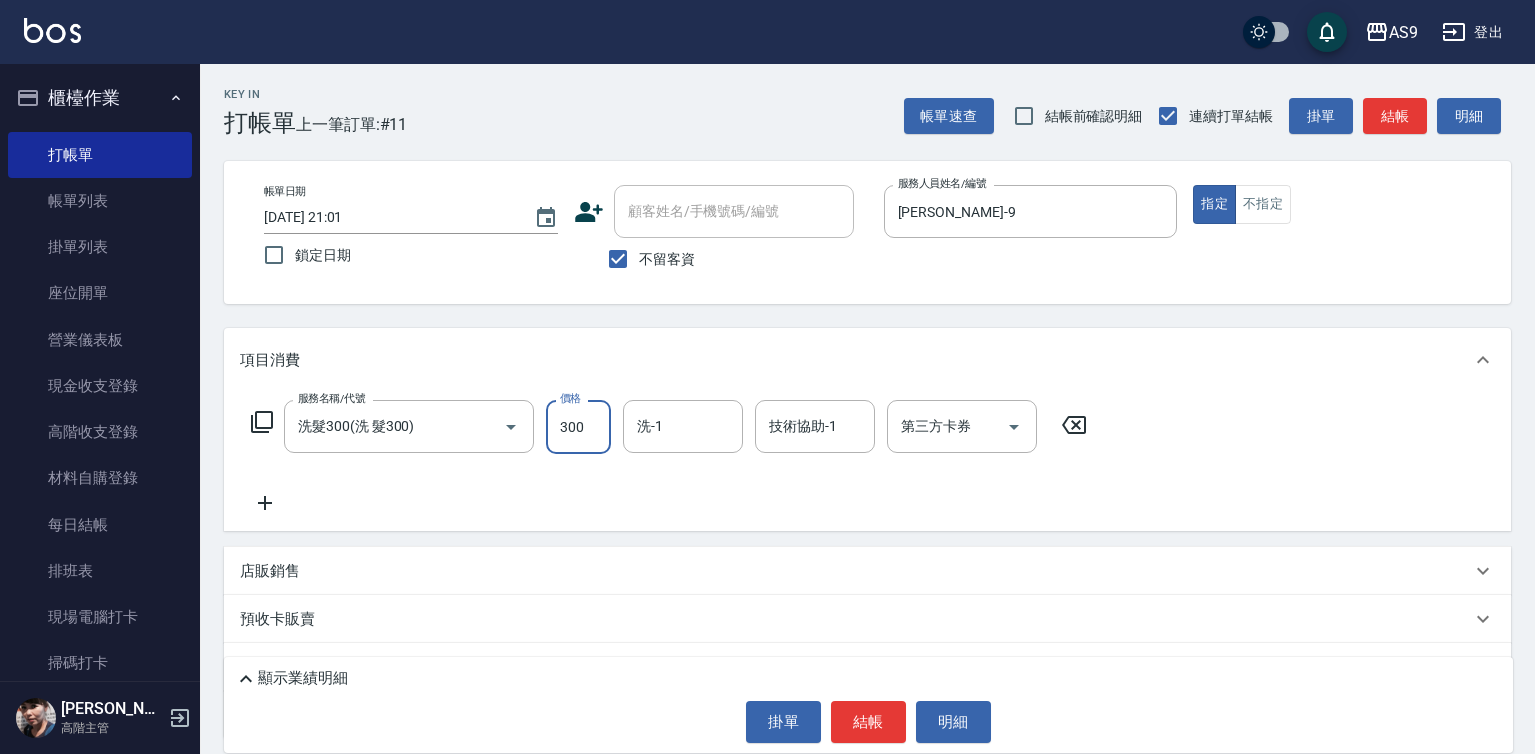 click on "300" at bounding box center [578, 427] 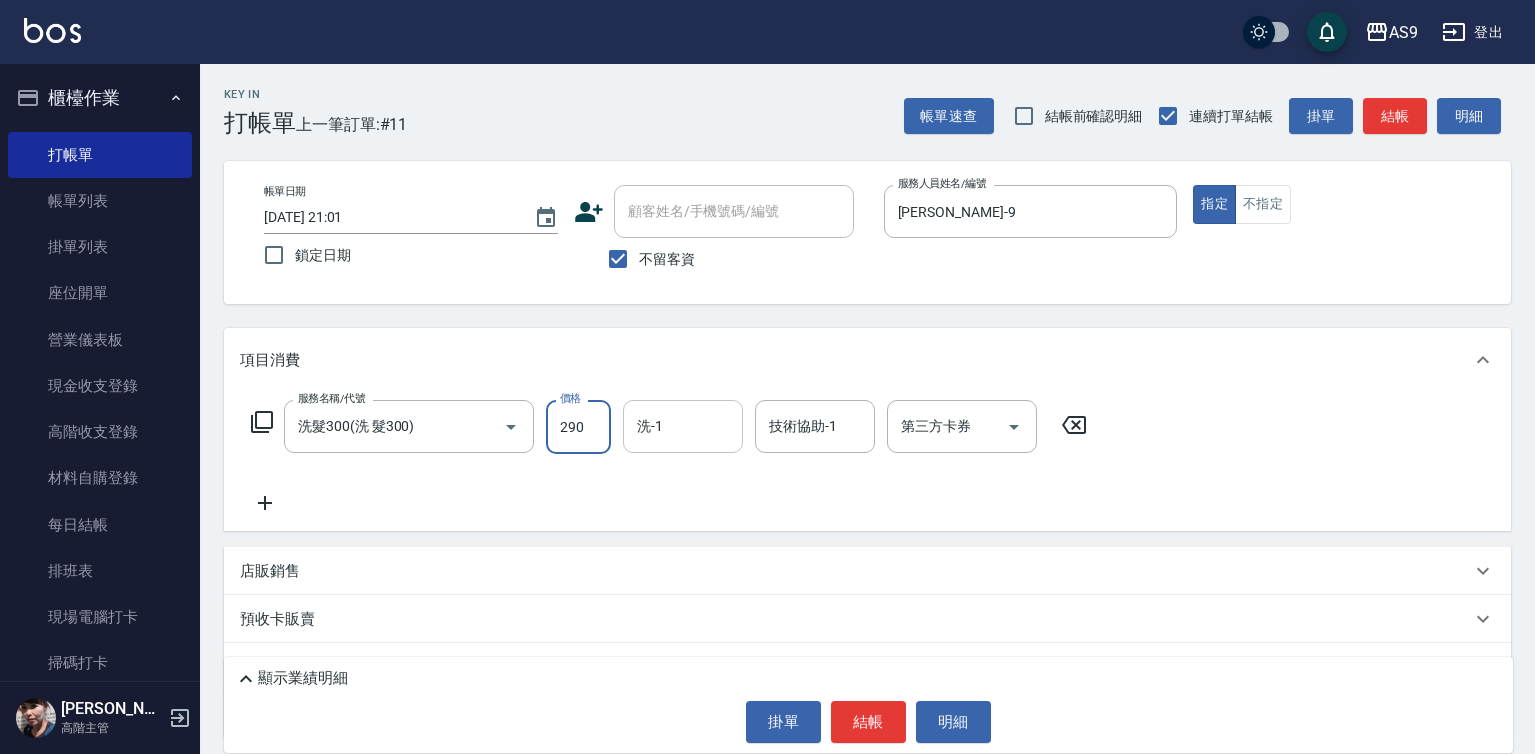 type on "290" 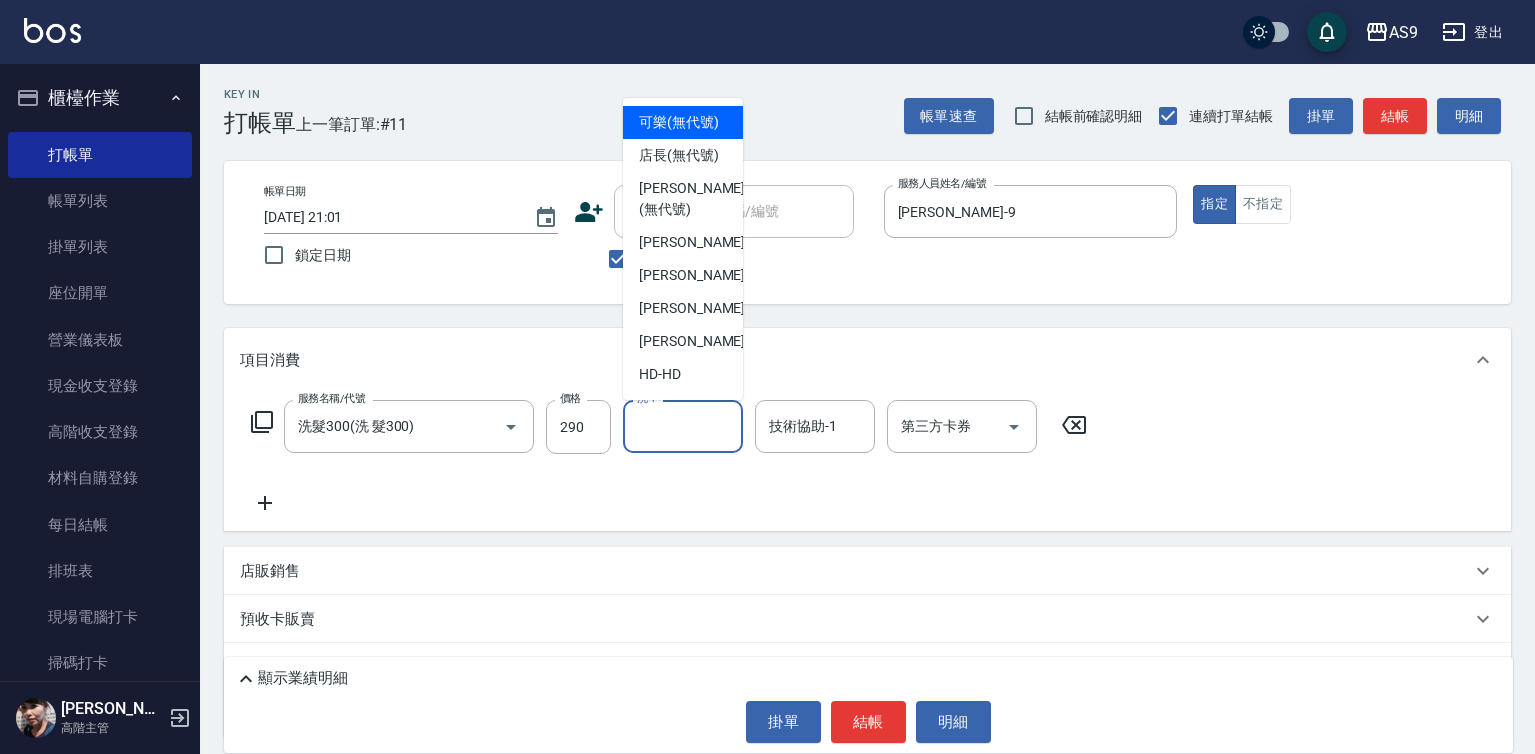 click on "洗-1" at bounding box center (683, 426) 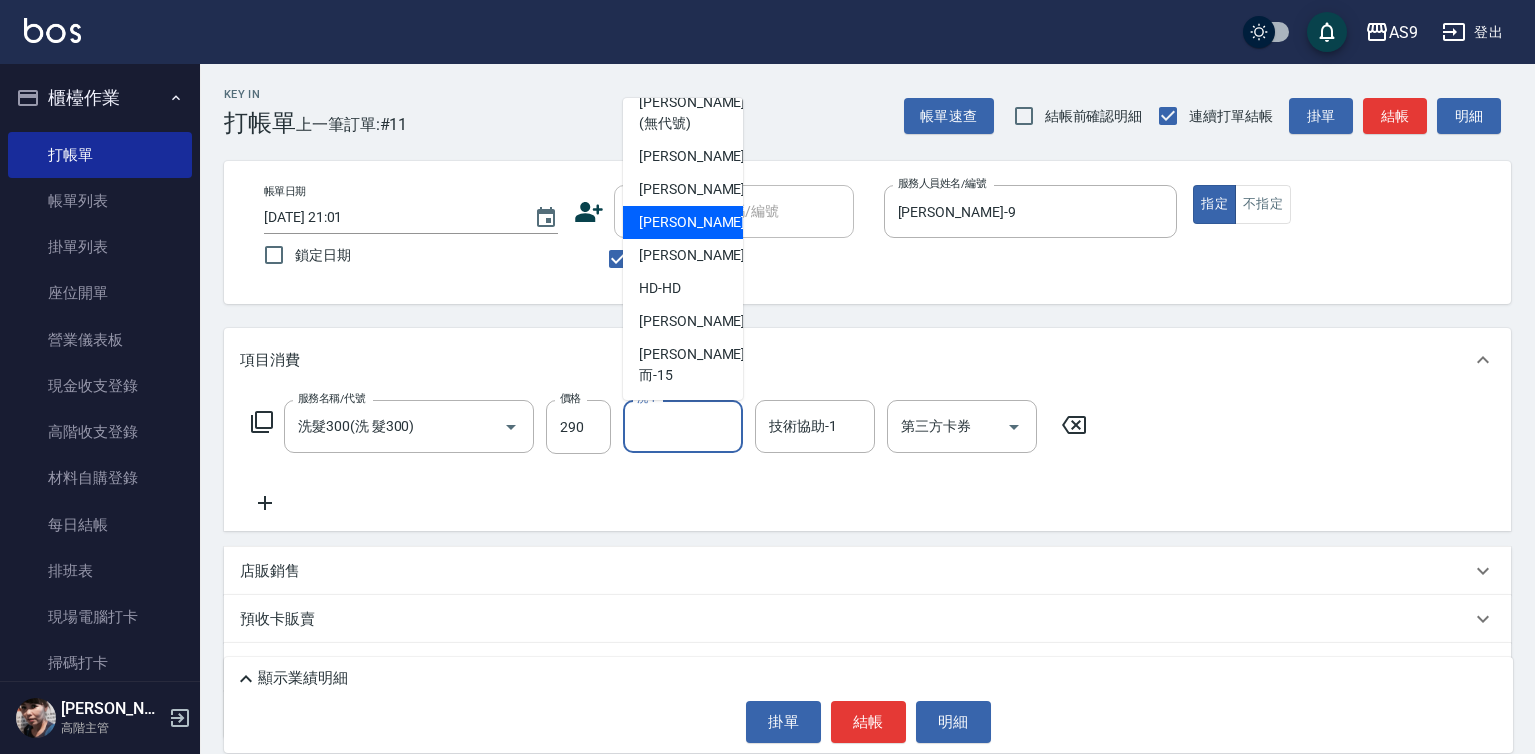 scroll, scrollTop: 128, scrollLeft: 0, axis: vertical 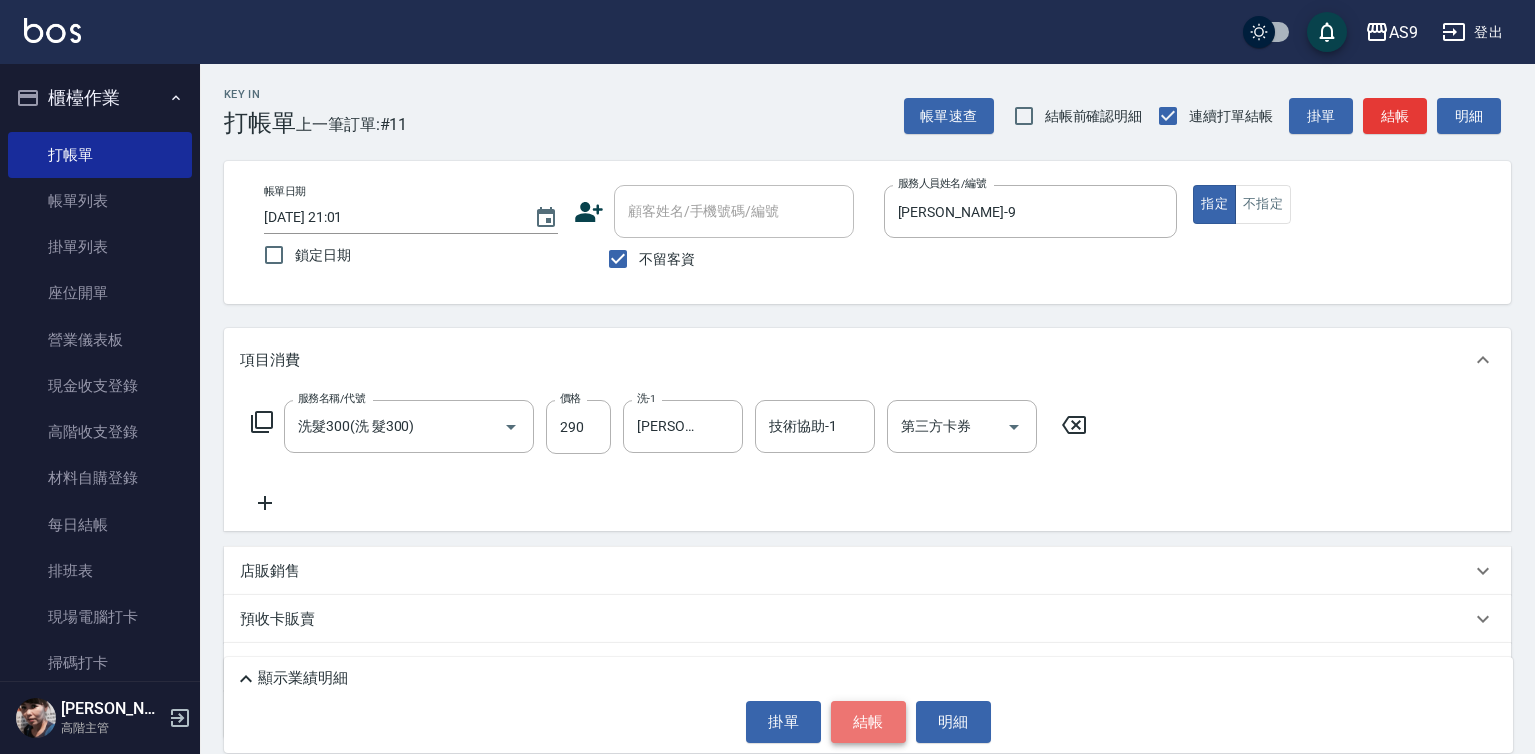 click on "結帳" at bounding box center [868, 722] 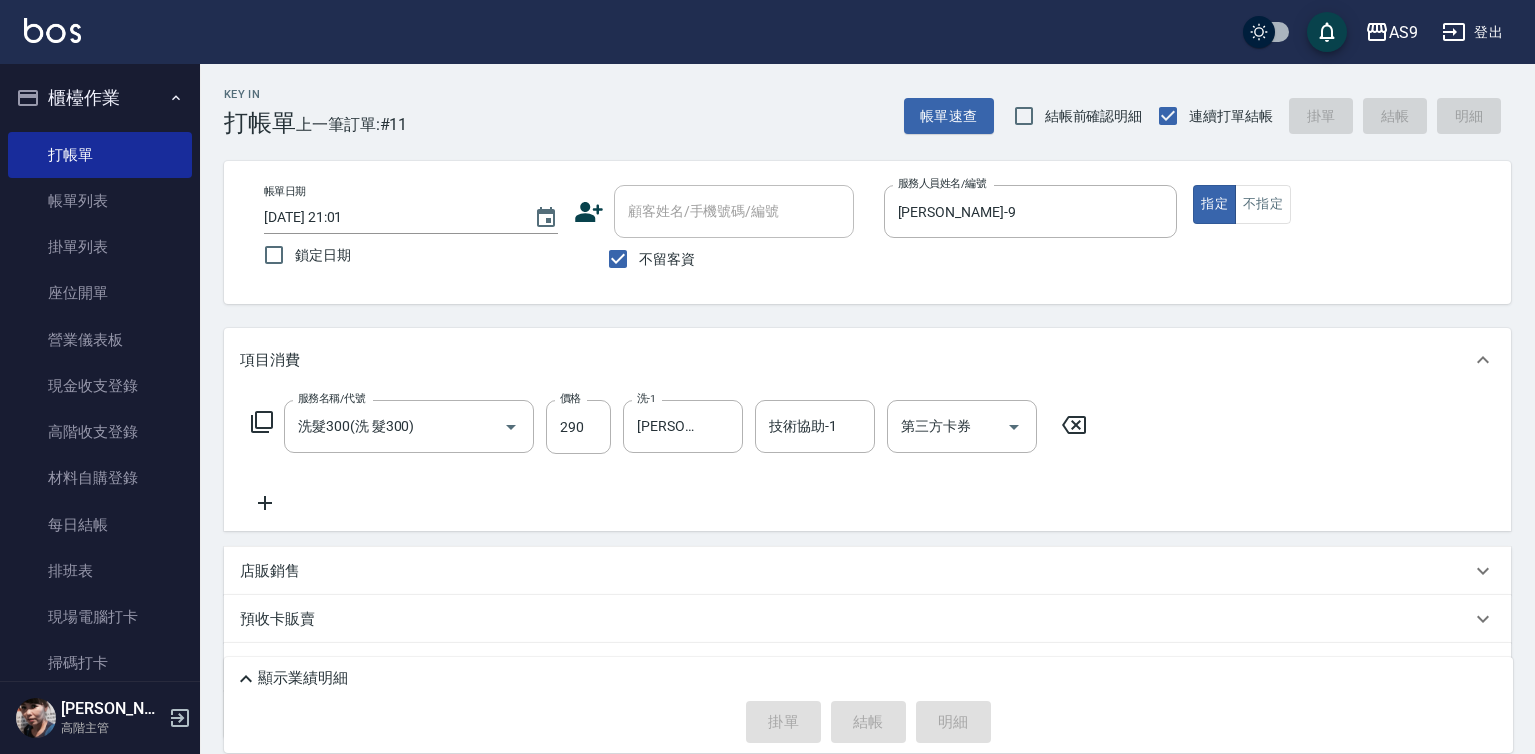 type 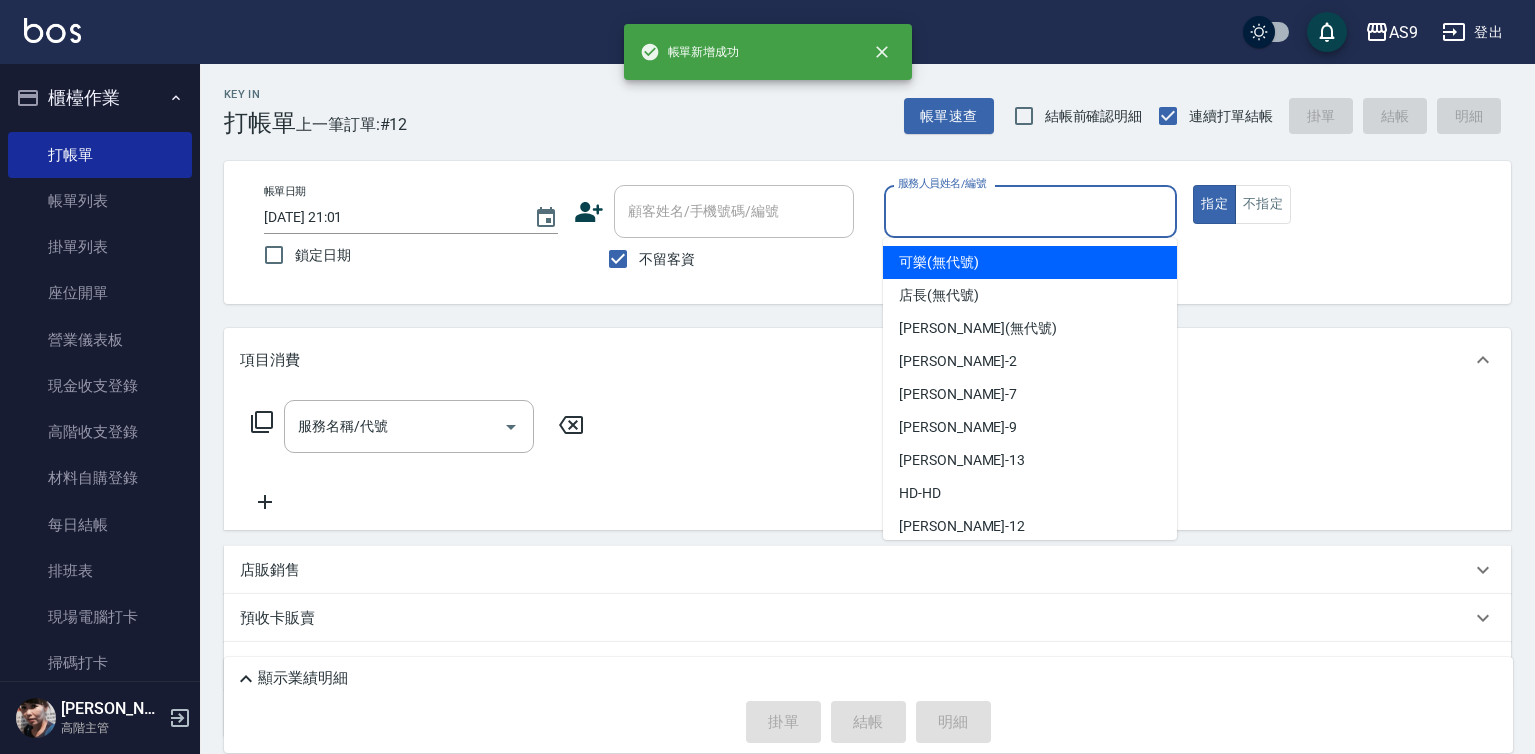 click on "服務人員姓名/編號" at bounding box center (1031, 211) 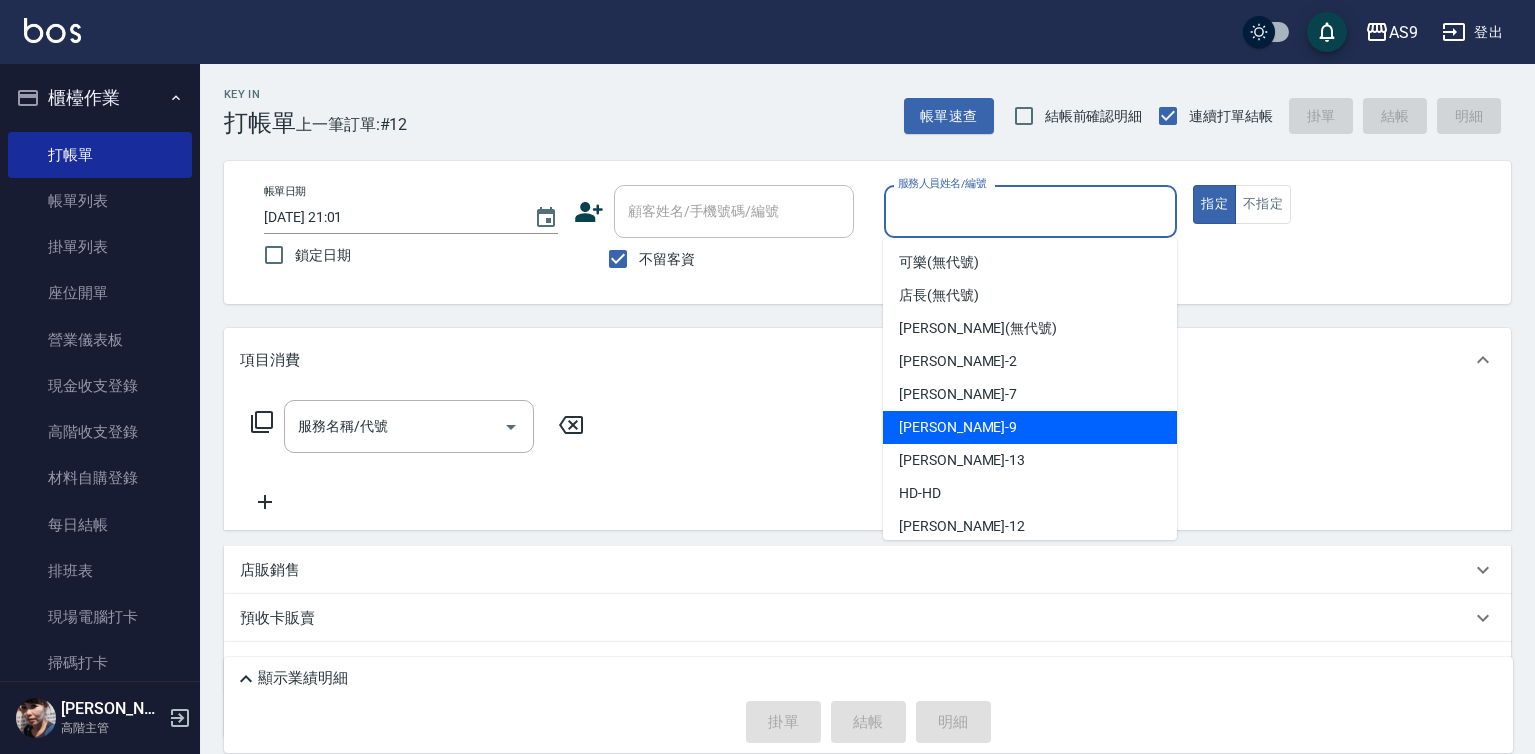 click on "[PERSON_NAME] -9" at bounding box center [958, 427] 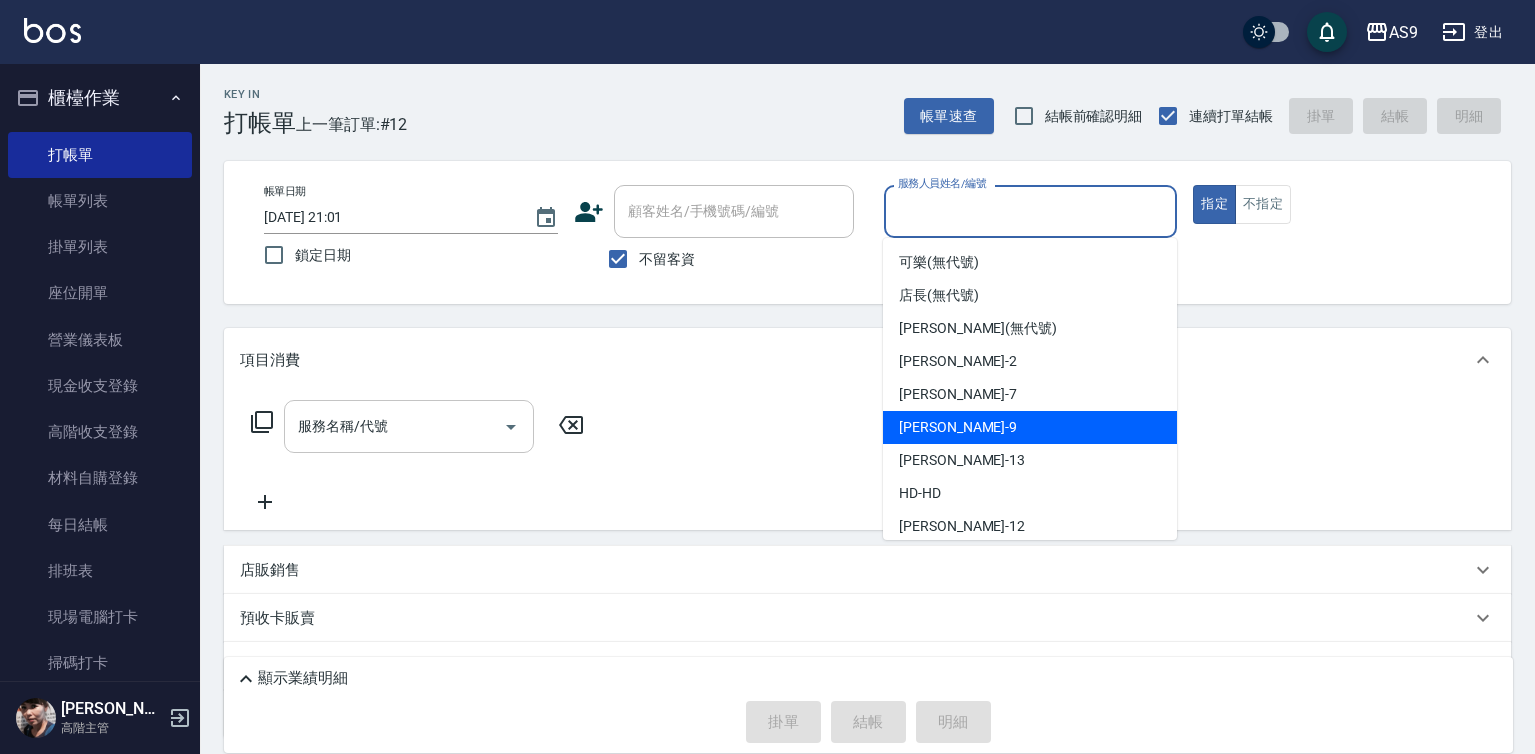 type on "[PERSON_NAME]-9" 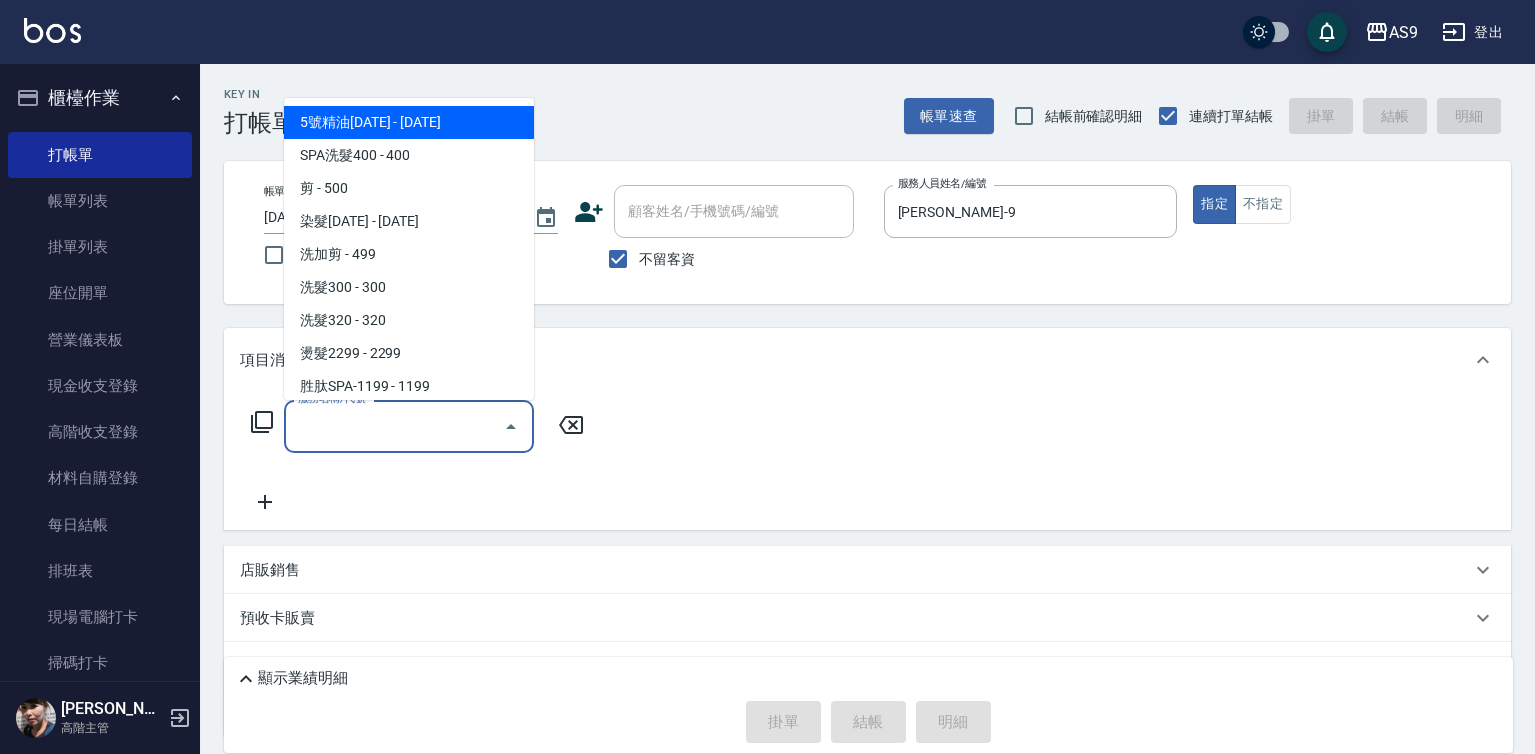 click on "服務名稱/代號" at bounding box center [394, 426] 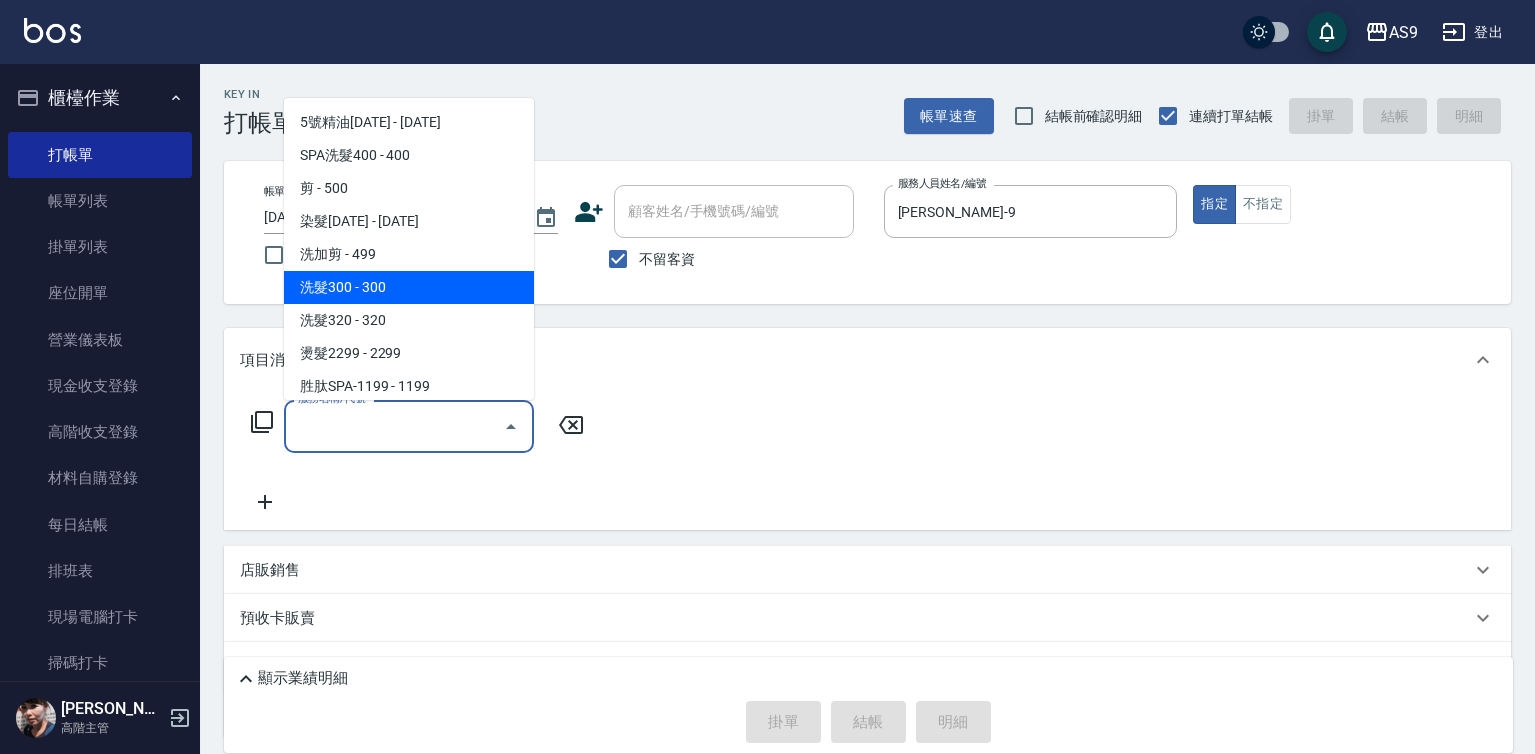 click on "洗髮300 - 300" at bounding box center [409, 287] 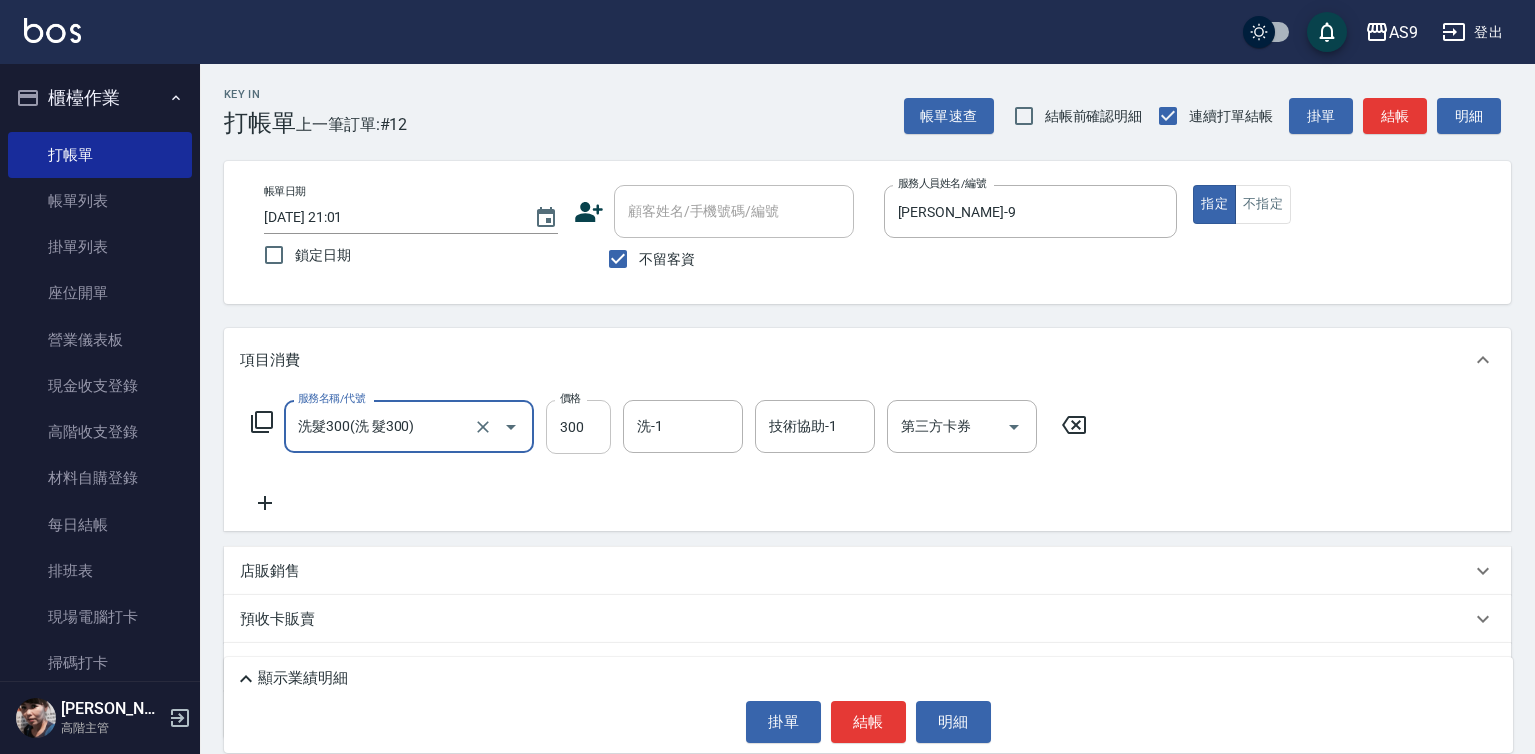 click on "300" at bounding box center [578, 427] 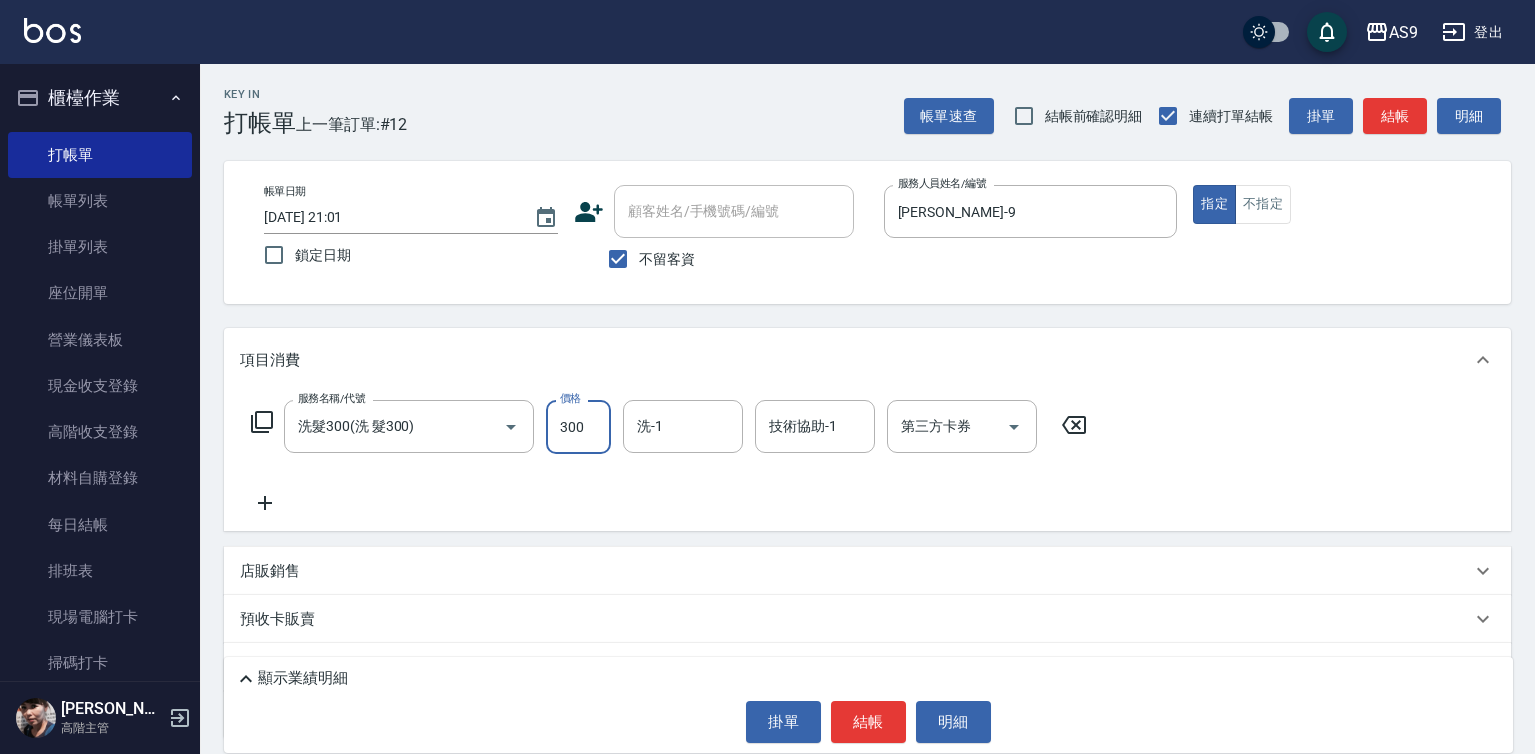 click on "300" at bounding box center [578, 427] 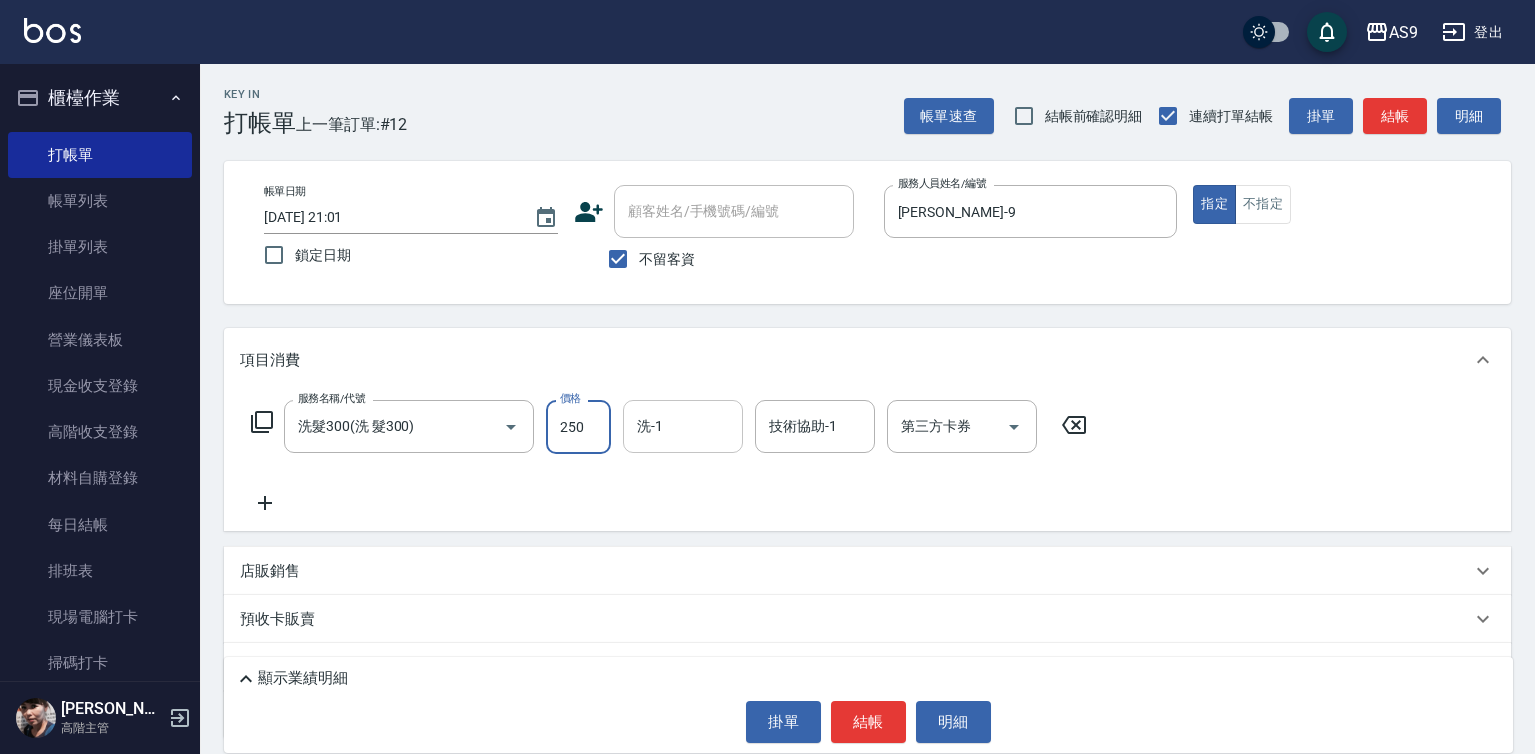 type on "250" 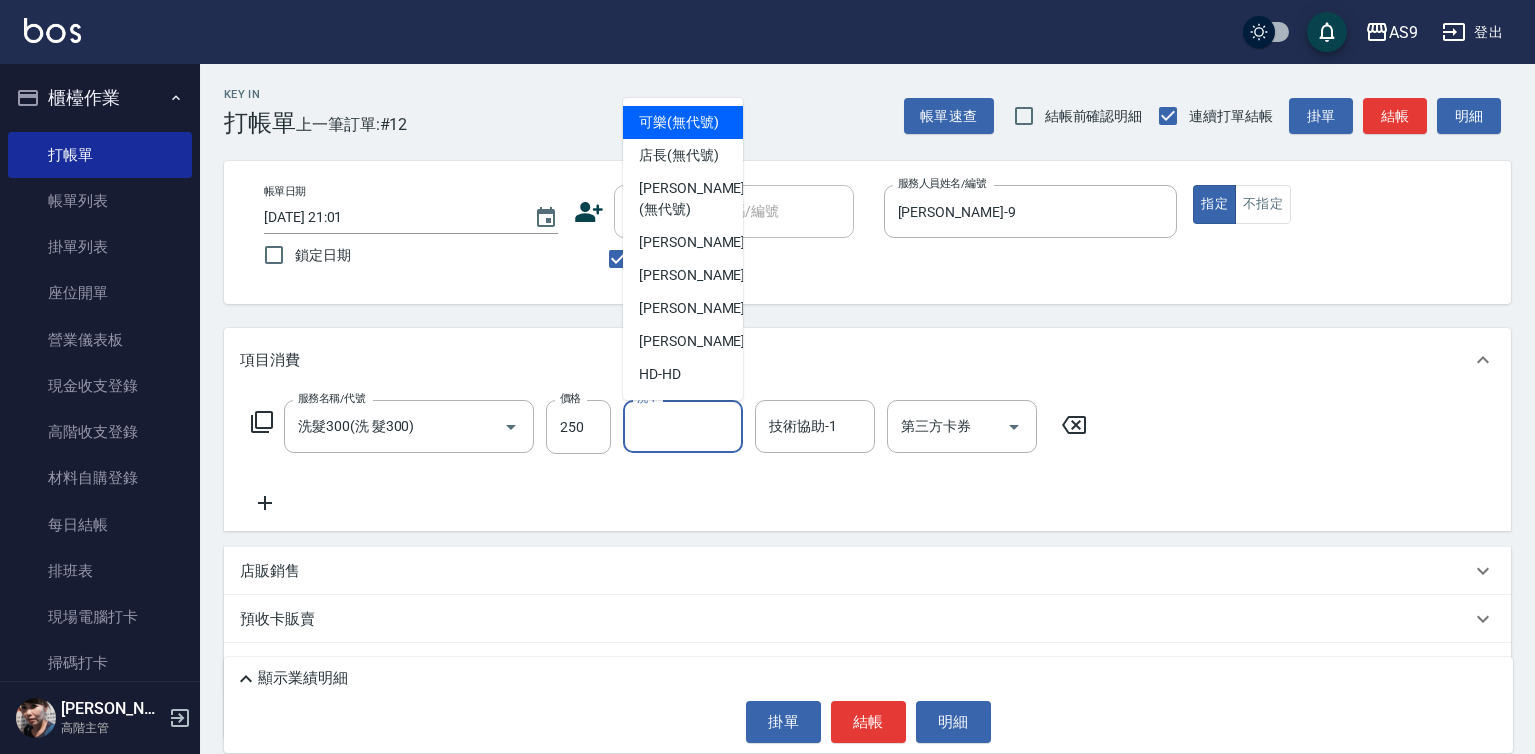 click on "洗-1" at bounding box center (683, 426) 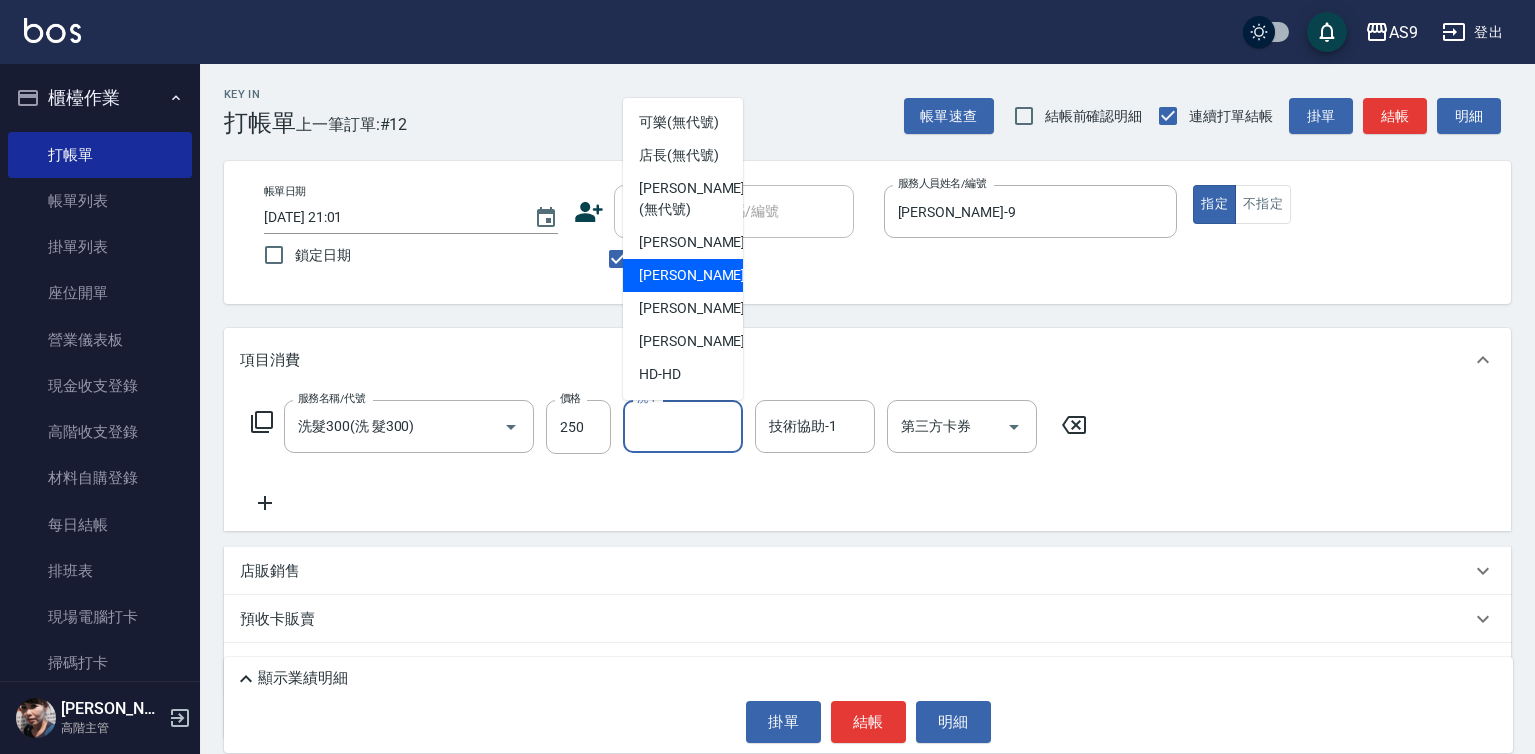 scroll, scrollTop: 128, scrollLeft: 0, axis: vertical 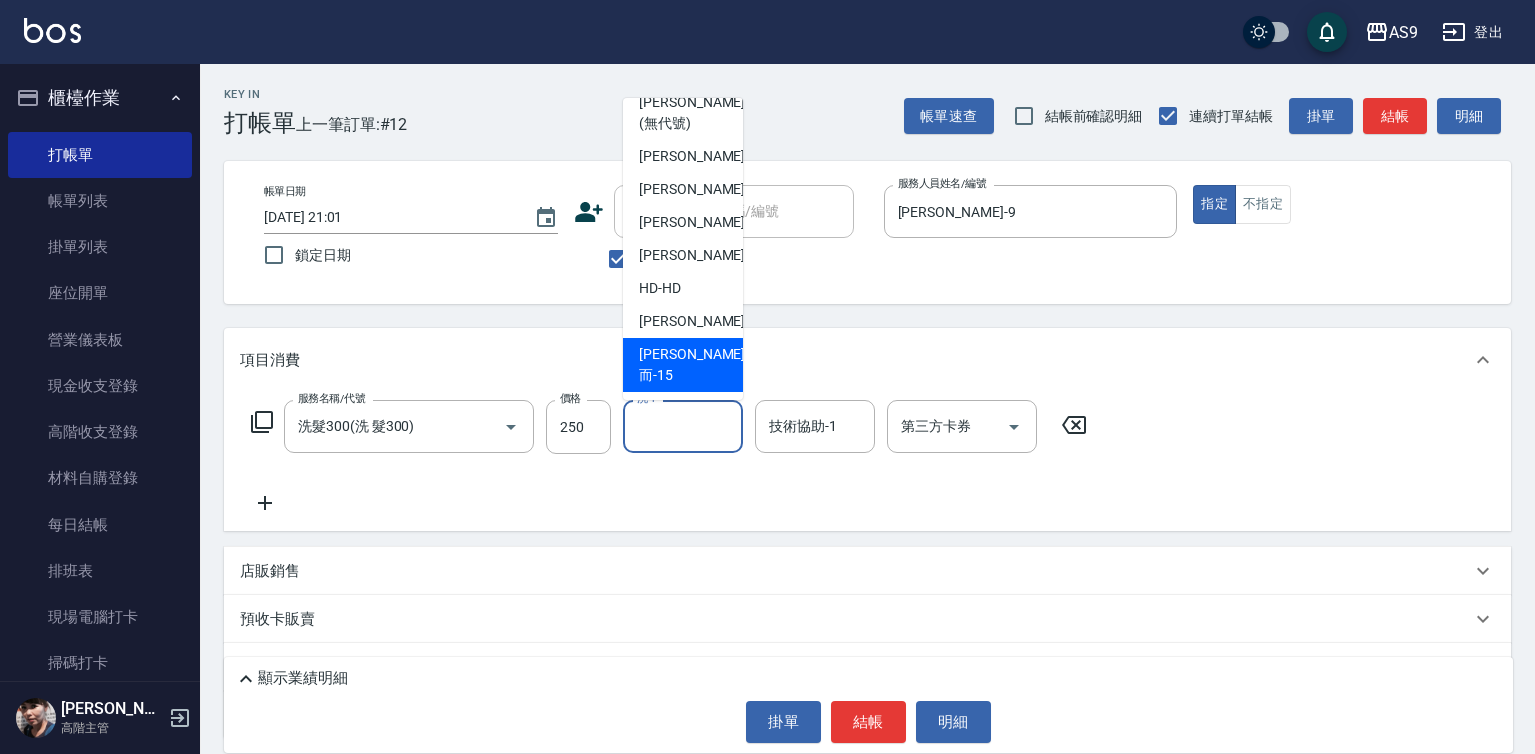 click on "[PERSON_NAME]而 -15" at bounding box center (692, 365) 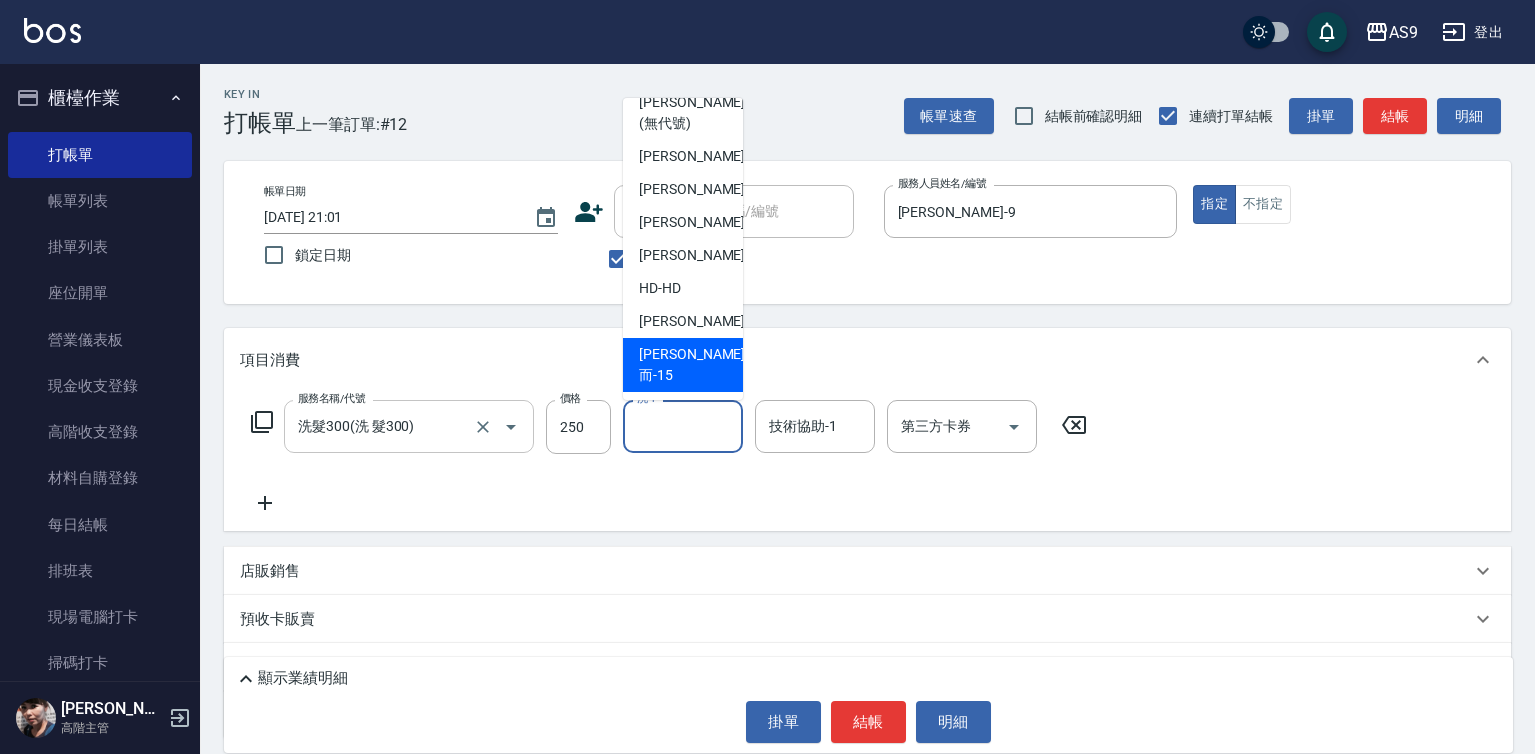 type on "[PERSON_NAME]而-15" 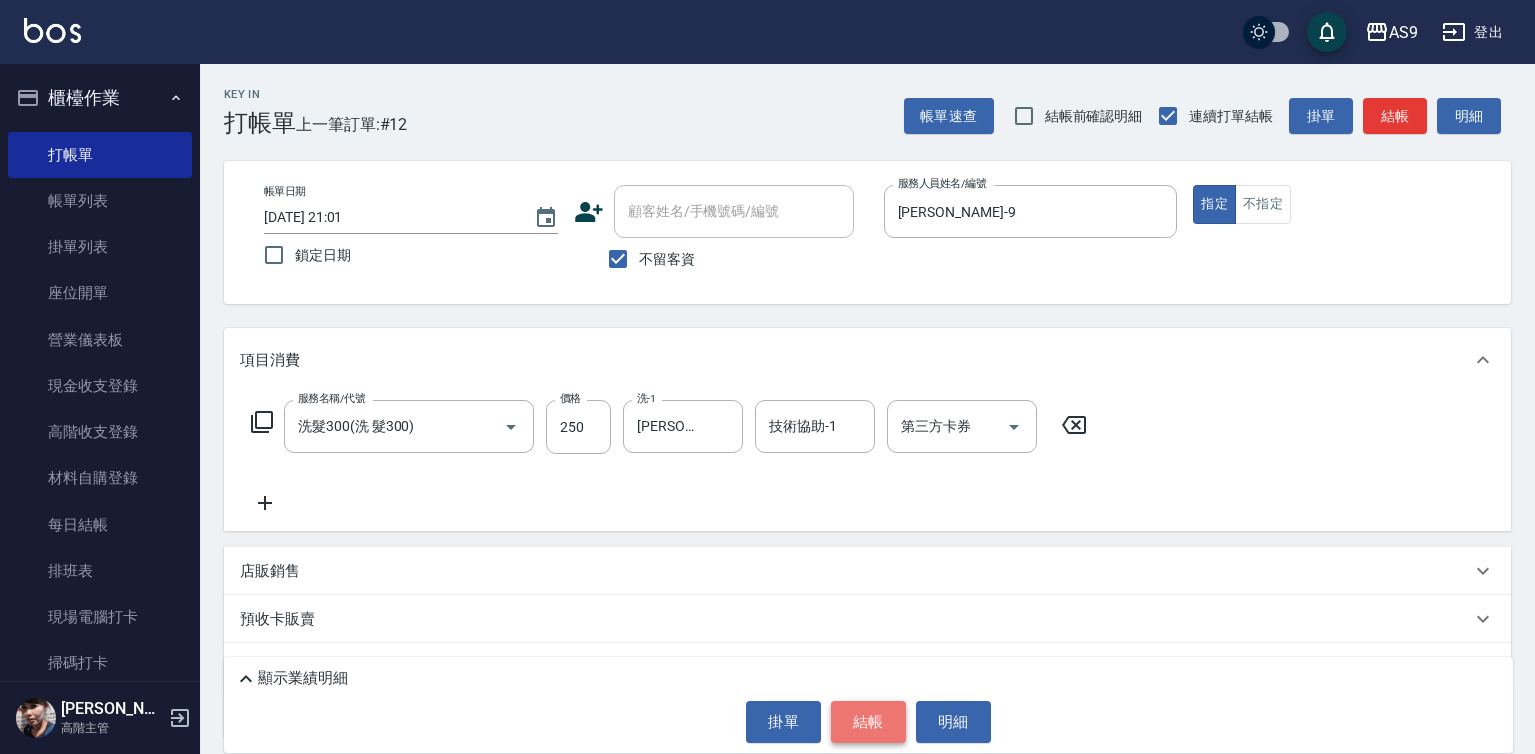 click on "結帳" at bounding box center (868, 722) 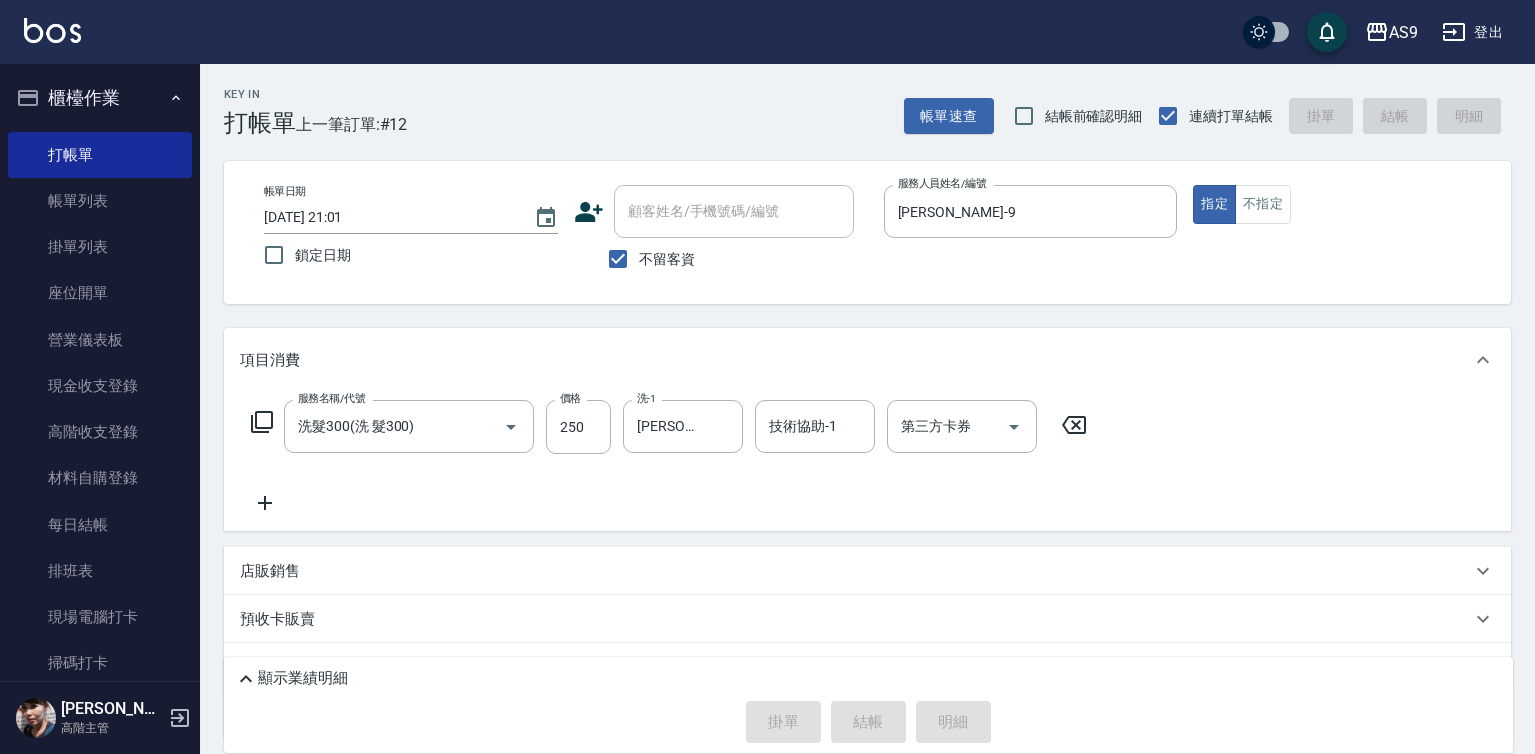 type on "[DATE] 21:02" 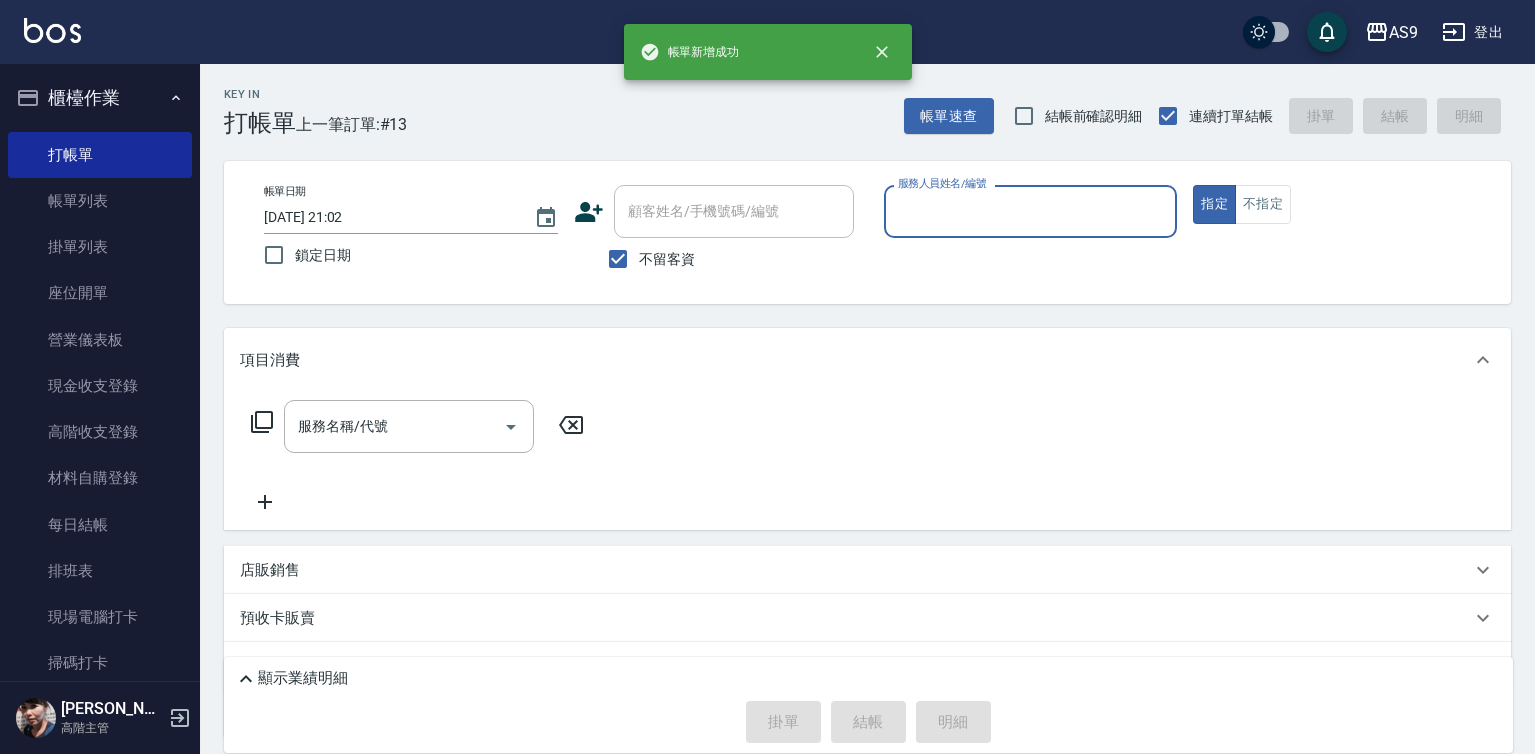 click on "服務人員姓名/編號" at bounding box center (1031, 211) 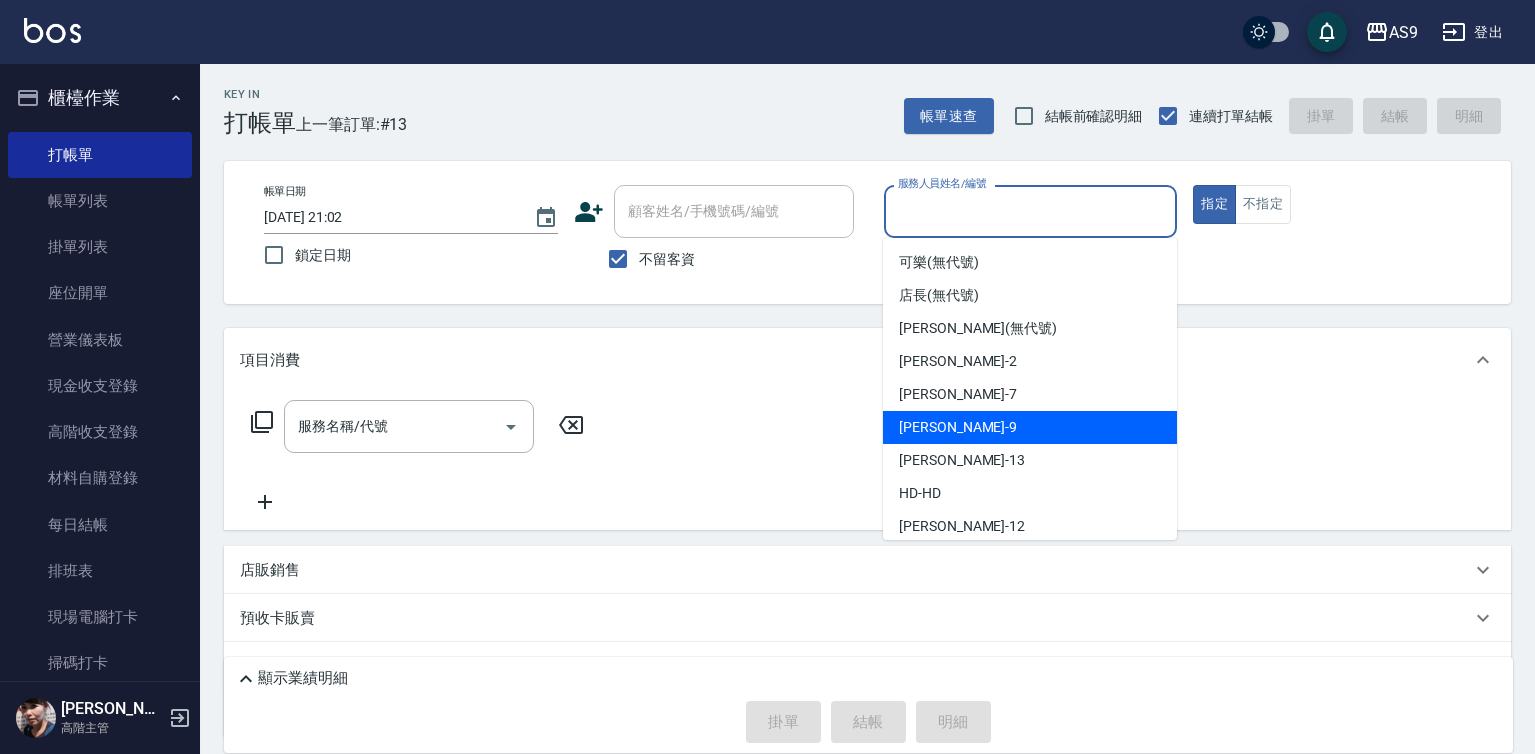 click on "[PERSON_NAME] -9" at bounding box center [1030, 427] 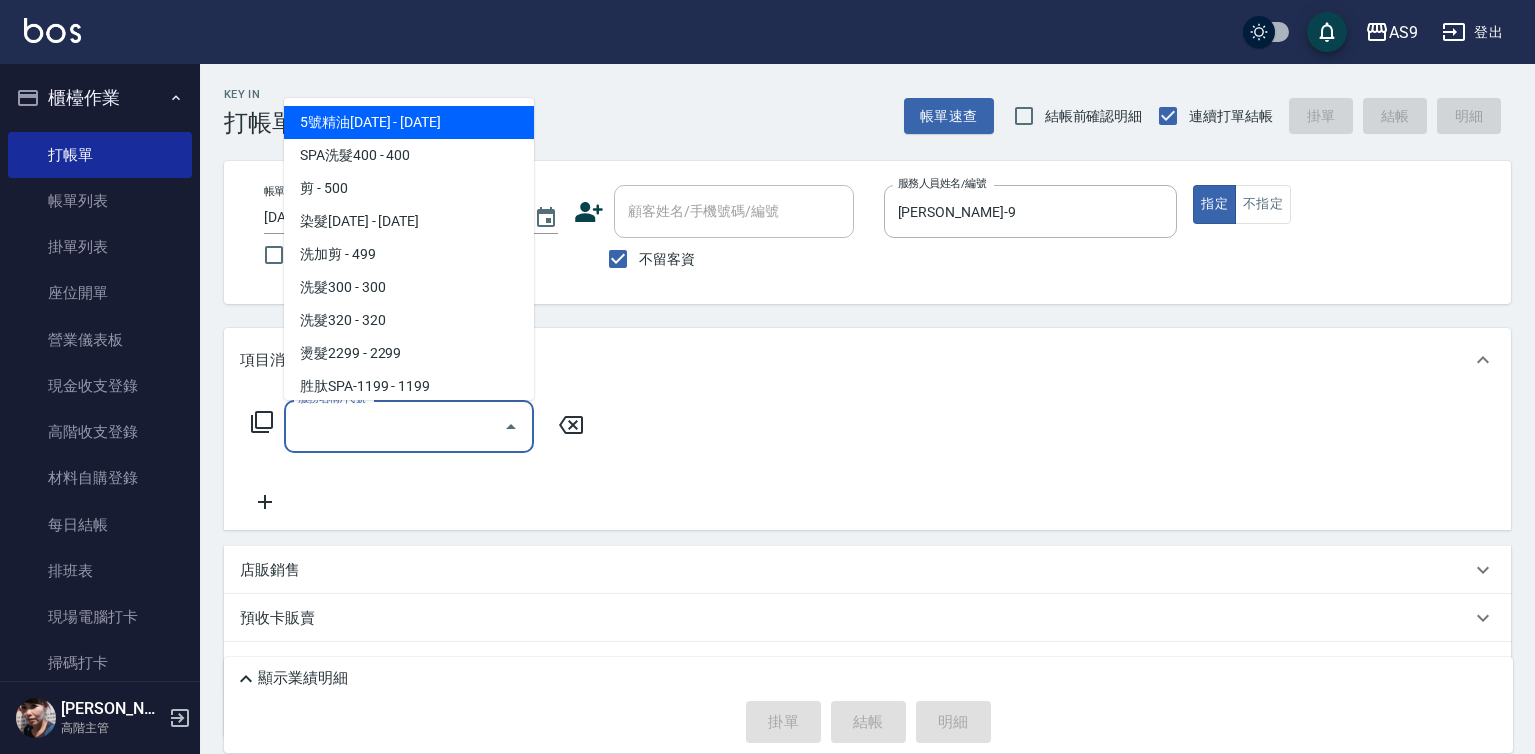 click on "服務名稱/代號" at bounding box center [394, 426] 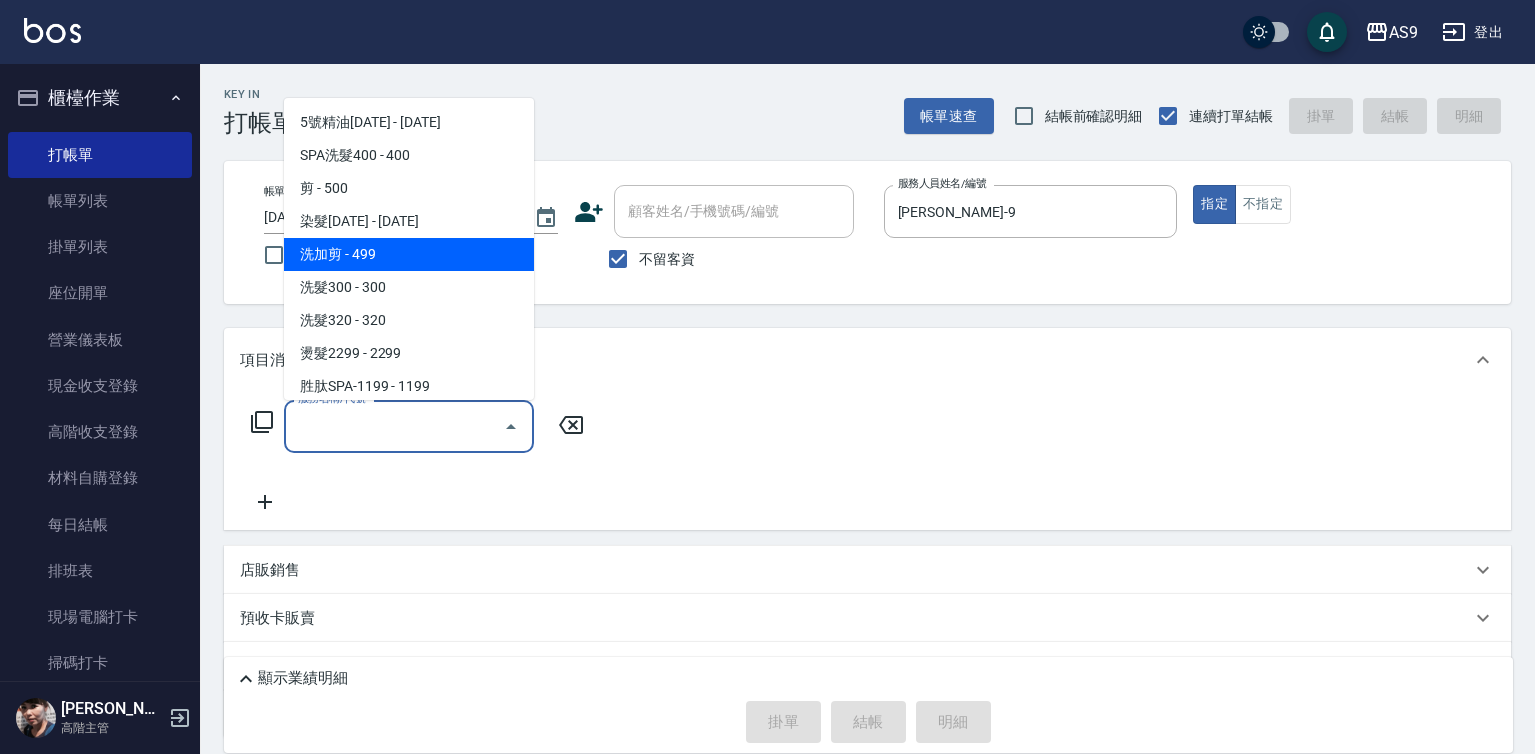 click on "洗加剪 - 499" at bounding box center (409, 254) 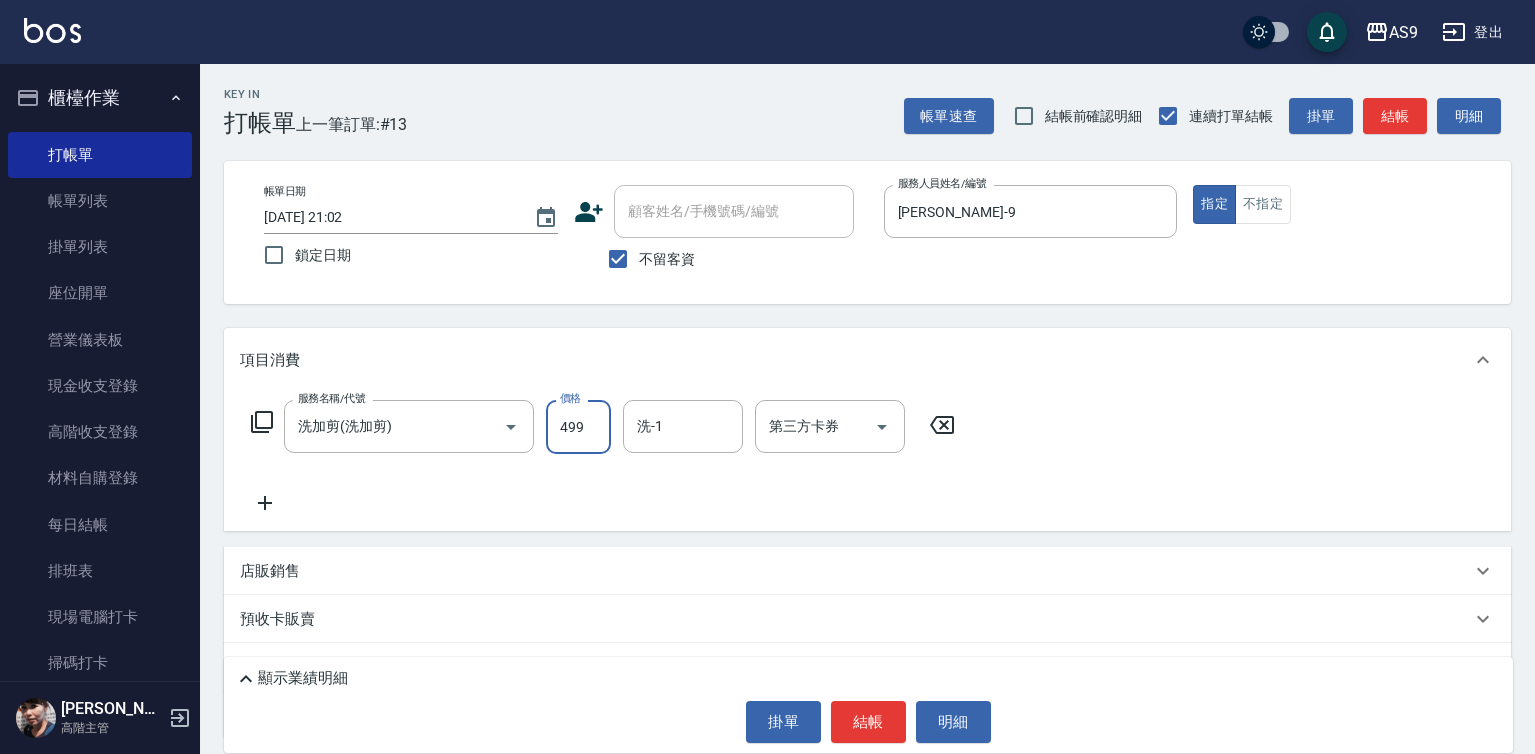 click on "499" at bounding box center (578, 427) 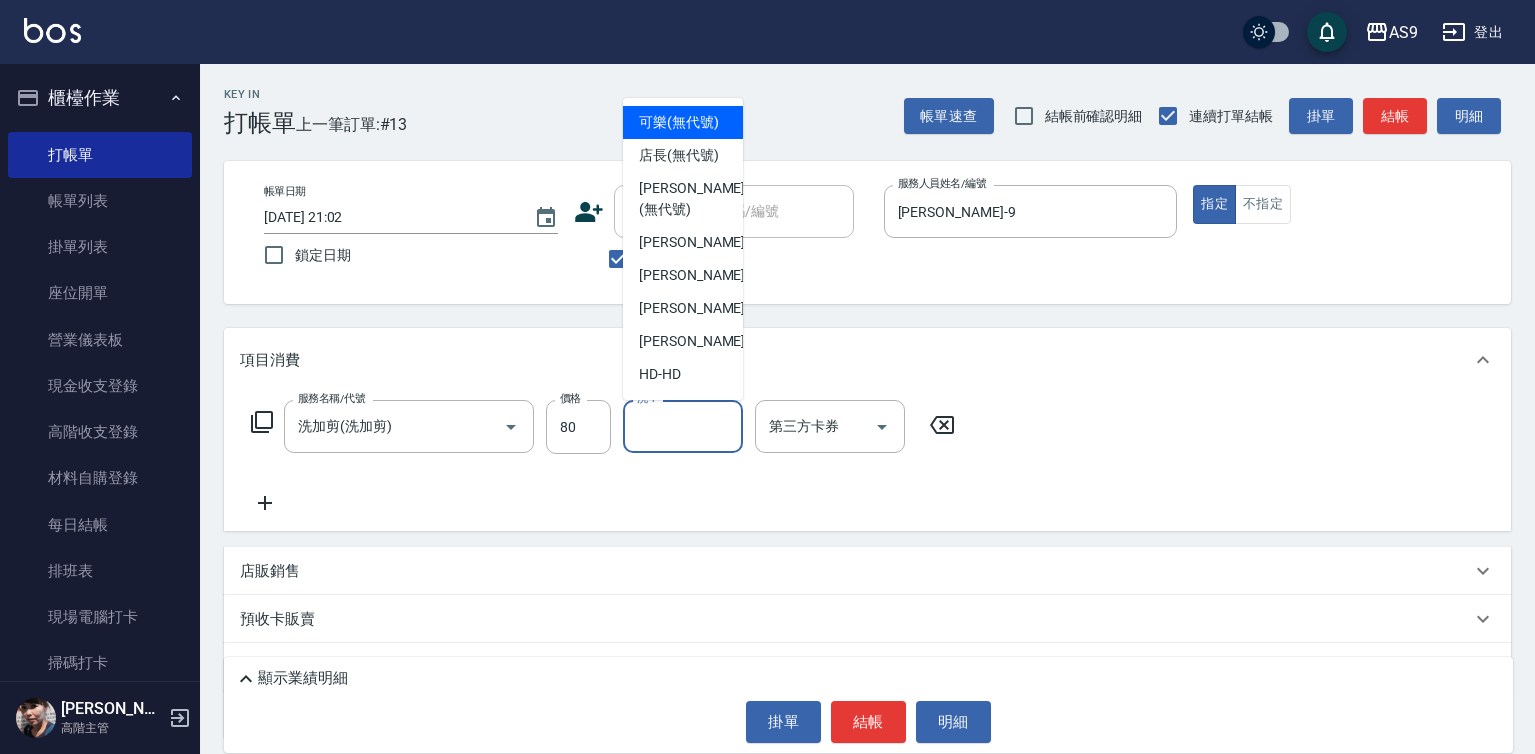 click on "洗-1" at bounding box center (683, 426) 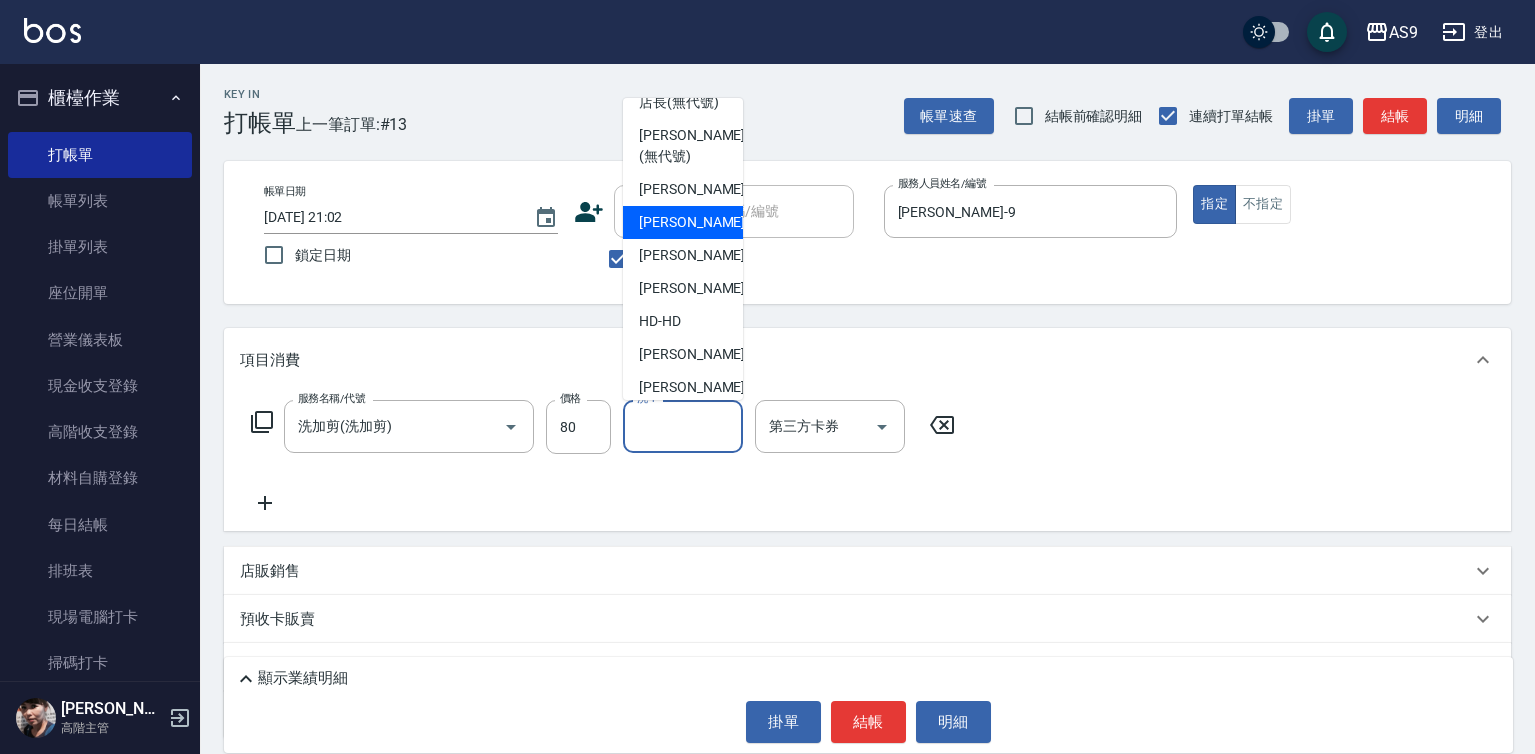 scroll, scrollTop: 100, scrollLeft: 0, axis: vertical 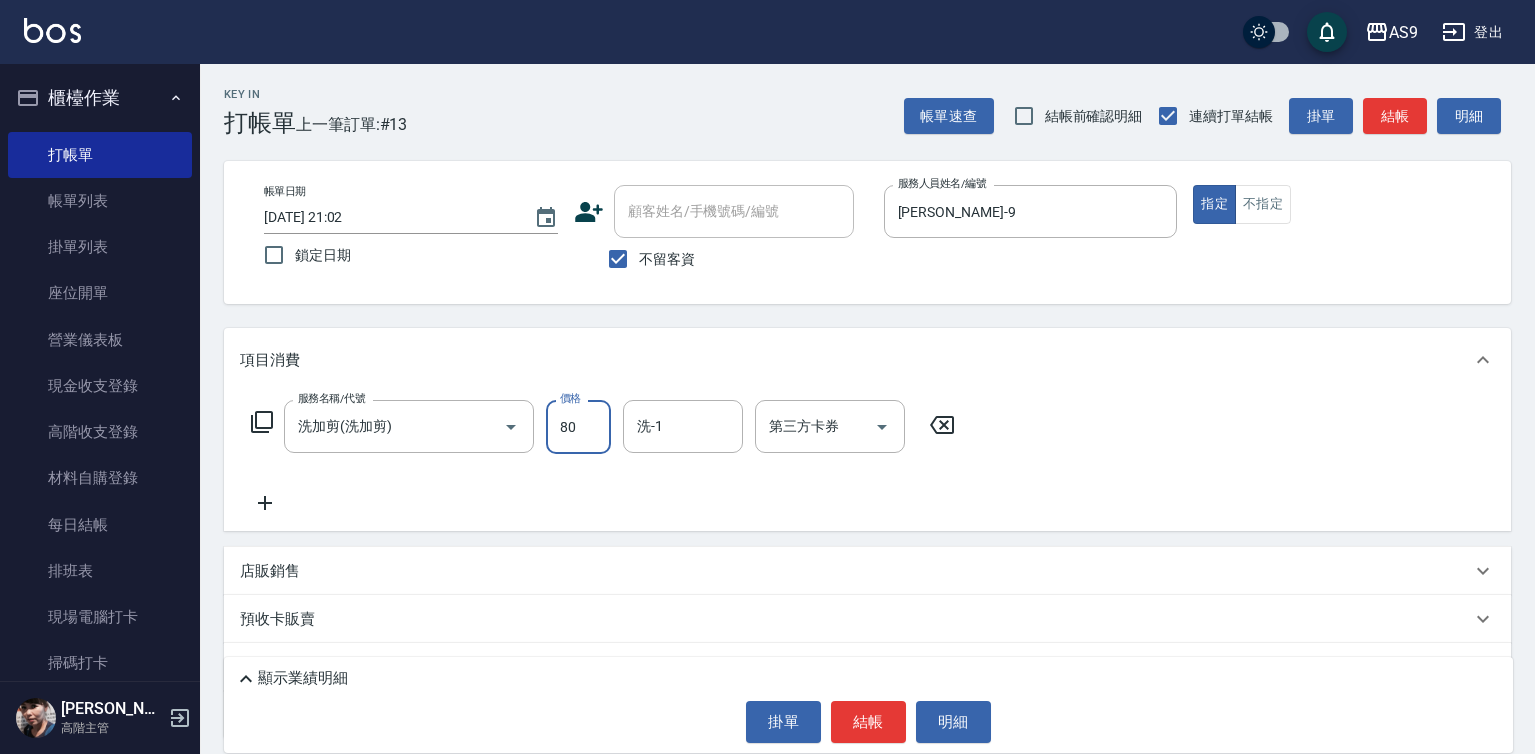 click on "80" at bounding box center [578, 427] 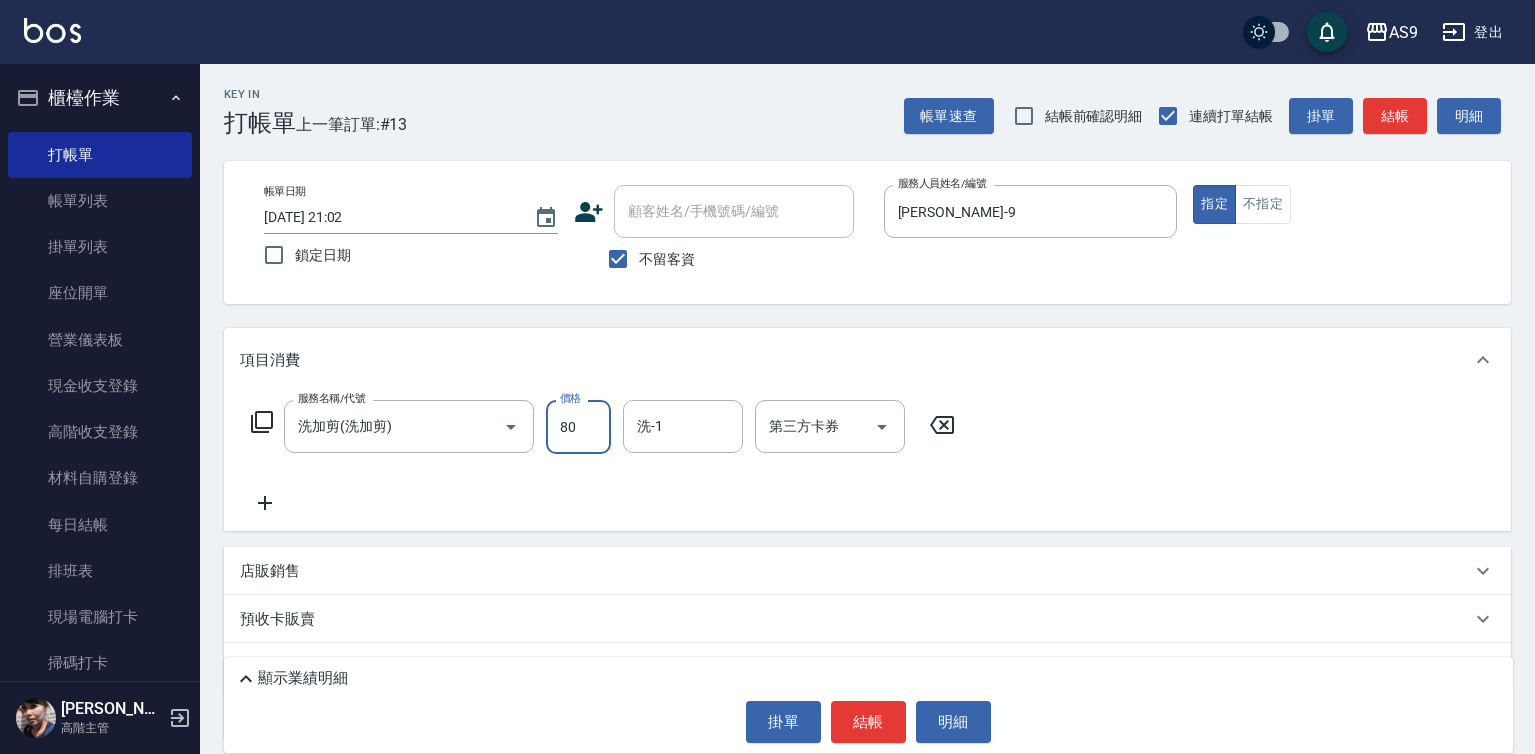 type on "800" 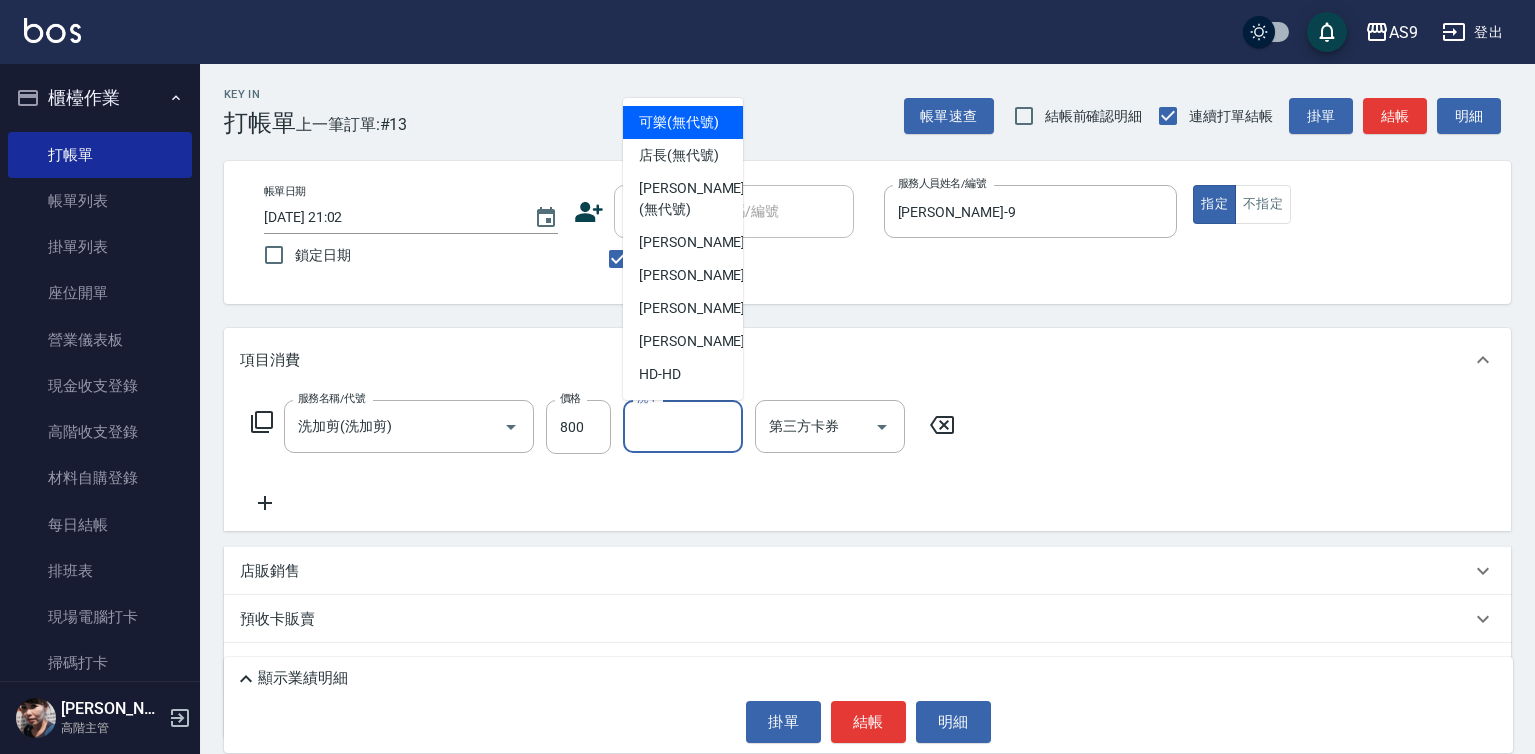 click on "洗-1" at bounding box center [683, 426] 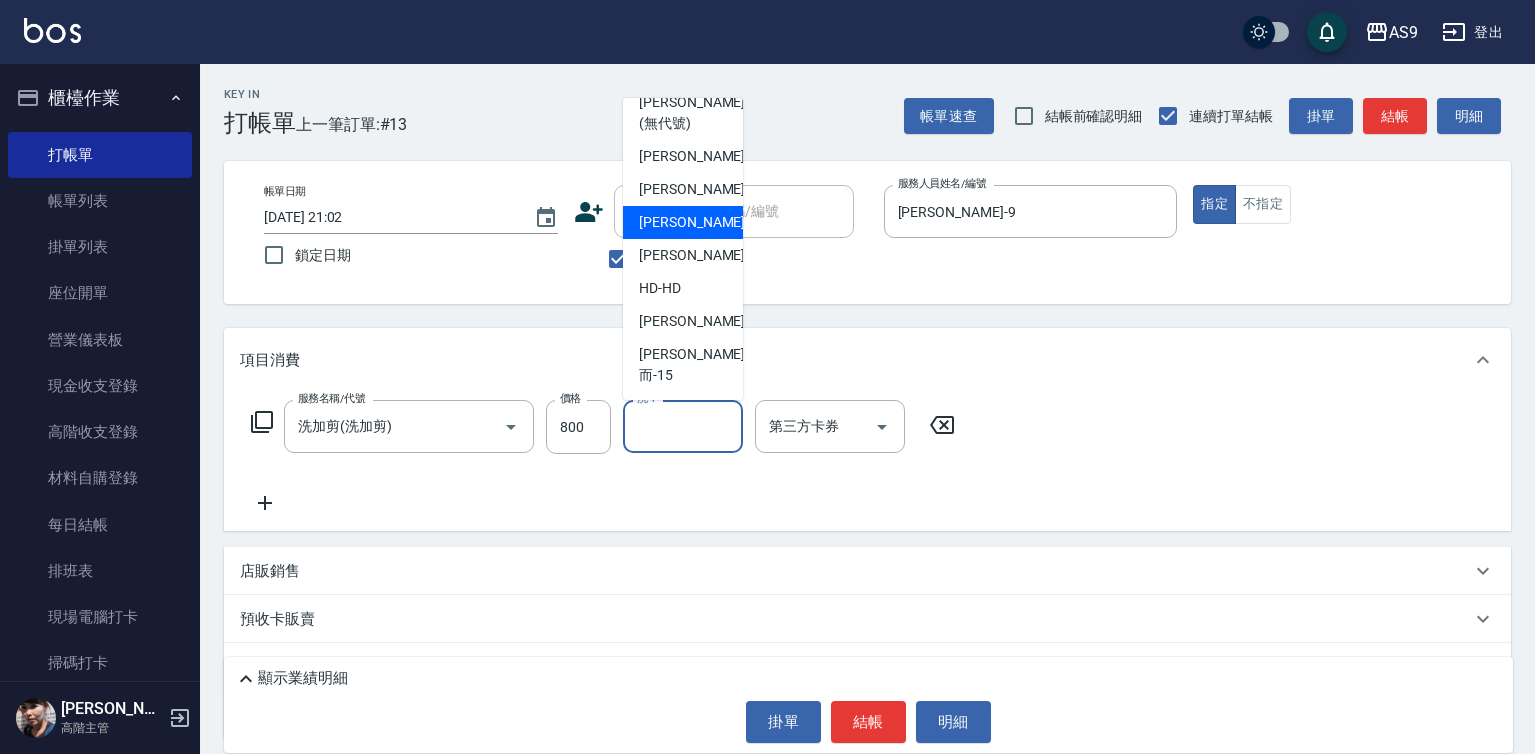scroll, scrollTop: 128, scrollLeft: 0, axis: vertical 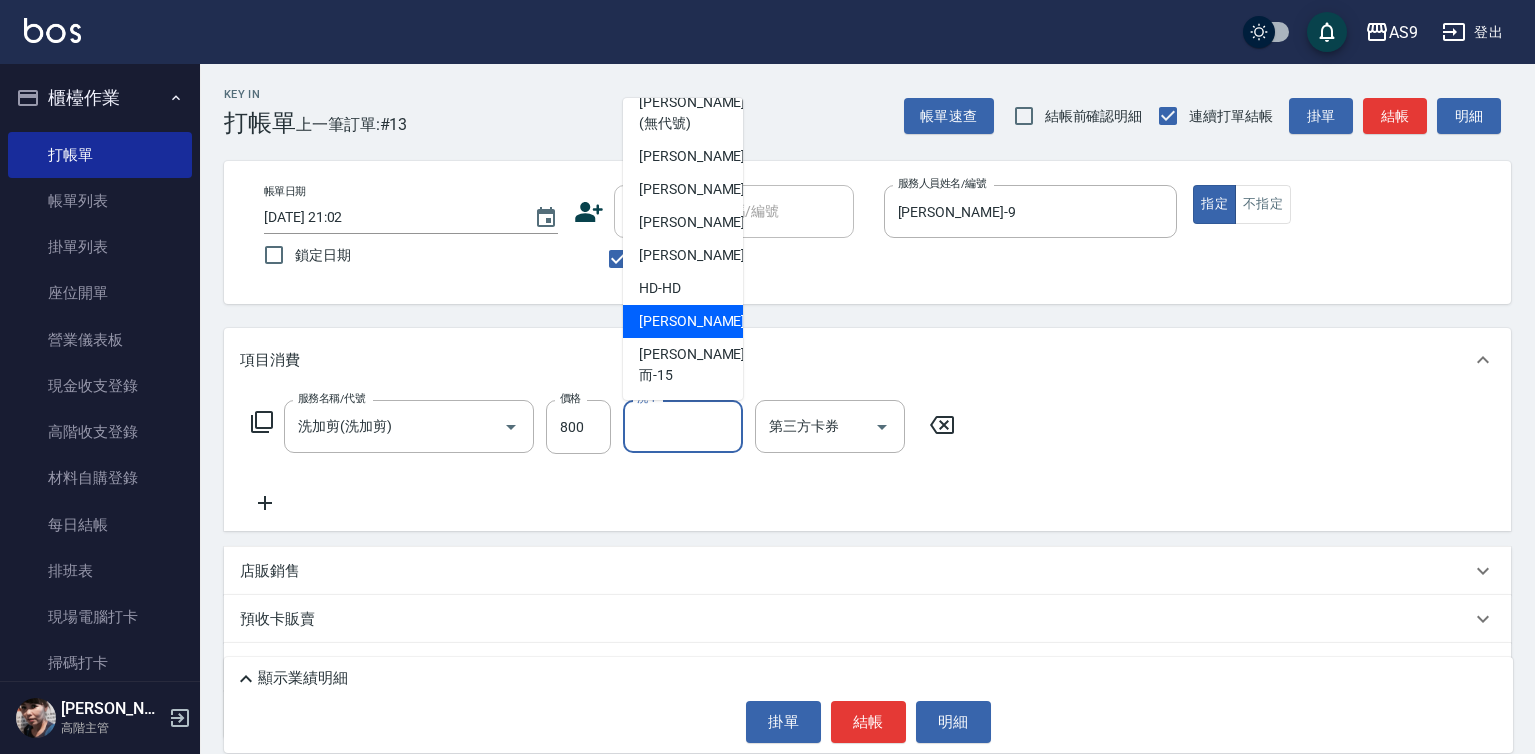 click on "[PERSON_NAME]-12" at bounding box center (702, 321) 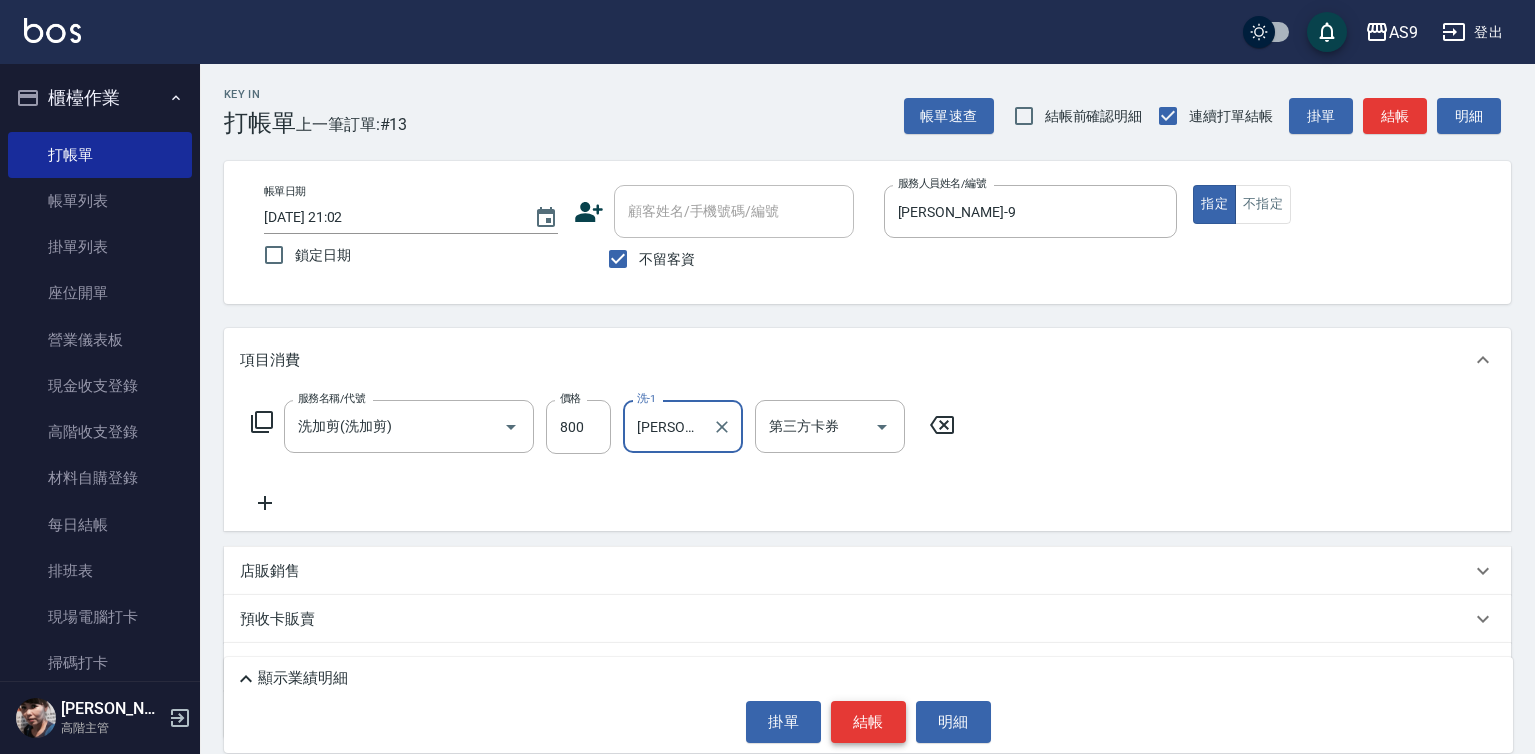 click on "結帳" at bounding box center (868, 722) 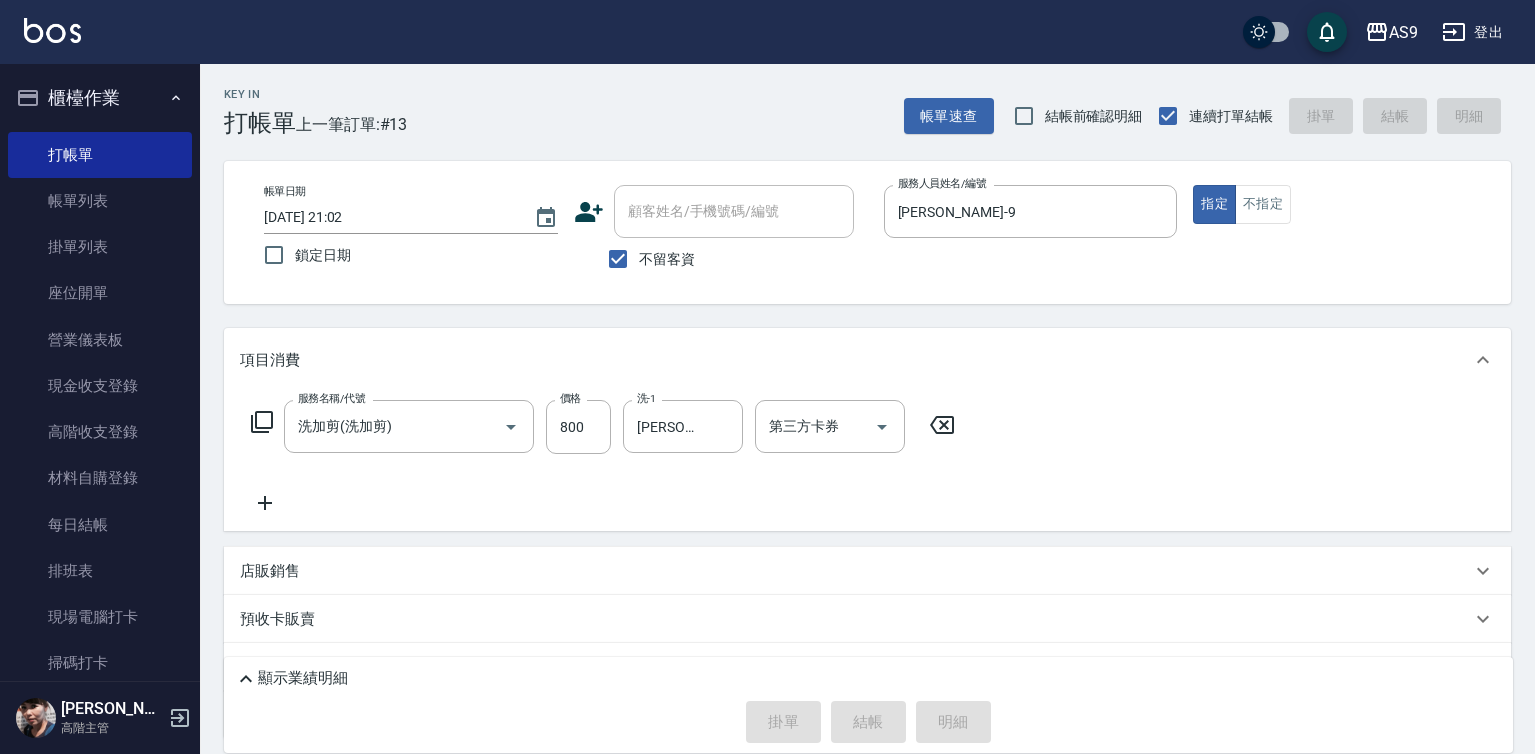 type 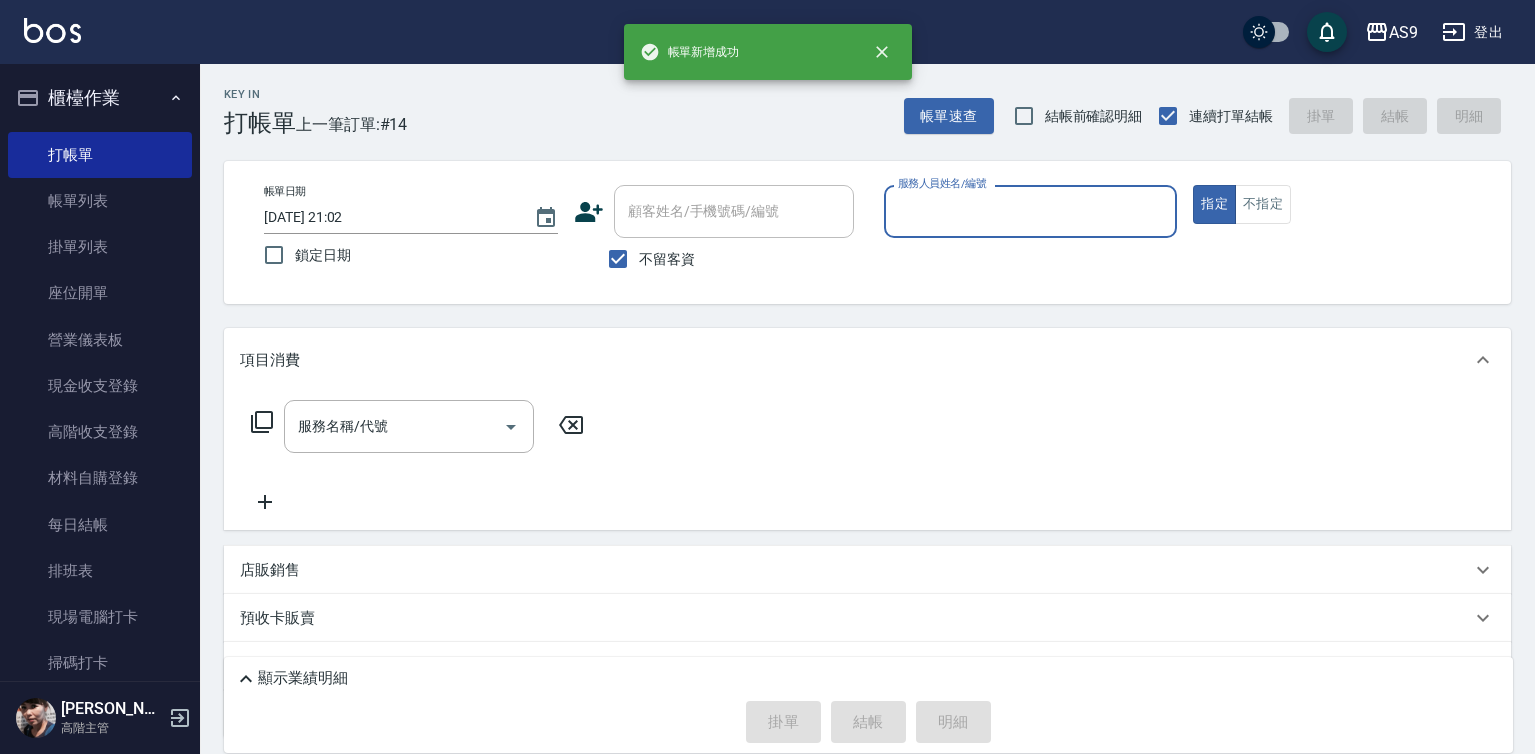 drag, startPoint x: 907, startPoint y: 187, endPoint x: 908, endPoint y: 220, distance: 33.01515 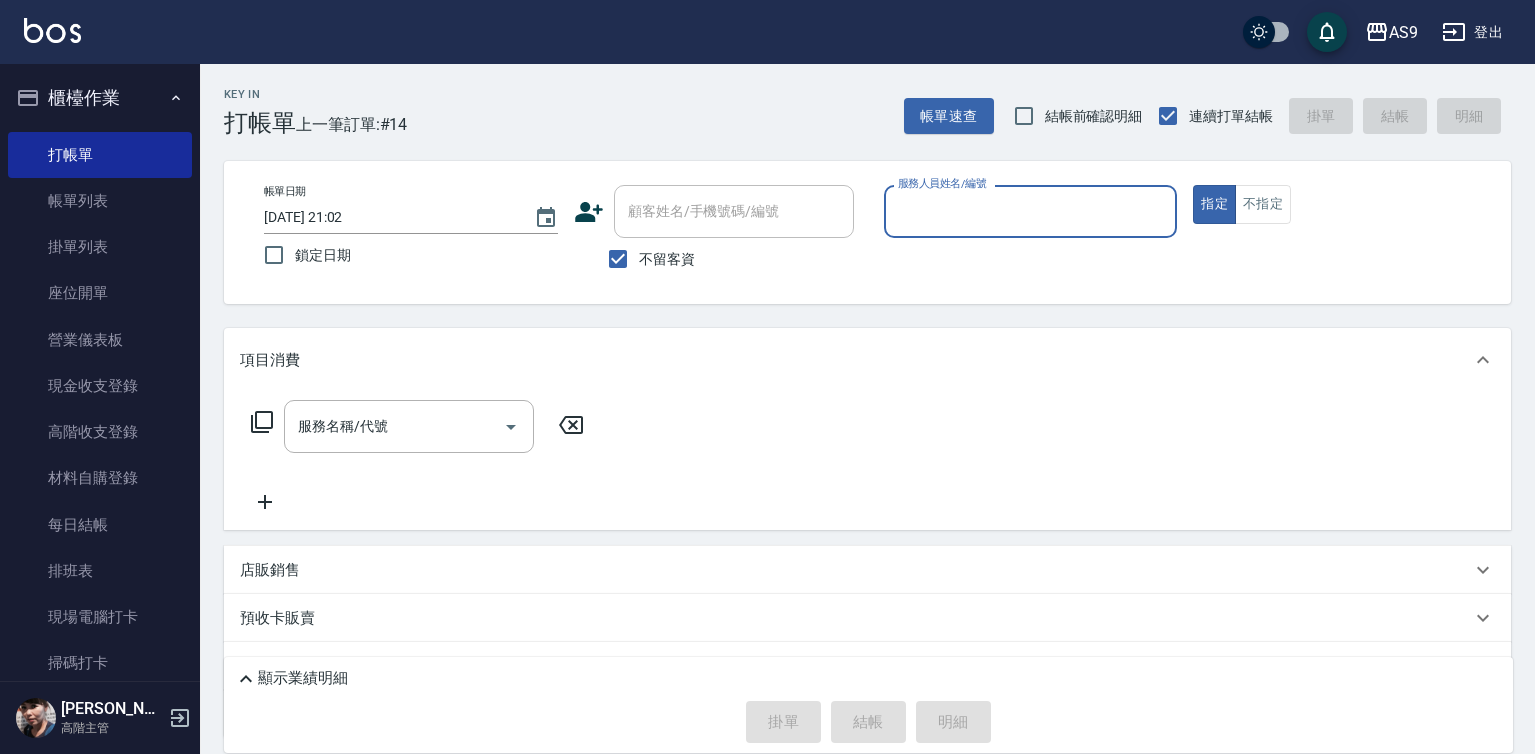 click on "服務人員姓名/編號" at bounding box center [1031, 211] 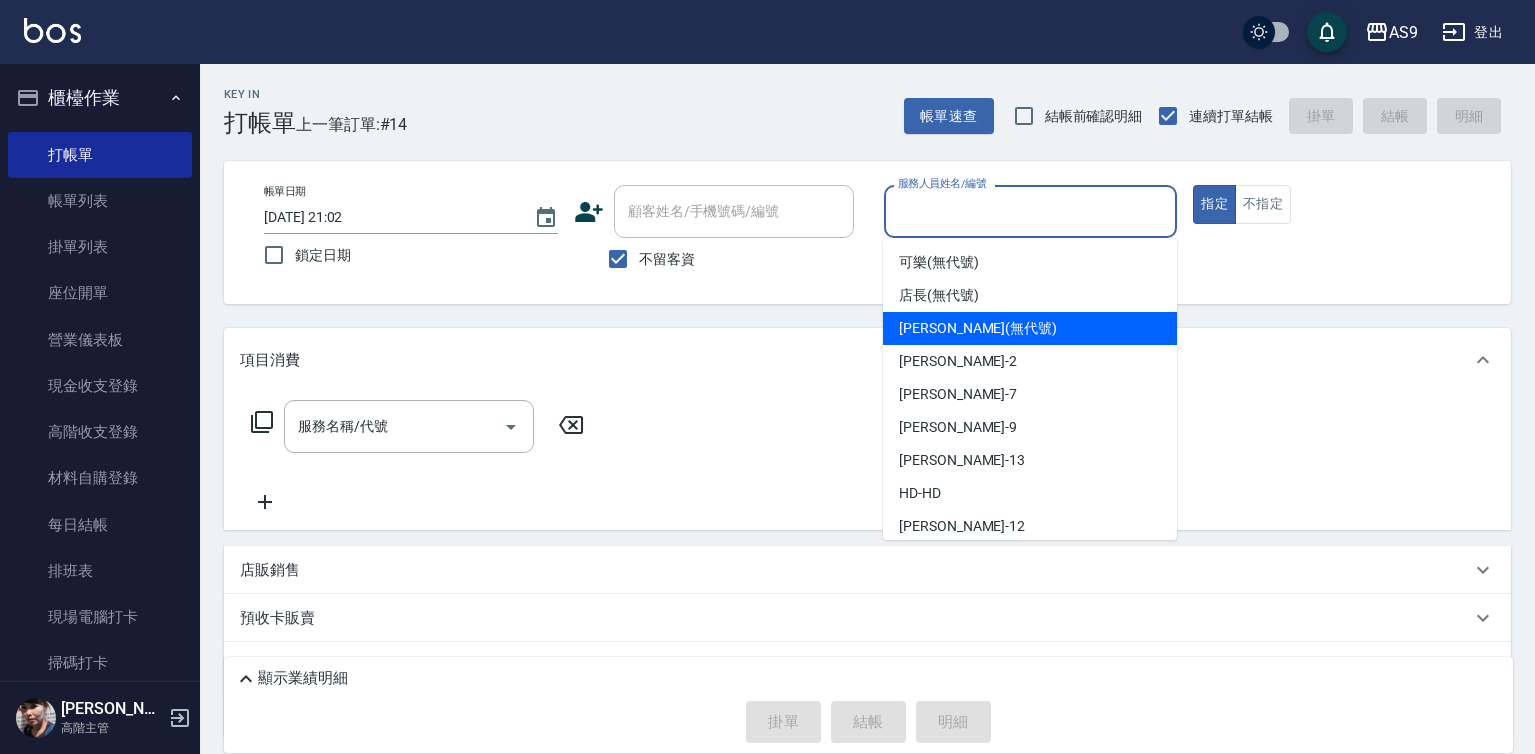click on "[PERSON_NAME] (無代號)" at bounding box center [978, 328] 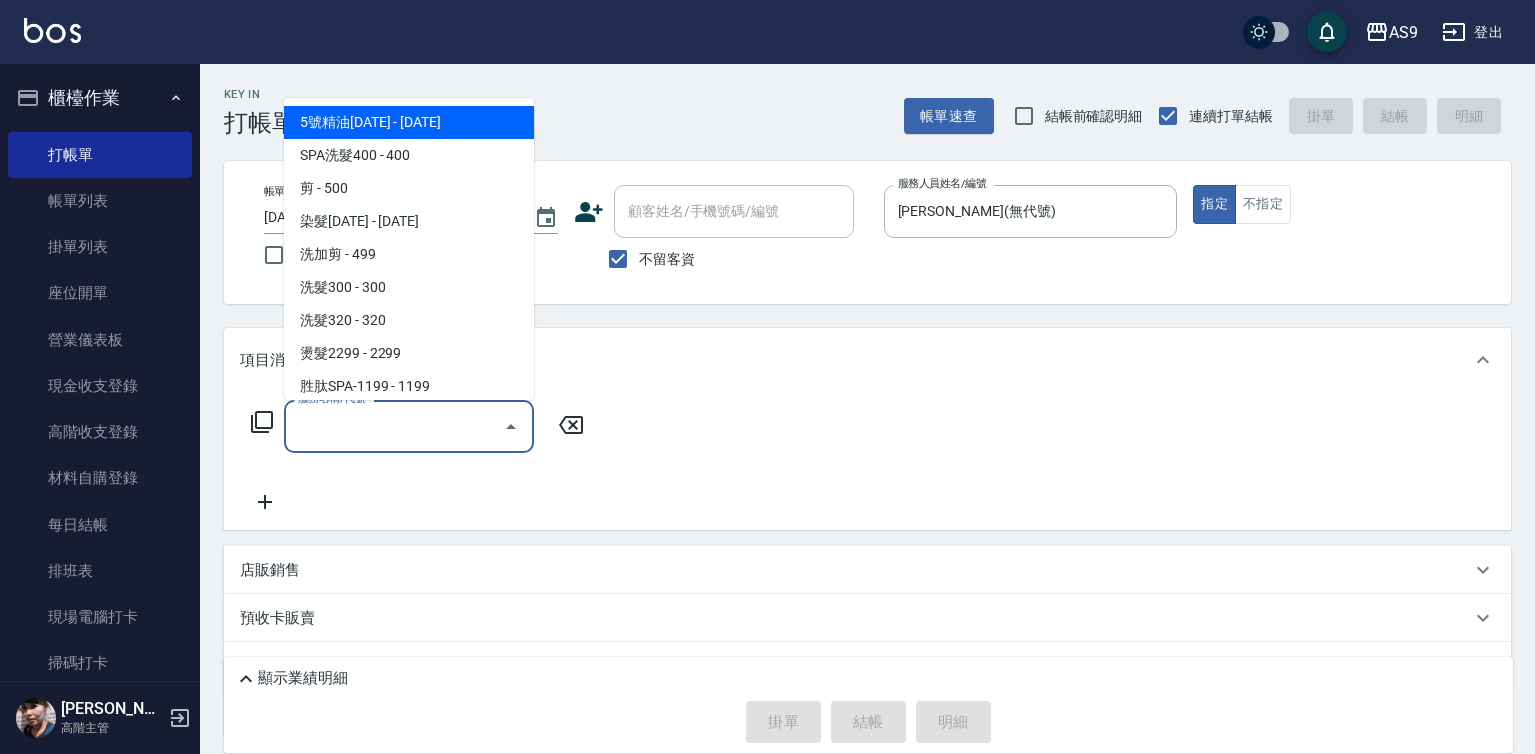 click on "服務名稱/代號" at bounding box center (394, 426) 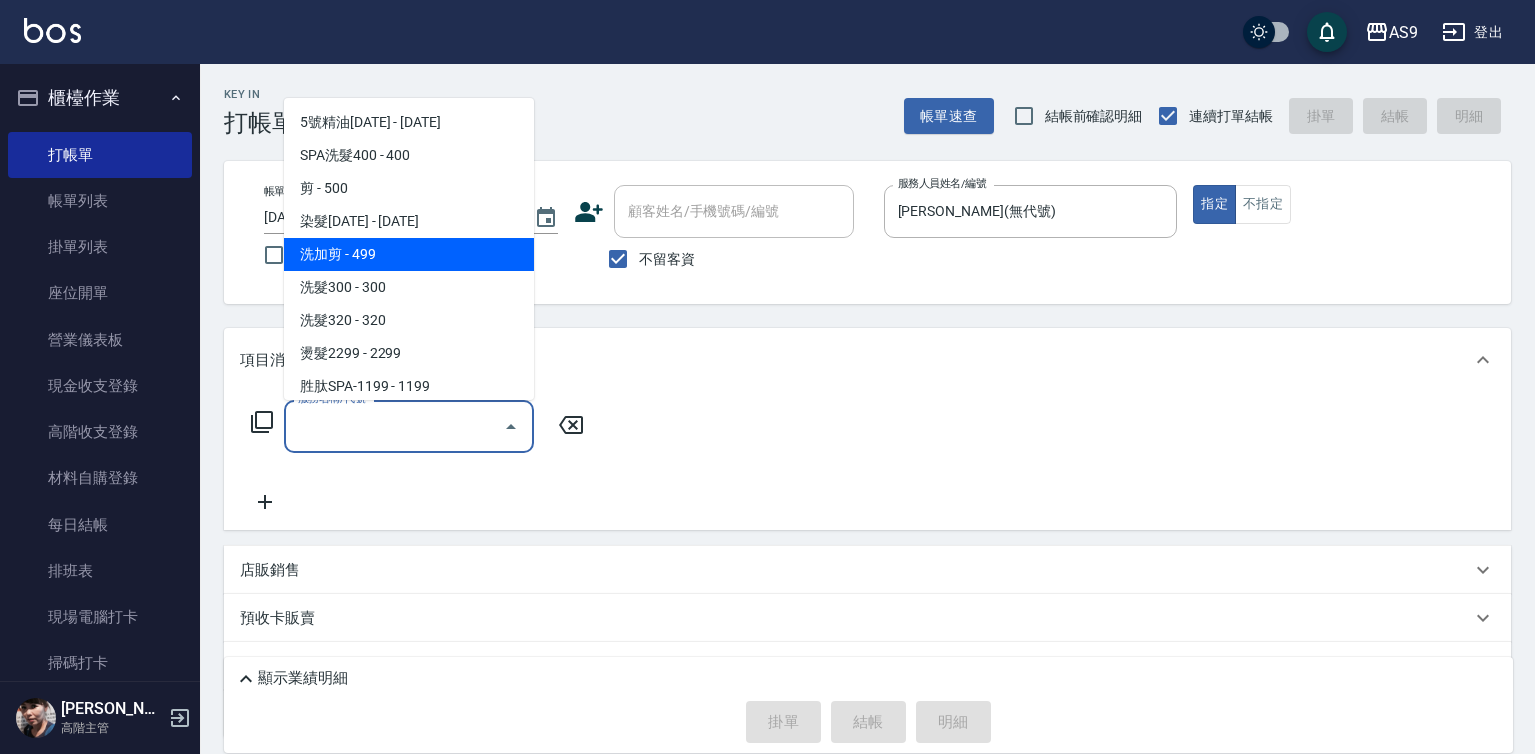 click on "洗加剪 - 499" at bounding box center [409, 254] 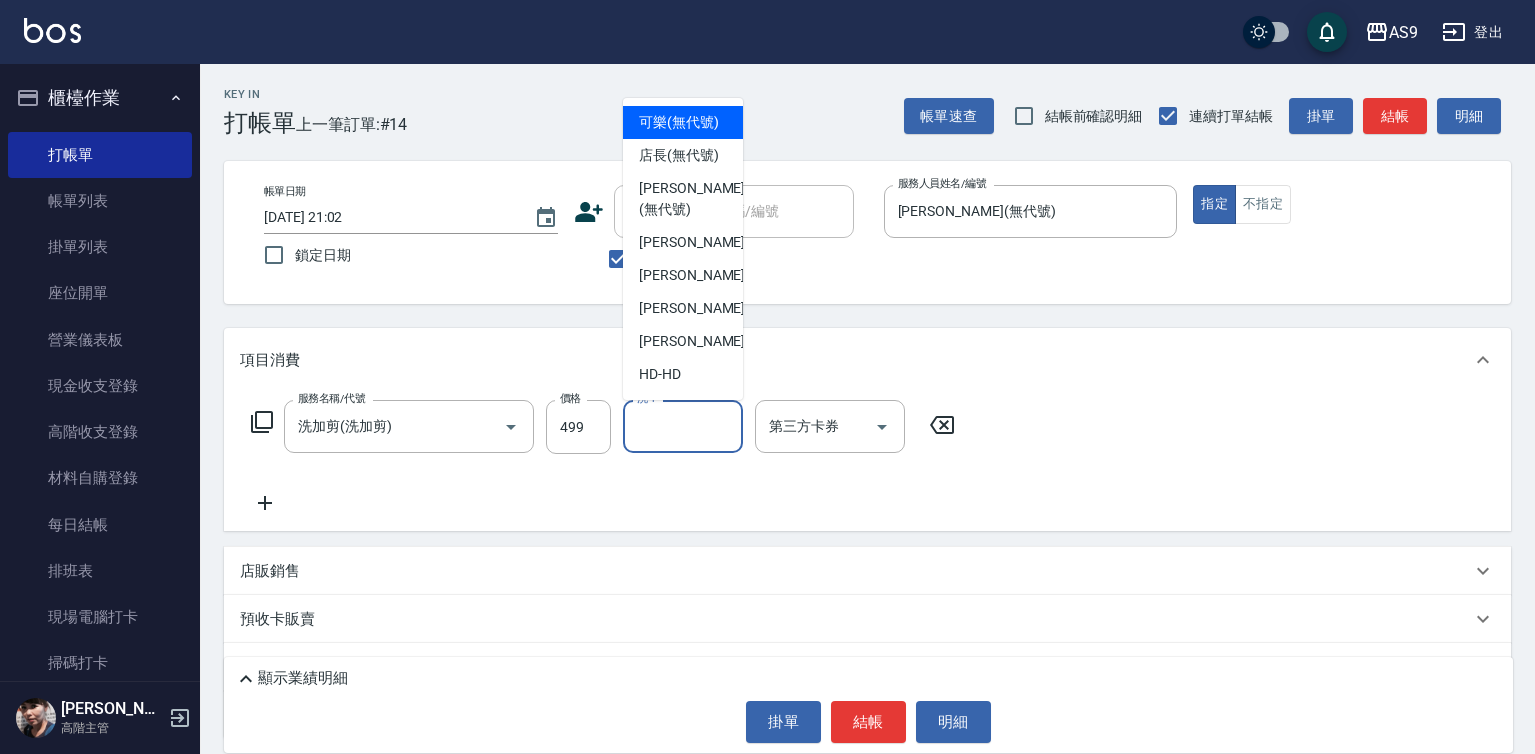 click on "洗-1" at bounding box center (683, 426) 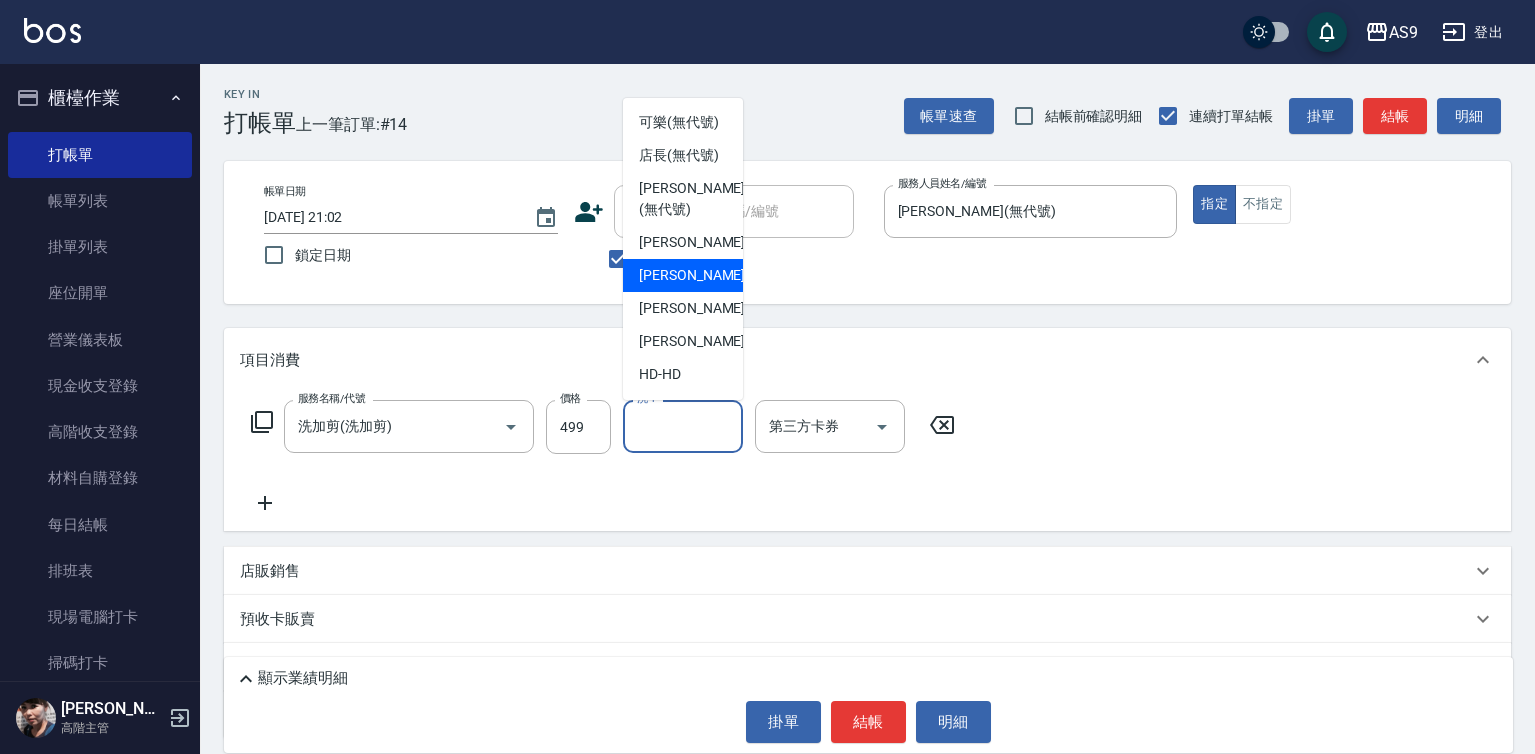 scroll, scrollTop: 128, scrollLeft: 0, axis: vertical 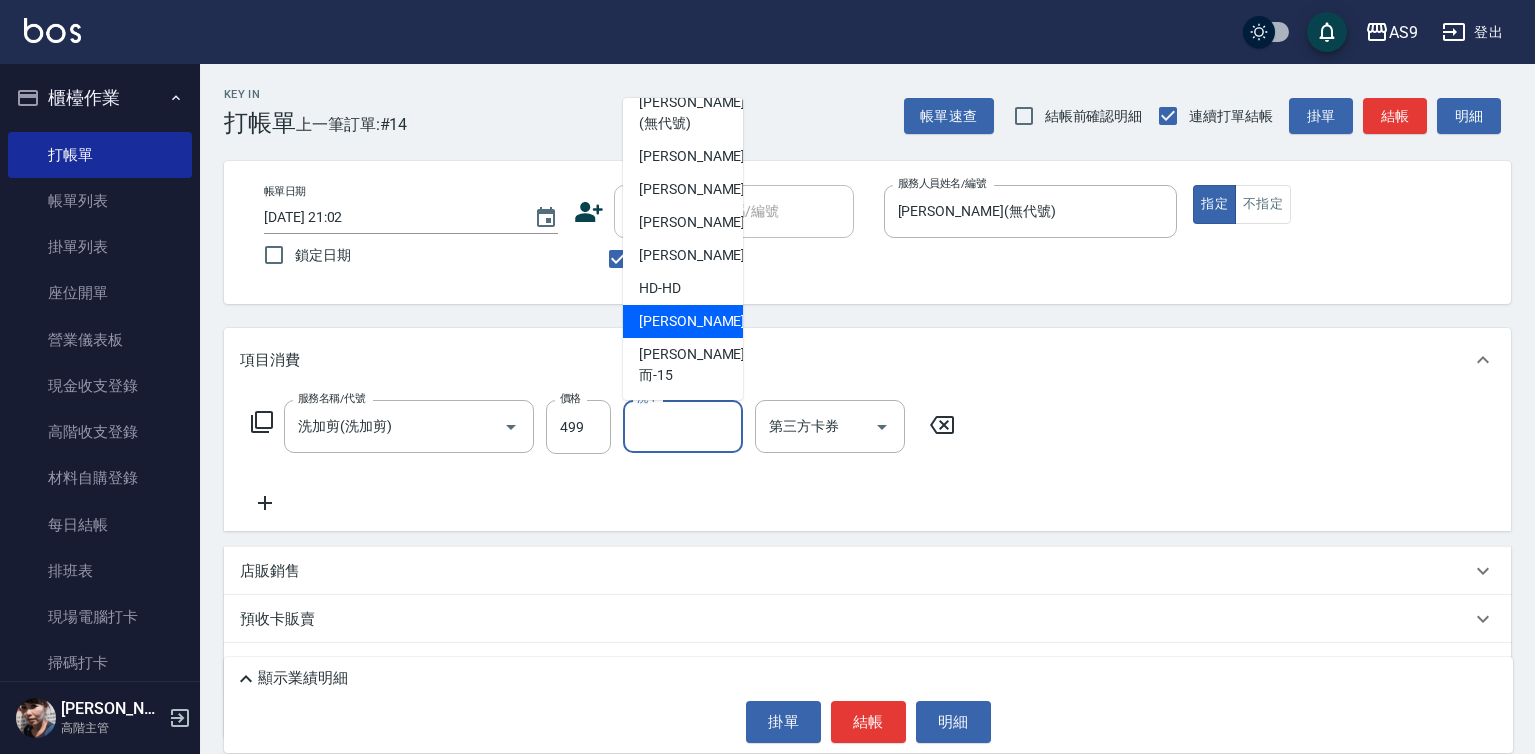 drag, startPoint x: 690, startPoint y: 370, endPoint x: 944, endPoint y: 270, distance: 272.9762 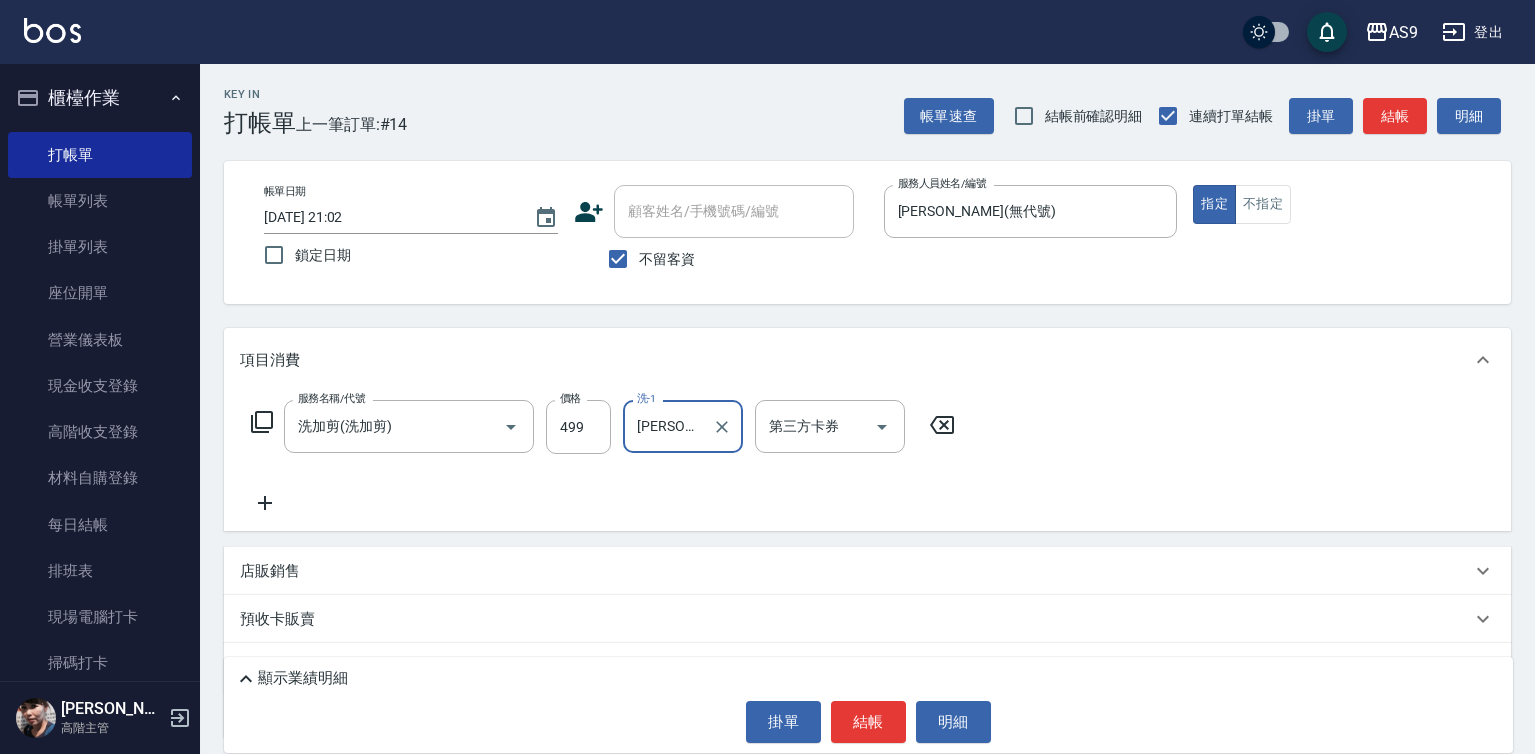 type on "[PERSON_NAME]而-15" 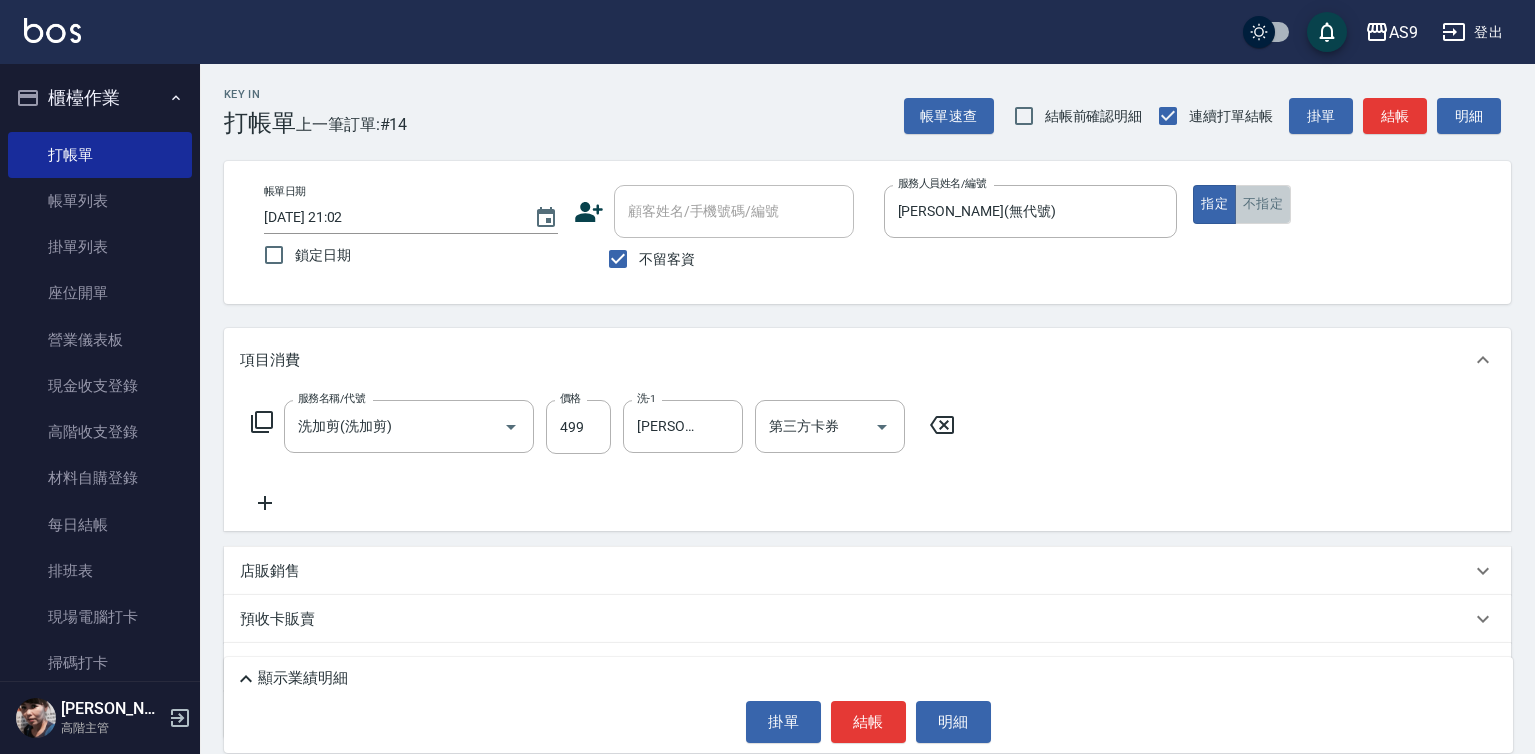 click on "不指定" at bounding box center (1263, 204) 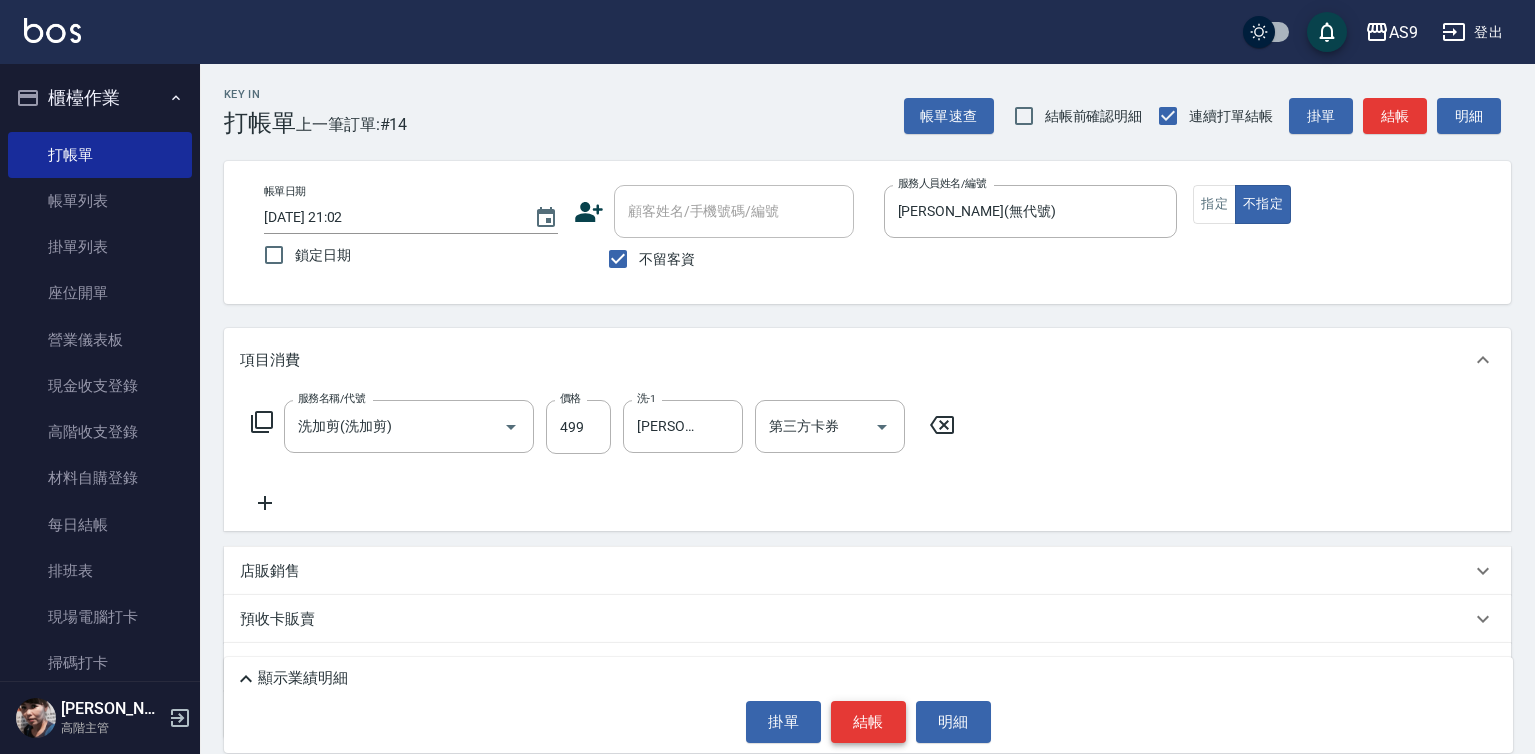 click on "結帳" at bounding box center (868, 722) 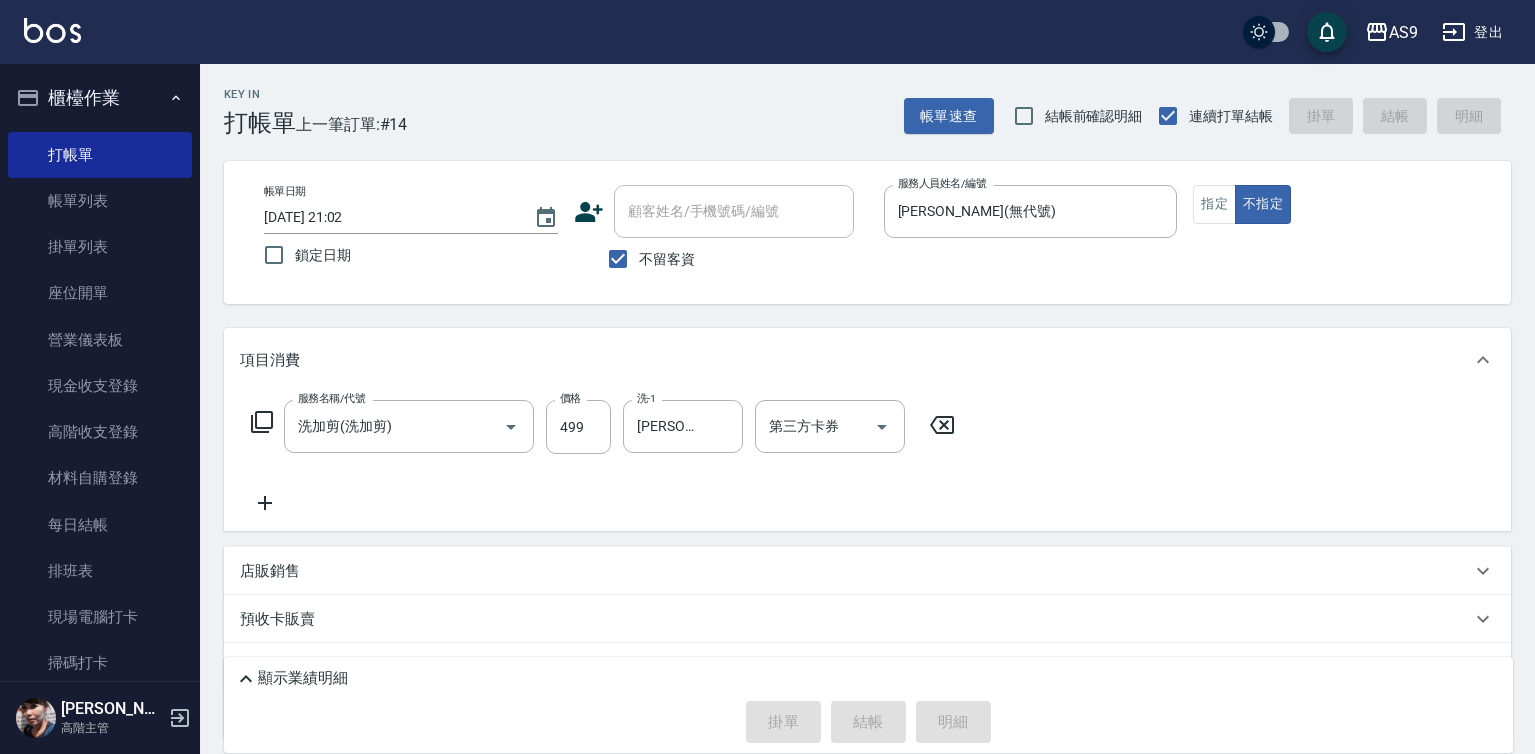 type 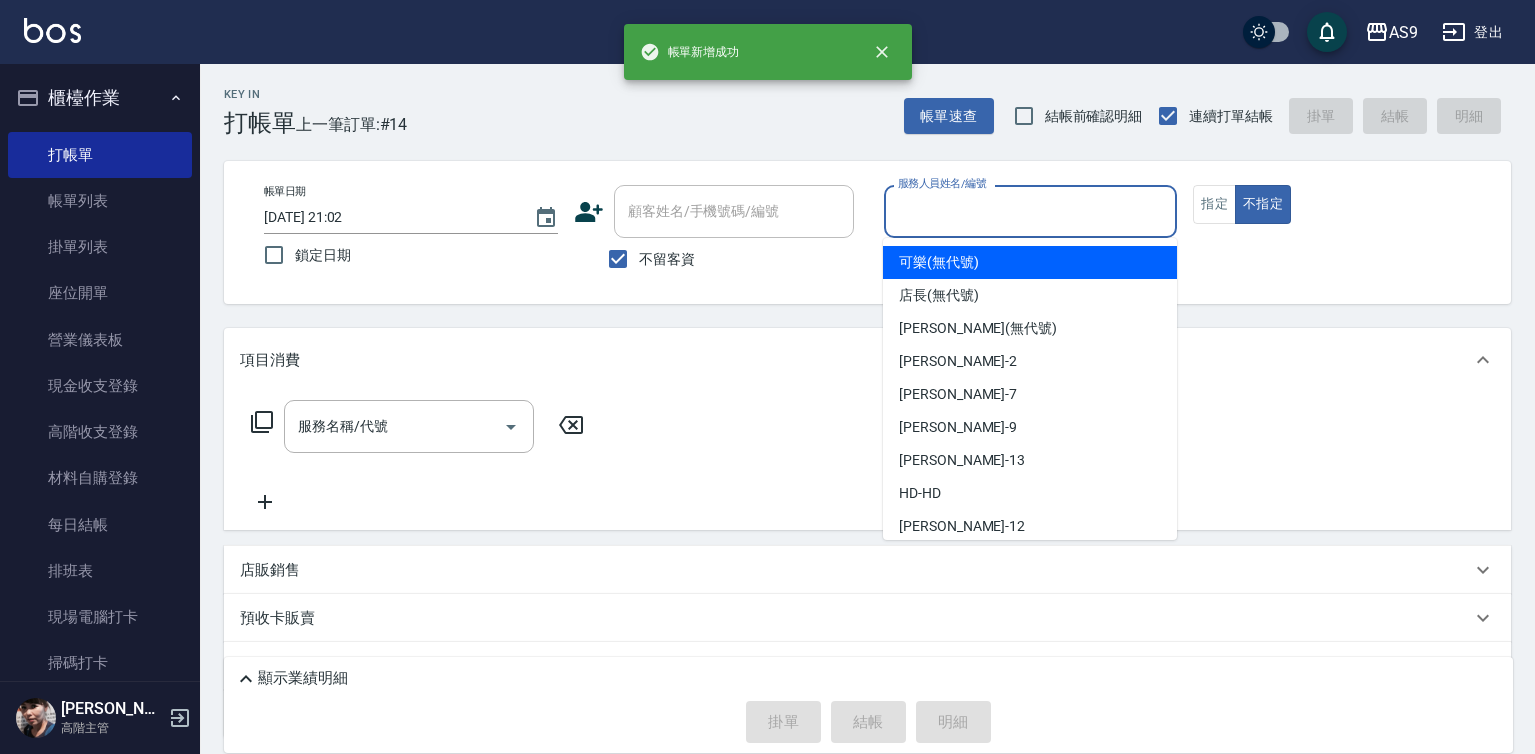 click on "服務人員姓名/編號" at bounding box center [1031, 211] 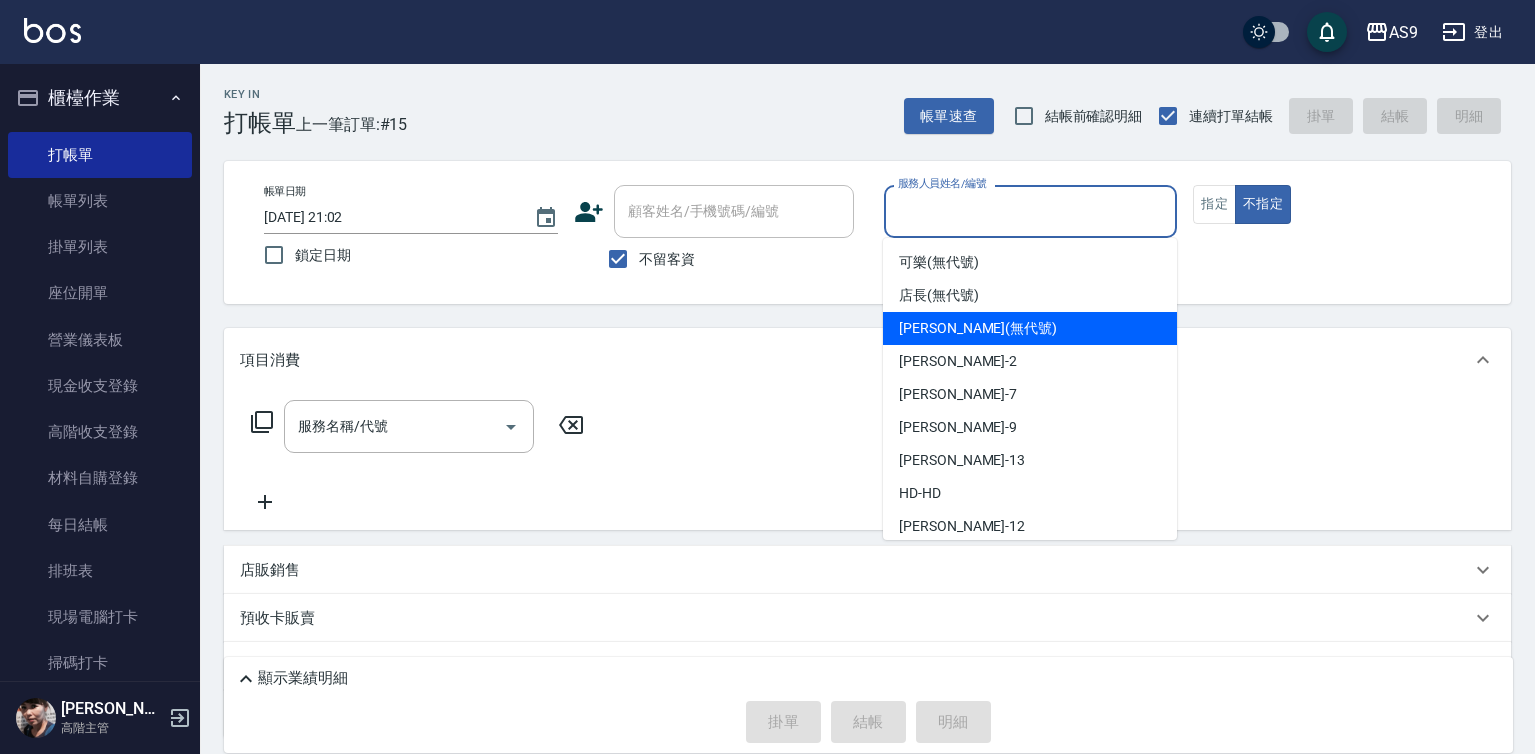click on "[PERSON_NAME] (無代號)" at bounding box center (978, 328) 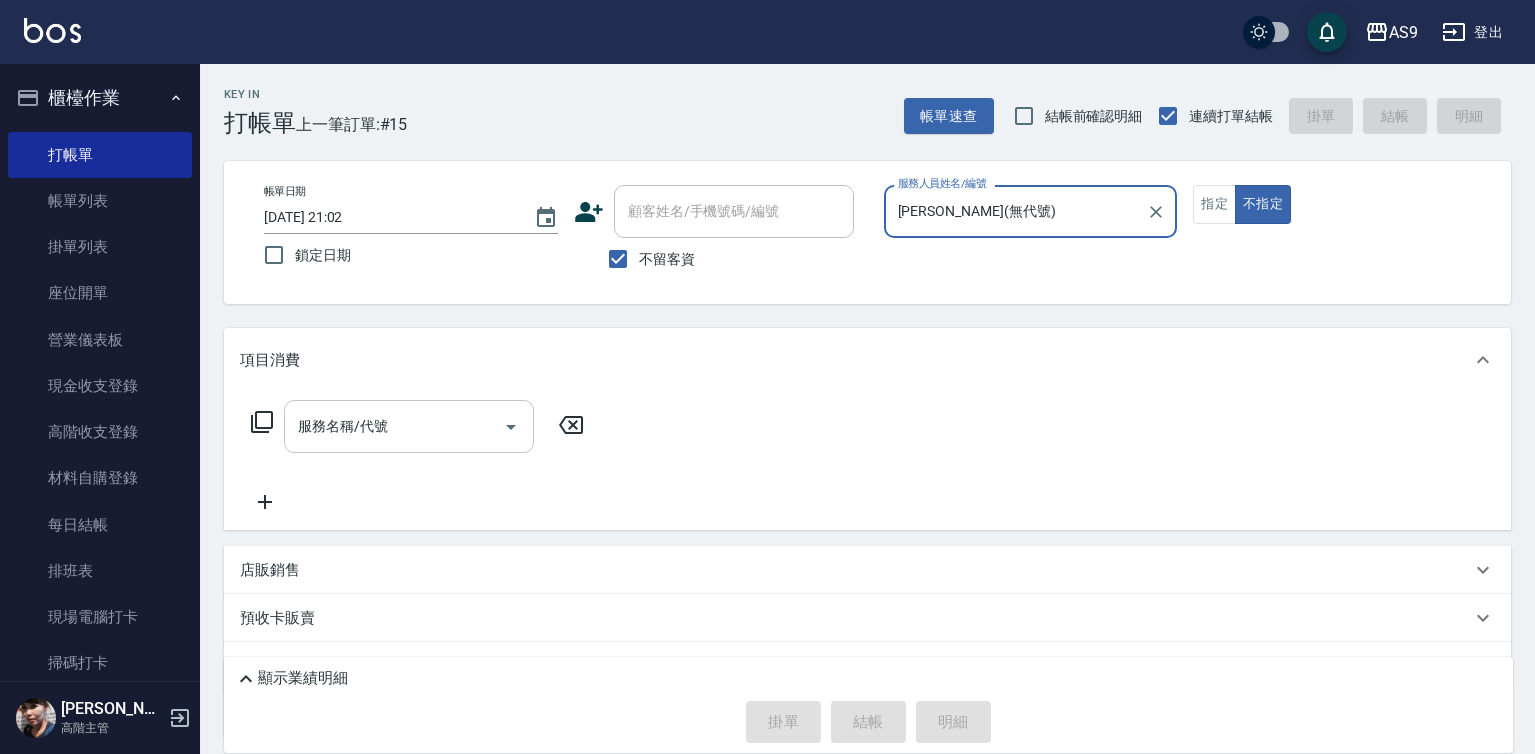 click on "服務名稱/代號" at bounding box center [394, 426] 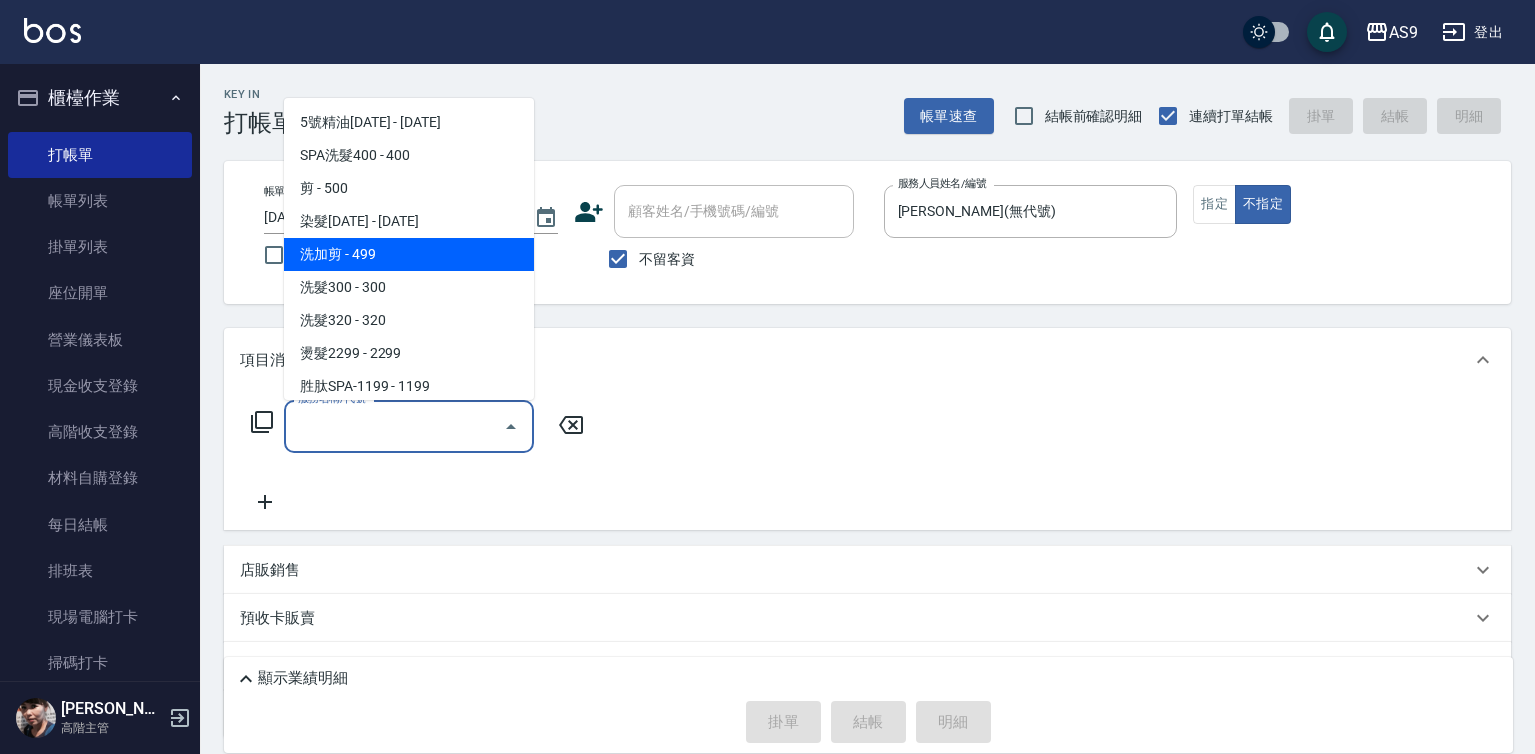 click on "洗加剪 - 499" at bounding box center (409, 254) 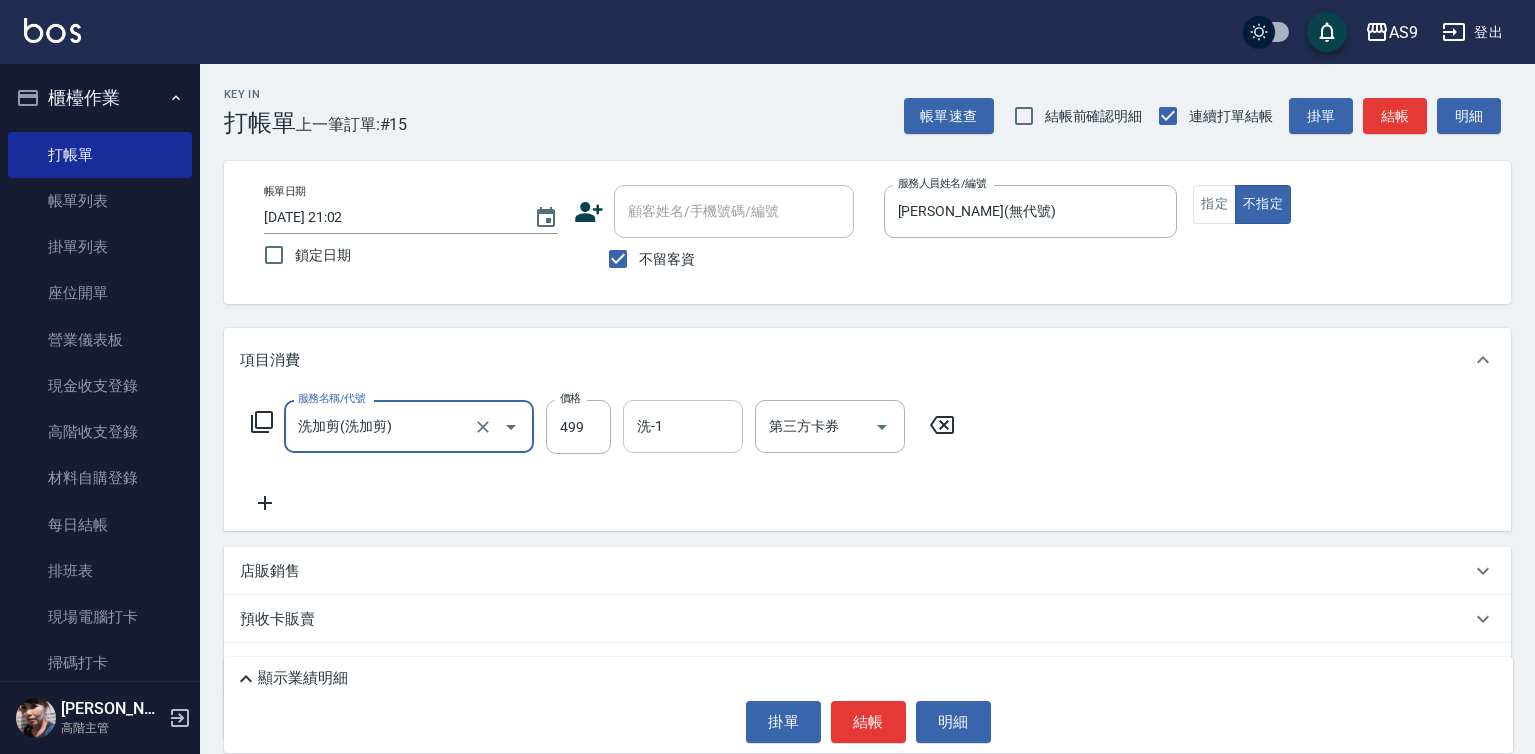 click on "洗-1" at bounding box center [683, 426] 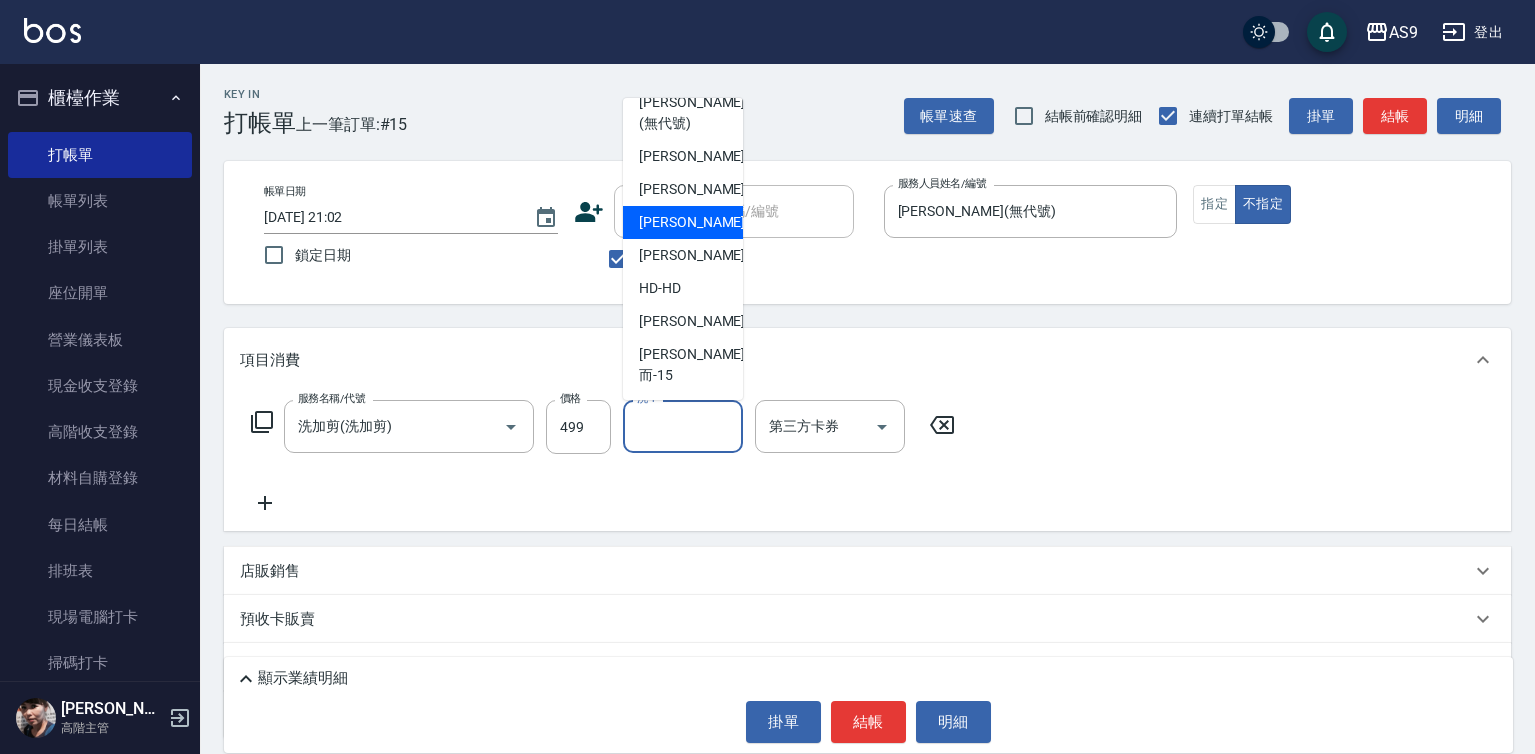 scroll, scrollTop: 128, scrollLeft: 0, axis: vertical 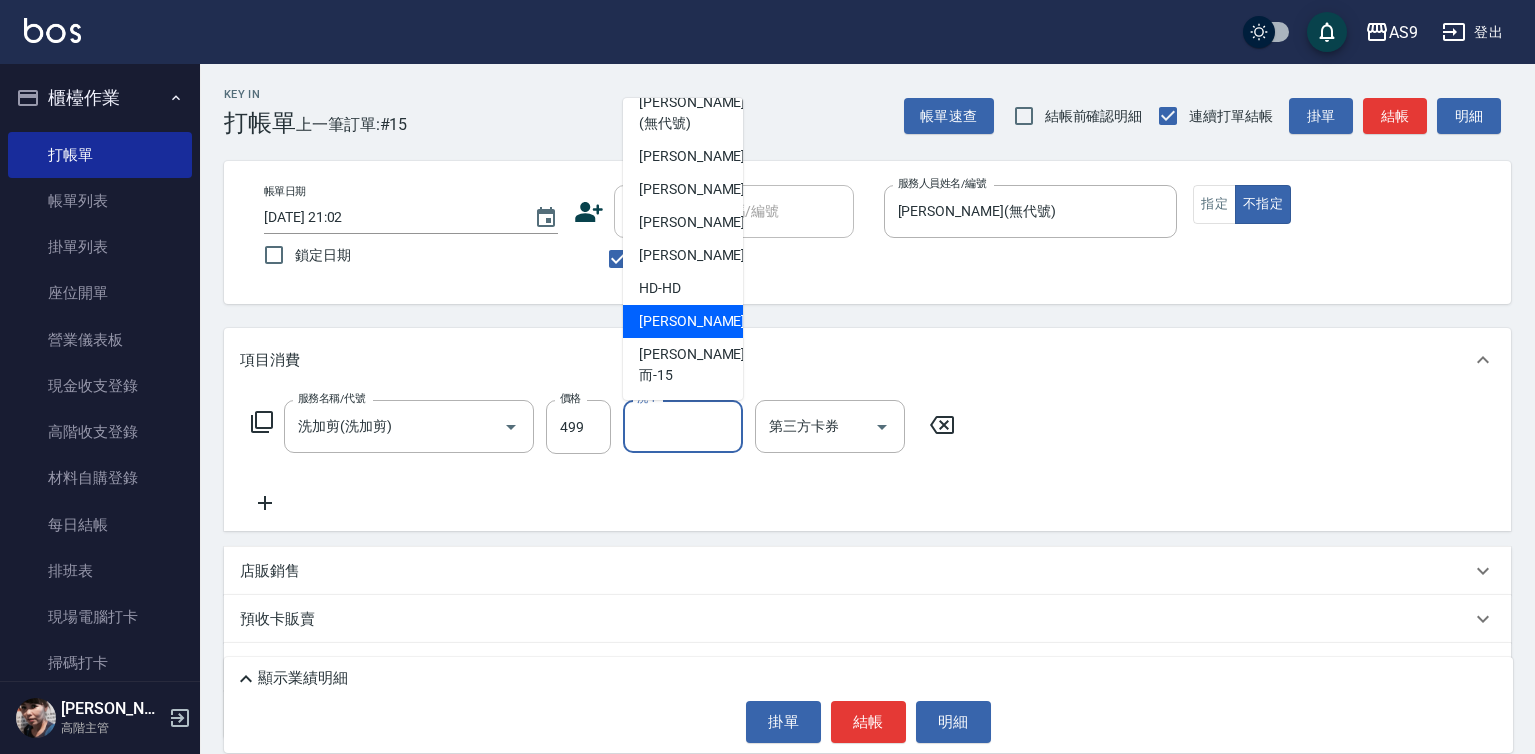 click on "[PERSON_NAME]-12" at bounding box center [683, 321] 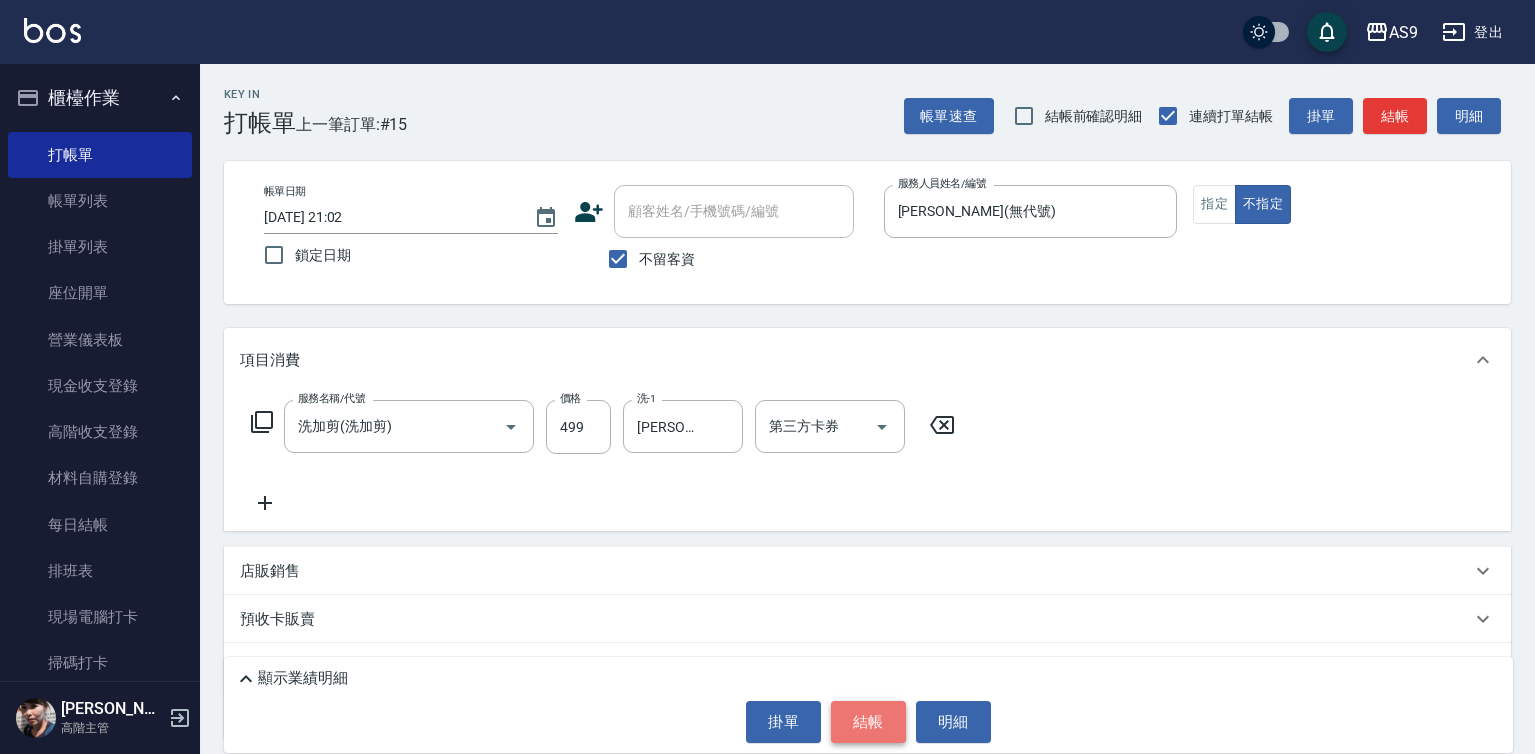 click on "結帳" at bounding box center (868, 722) 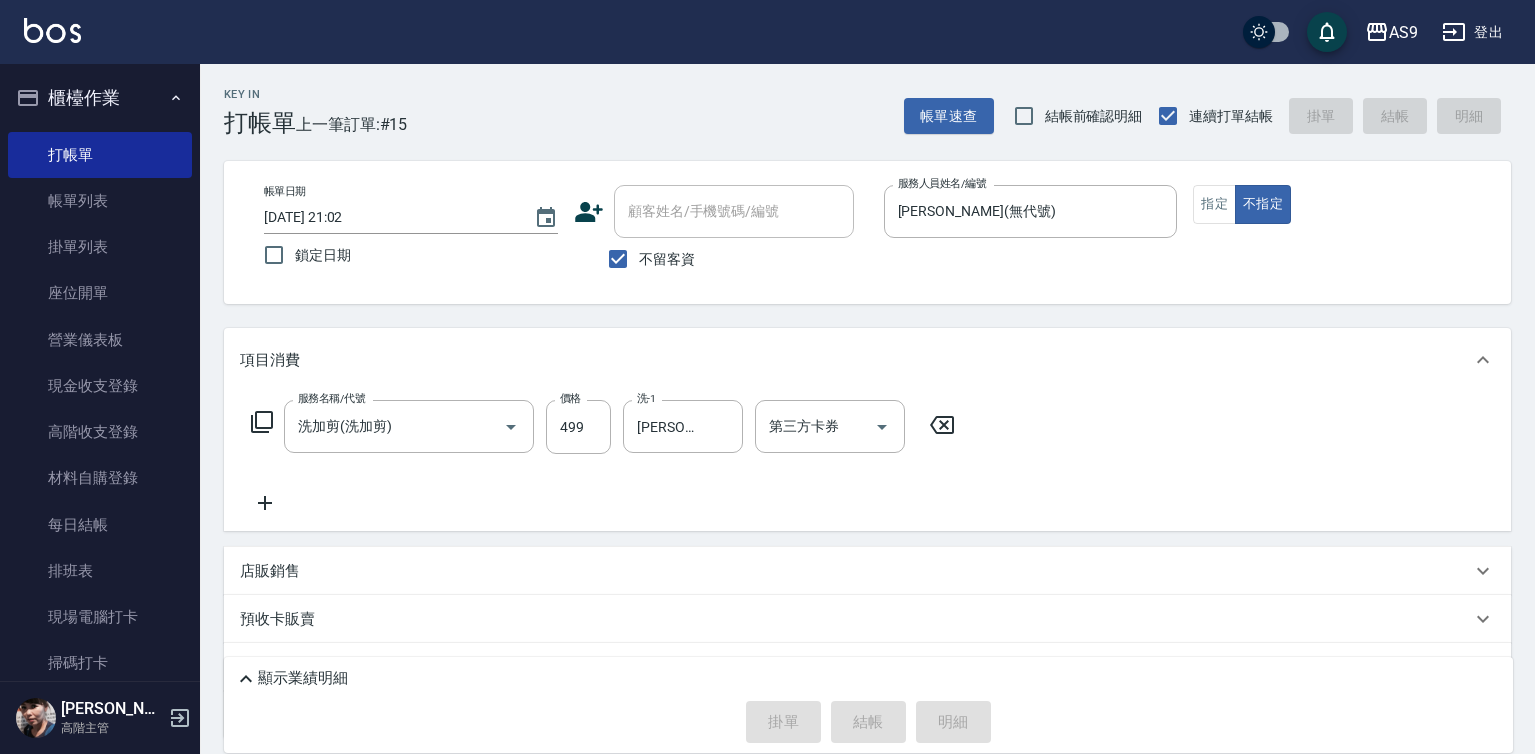 type 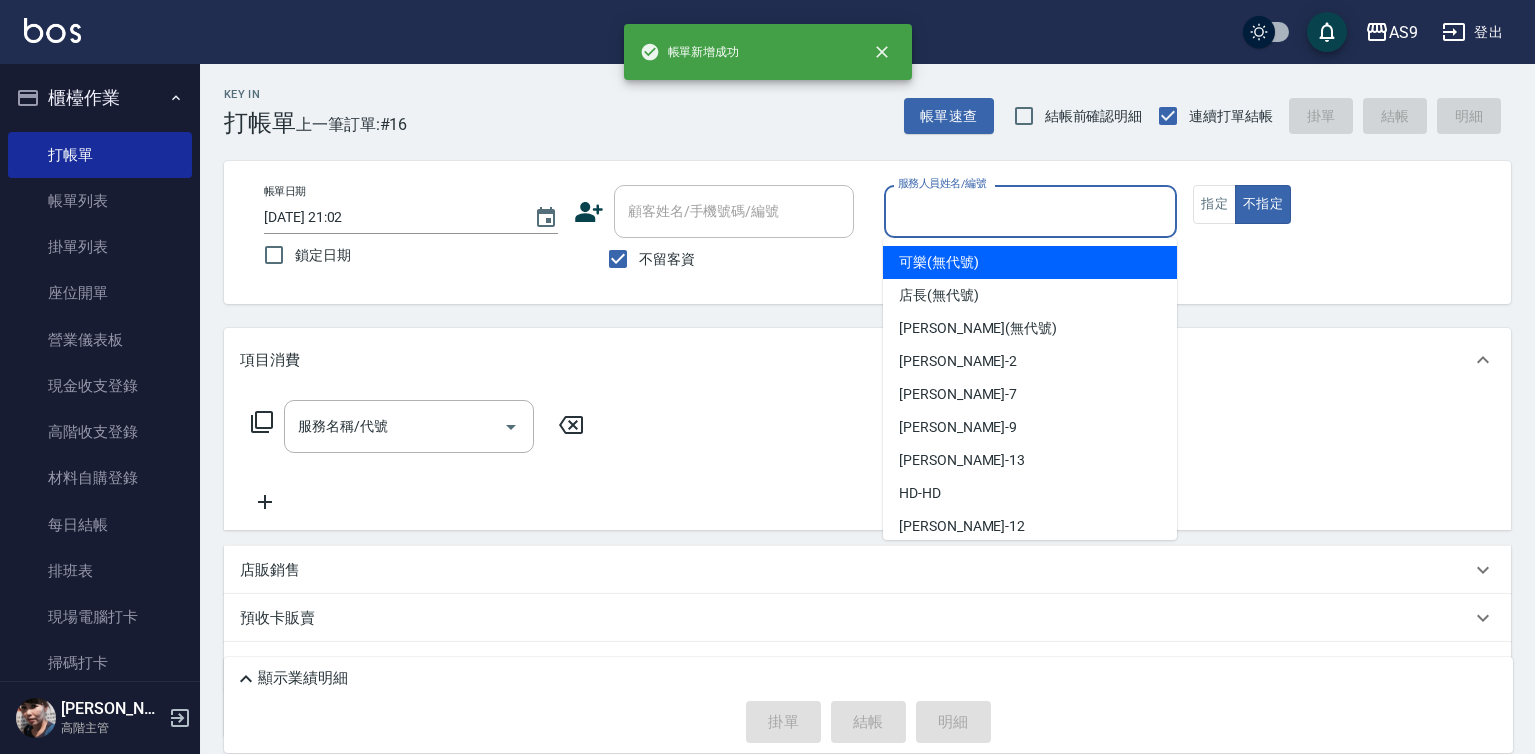 click on "服務人員姓名/編號" at bounding box center [1031, 211] 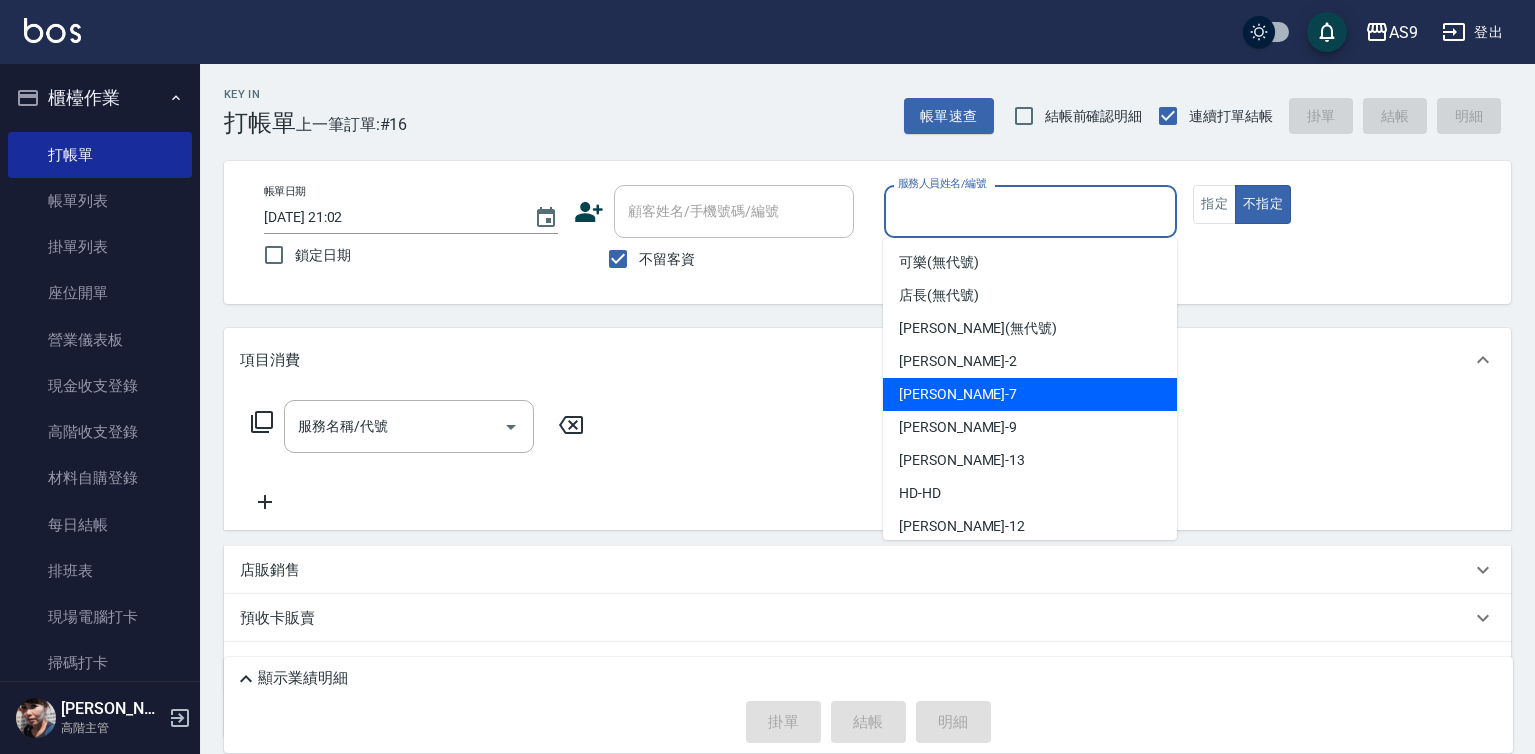 click on "Peggy -7" at bounding box center (1030, 394) 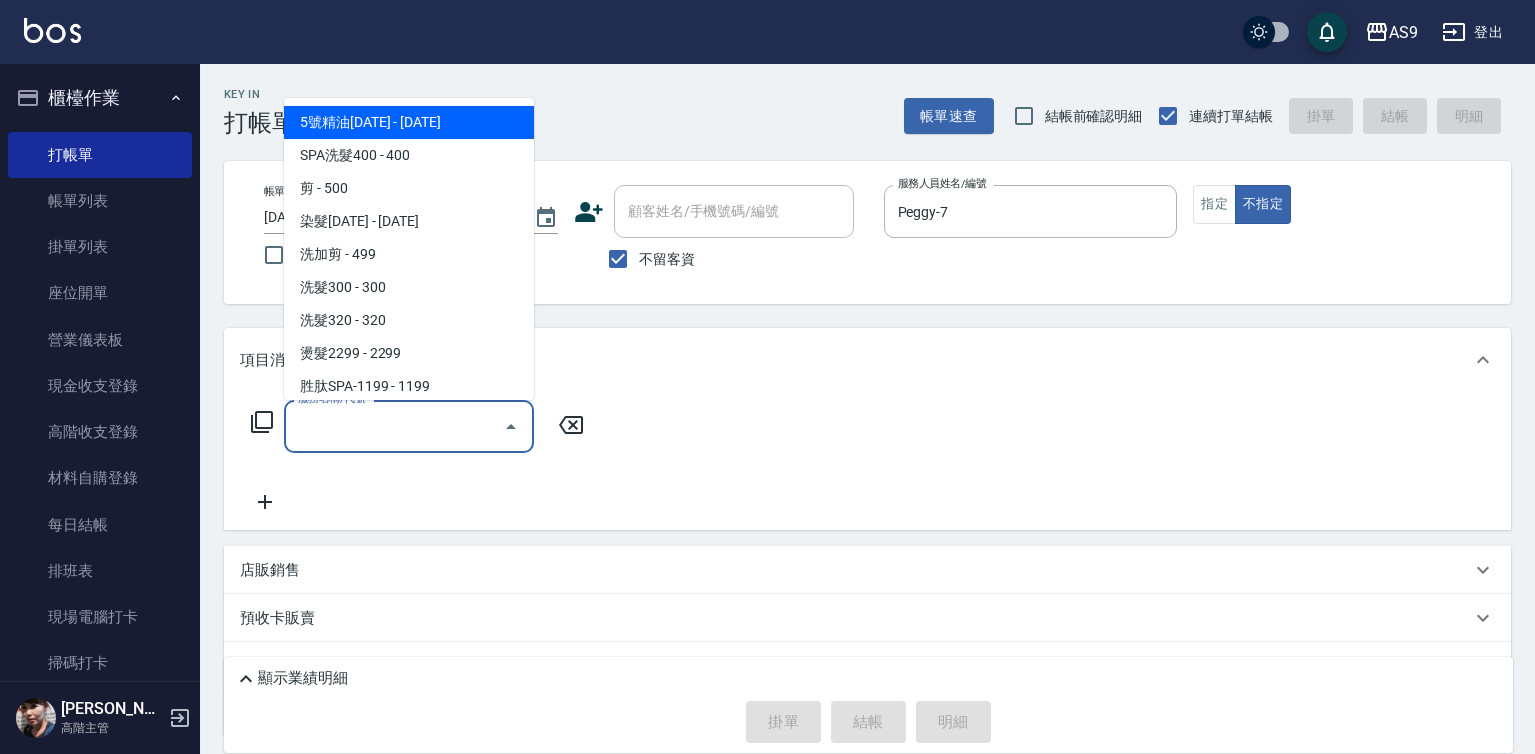 click on "服務名稱/代號" at bounding box center [394, 426] 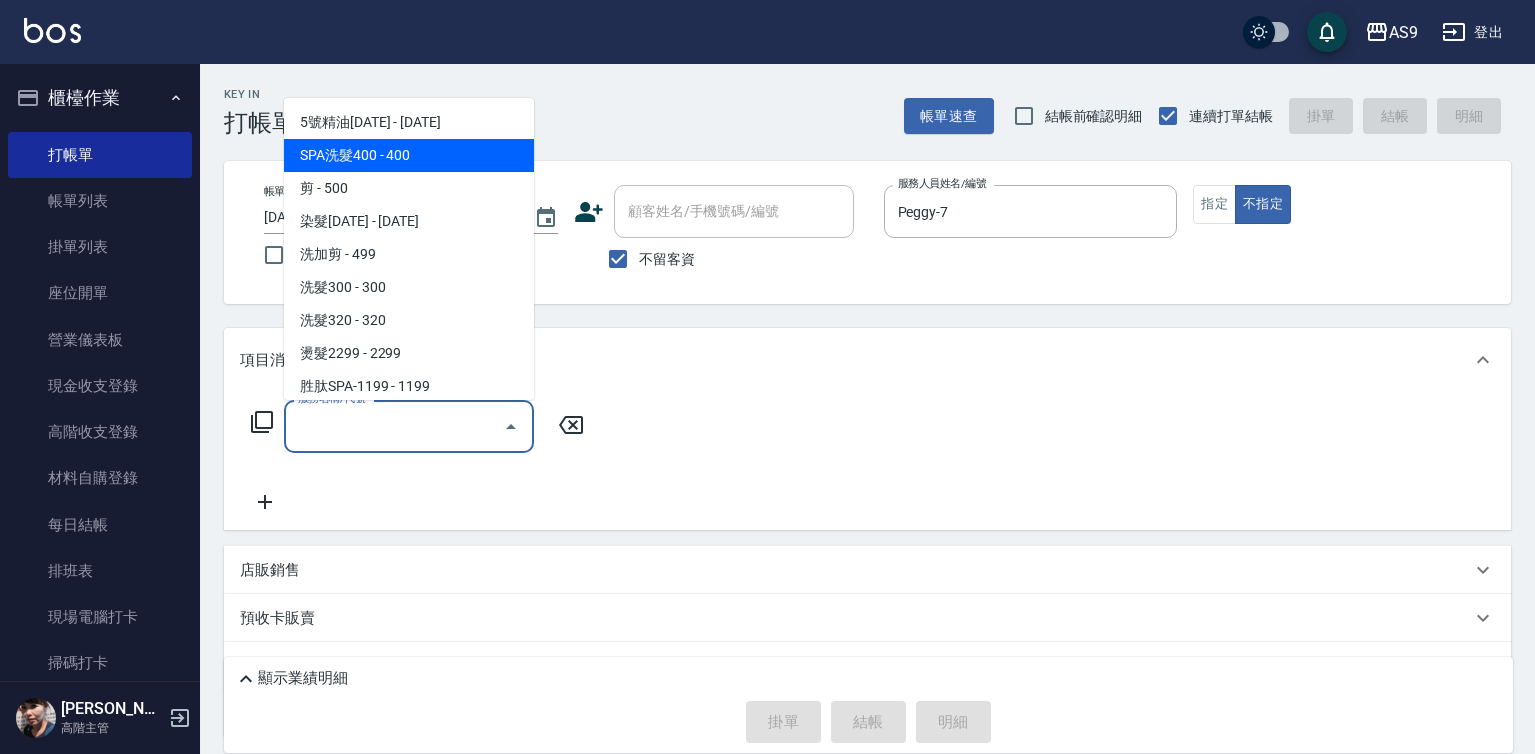 click on "SPA洗髮400 - 400" at bounding box center [409, 155] 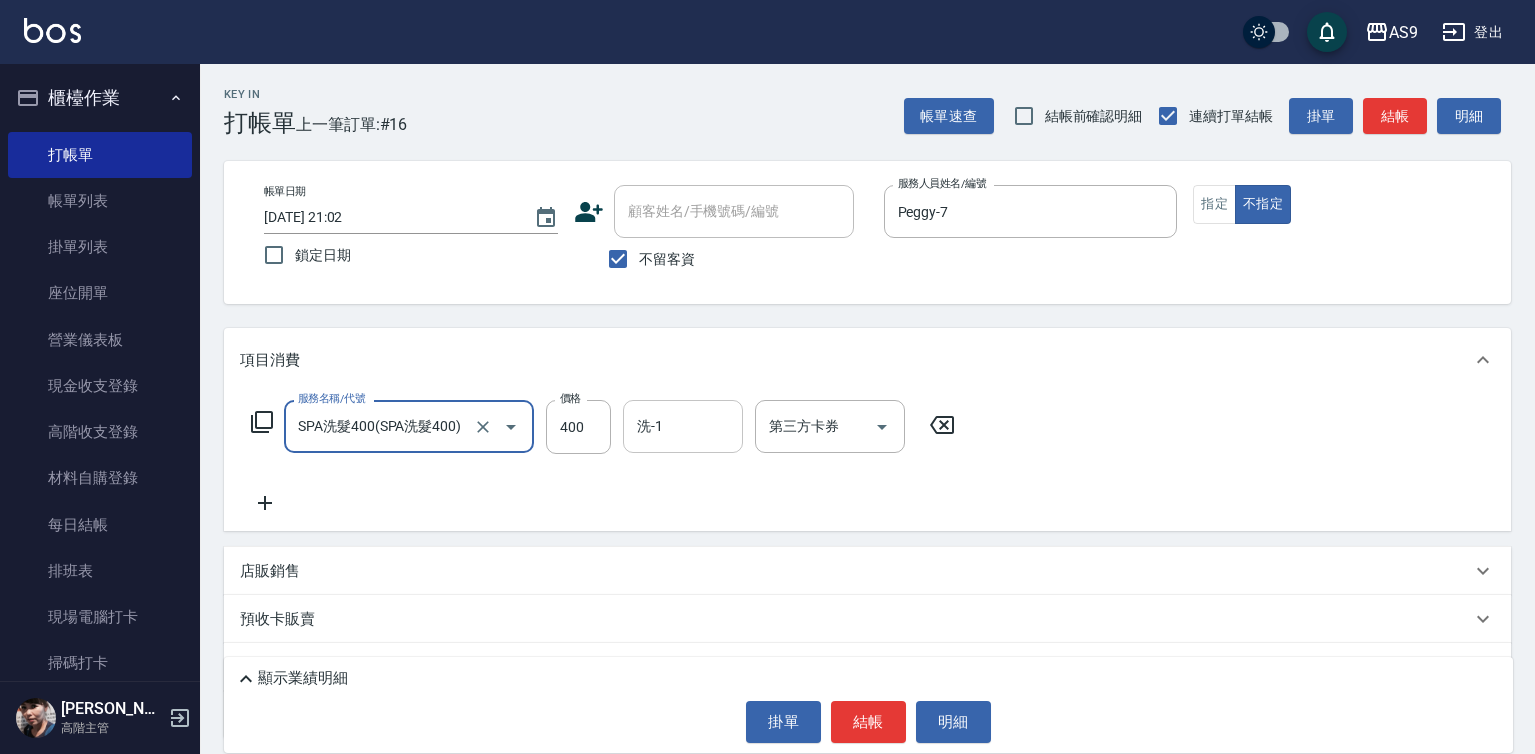click on "洗-1" at bounding box center [683, 426] 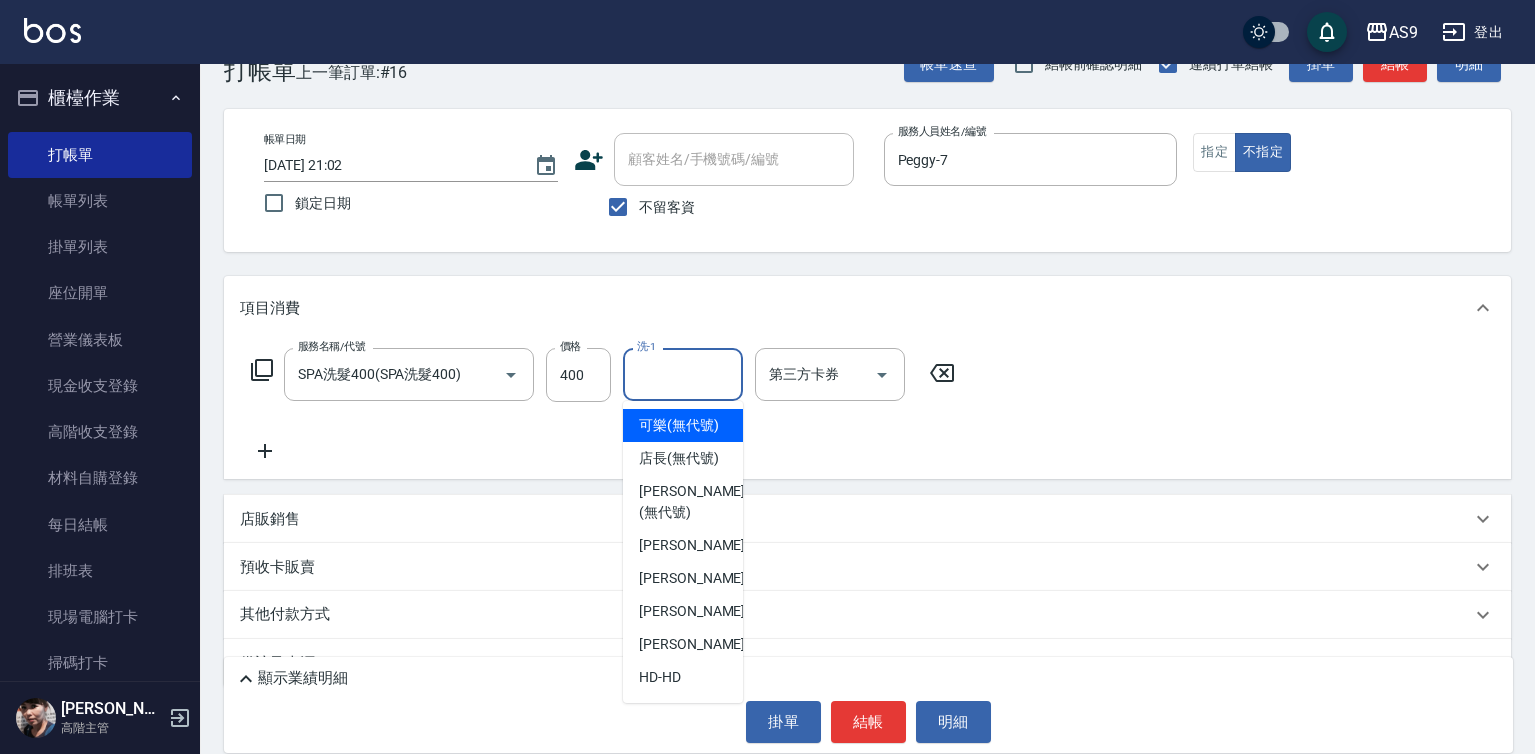 scroll, scrollTop: 95, scrollLeft: 0, axis: vertical 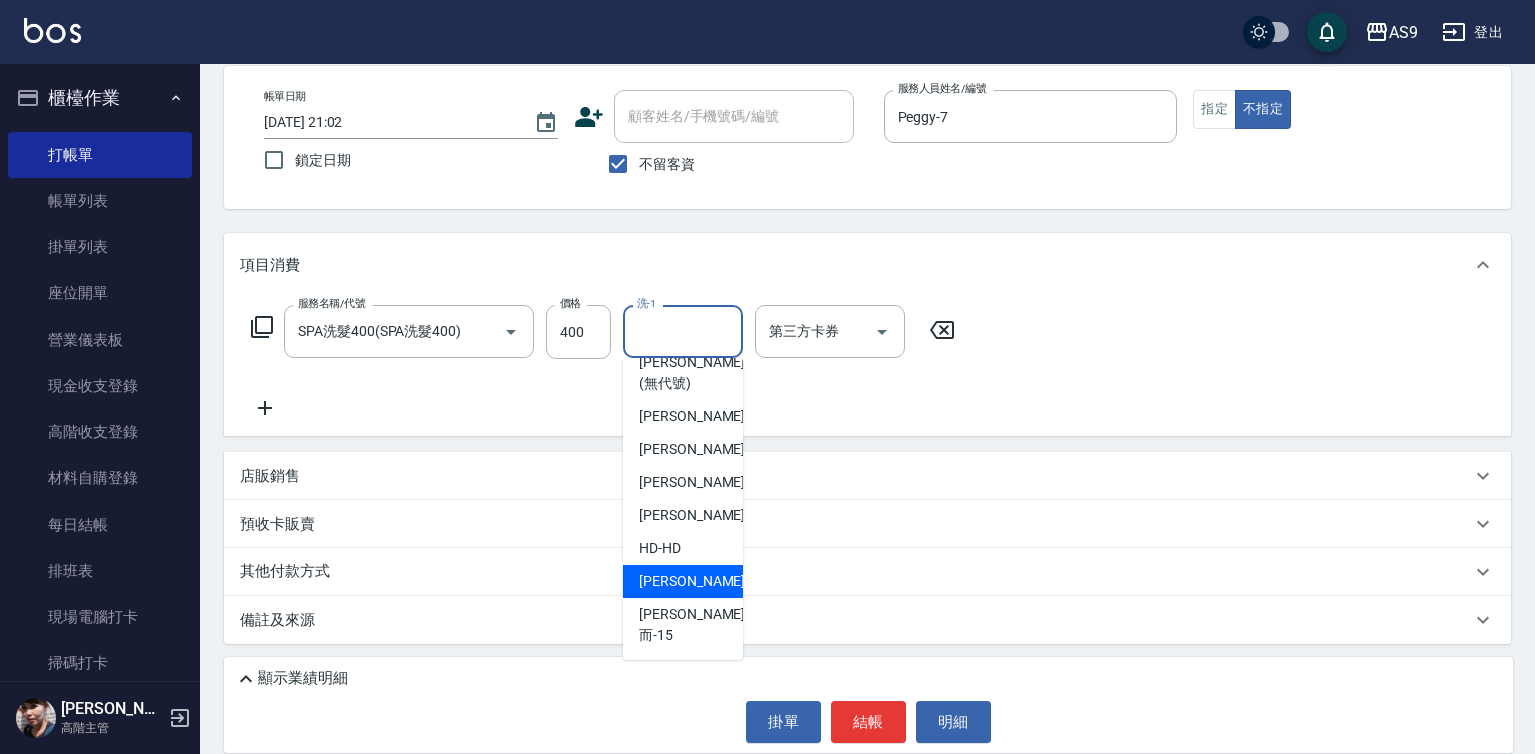 click on "[PERSON_NAME]-12" at bounding box center (702, 581) 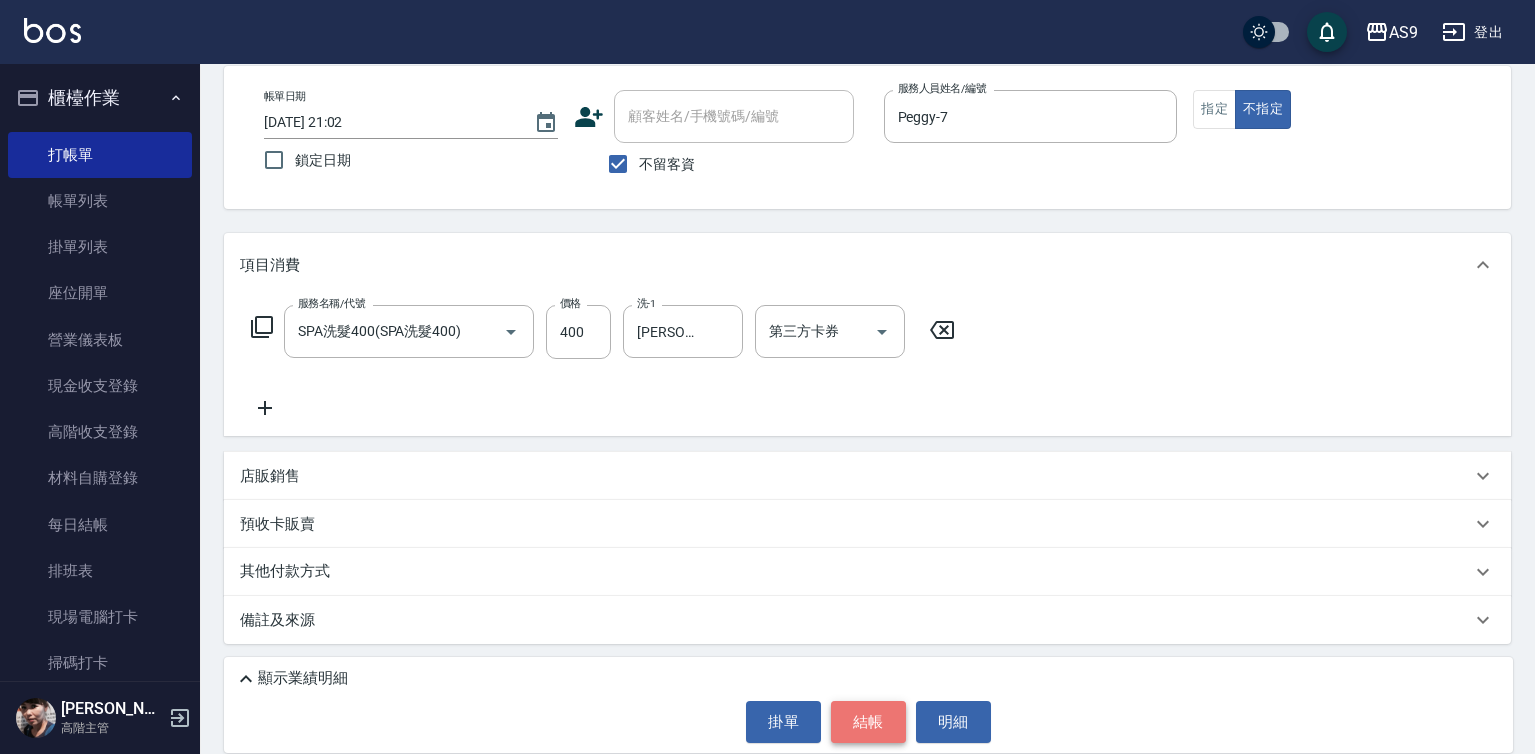 click on "結帳" at bounding box center (868, 722) 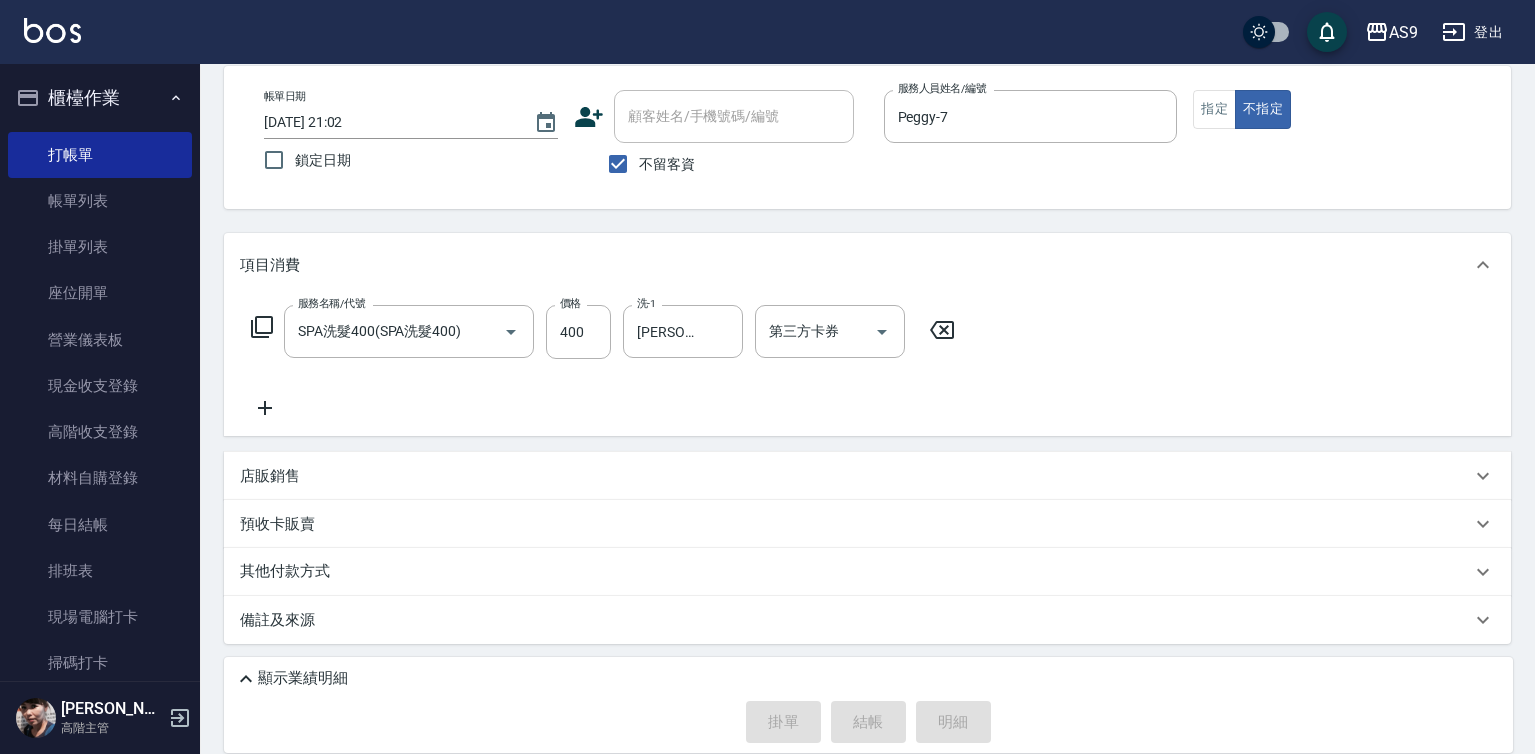 type 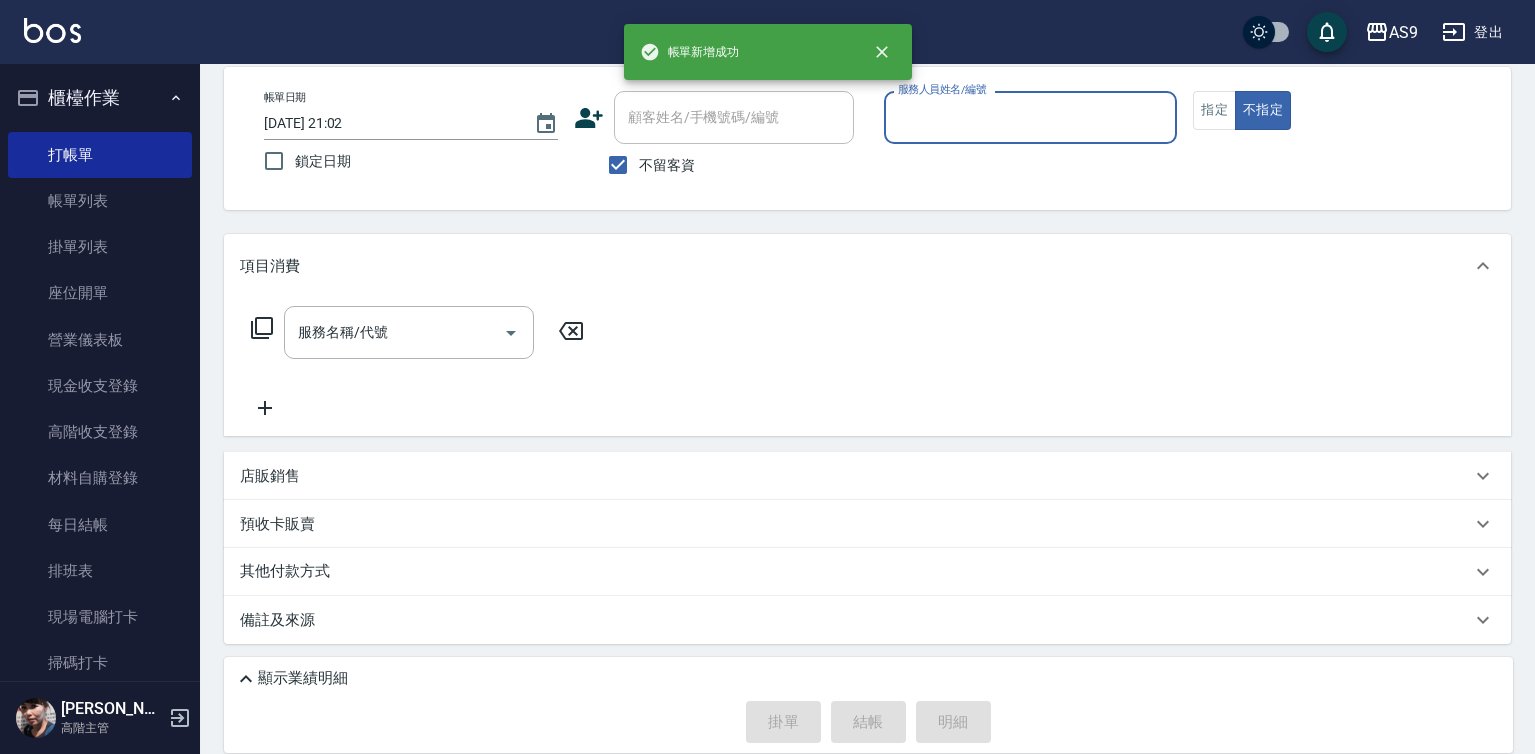 scroll, scrollTop: 94, scrollLeft: 0, axis: vertical 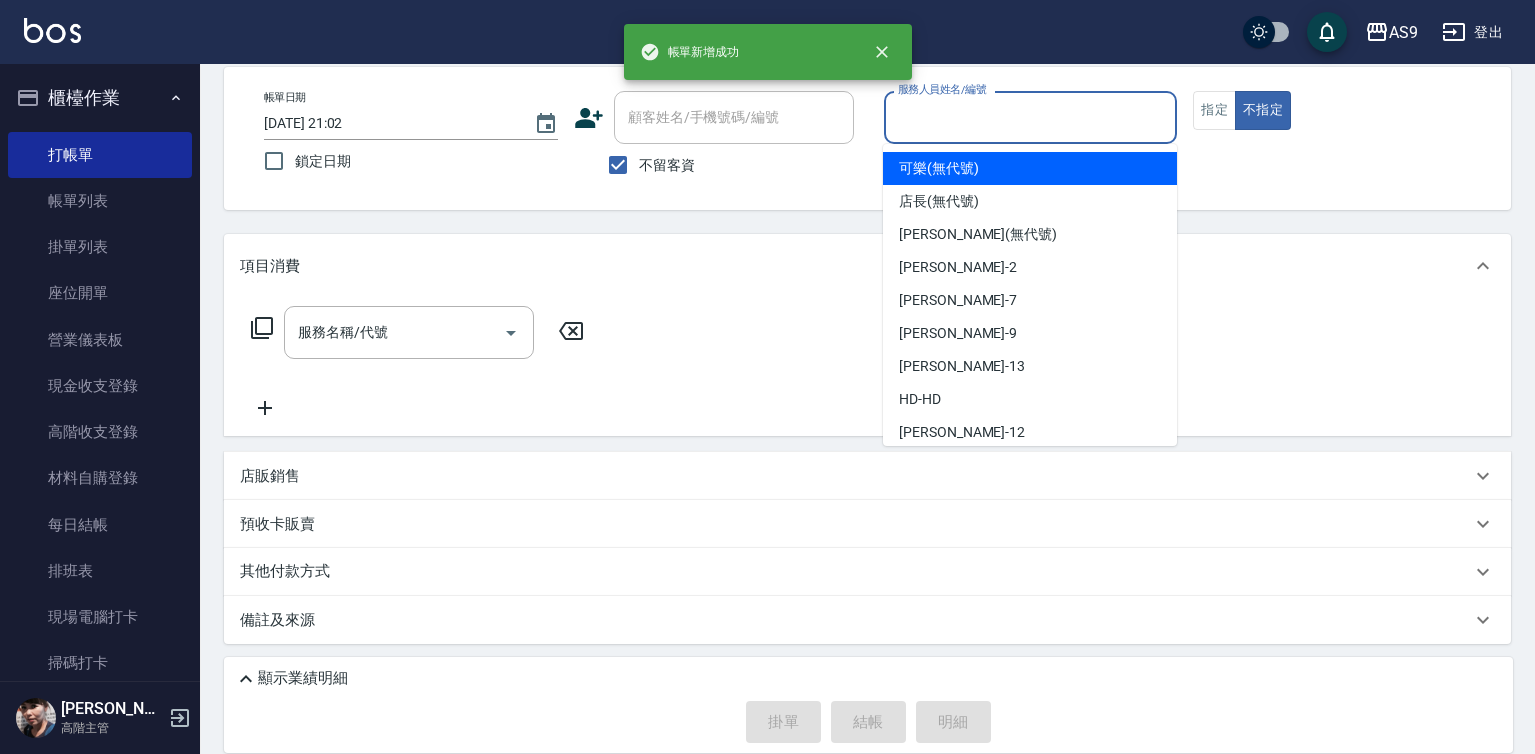 click on "服務人員姓名/編號" at bounding box center [1031, 117] 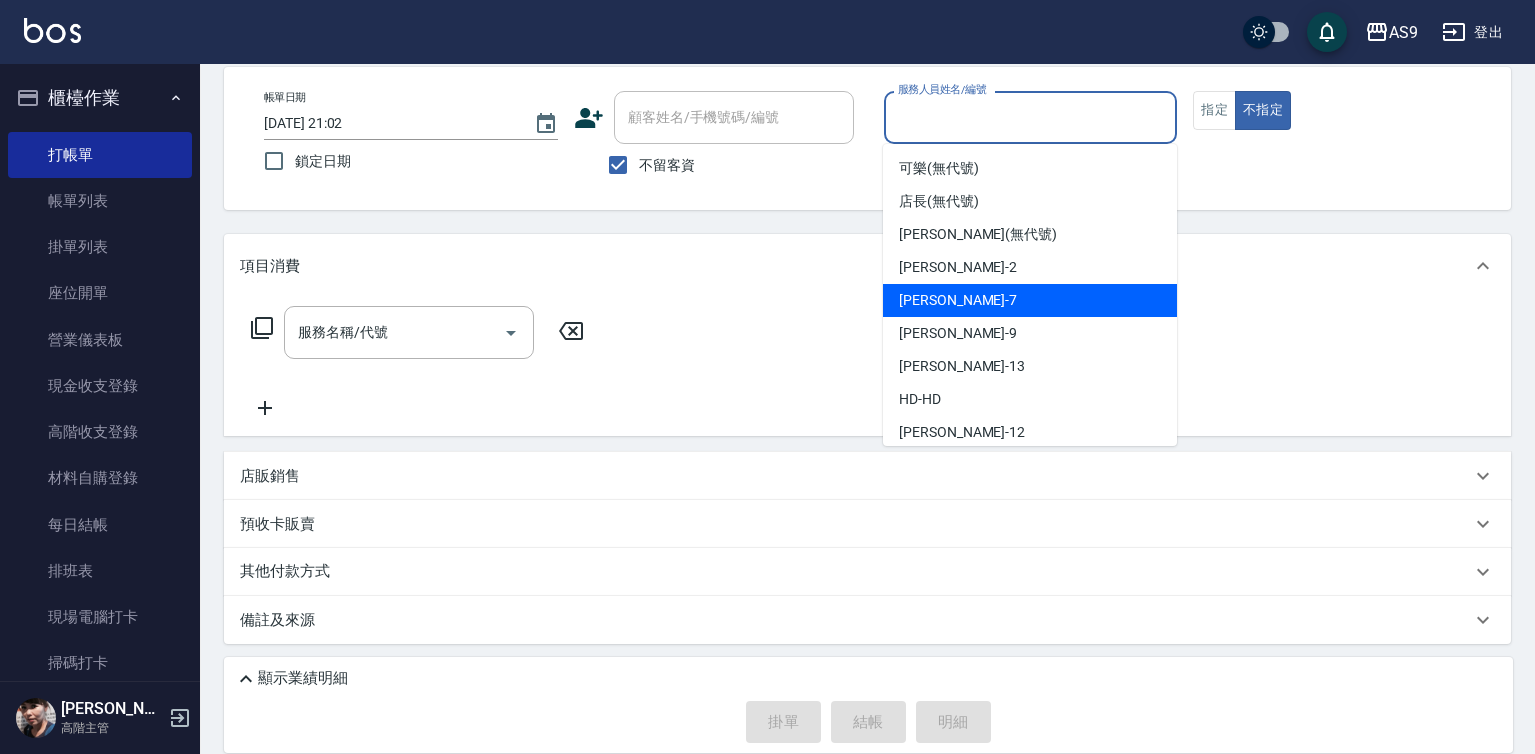 click on "Peggy -7" at bounding box center [958, 300] 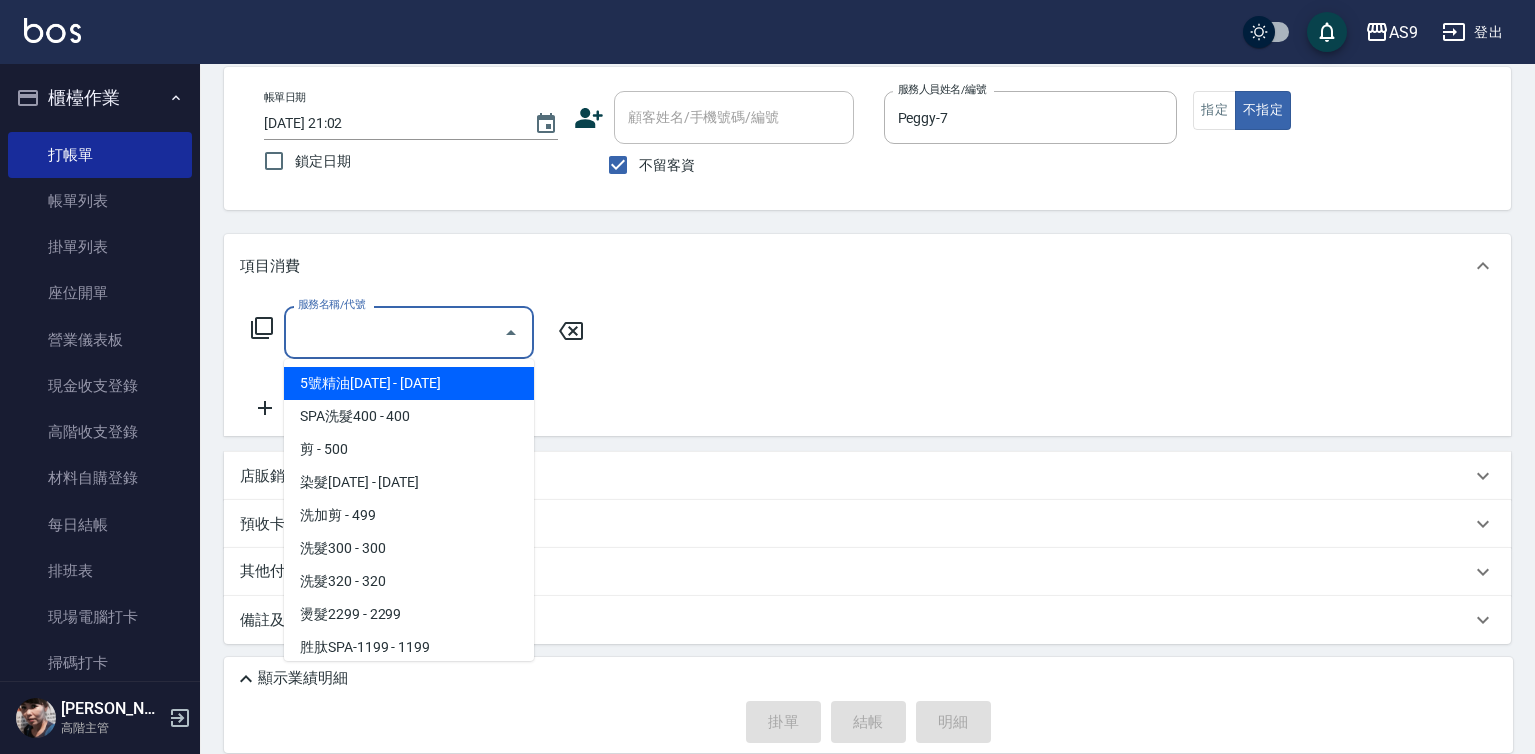 click on "服務名稱/代號" at bounding box center (394, 332) 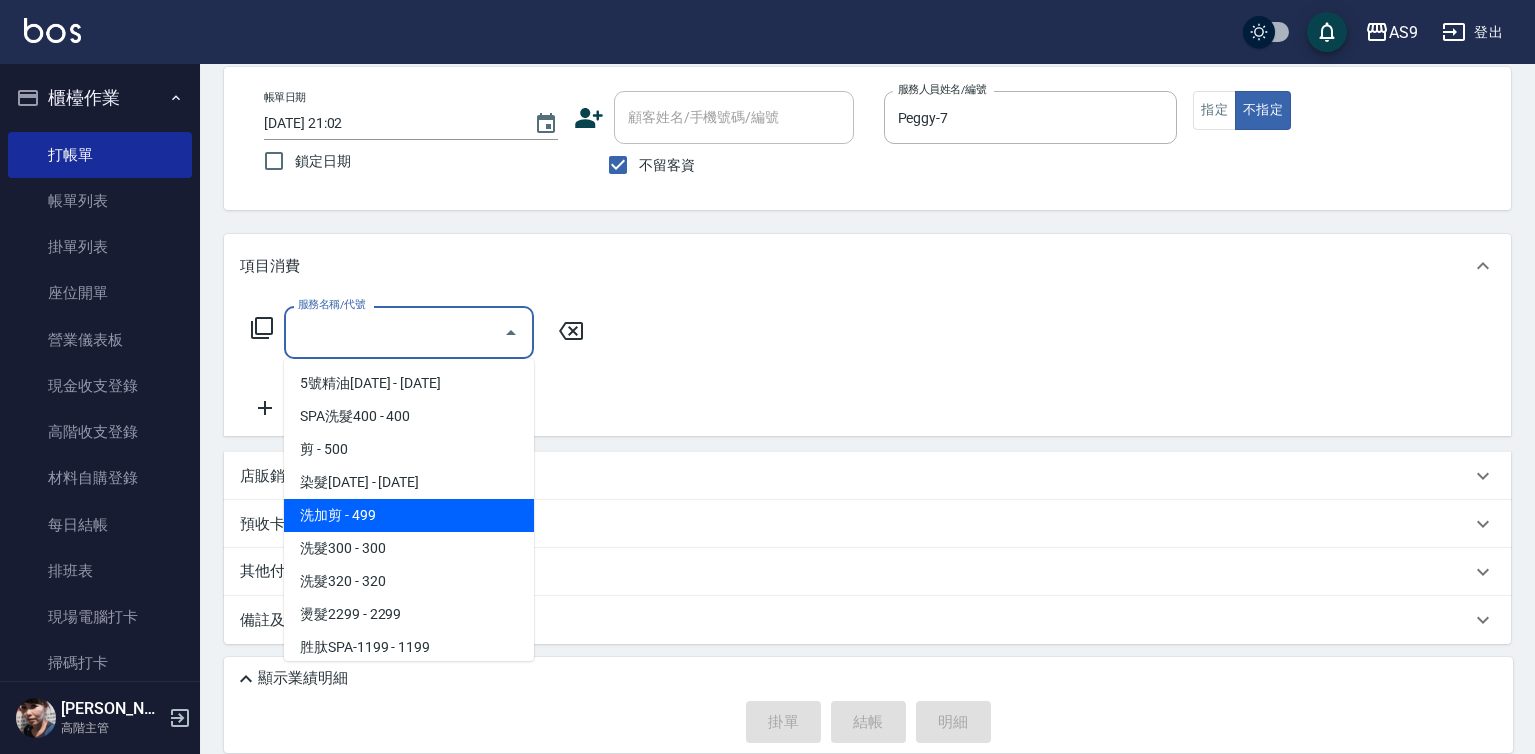 click on "洗加剪 - 499" at bounding box center (409, 515) 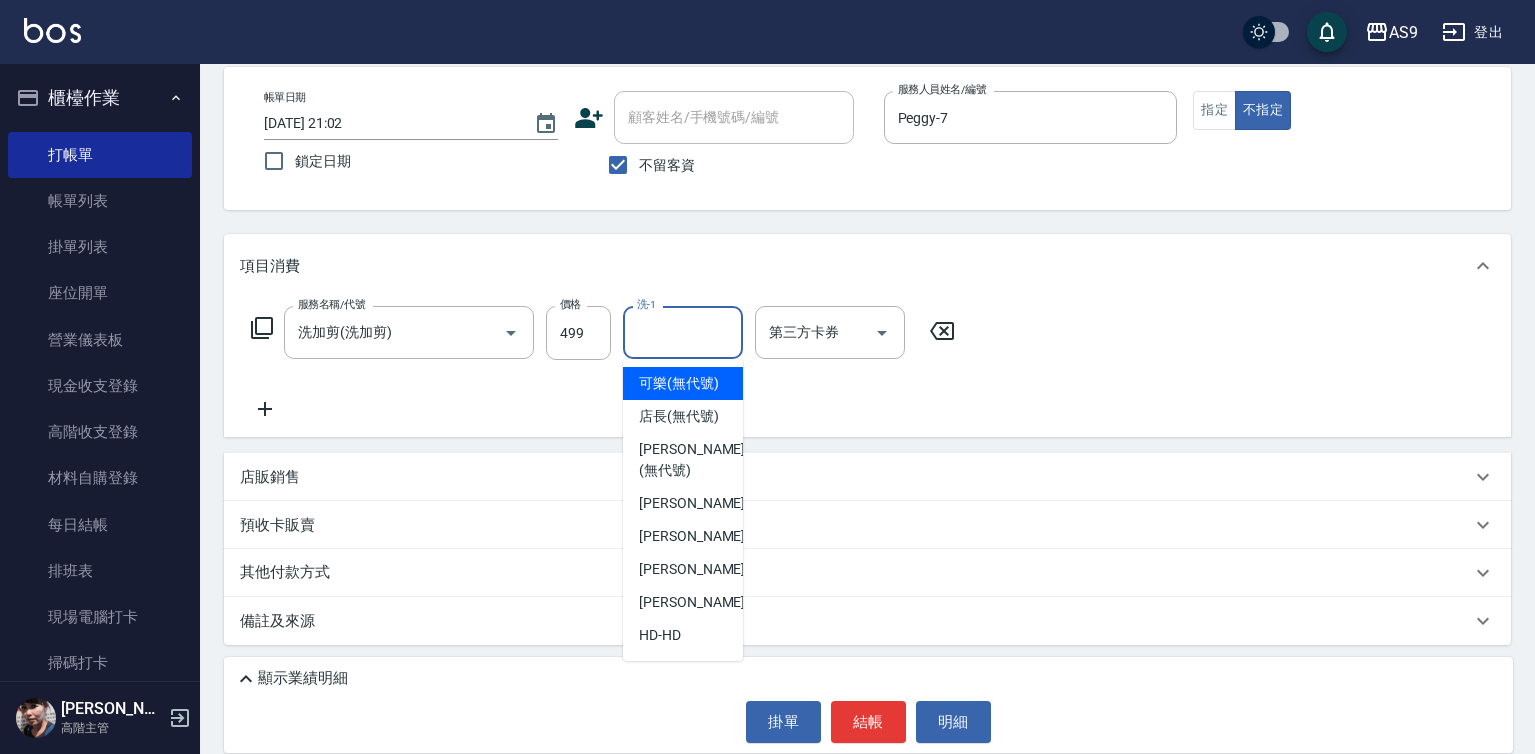 click on "洗-1 洗-1" at bounding box center (683, 332) 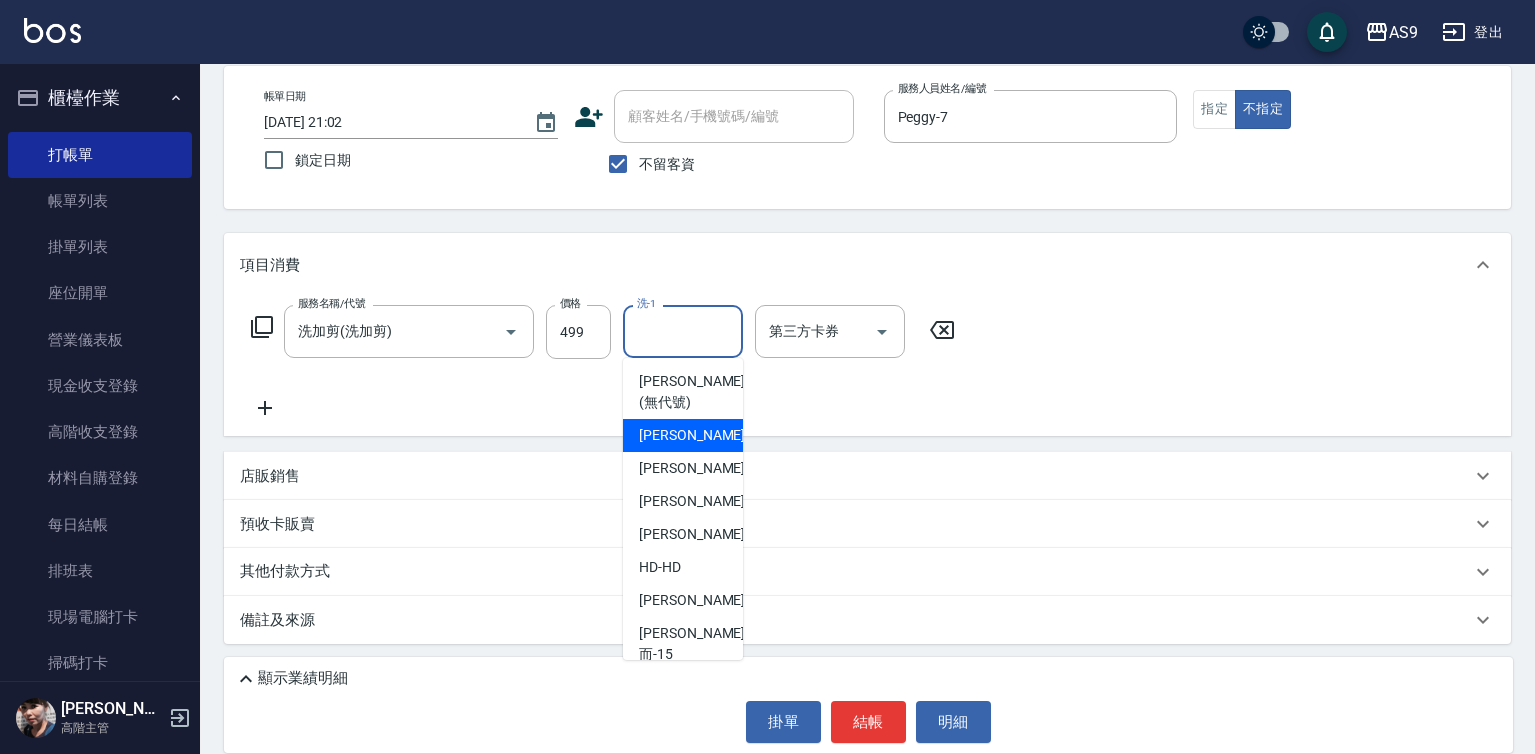 scroll, scrollTop: 128, scrollLeft: 0, axis: vertical 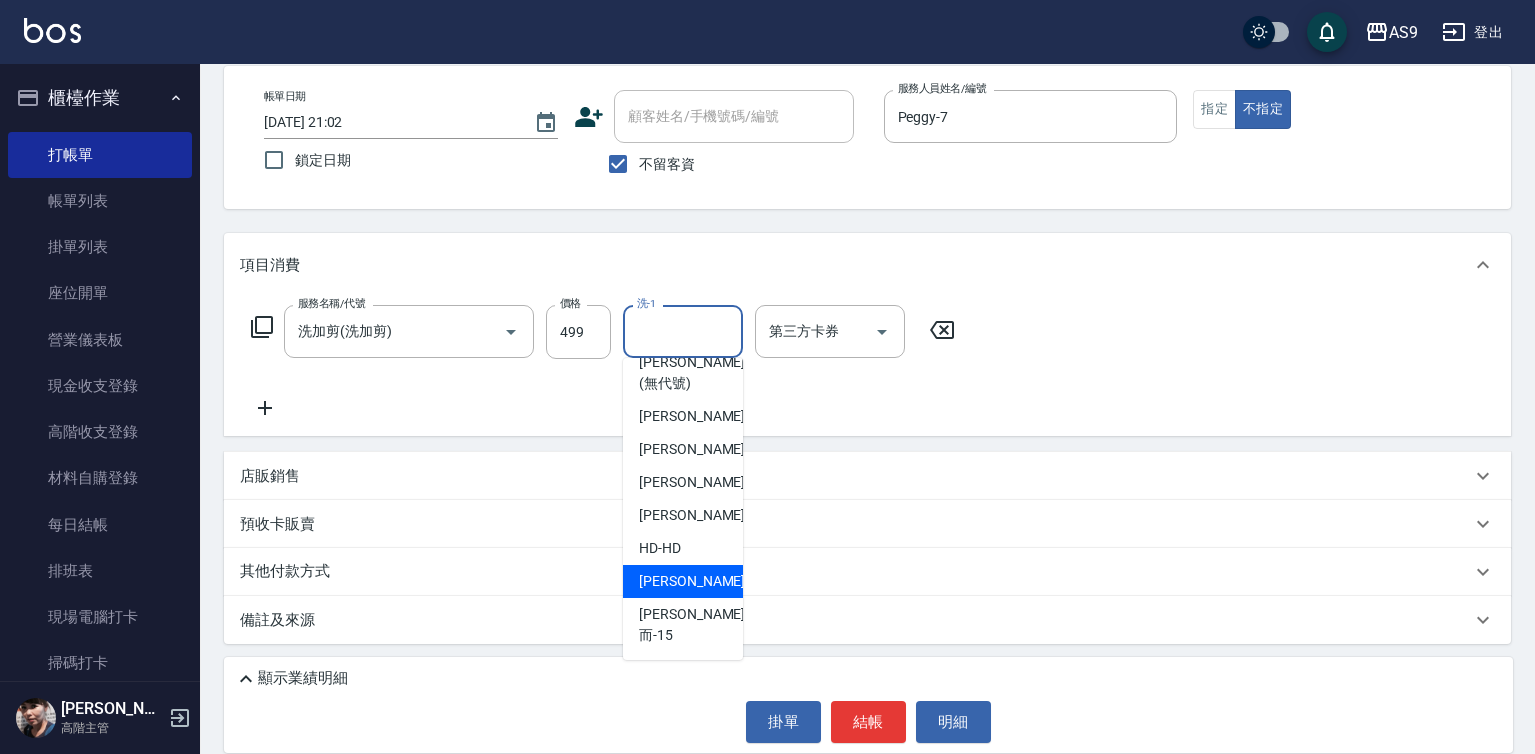 click on "[PERSON_NAME]-12" at bounding box center (702, 581) 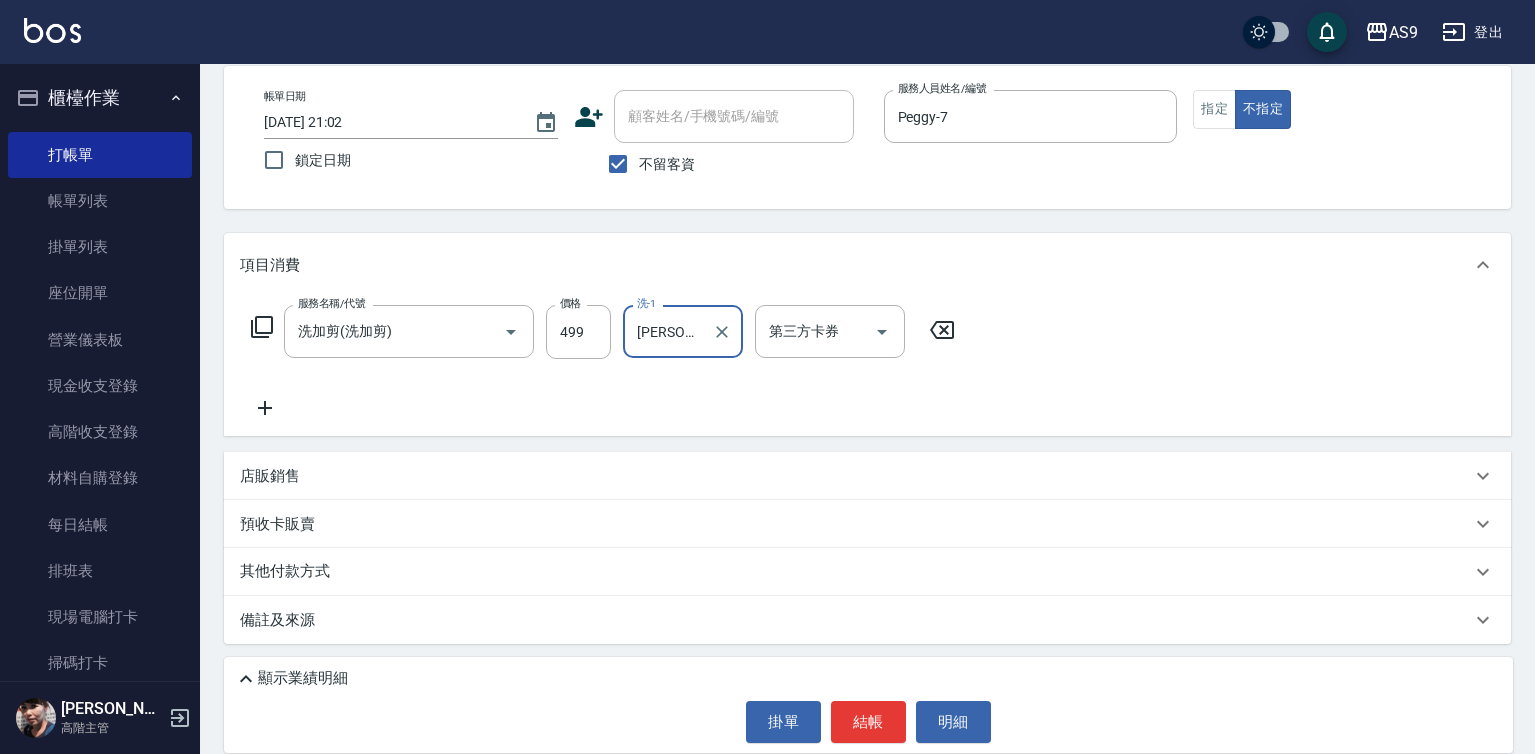 drag, startPoint x: 862, startPoint y: 721, endPoint x: 860, endPoint y: 691, distance: 30.066593 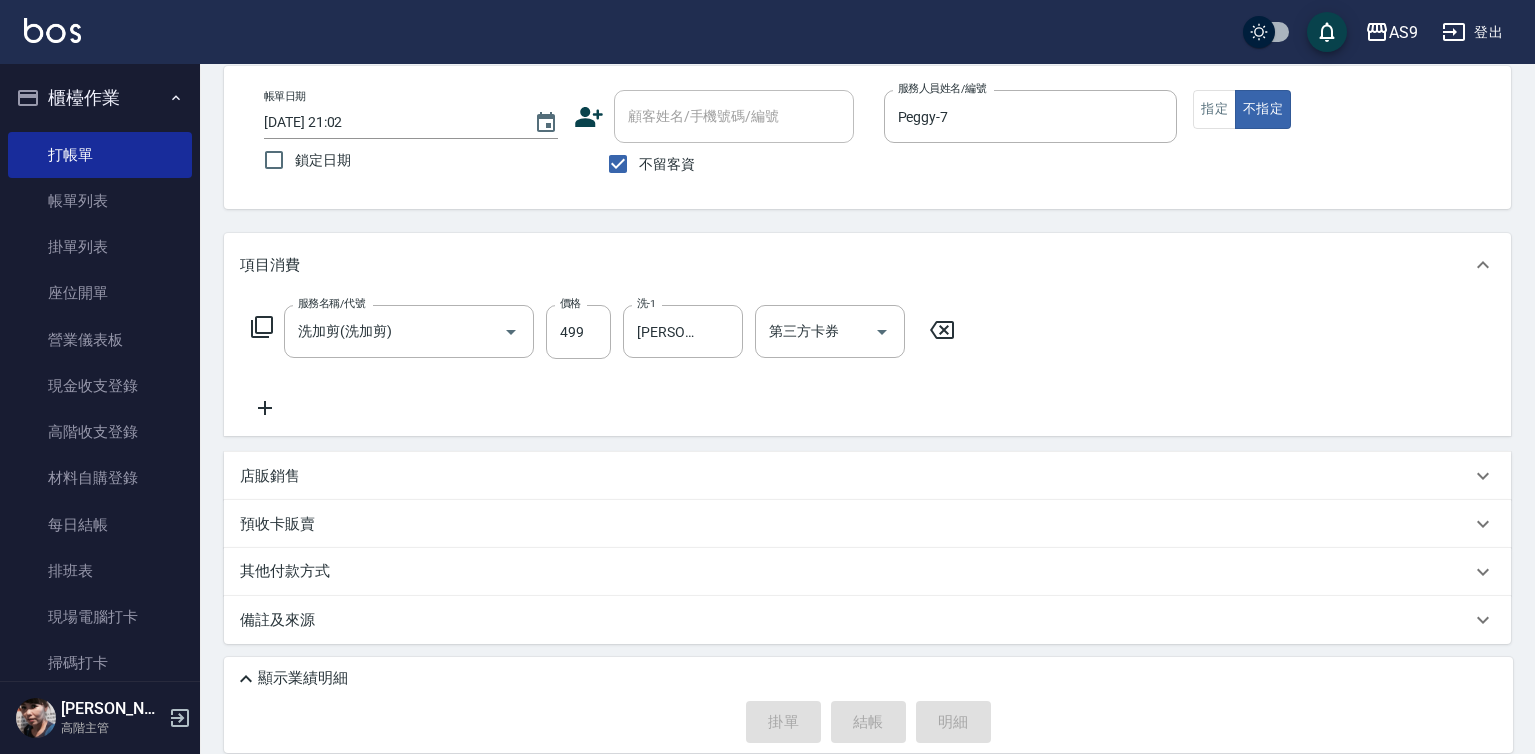 type 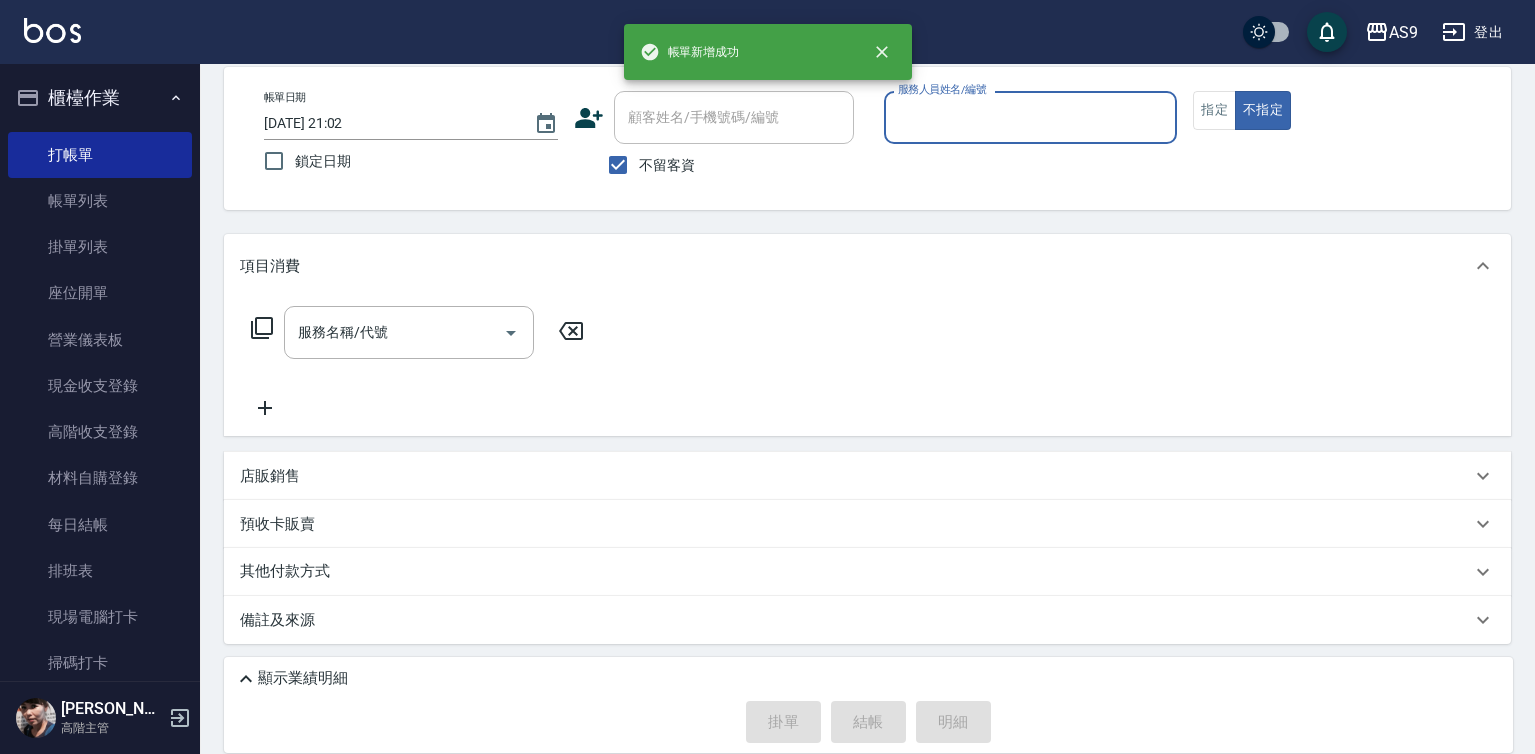 scroll, scrollTop: 94, scrollLeft: 0, axis: vertical 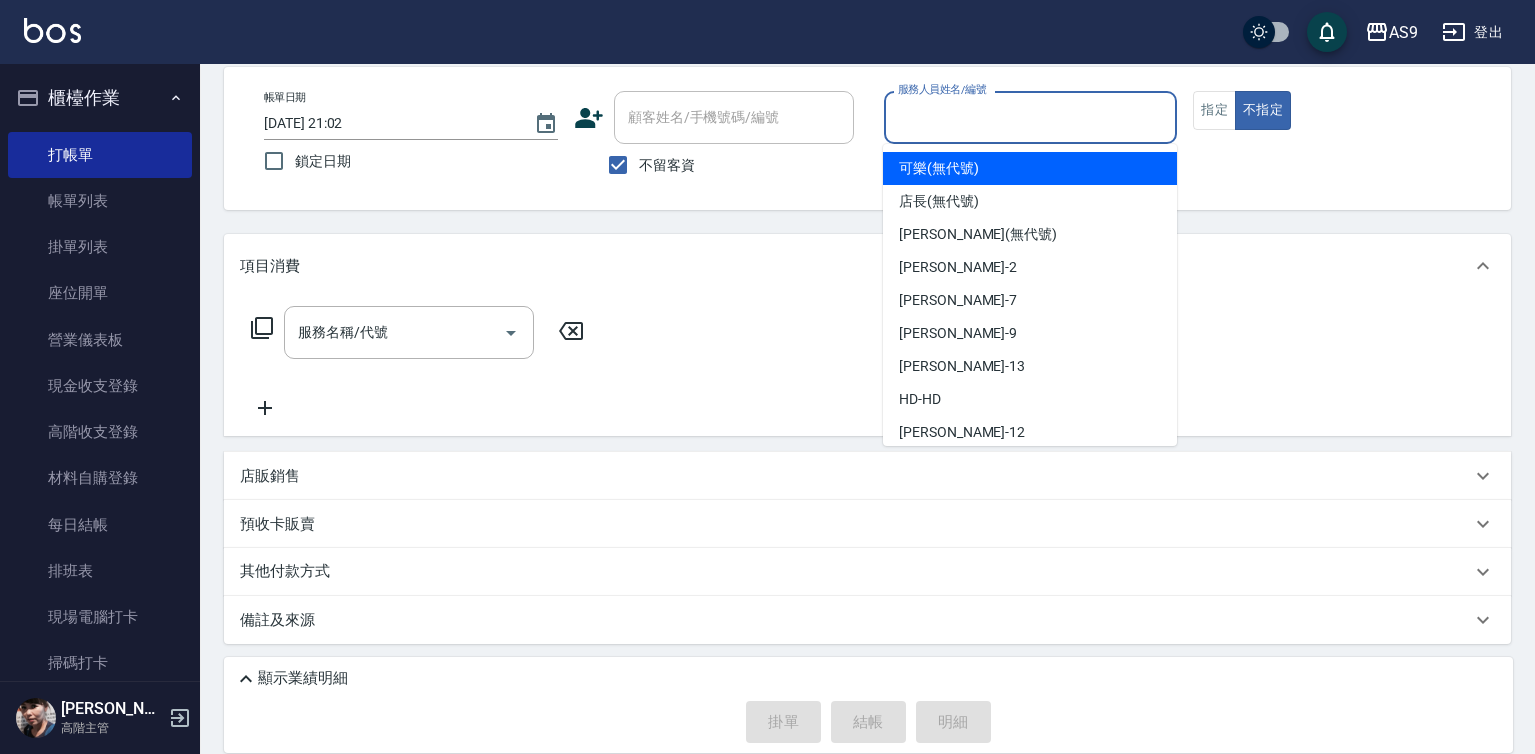 click on "服務人員姓名/編號" at bounding box center (1031, 117) 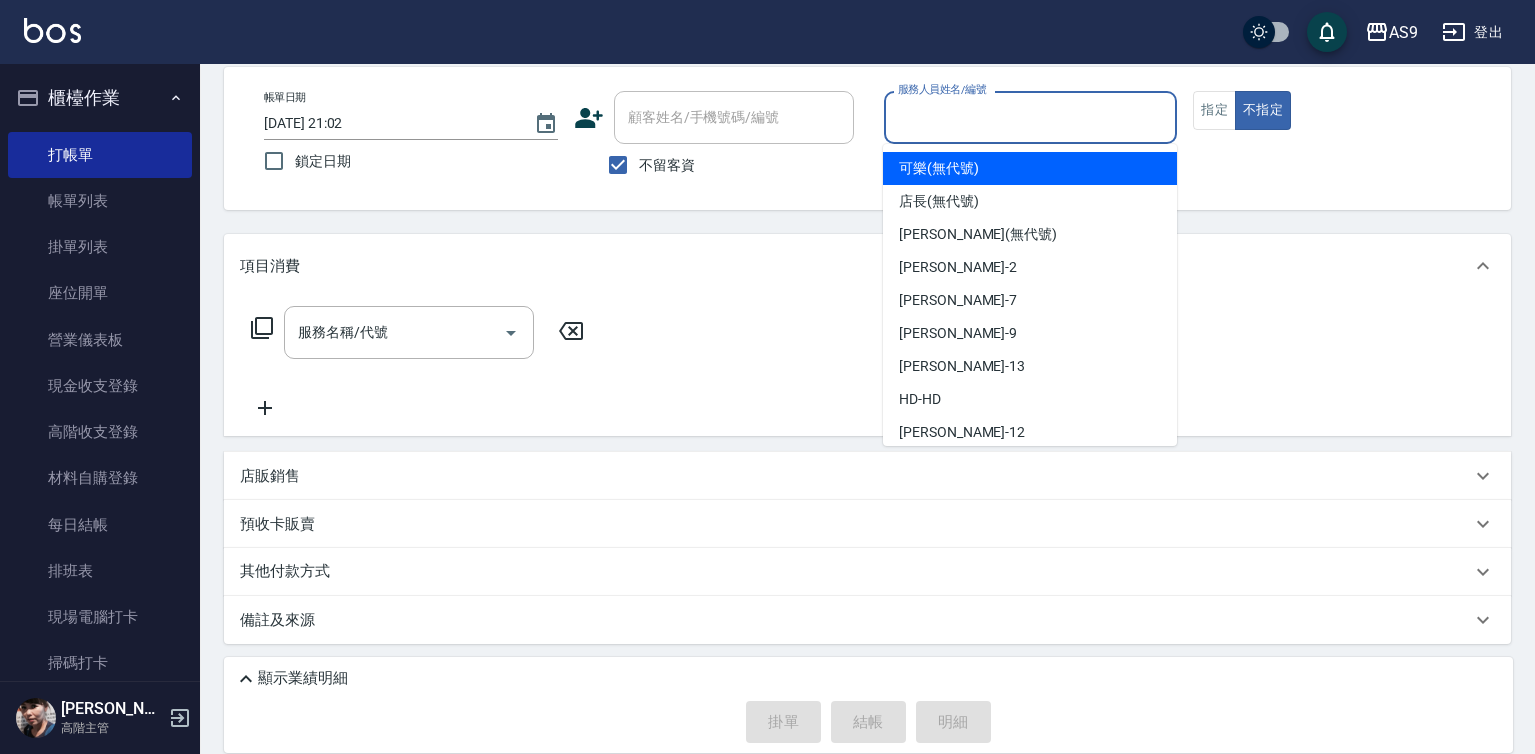 click on "服務人員姓名/編號" at bounding box center [1031, 117] 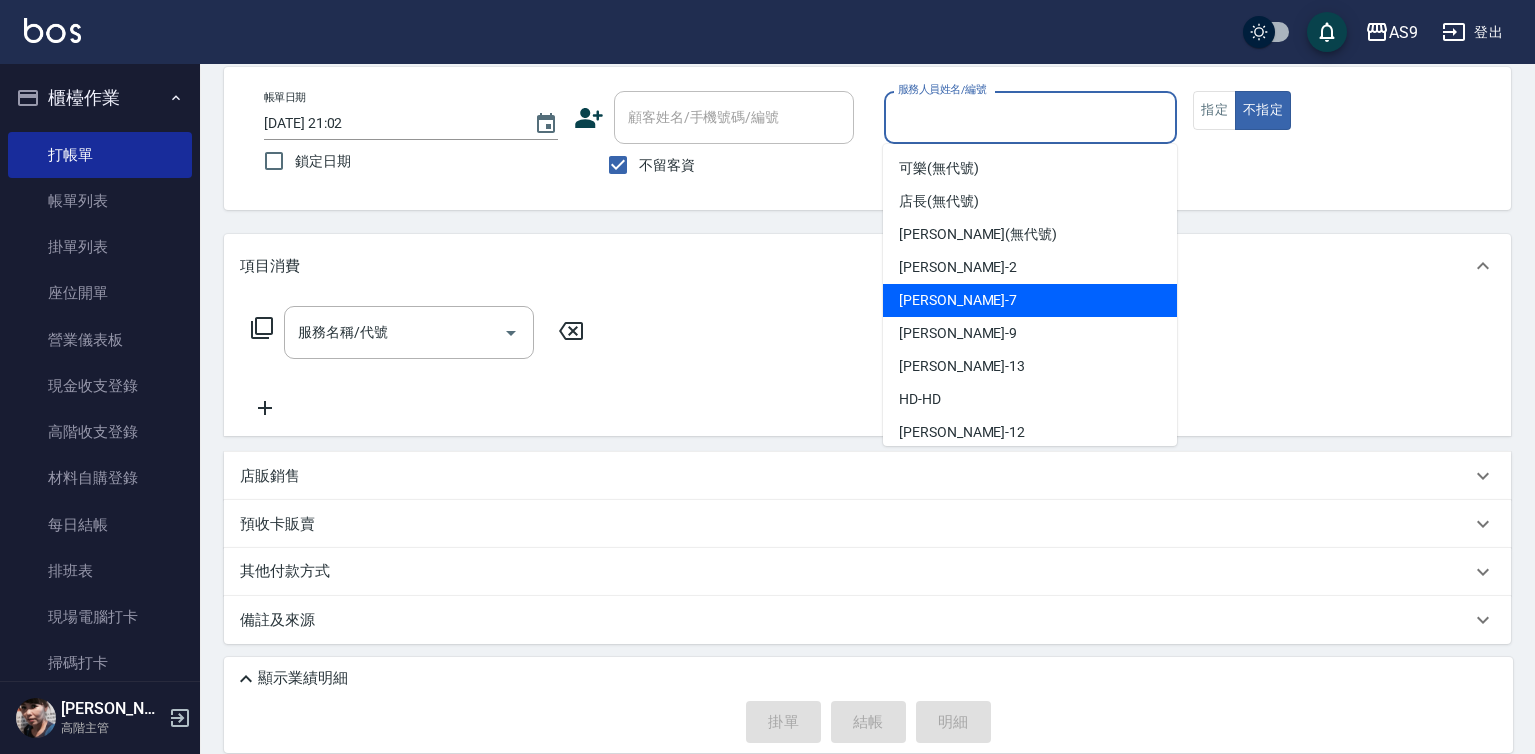 click on "Peggy -7" at bounding box center (958, 300) 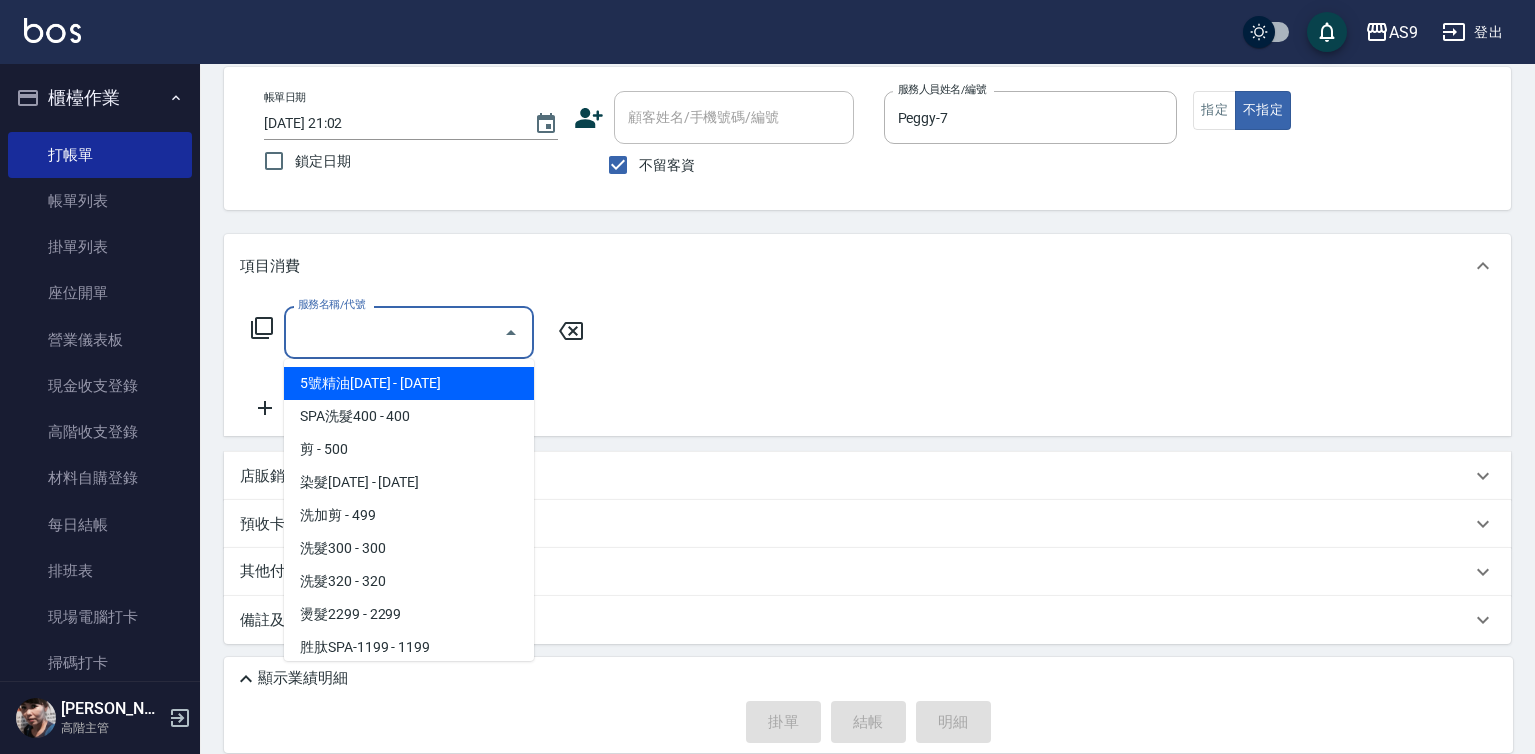 click on "服務名稱/代號 服務名稱/代號" at bounding box center [409, 332] 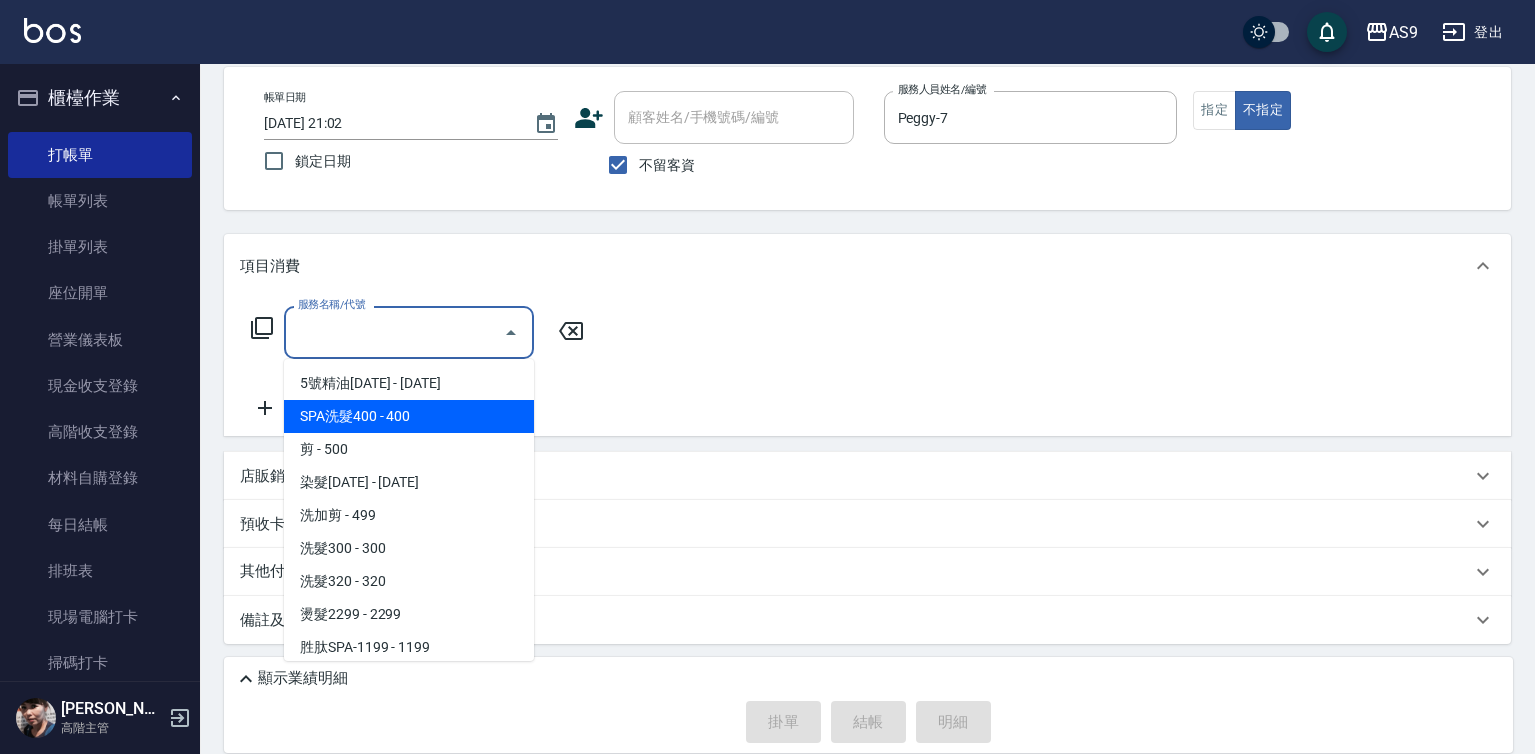 click on "SPA洗髮400 - 400" at bounding box center [409, 416] 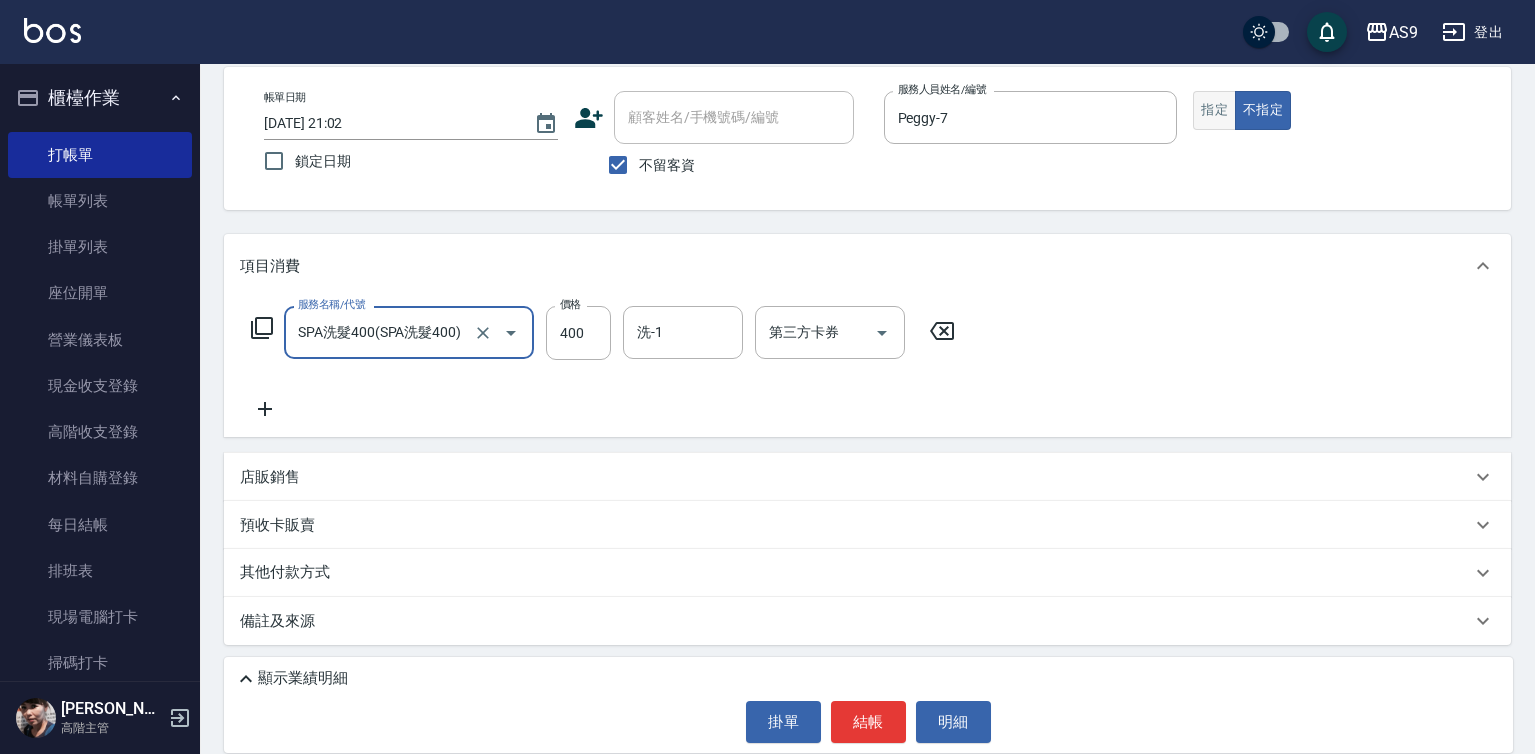 click on "指定" at bounding box center (1214, 110) 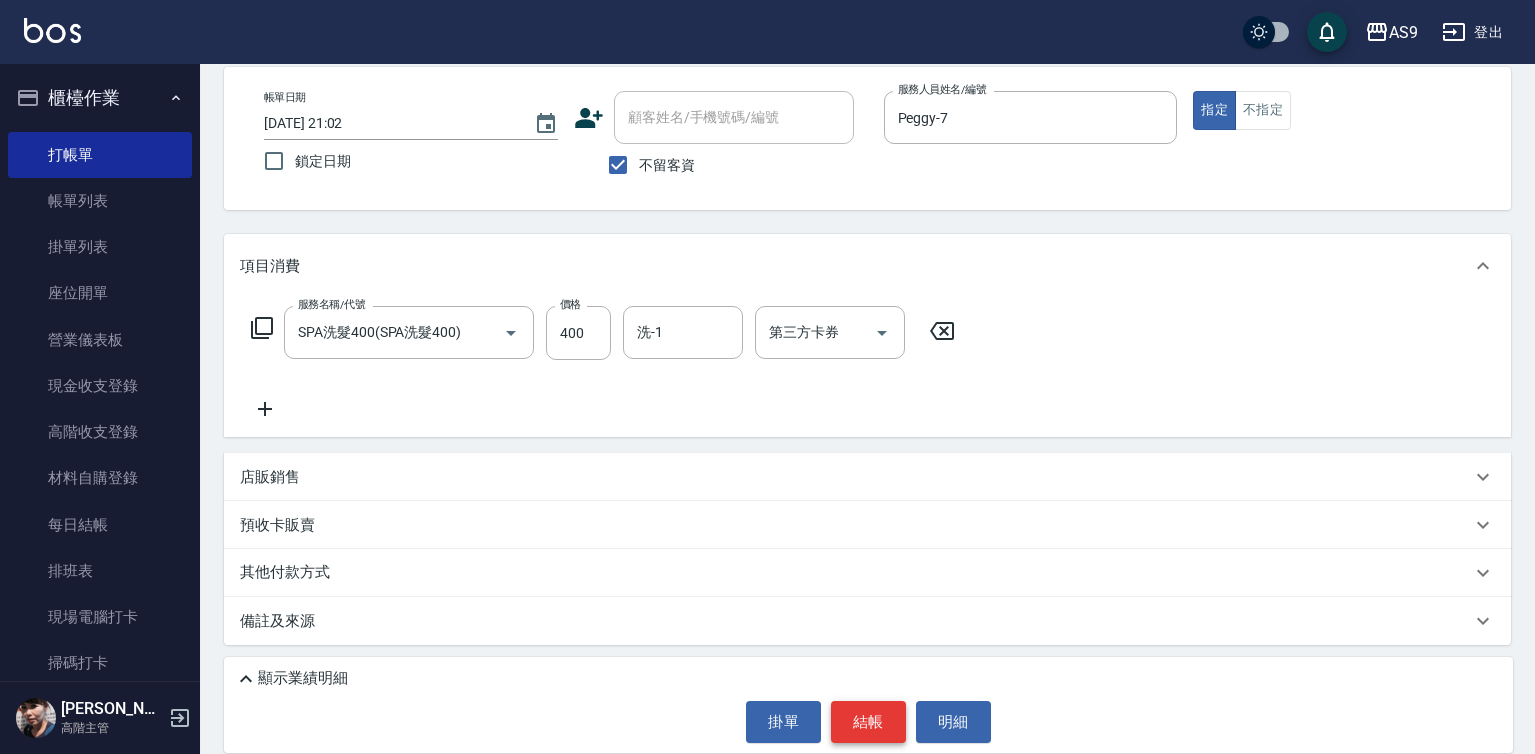click on "結帳" at bounding box center [868, 722] 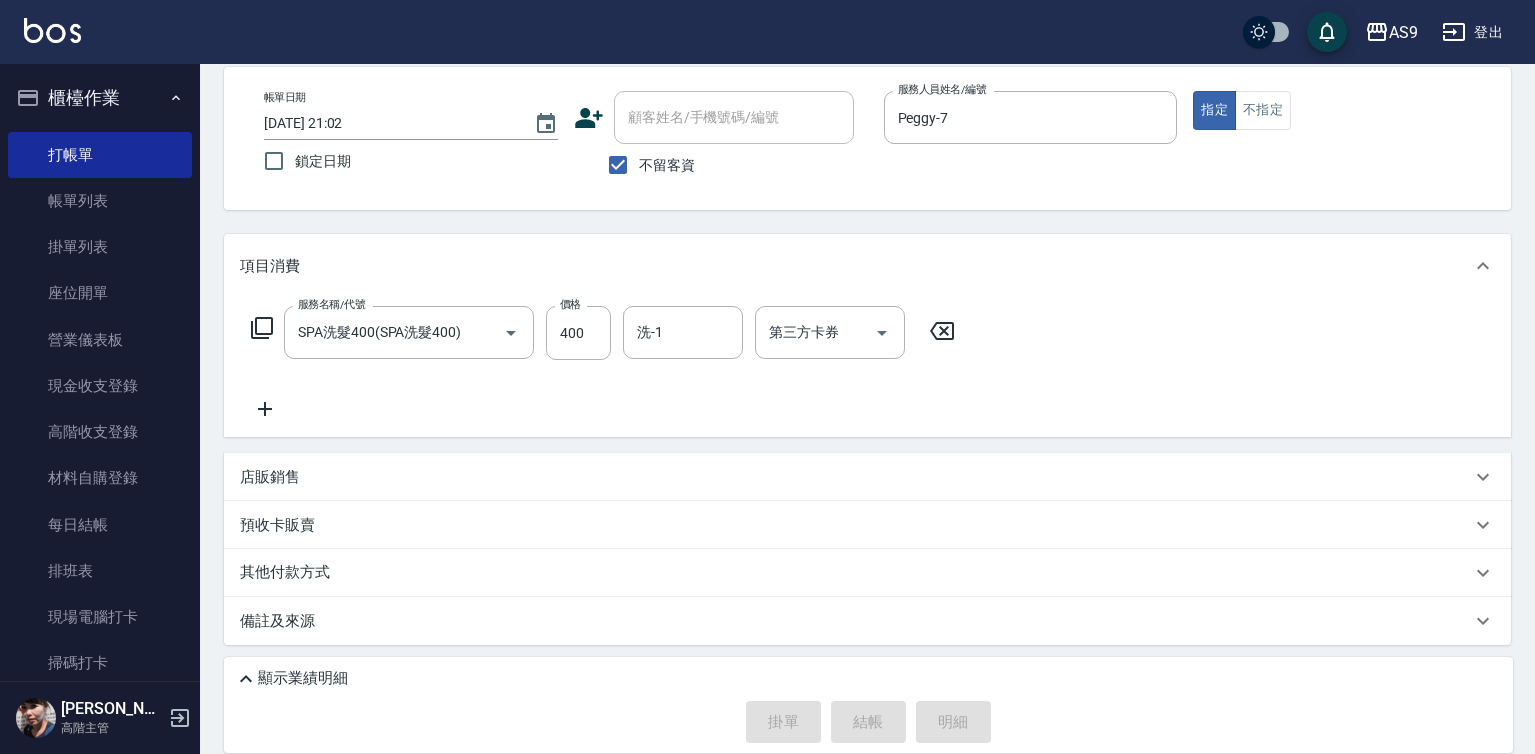 type on "[DATE] 21:03" 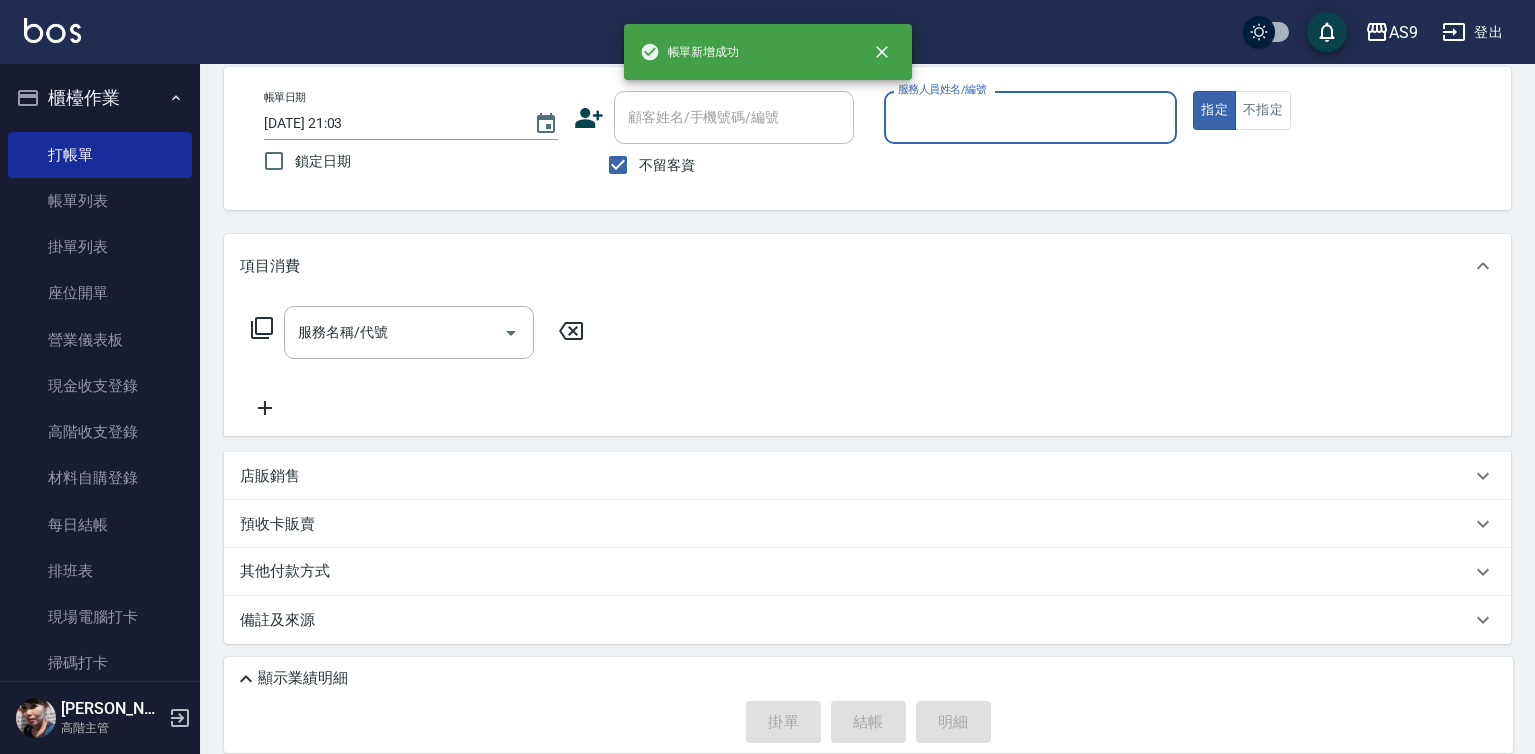 click on "服務人員姓名/編號" at bounding box center [1031, 117] 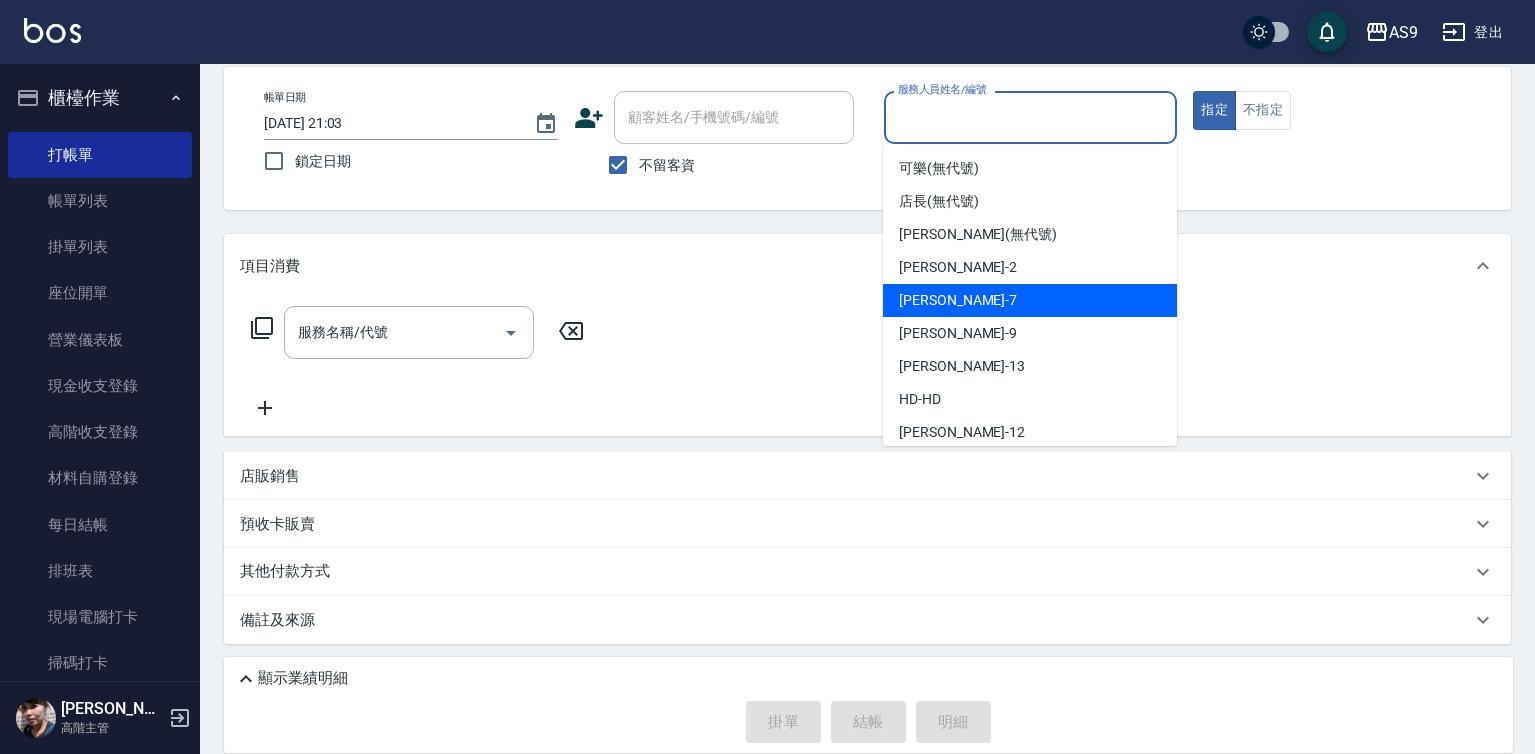 click on "Peggy -7" at bounding box center (958, 300) 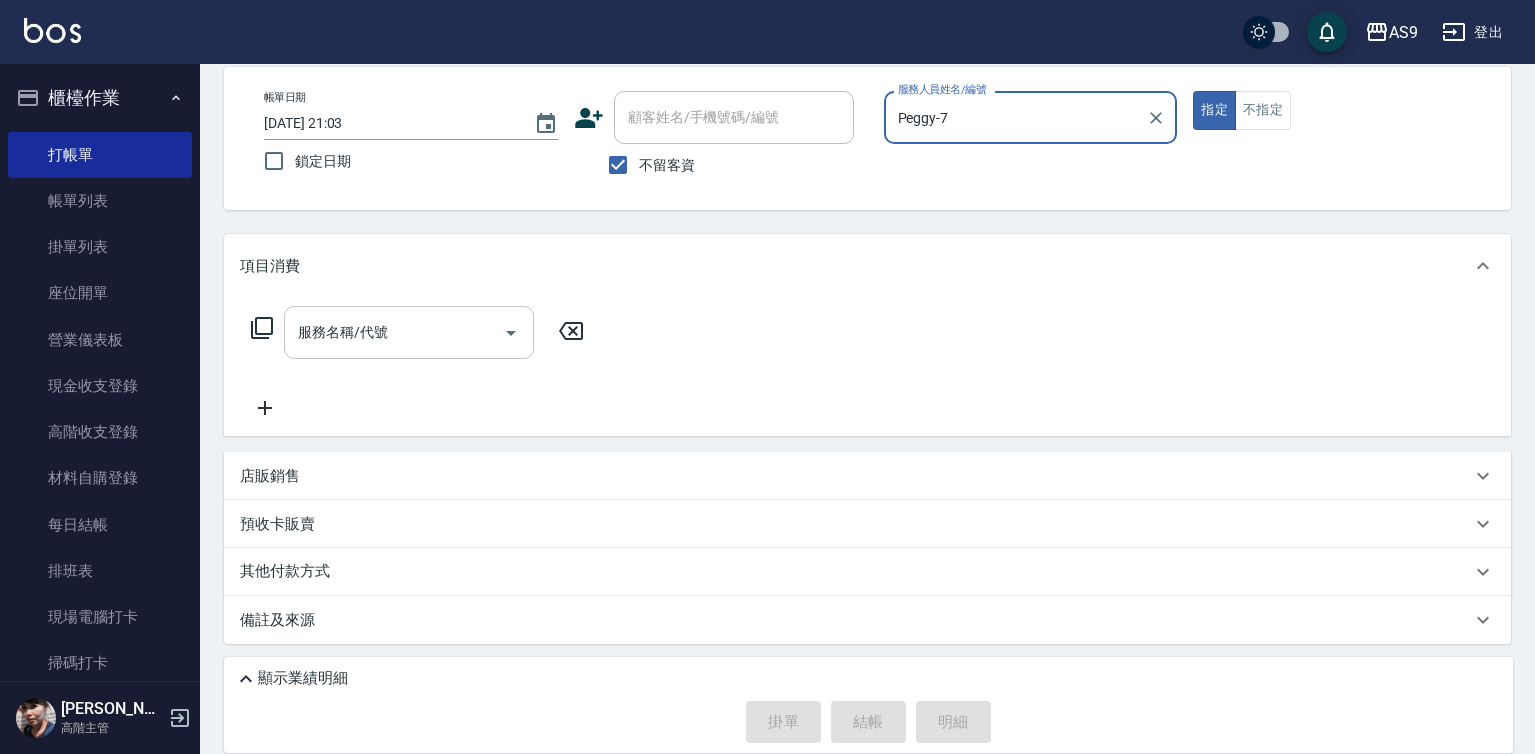 click on "服務名稱/代號" at bounding box center (394, 332) 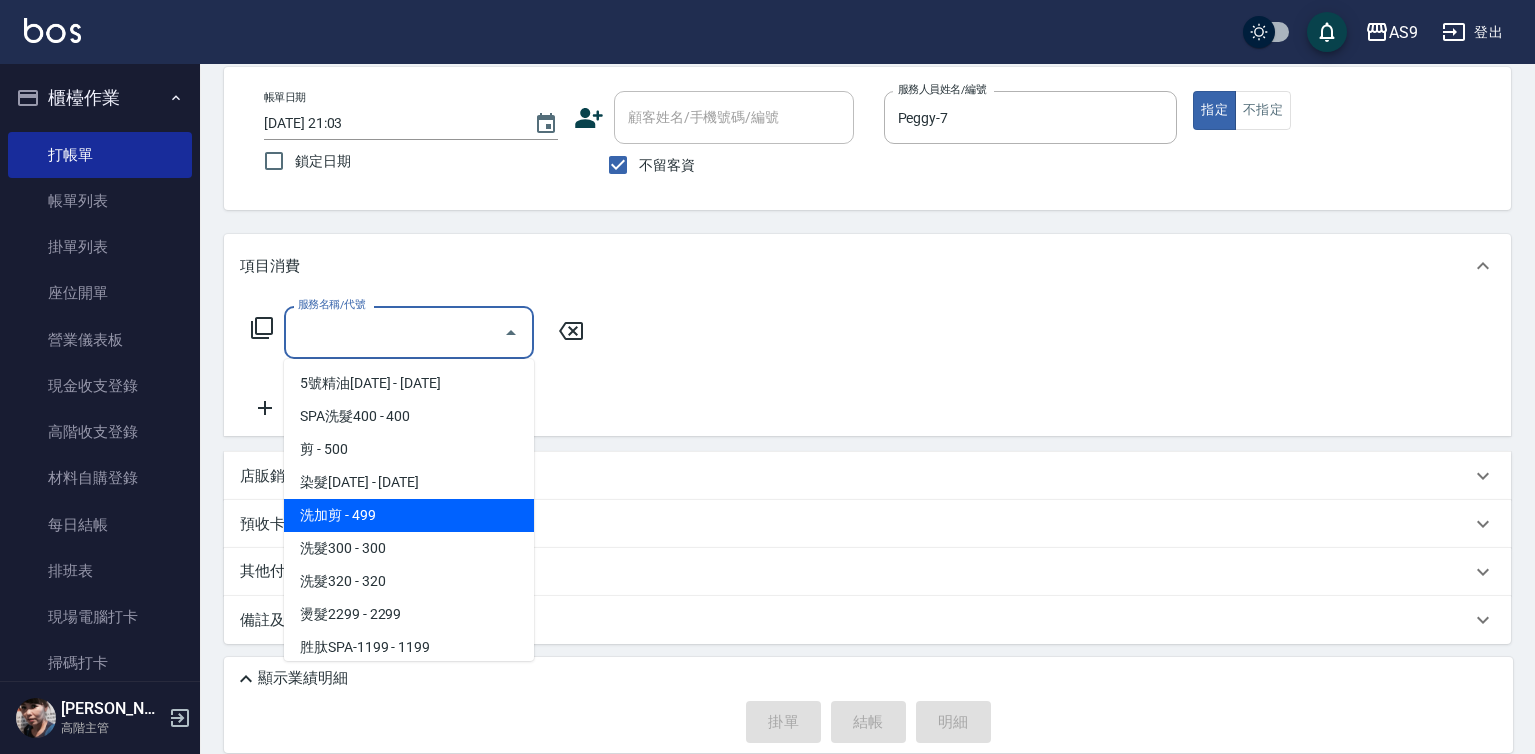 click on "洗加剪 - 499" at bounding box center (409, 515) 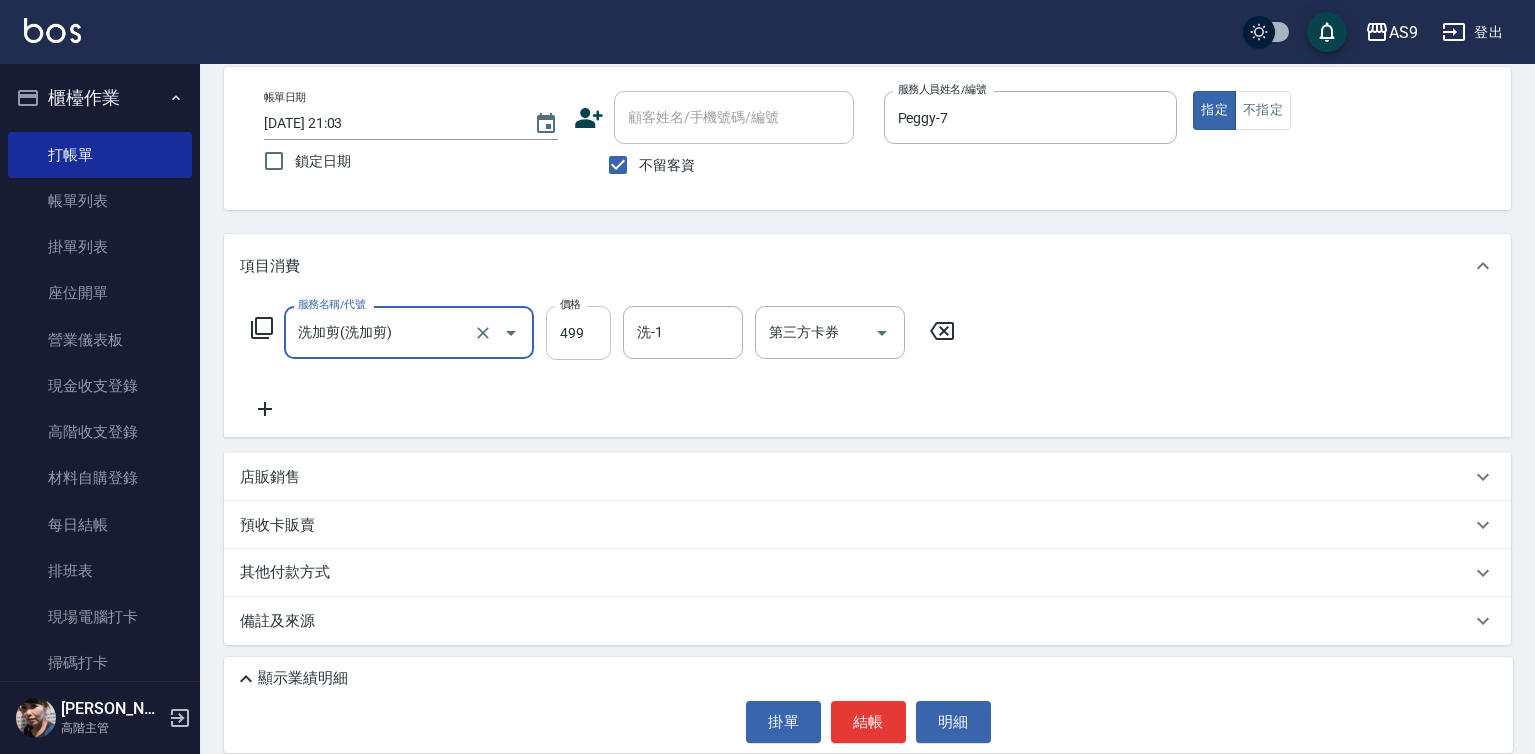 click on "499" at bounding box center (578, 333) 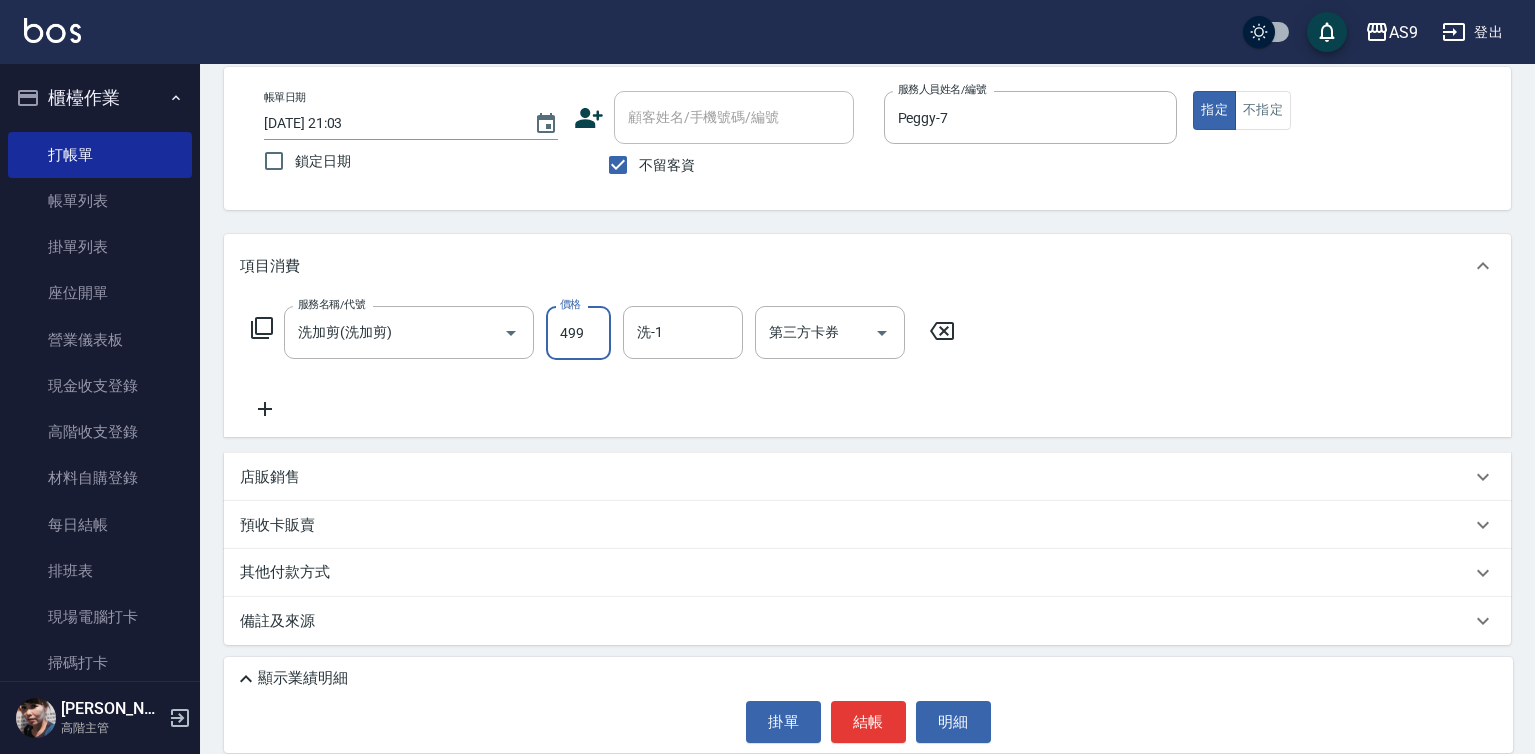 click on "499" at bounding box center [578, 333] 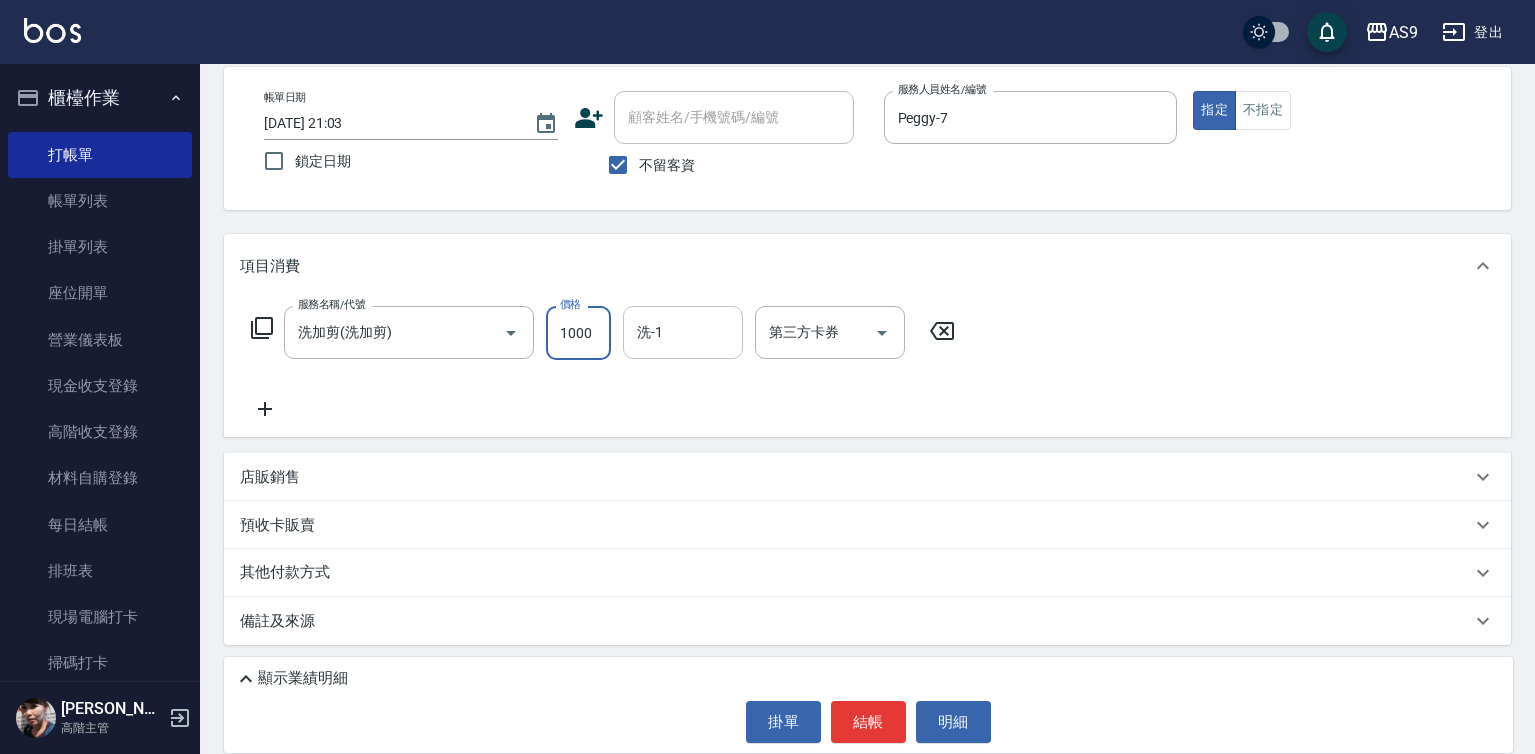 type on "1000" 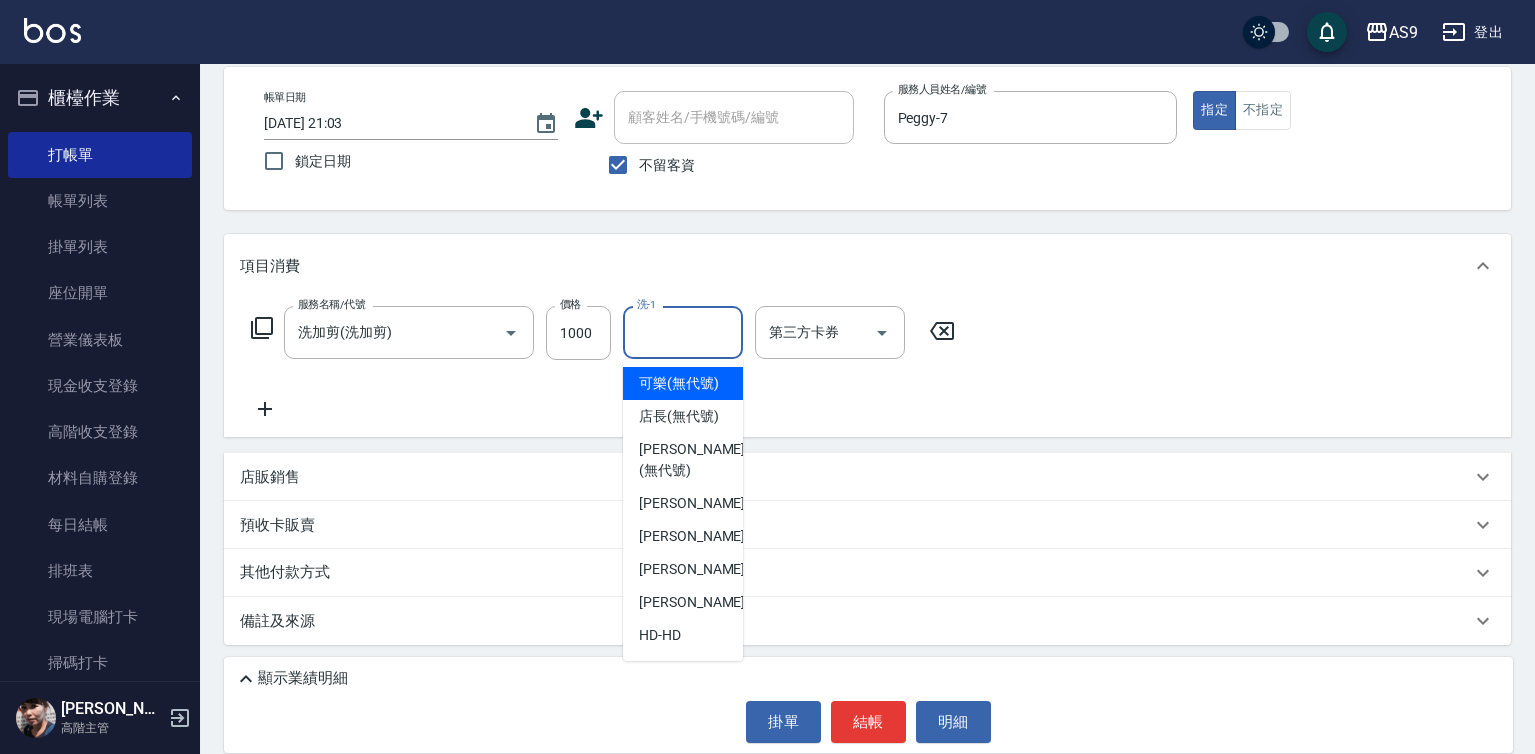 click on "洗-1" at bounding box center (683, 332) 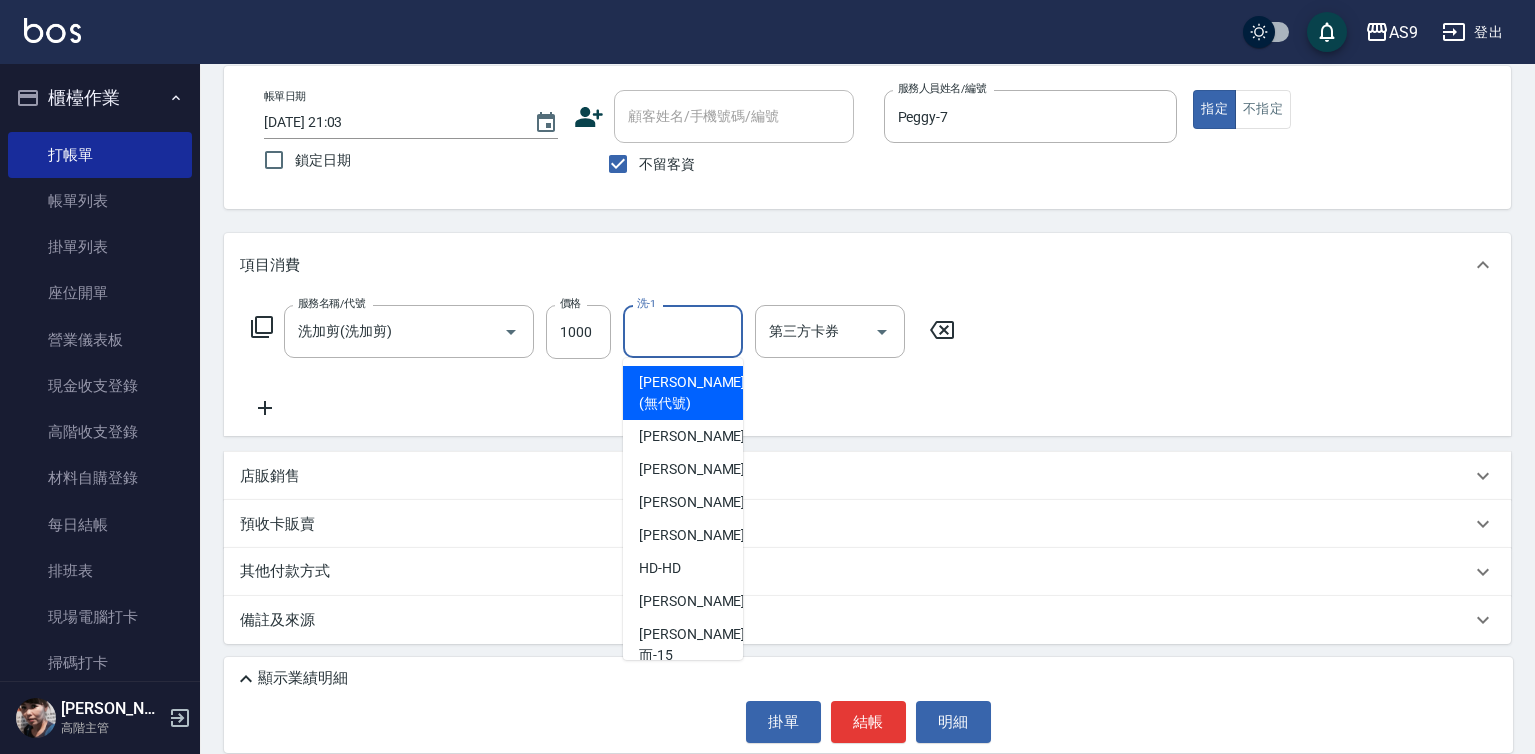 scroll, scrollTop: 128, scrollLeft: 0, axis: vertical 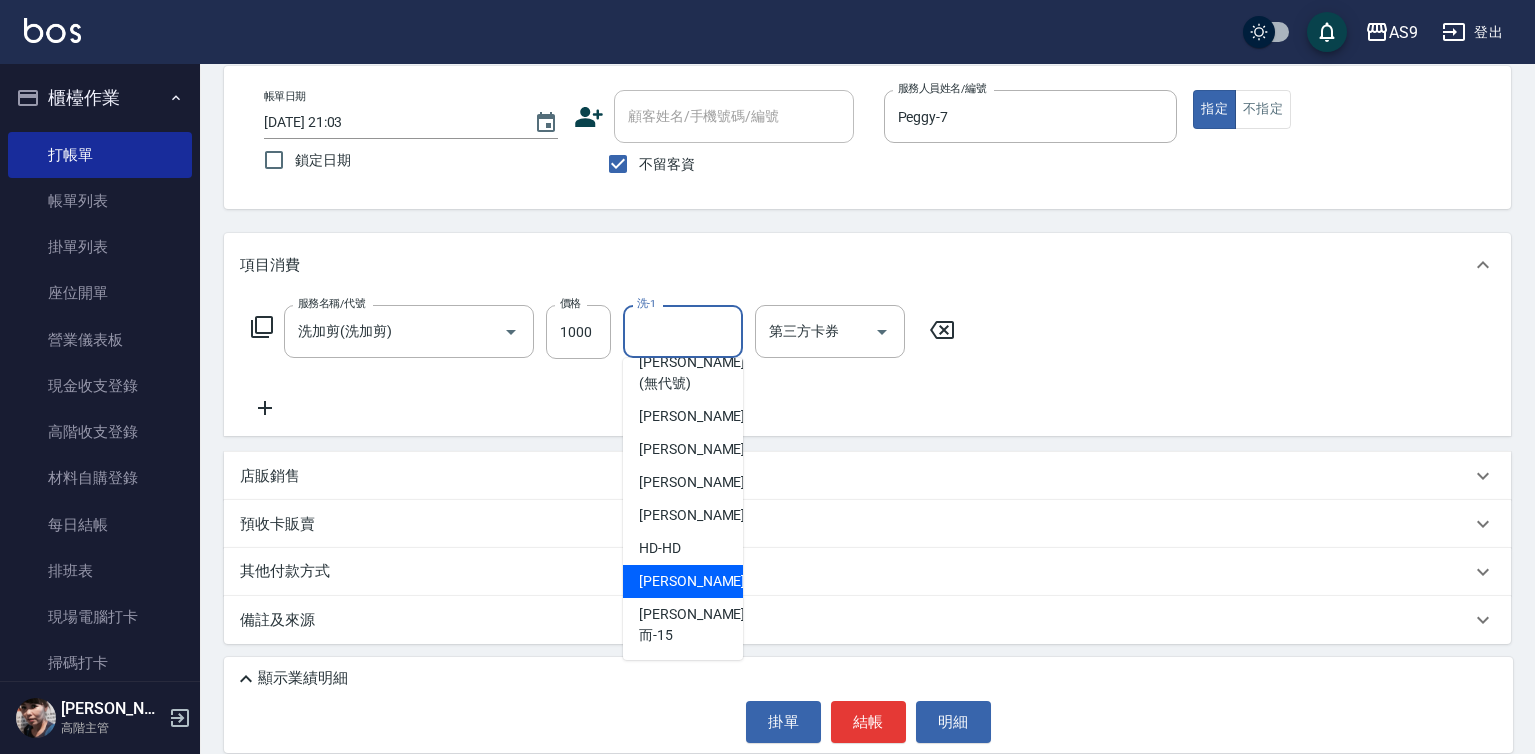 drag, startPoint x: 695, startPoint y: 608, endPoint x: 708, endPoint y: 611, distance: 13.341664 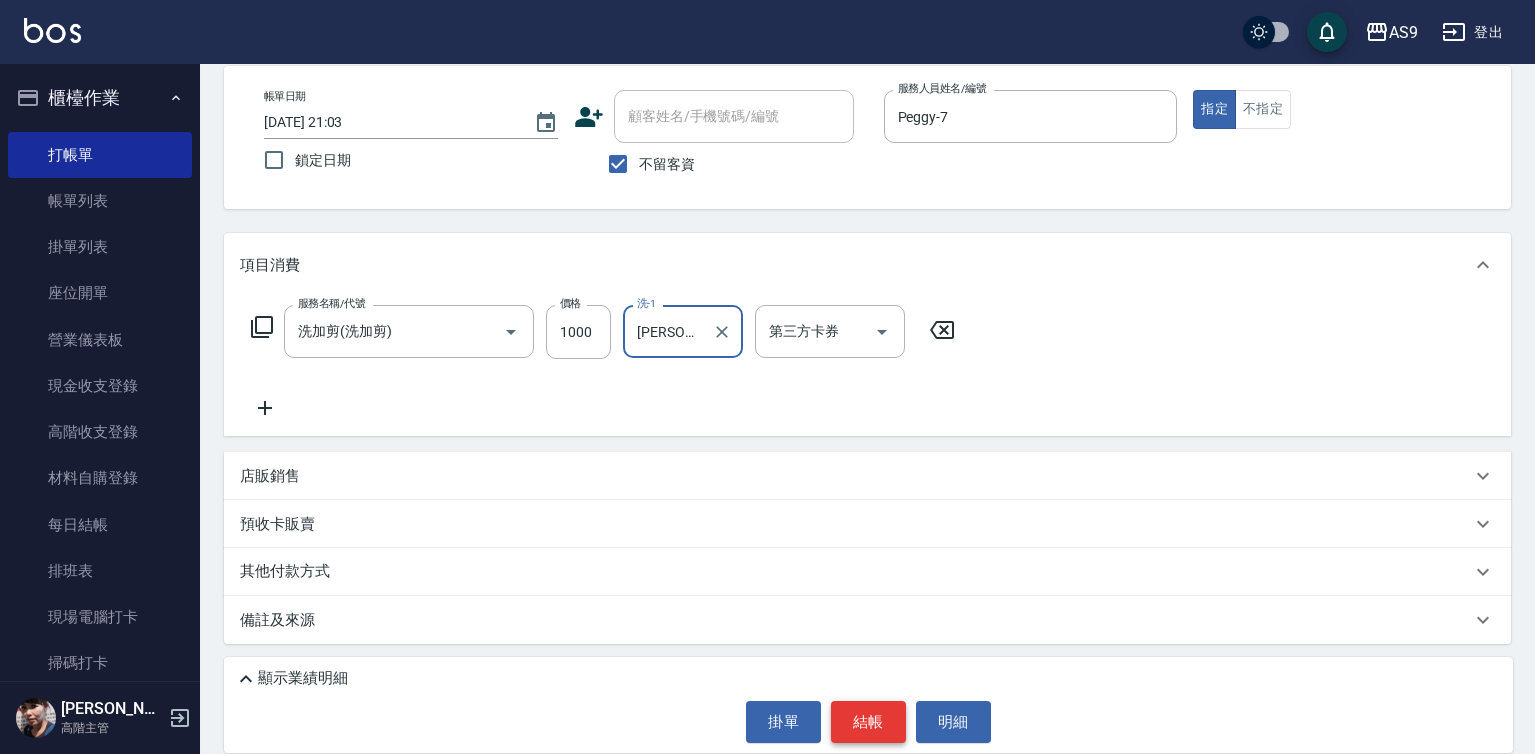 click on "結帳" at bounding box center [868, 722] 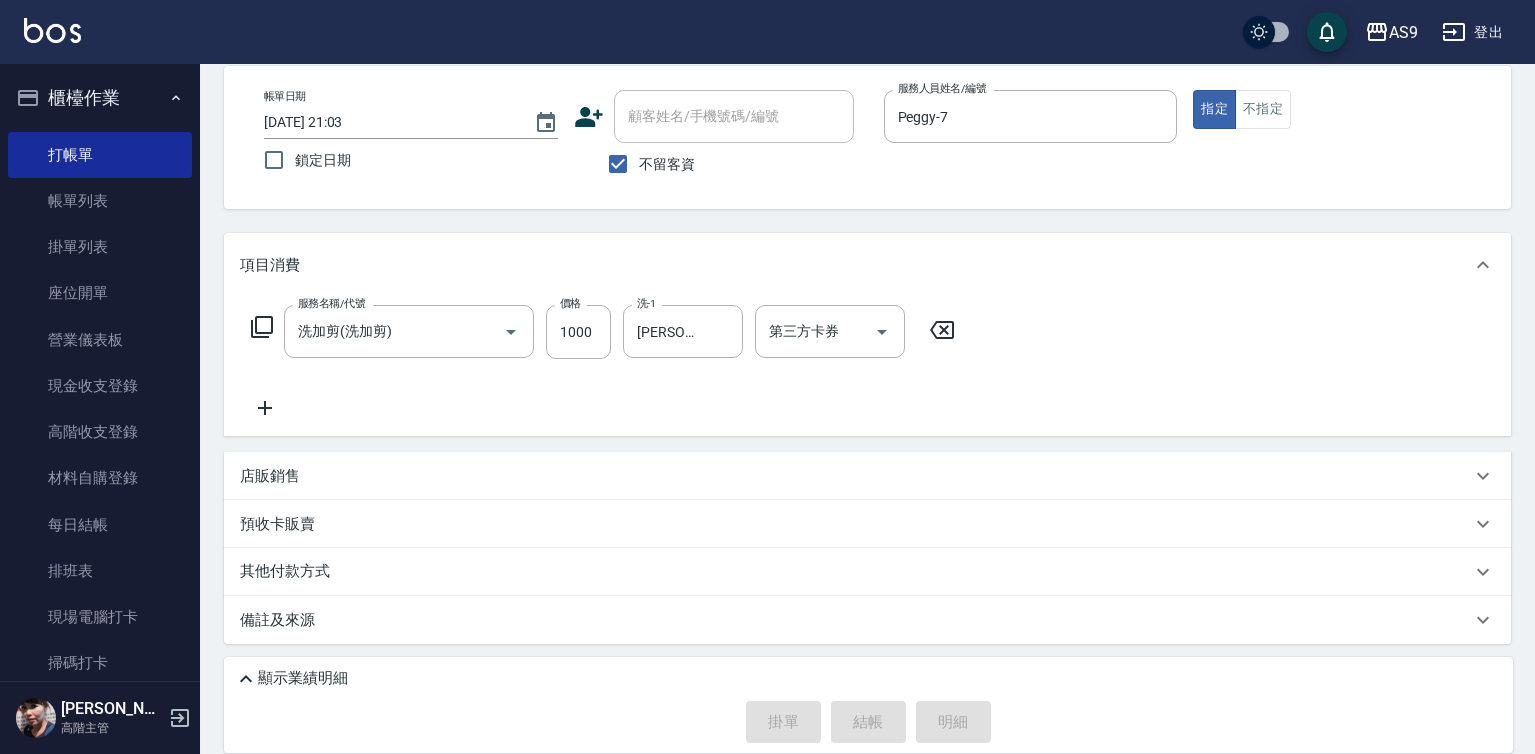 type 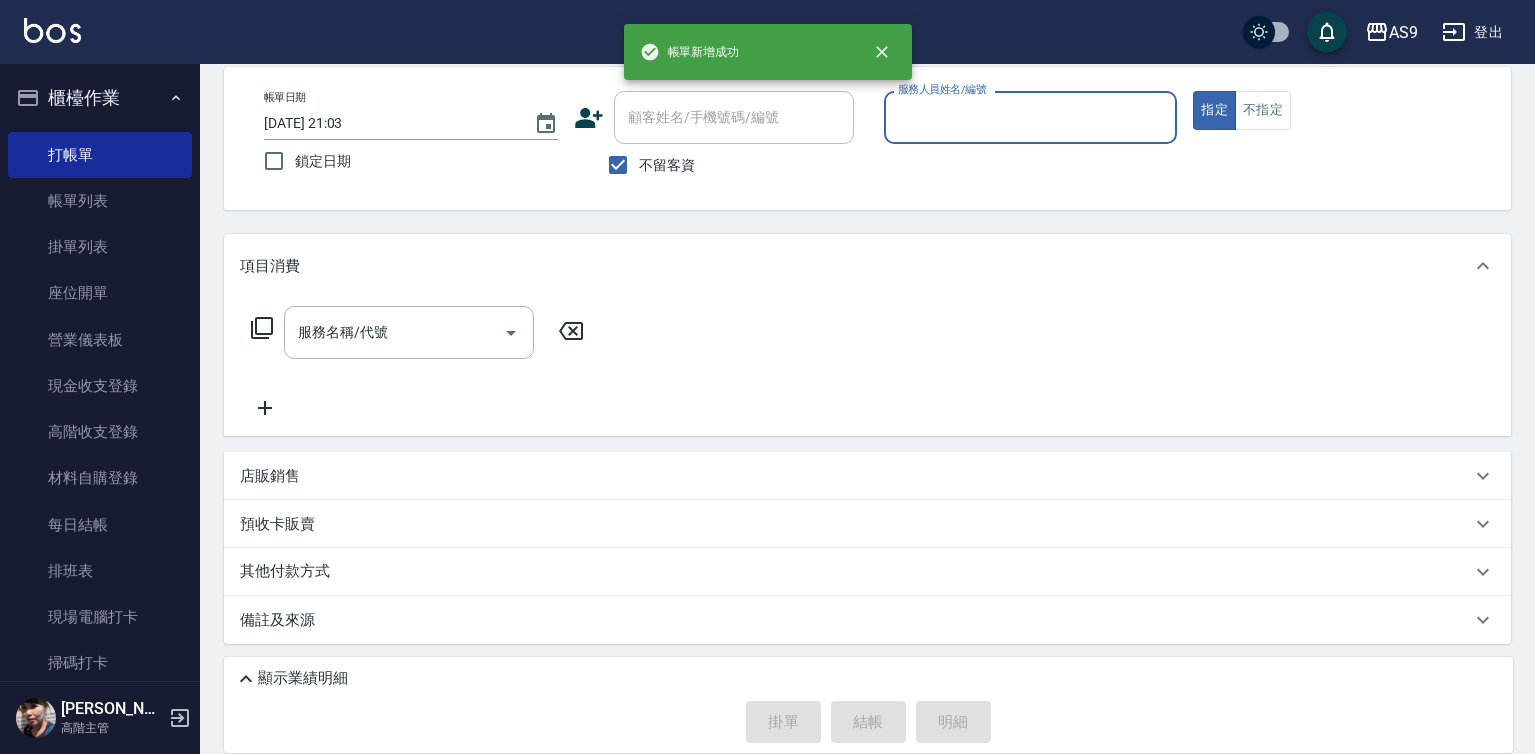 scroll, scrollTop: 94, scrollLeft: 0, axis: vertical 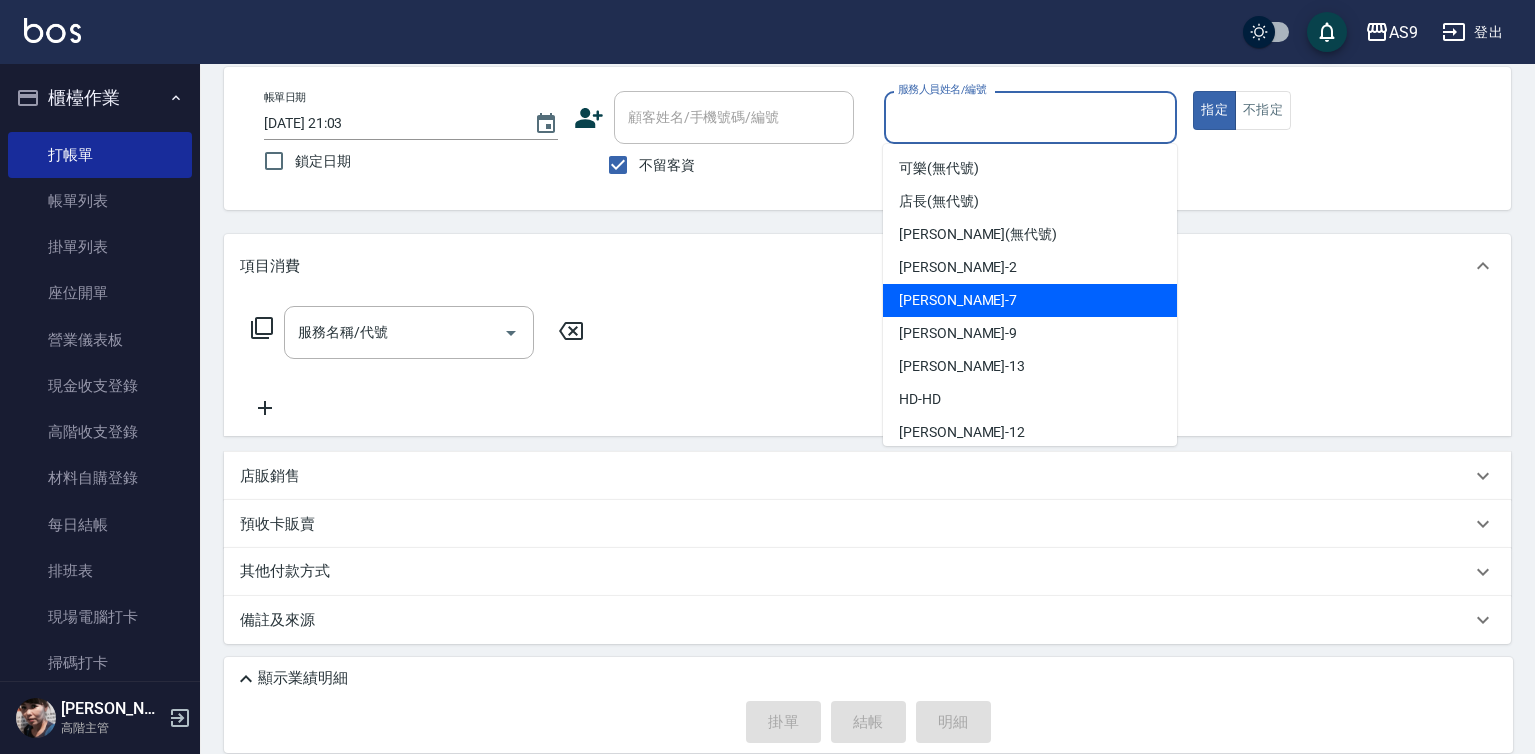 click on "Peggy -7" at bounding box center [1030, 300] 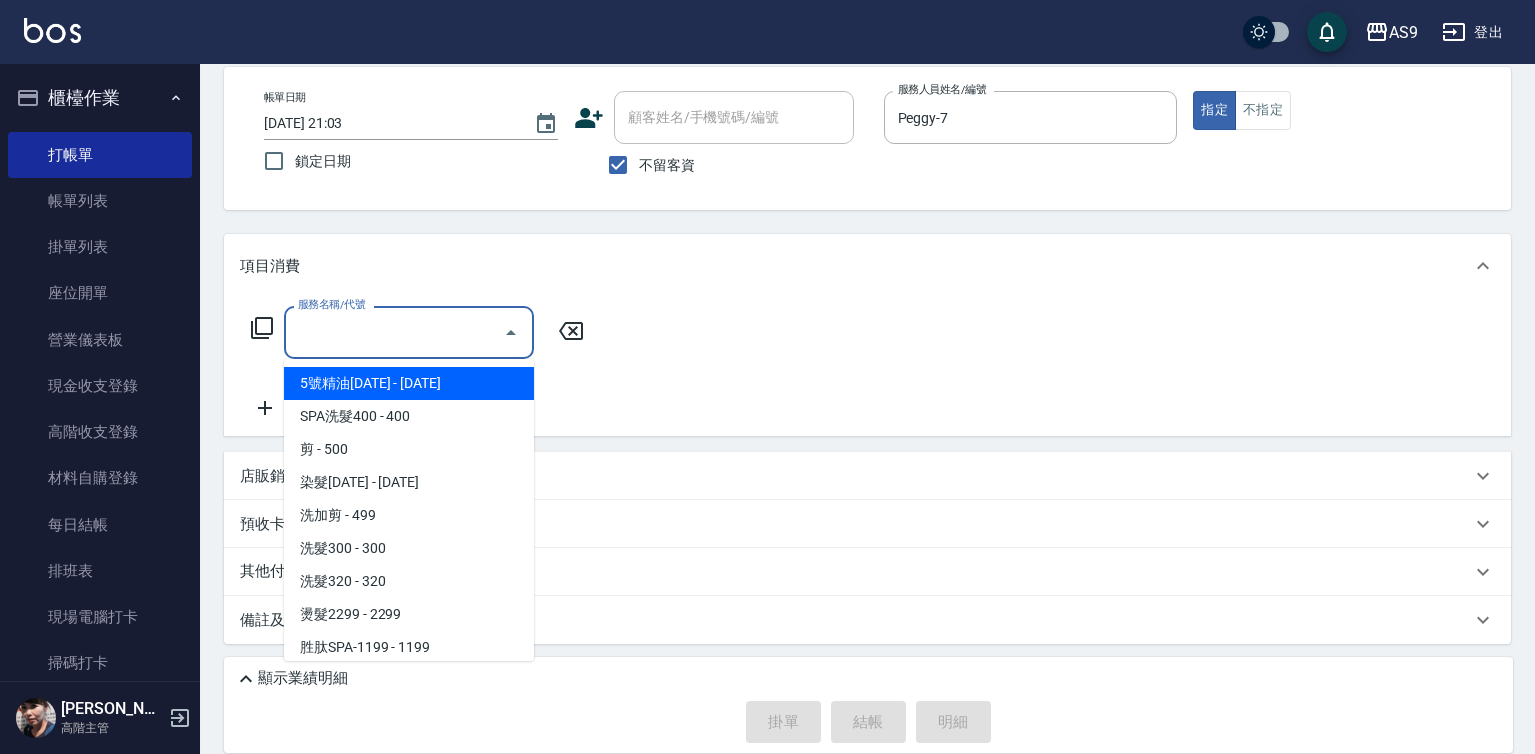 click on "服務名稱/代號" at bounding box center [394, 332] 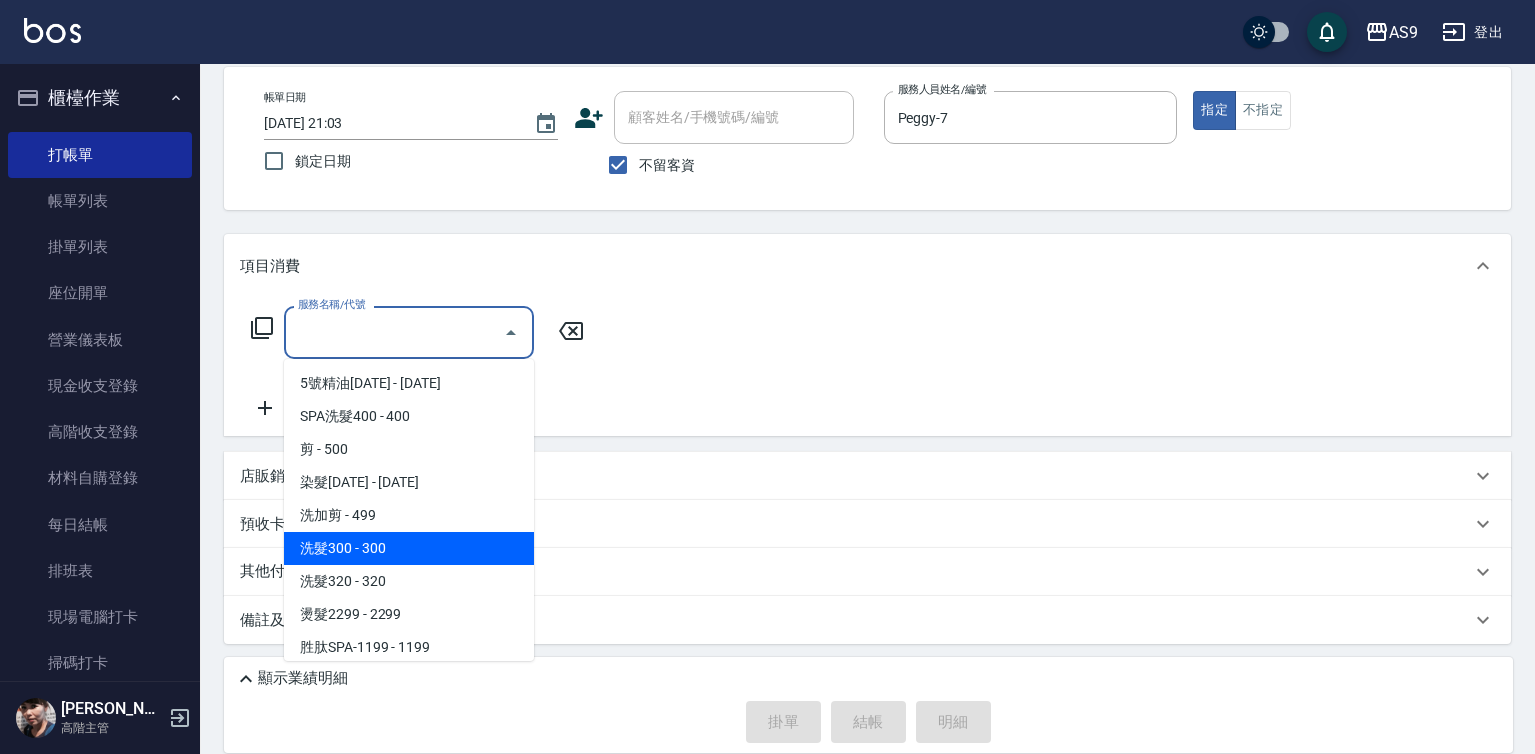 click on "洗髮300 - 300" at bounding box center (409, 548) 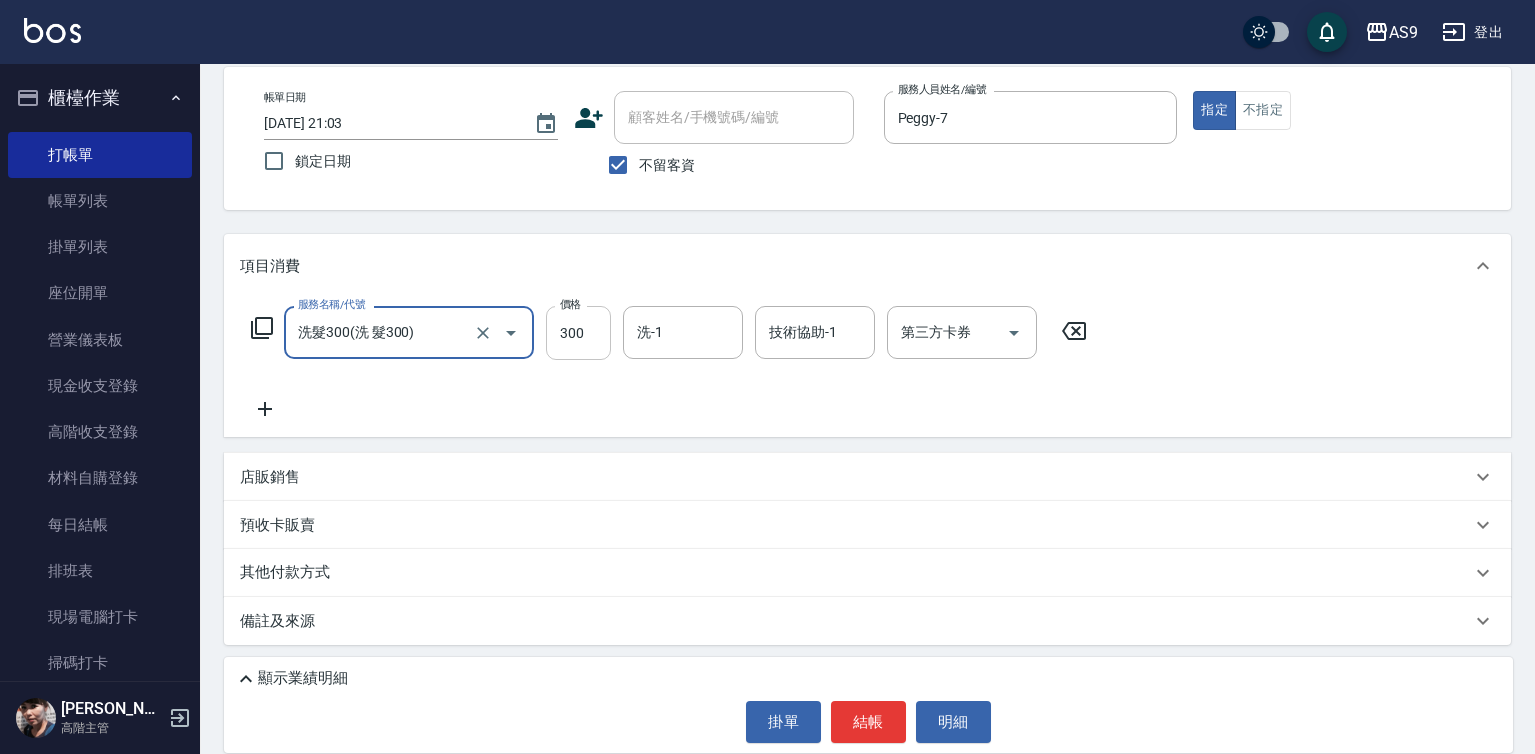 click on "300" at bounding box center (578, 333) 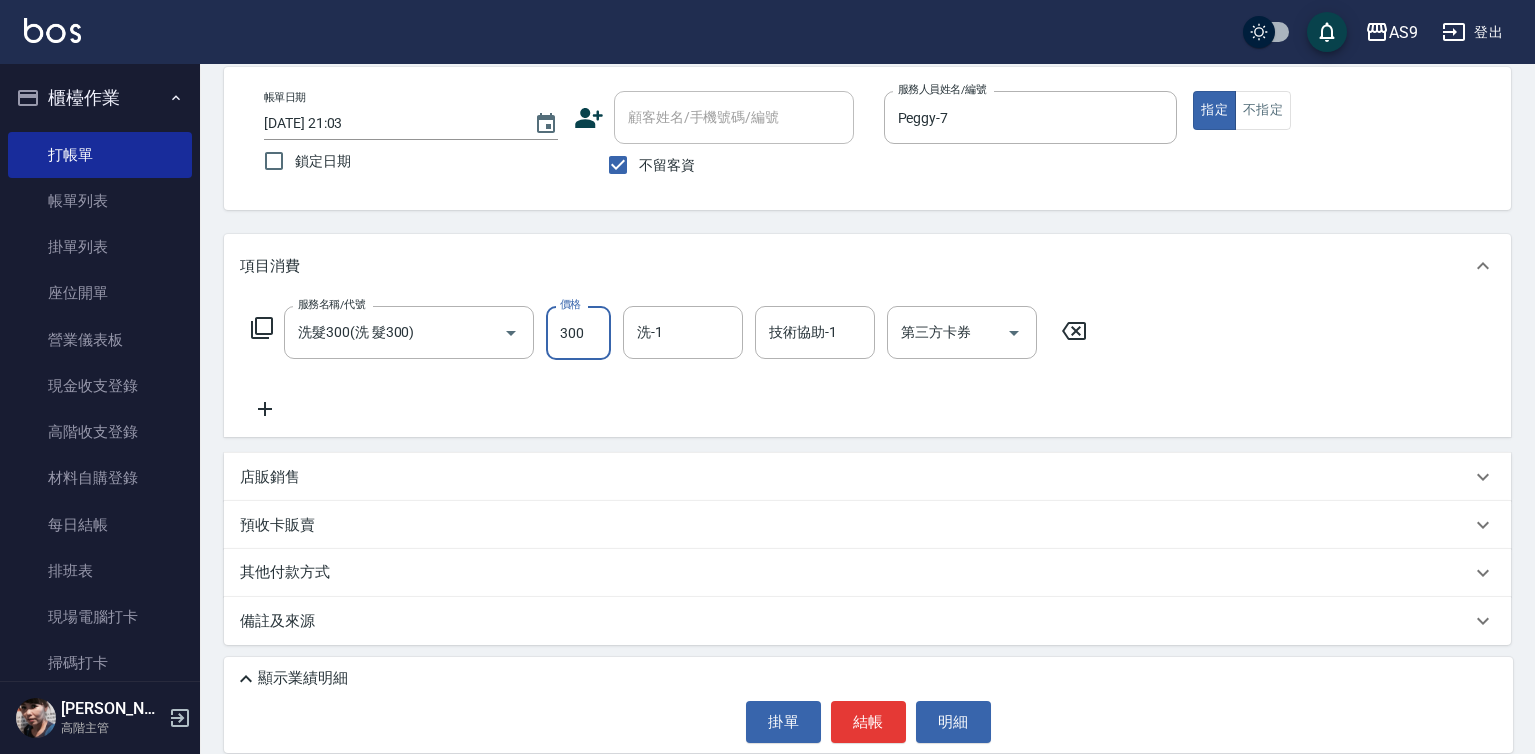 click on "300" at bounding box center (578, 333) 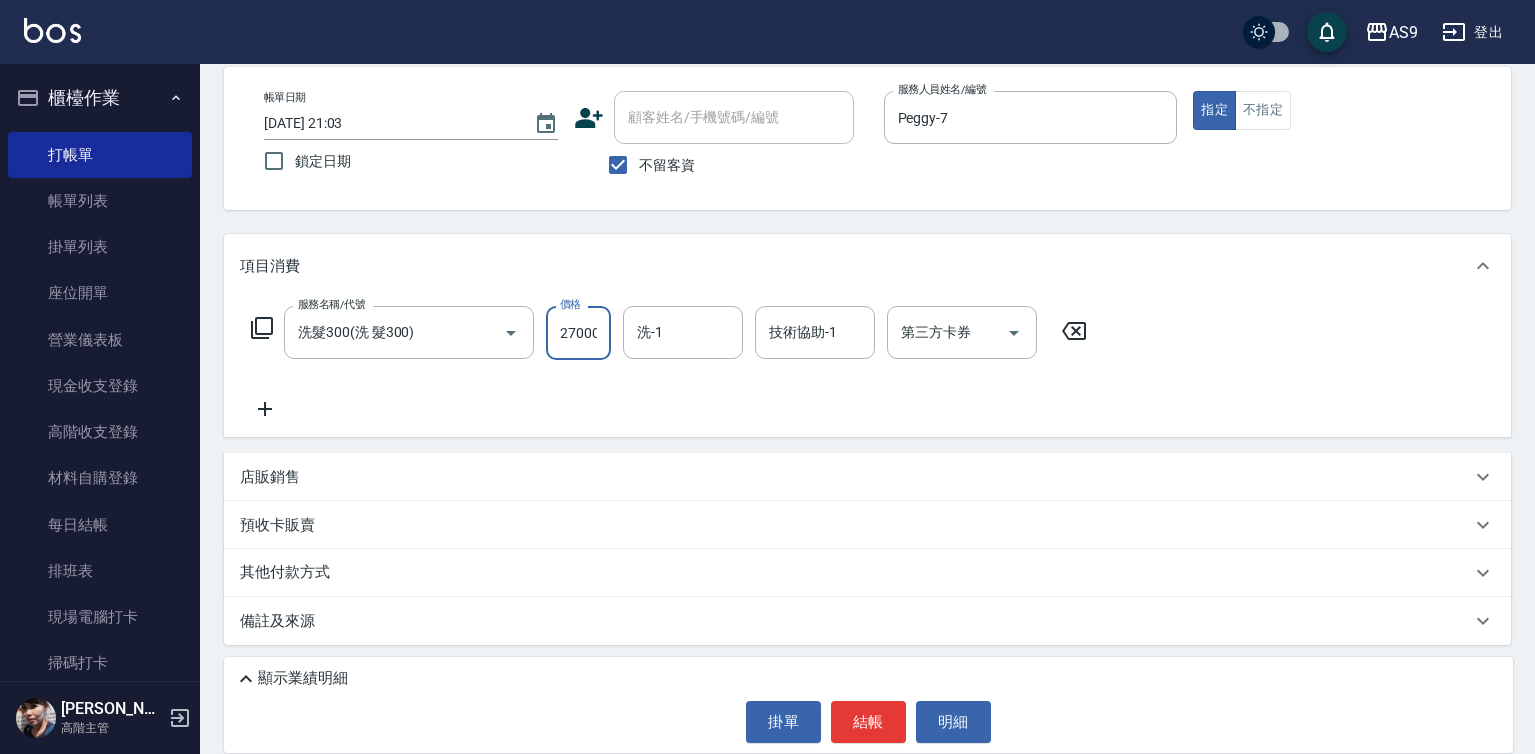 click on "27000" at bounding box center (578, 333) 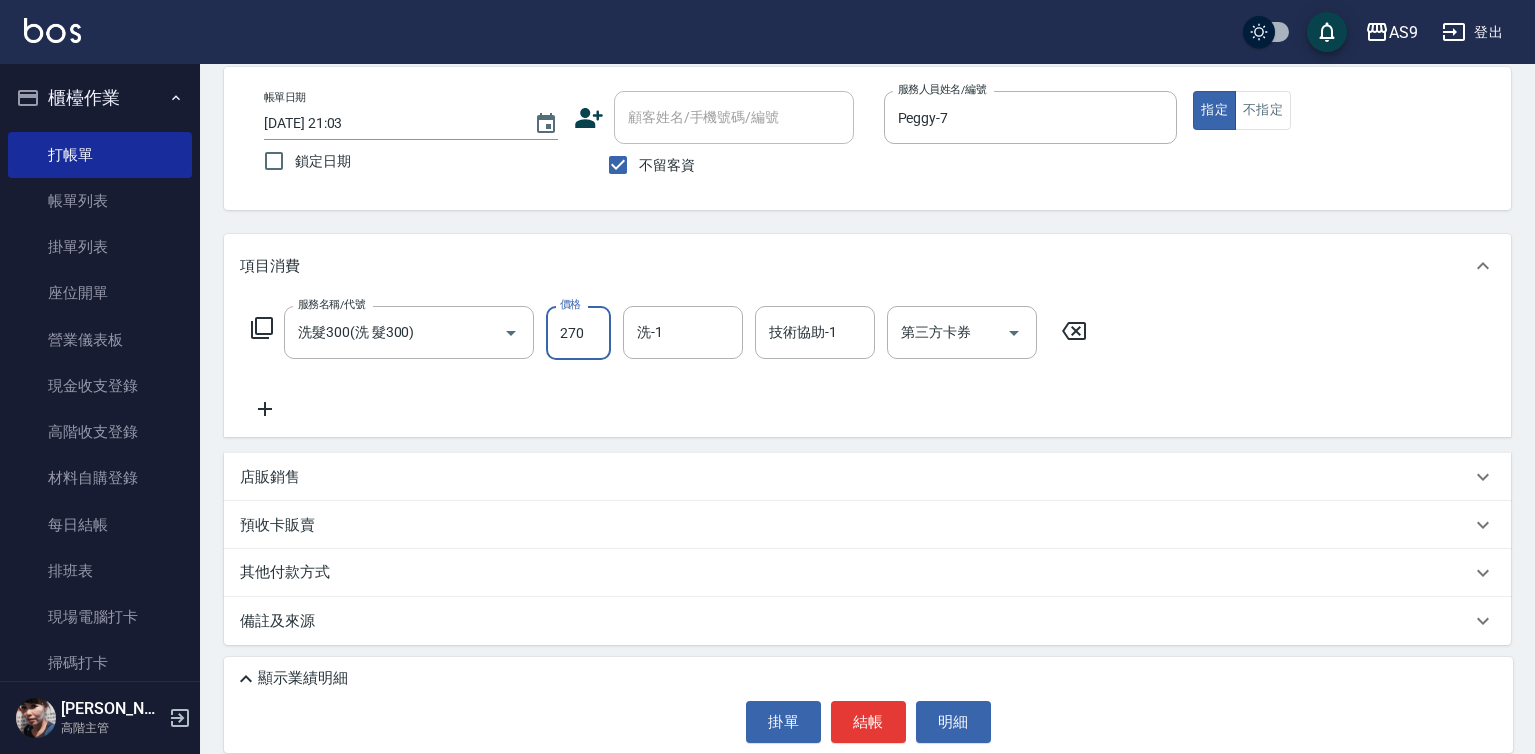 type on "270" 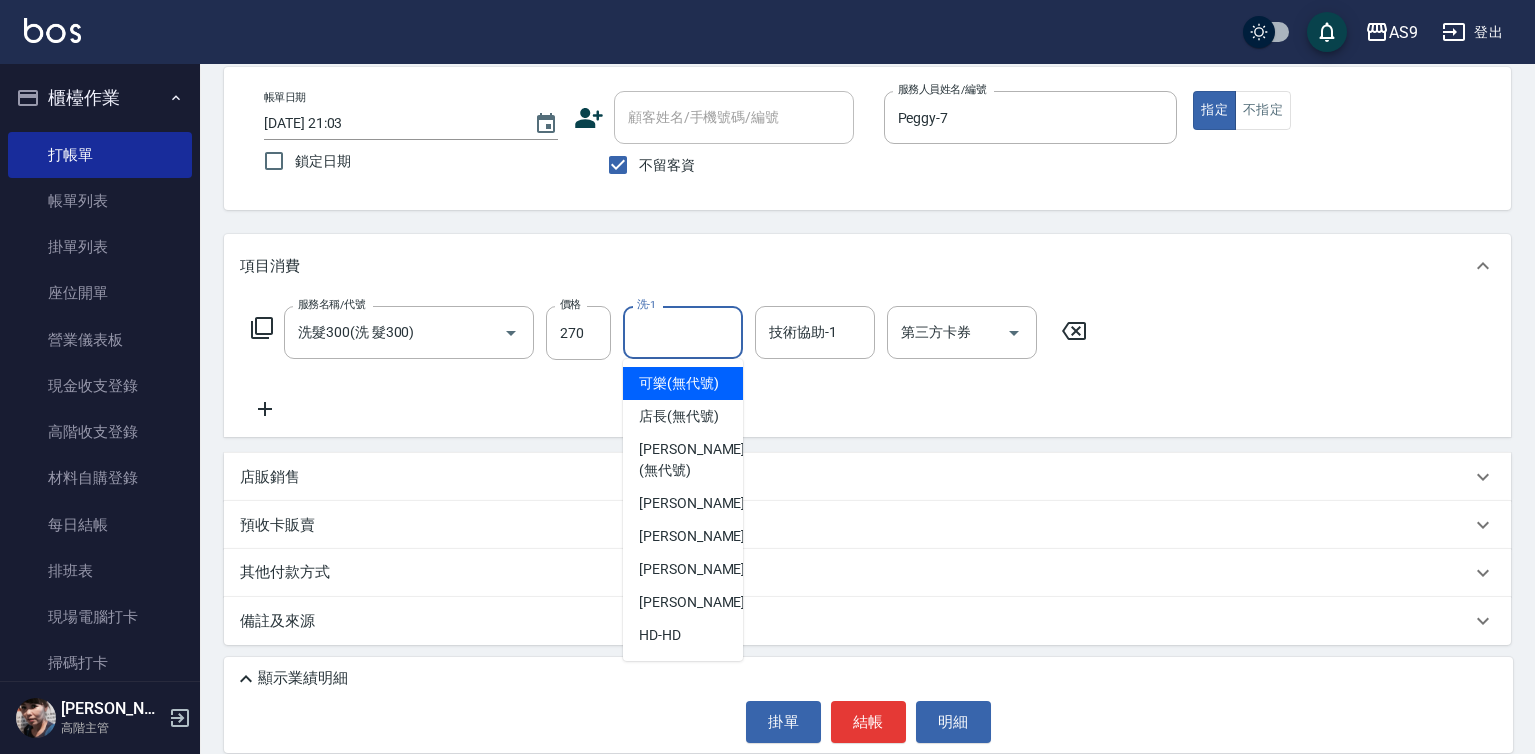 click on "洗-1 洗-1" at bounding box center [683, 332] 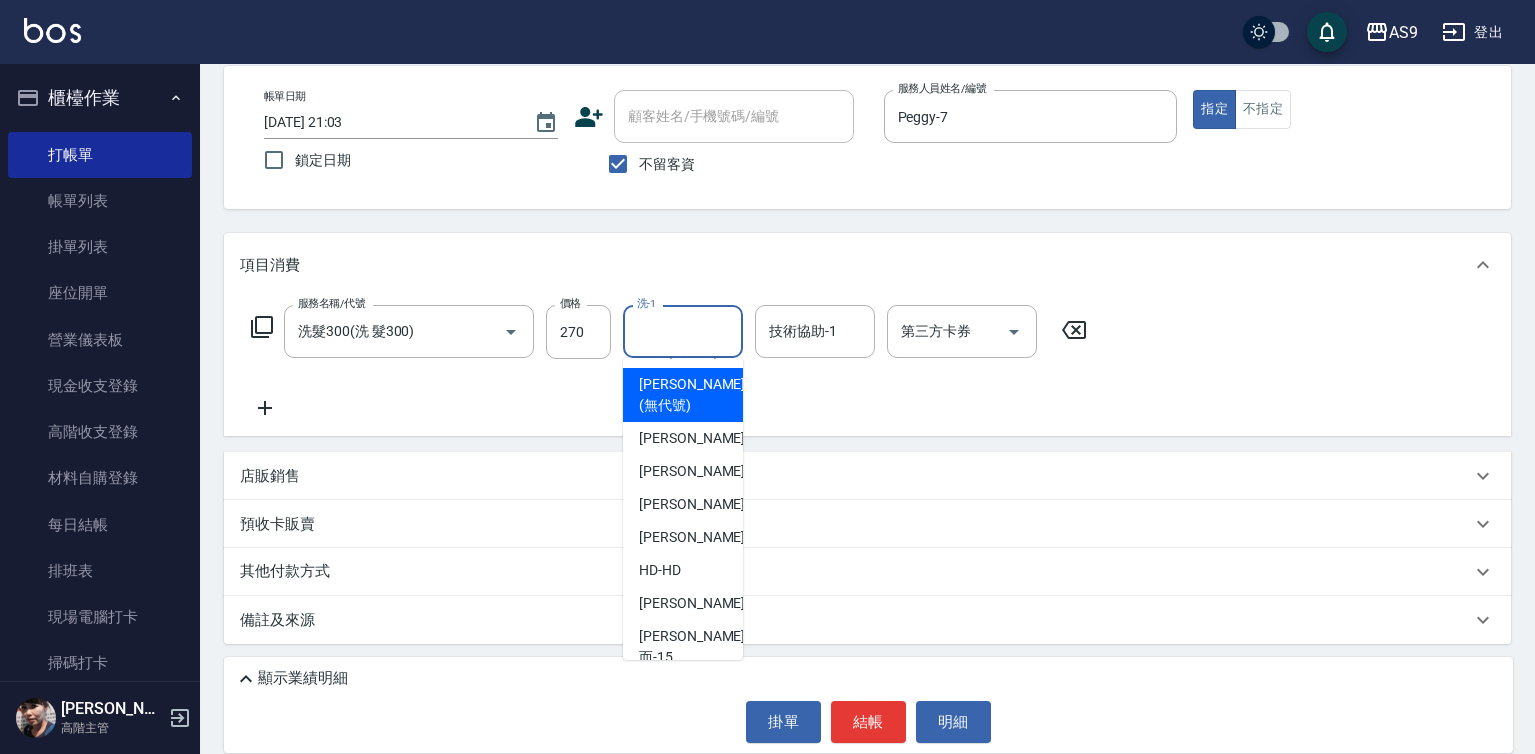scroll, scrollTop: 128, scrollLeft: 0, axis: vertical 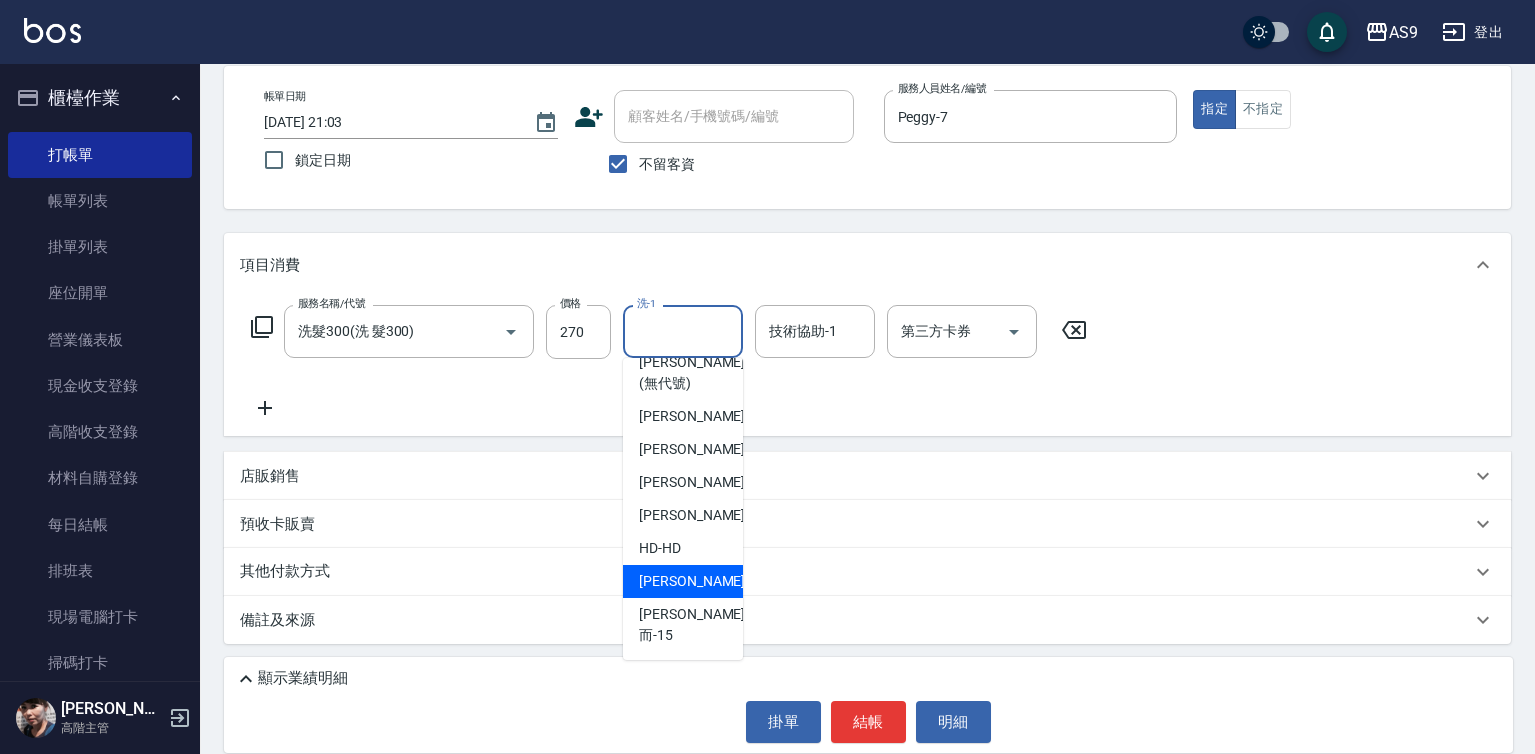 click on "[PERSON_NAME]-12" at bounding box center (683, 581) 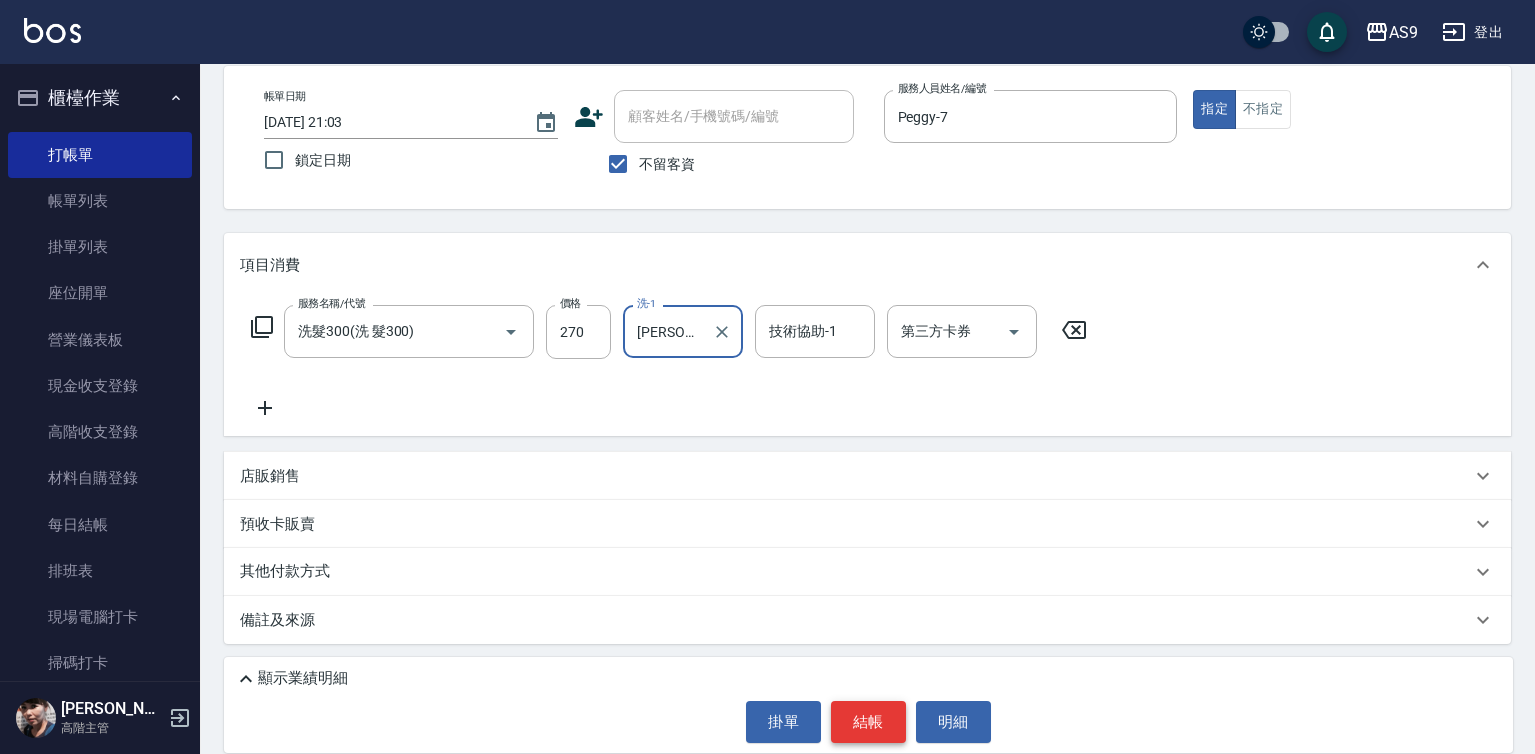 click on "結帳" at bounding box center [868, 722] 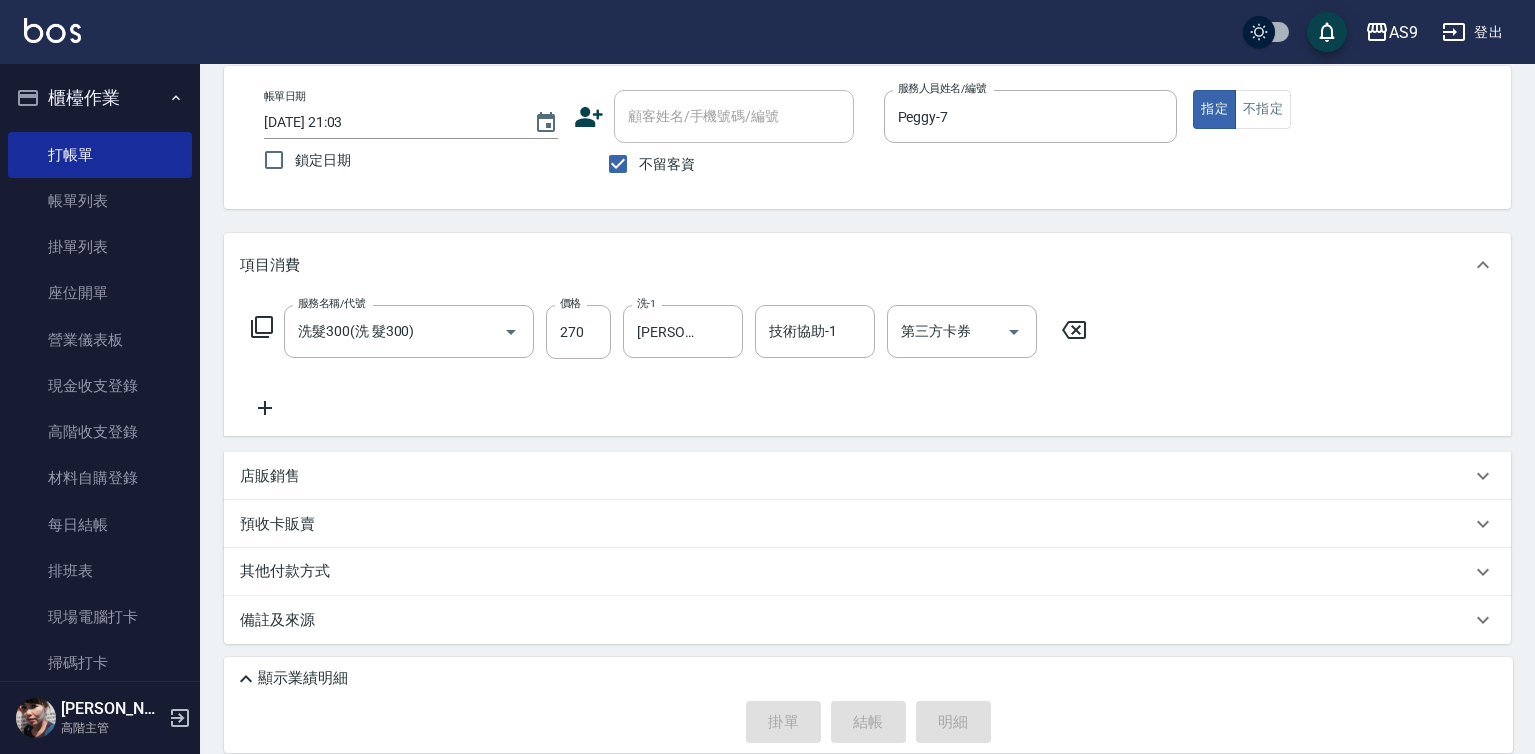 type 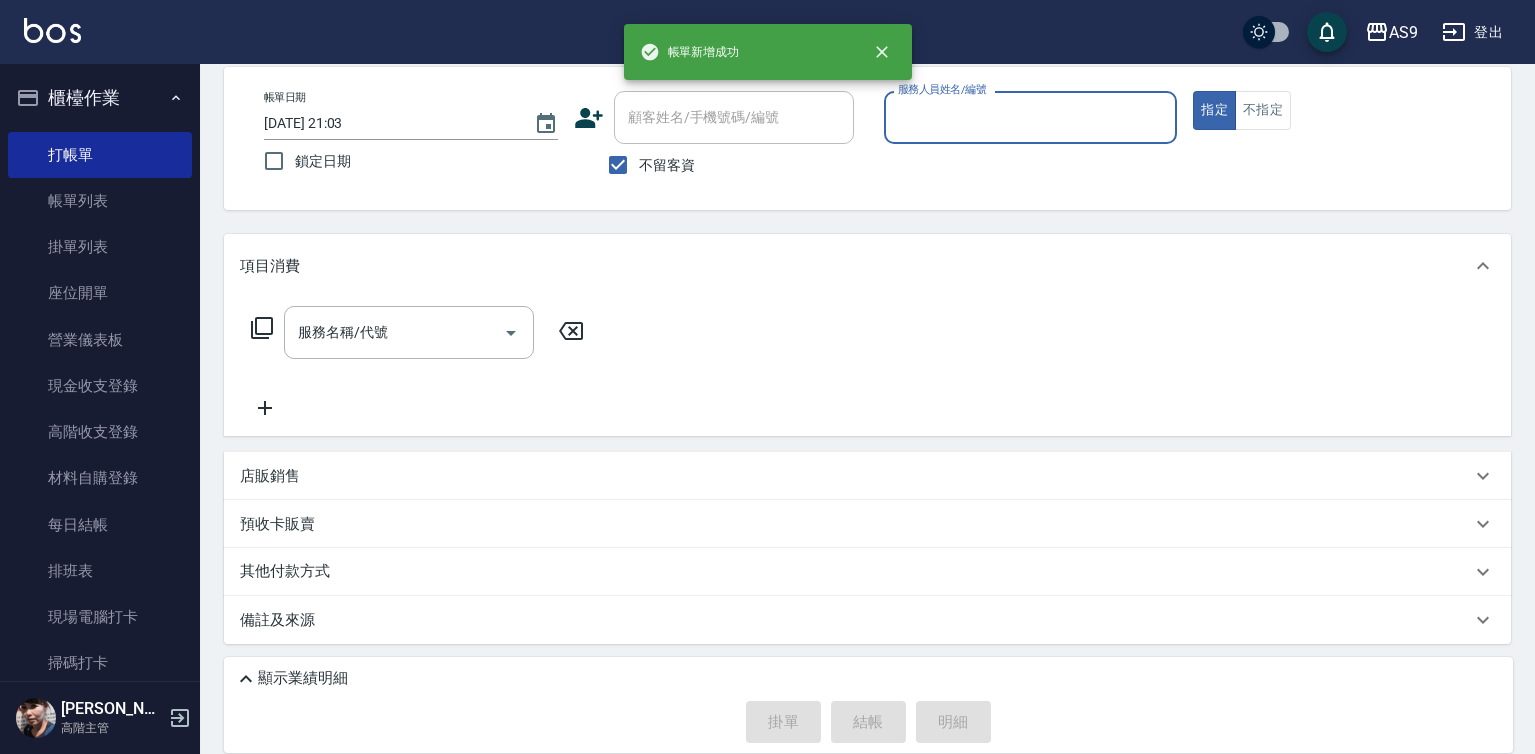 scroll, scrollTop: 94, scrollLeft: 0, axis: vertical 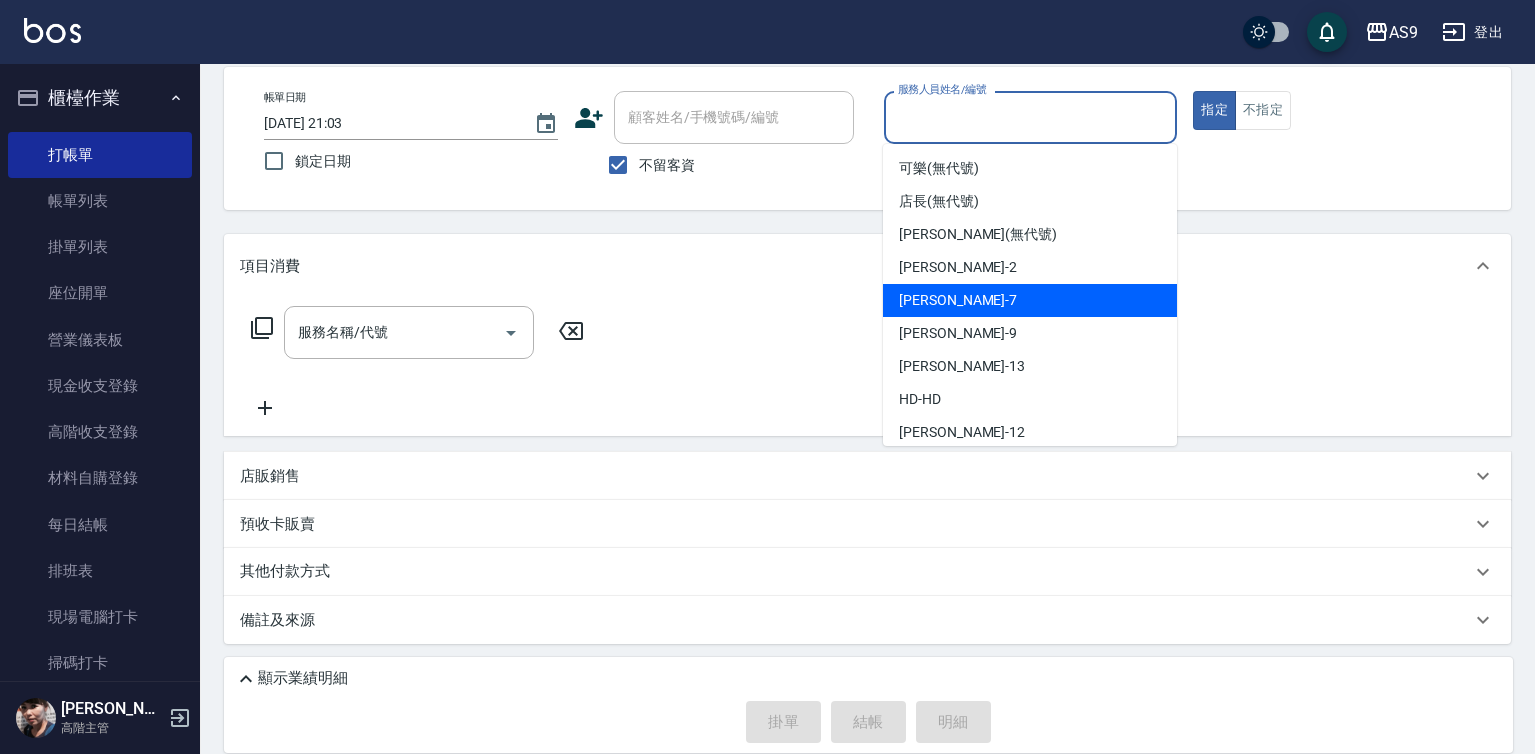 click on "Peggy -7" at bounding box center (1030, 300) 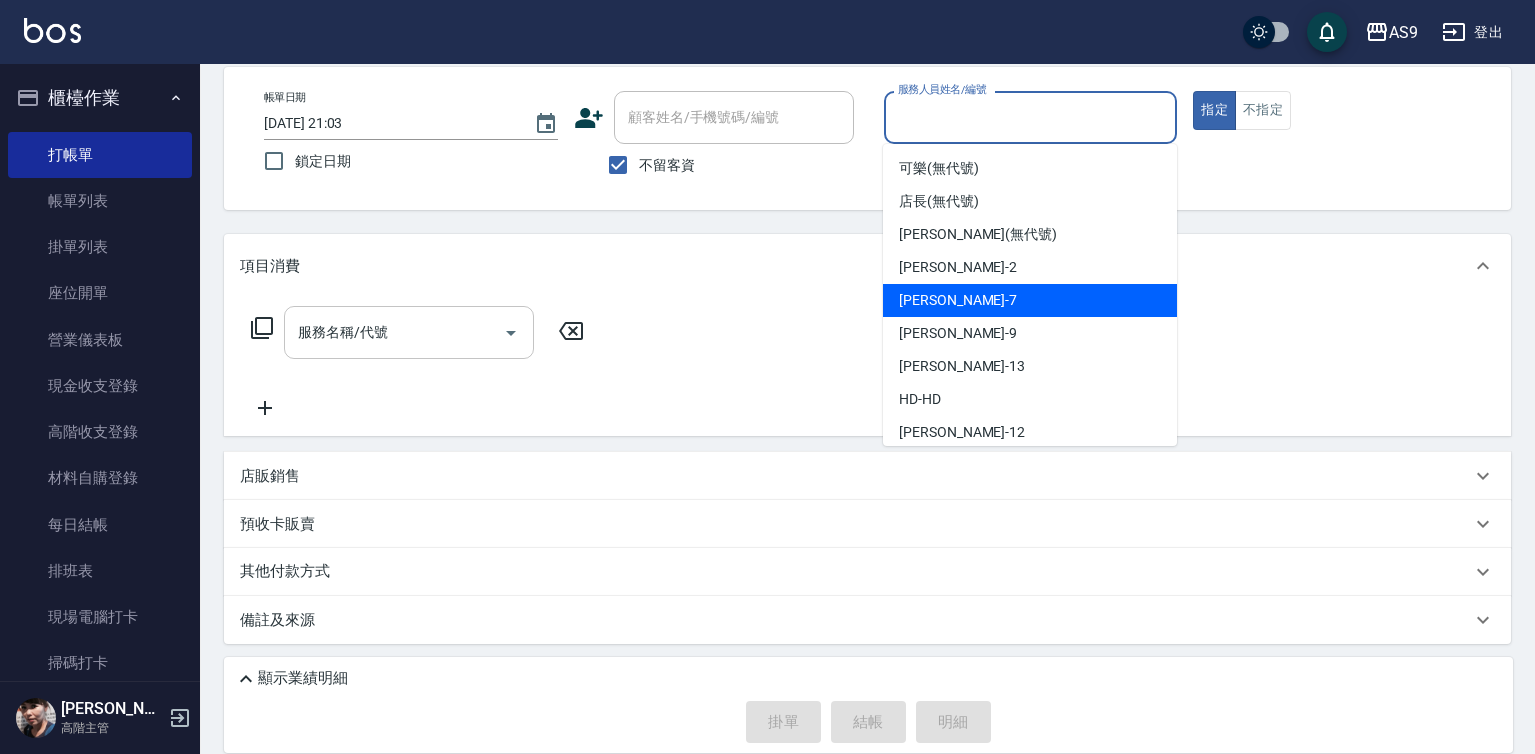type on "Peggy-7" 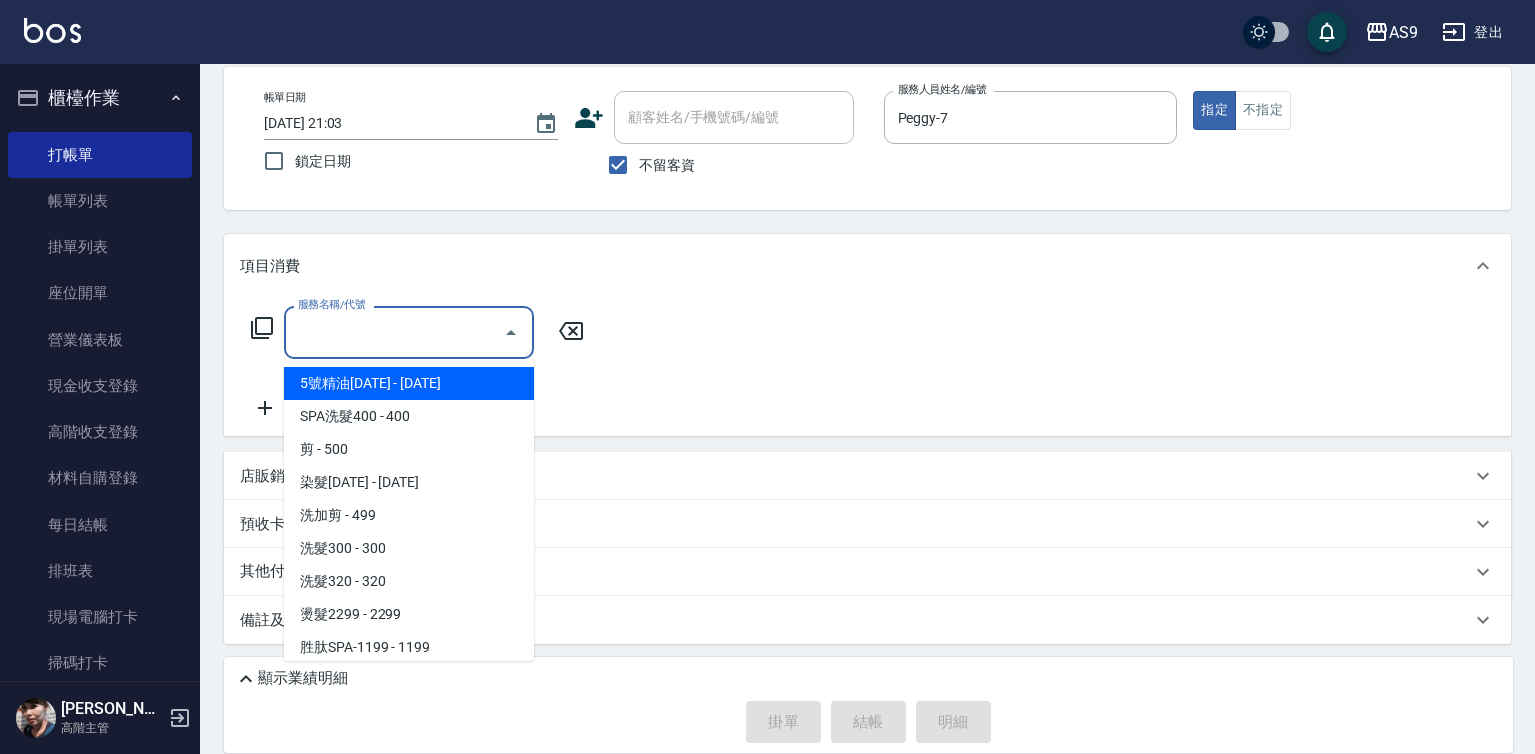 click on "服務名稱/代號" at bounding box center [394, 332] 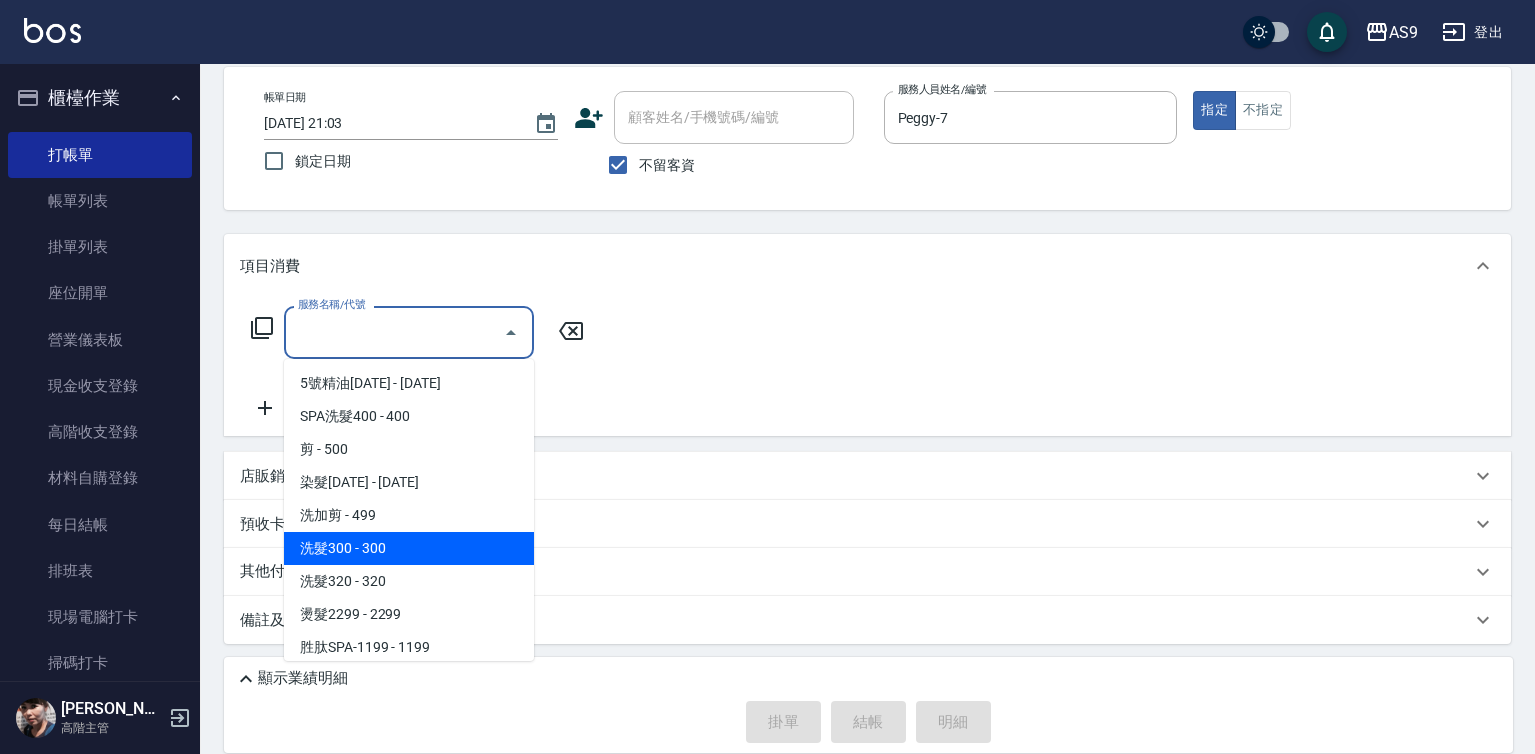 click on "洗髮300 - 300" at bounding box center (409, 548) 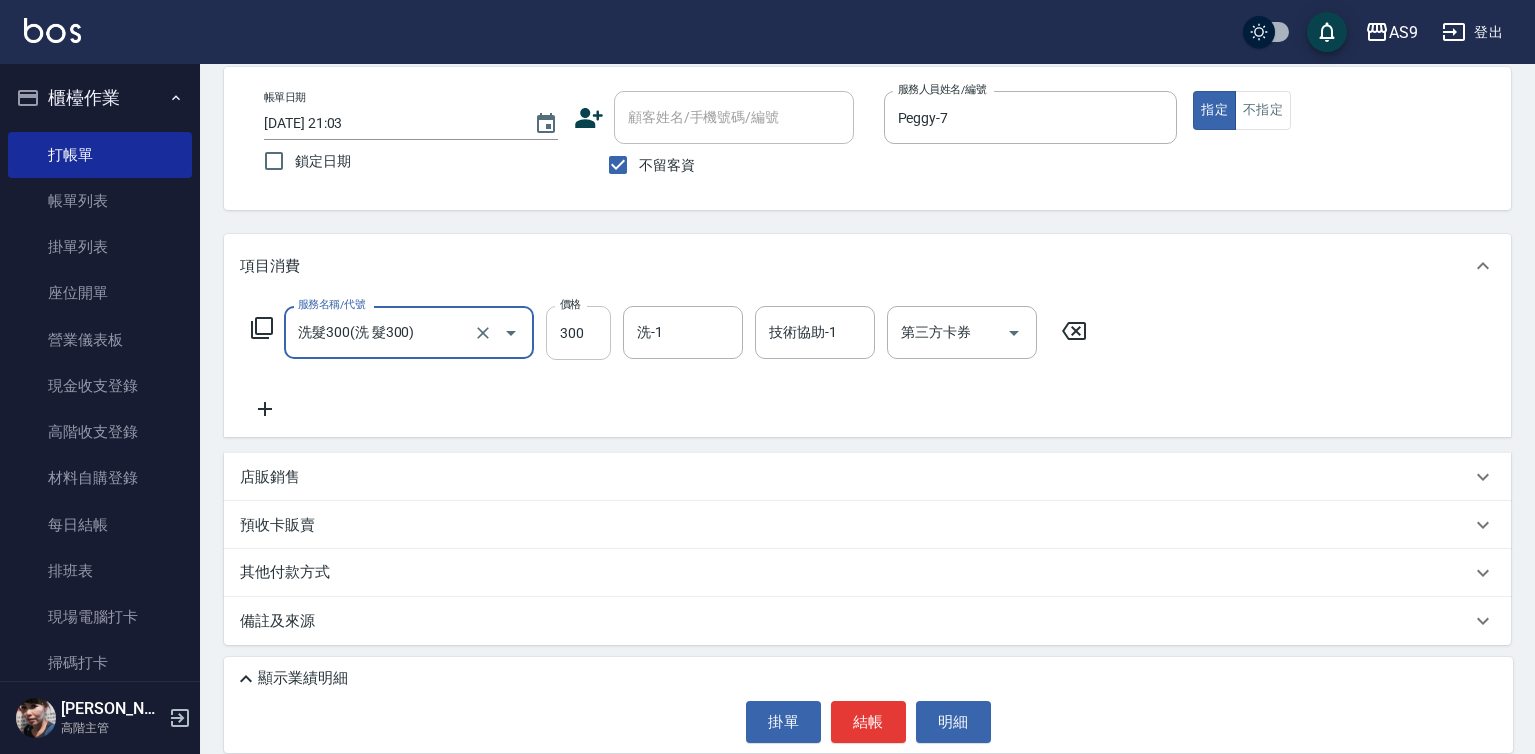 click on "300" at bounding box center [578, 333] 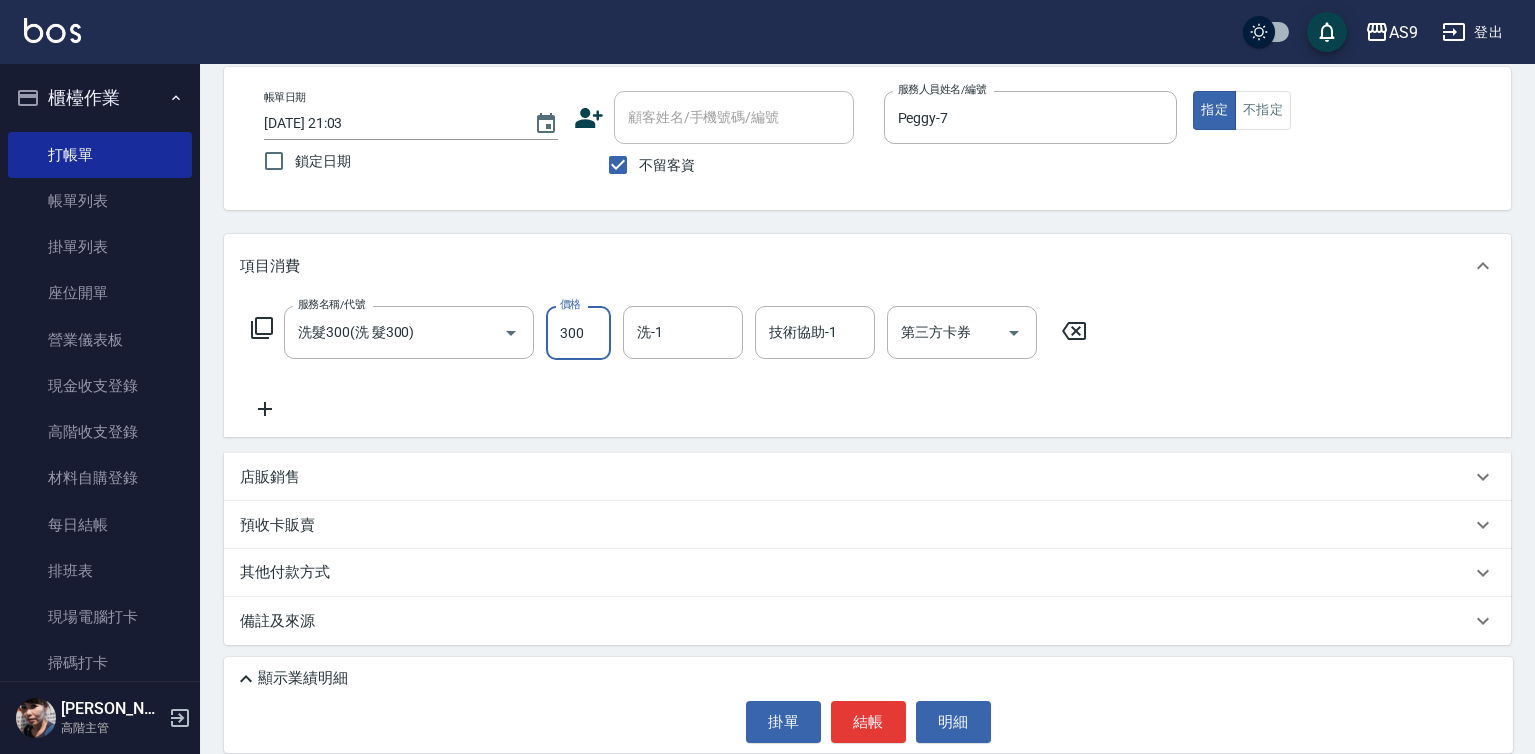 click on "300" at bounding box center (578, 333) 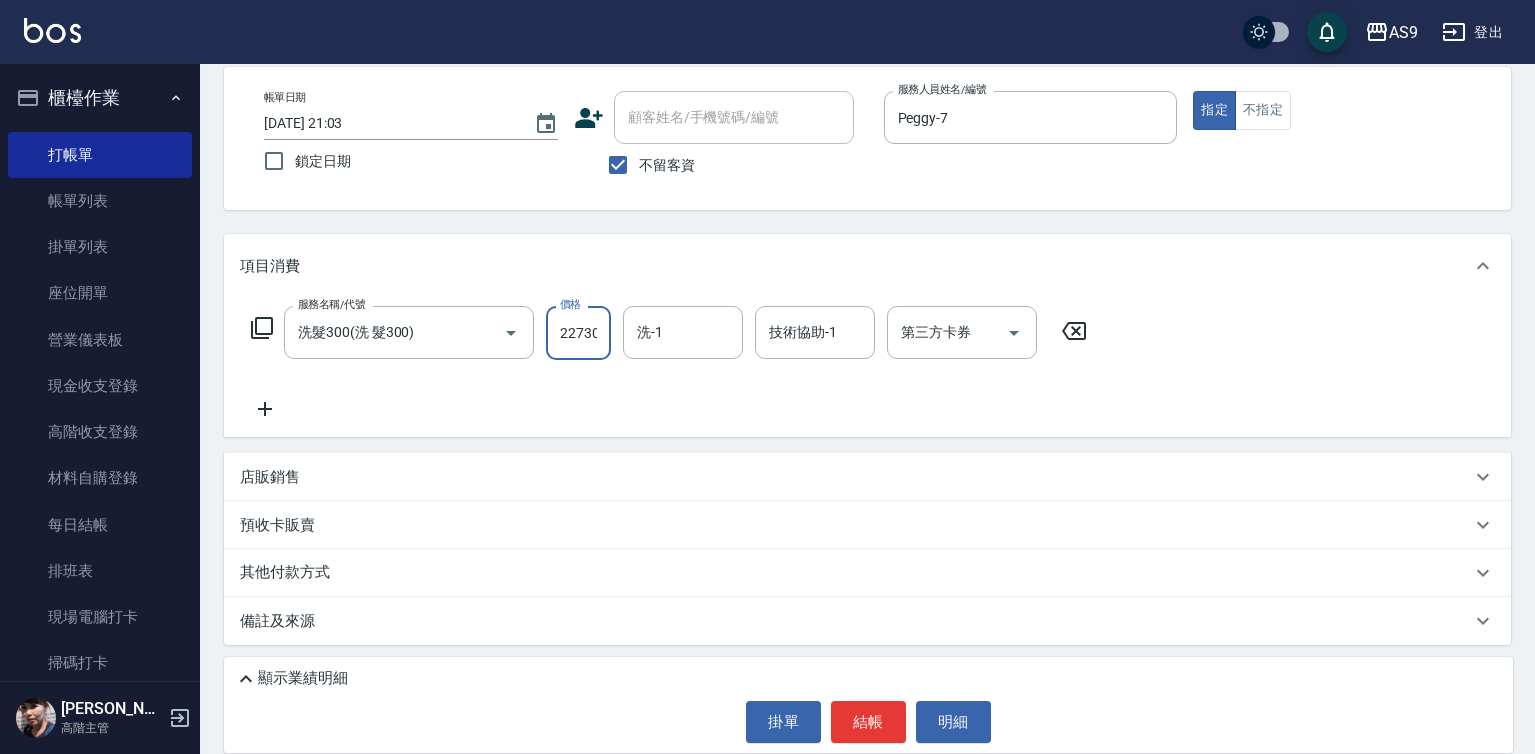click on "227300" at bounding box center (578, 333) 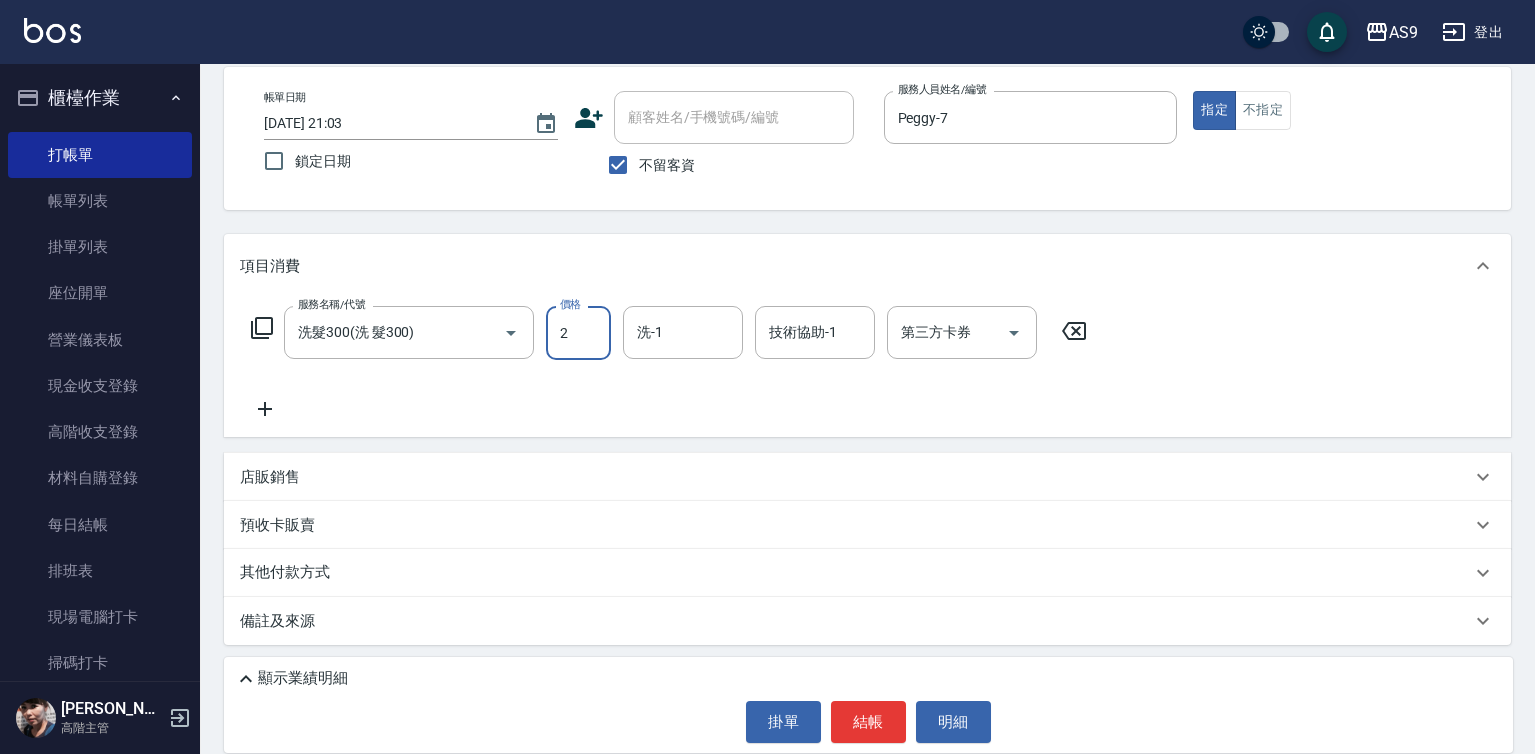 scroll, scrollTop: 0, scrollLeft: 0, axis: both 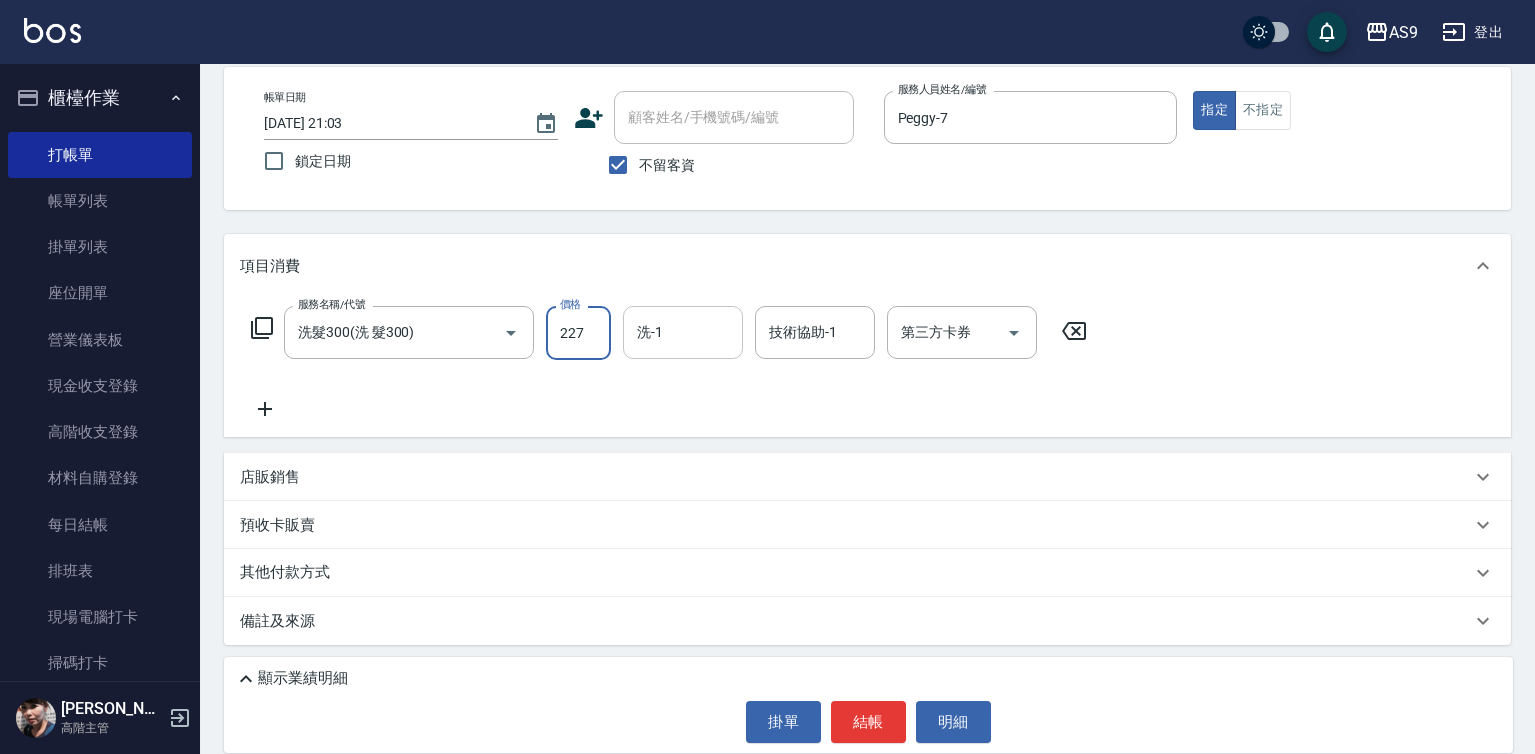 type on "227" 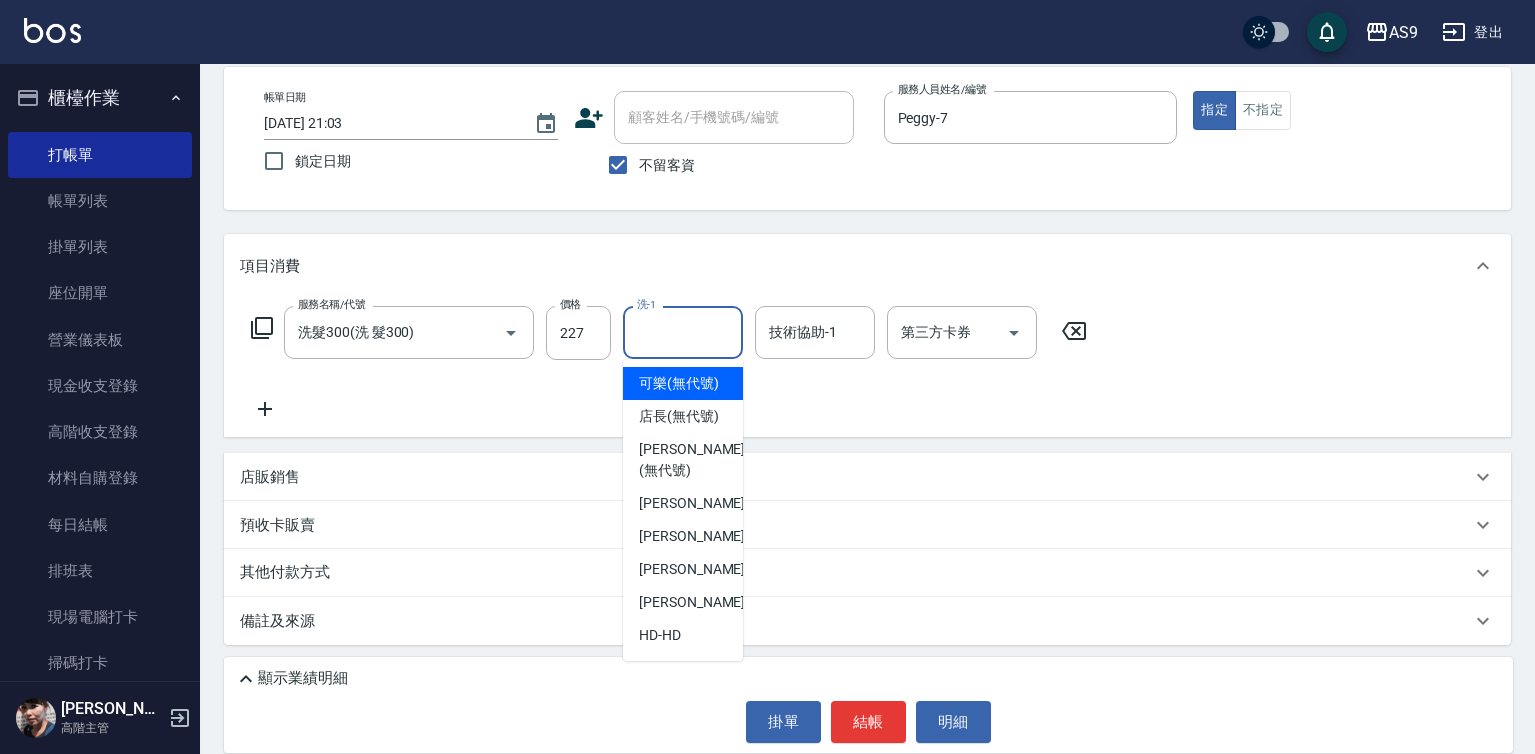 click on "洗-1" at bounding box center [683, 332] 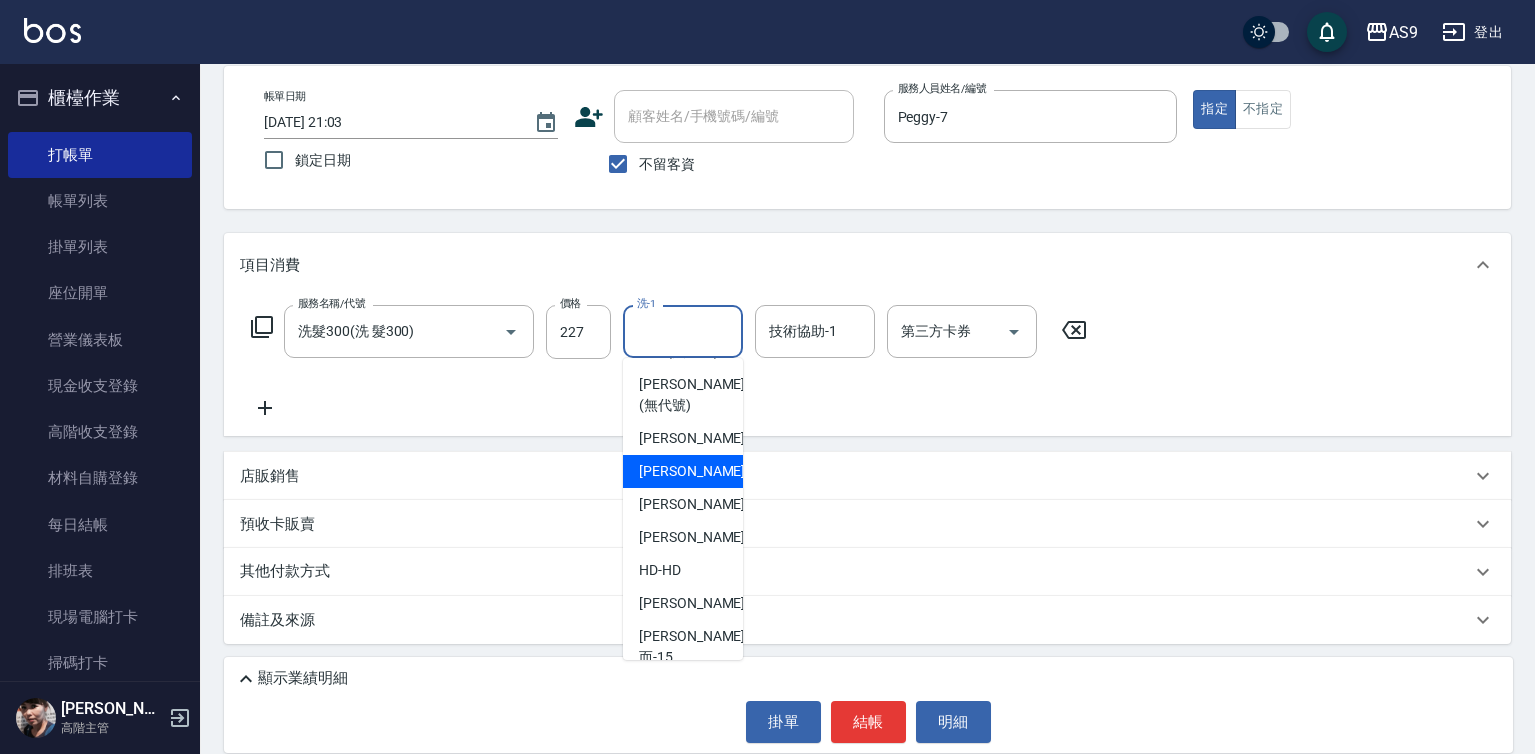 scroll, scrollTop: 128, scrollLeft: 0, axis: vertical 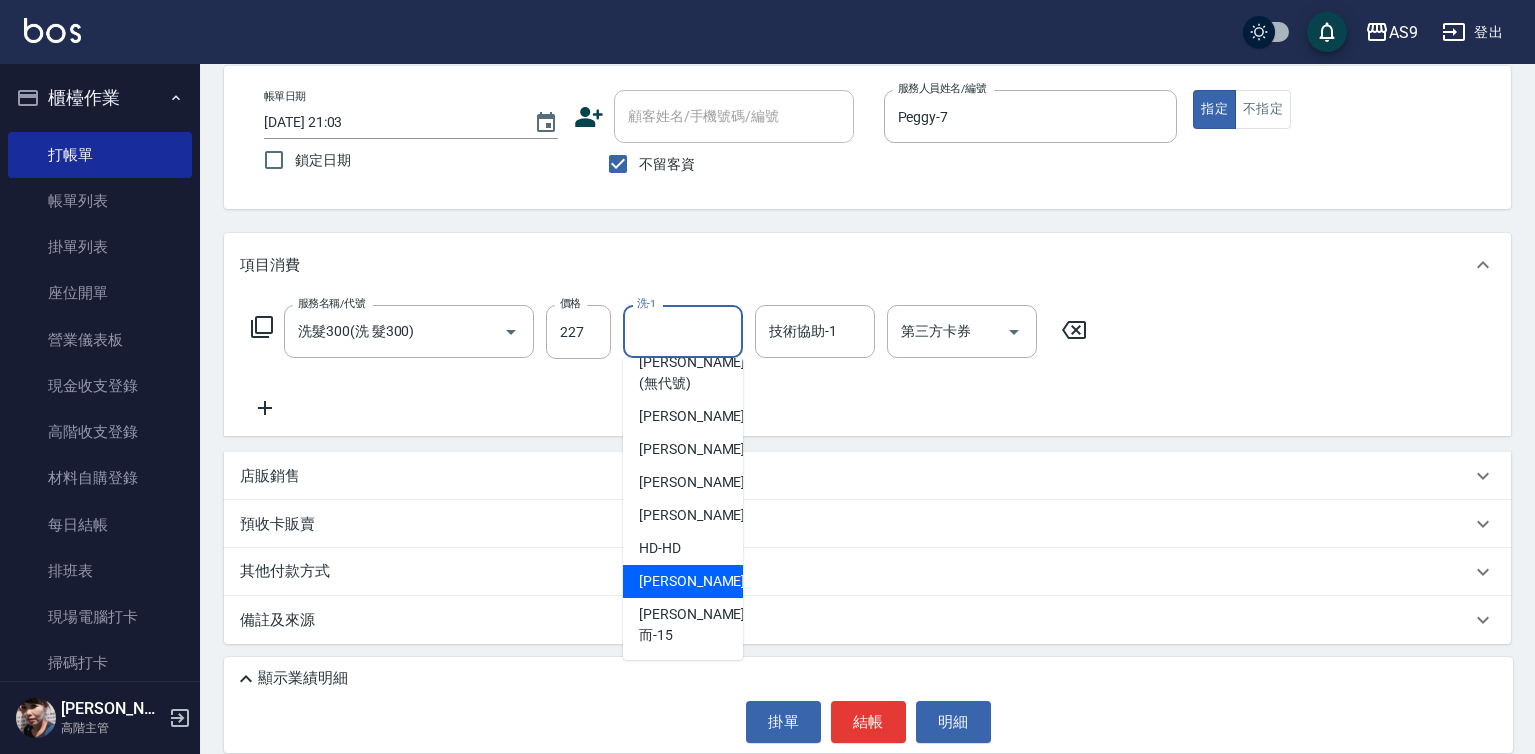 click on "[PERSON_NAME]-12" at bounding box center (702, 581) 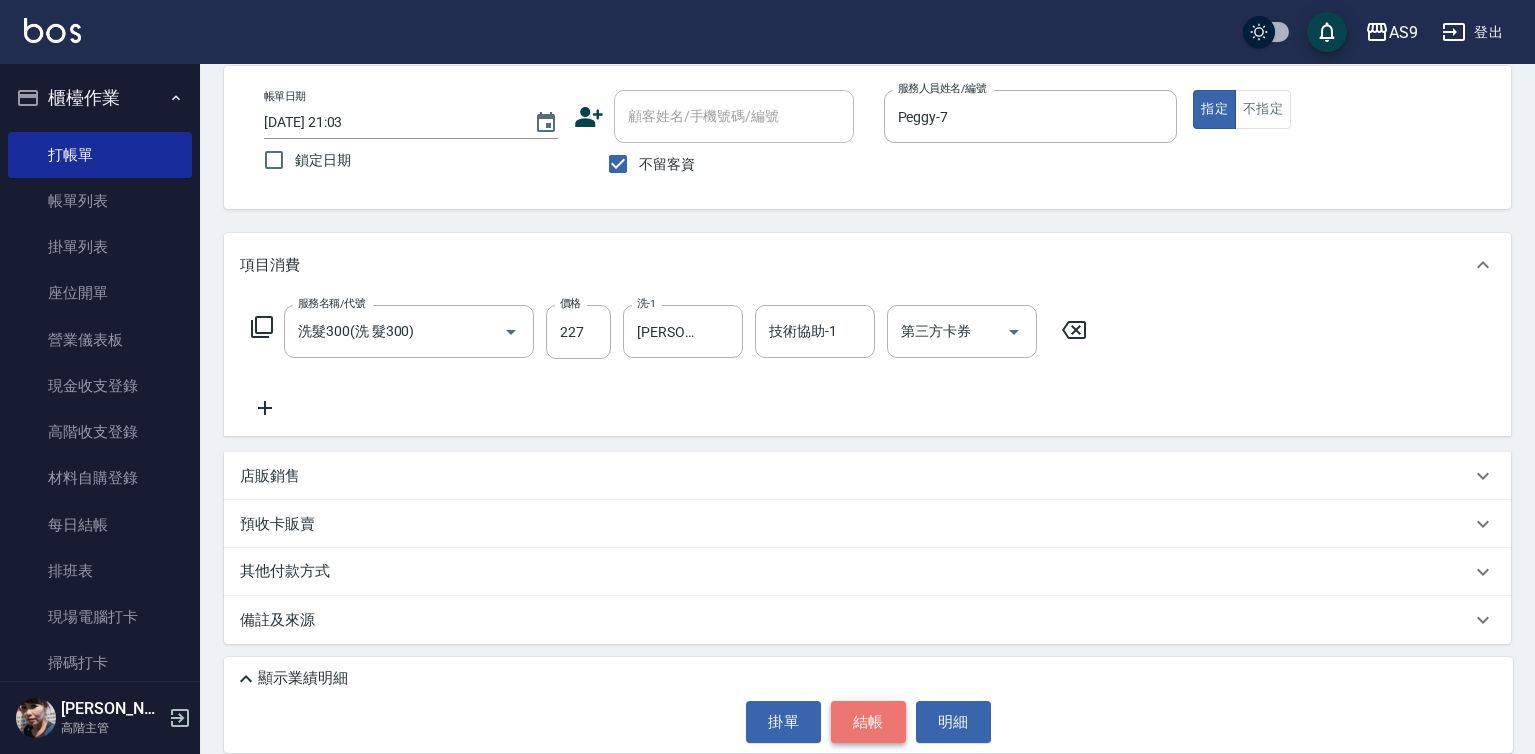 click on "結帳" at bounding box center [868, 722] 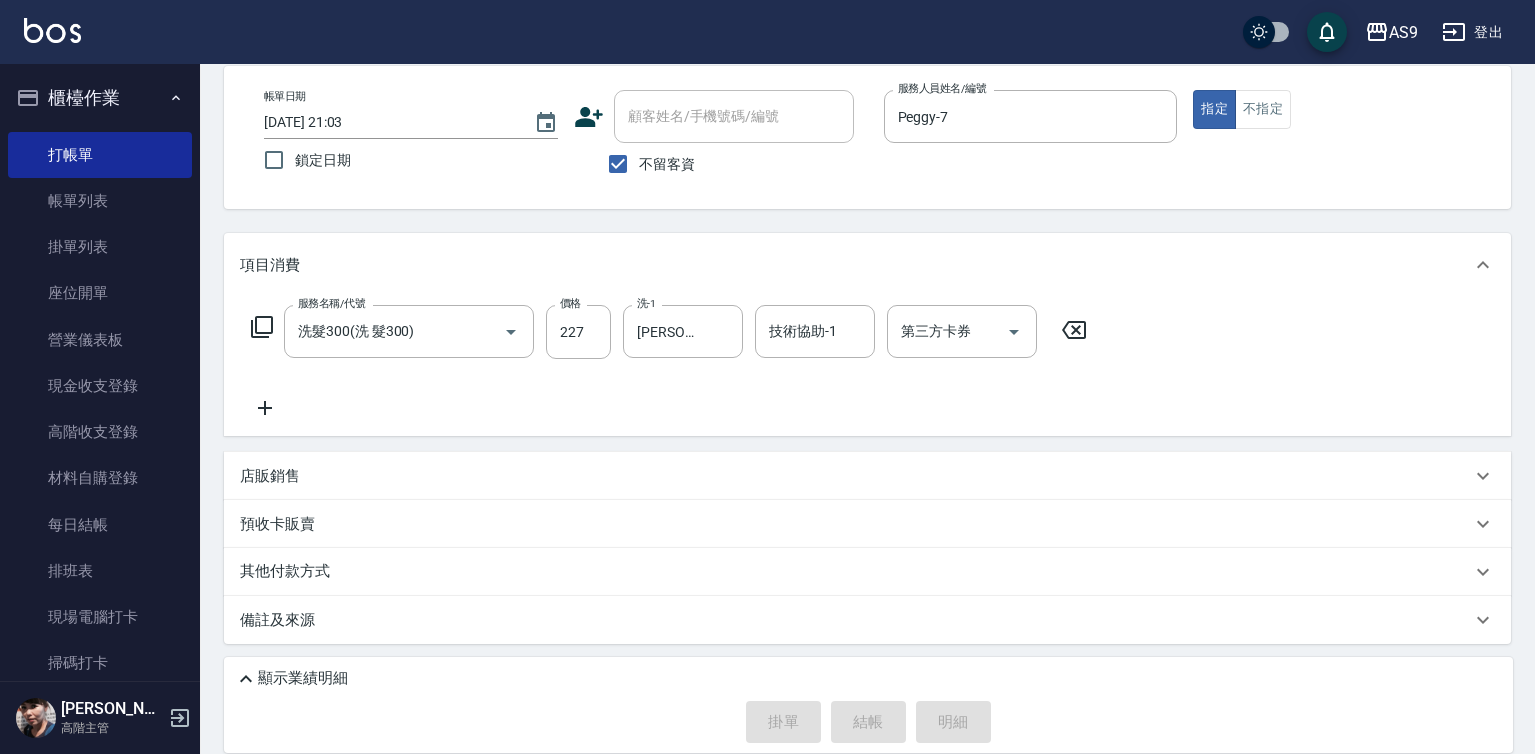 type 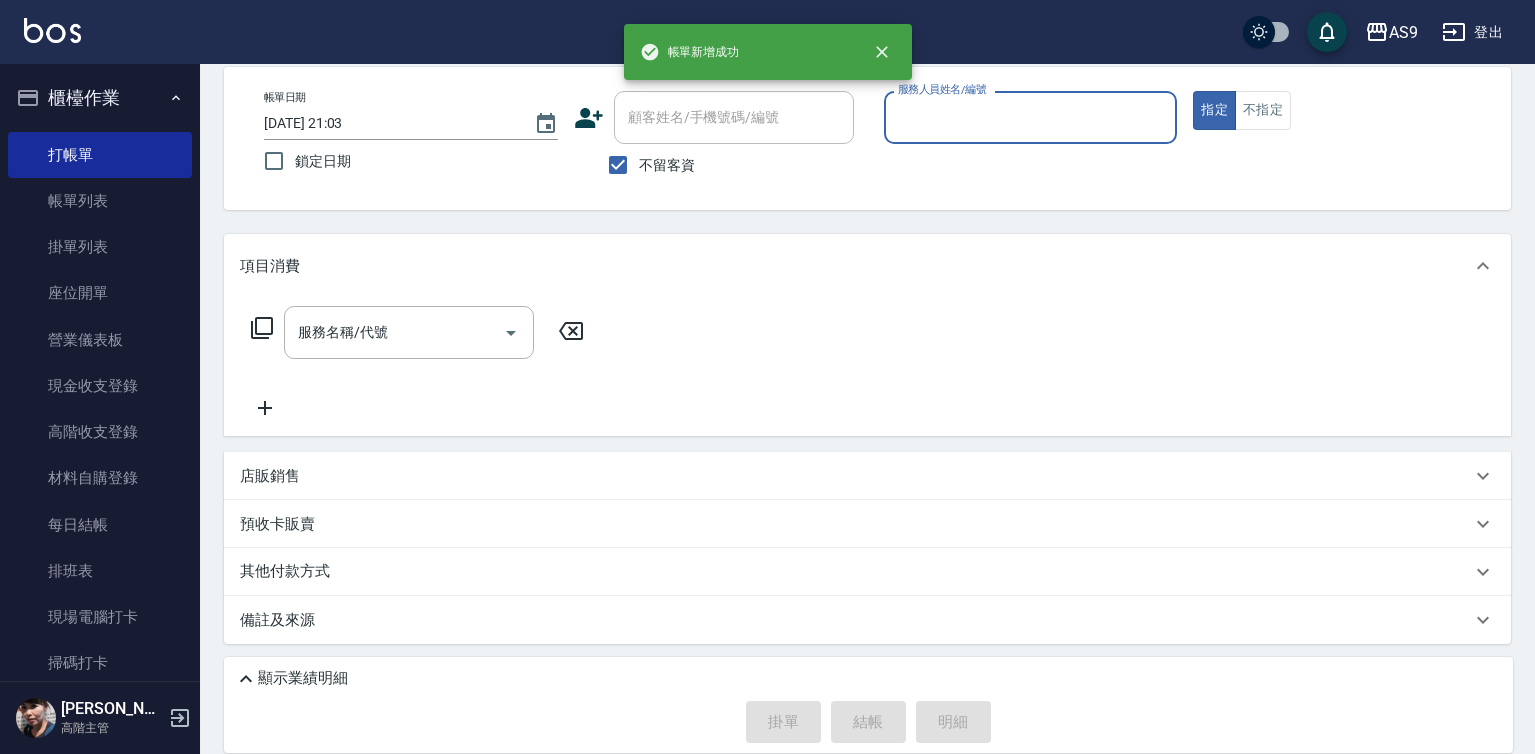 scroll, scrollTop: 94, scrollLeft: 0, axis: vertical 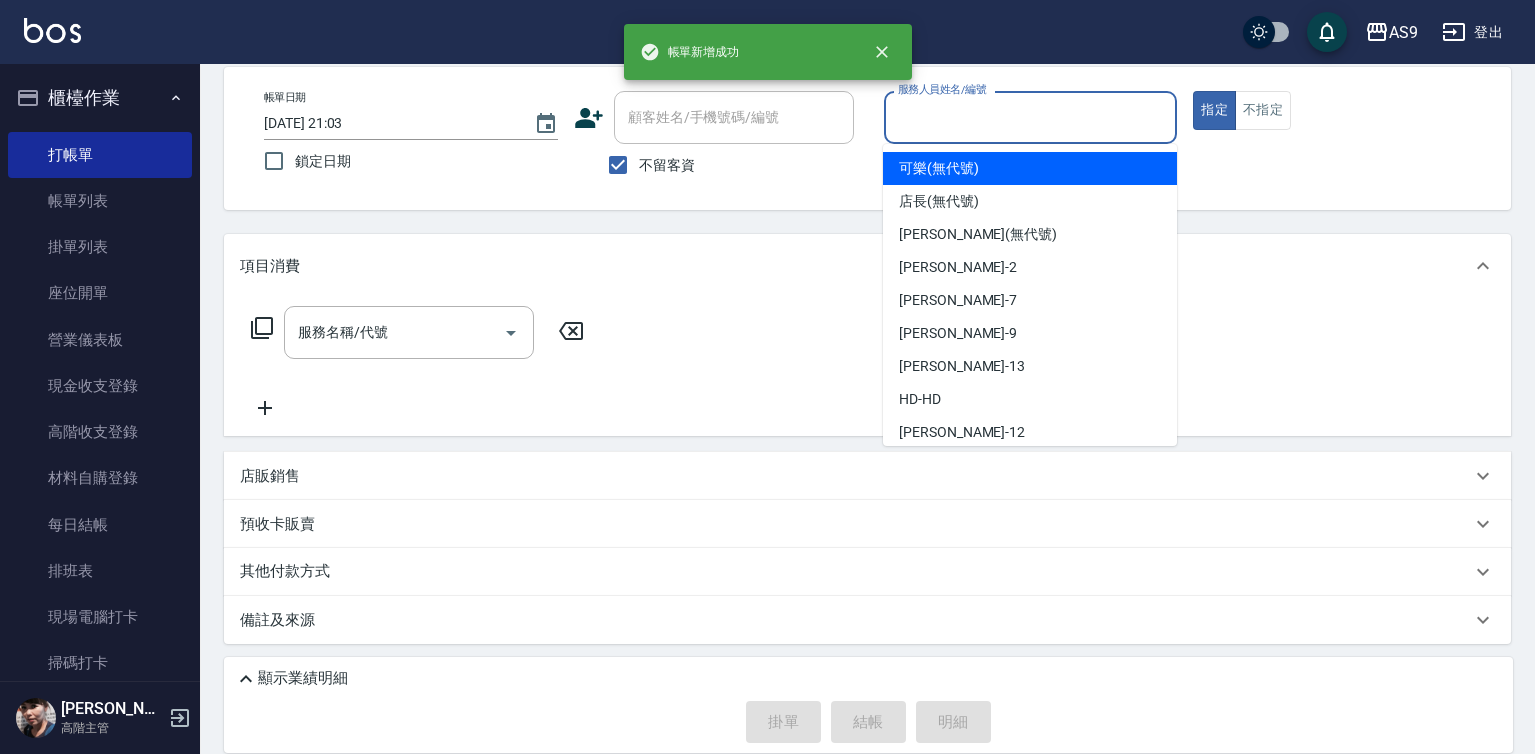 click on "服務人員姓名/編號" at bounding box center [1031, 117] 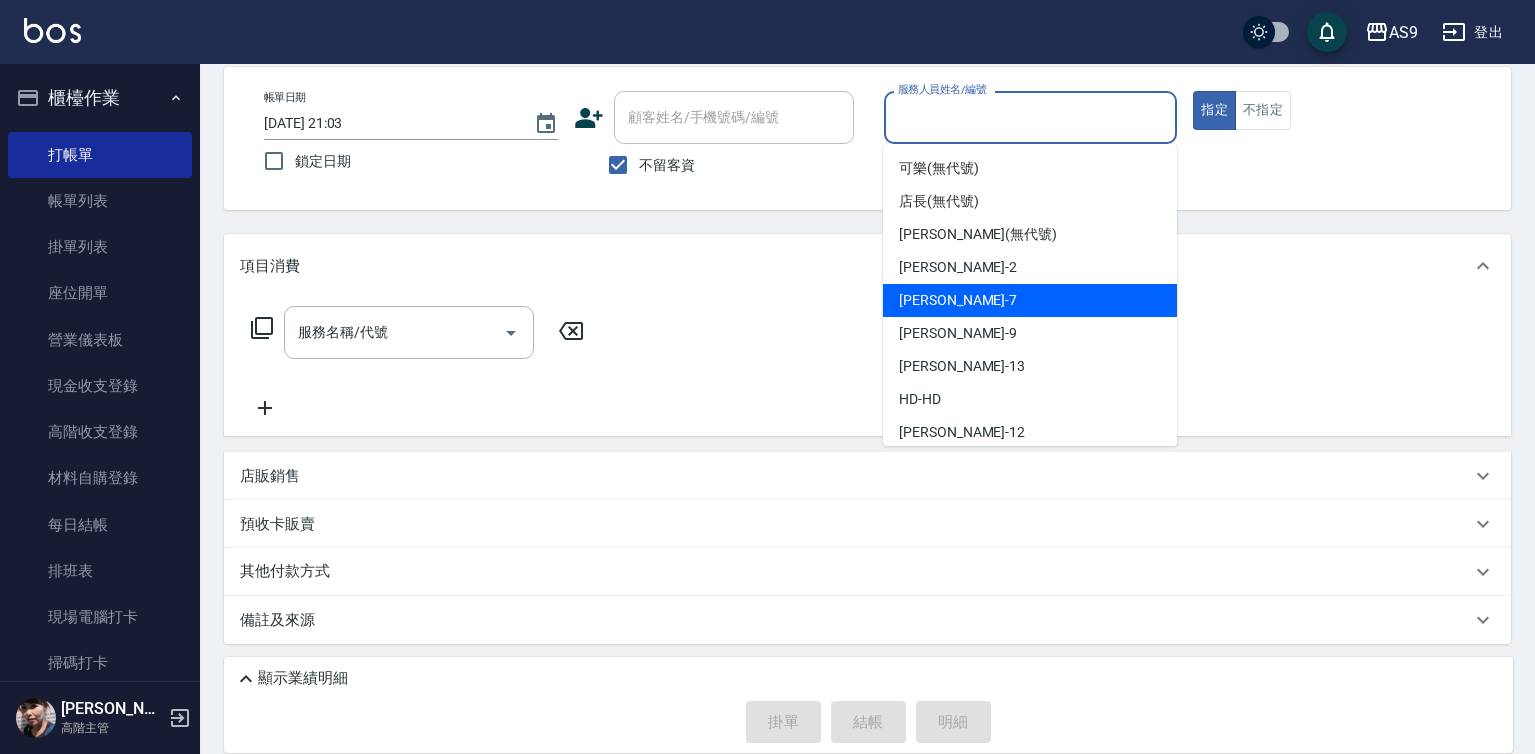 click on "Peggy -7" at bounding box center [958, 300] 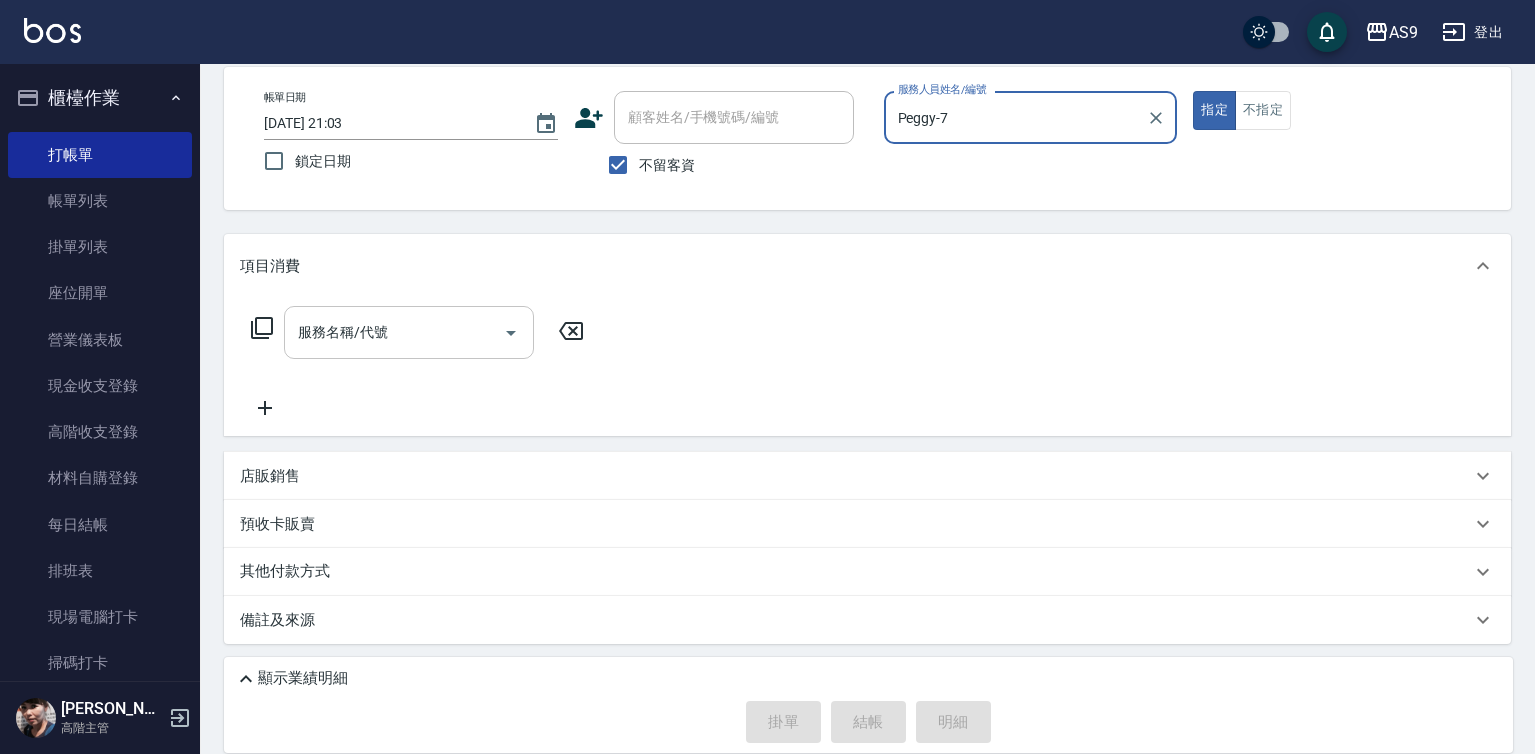 click on "服務名稱/代號 服務名稱/代號" at bounding box center (409, 332) 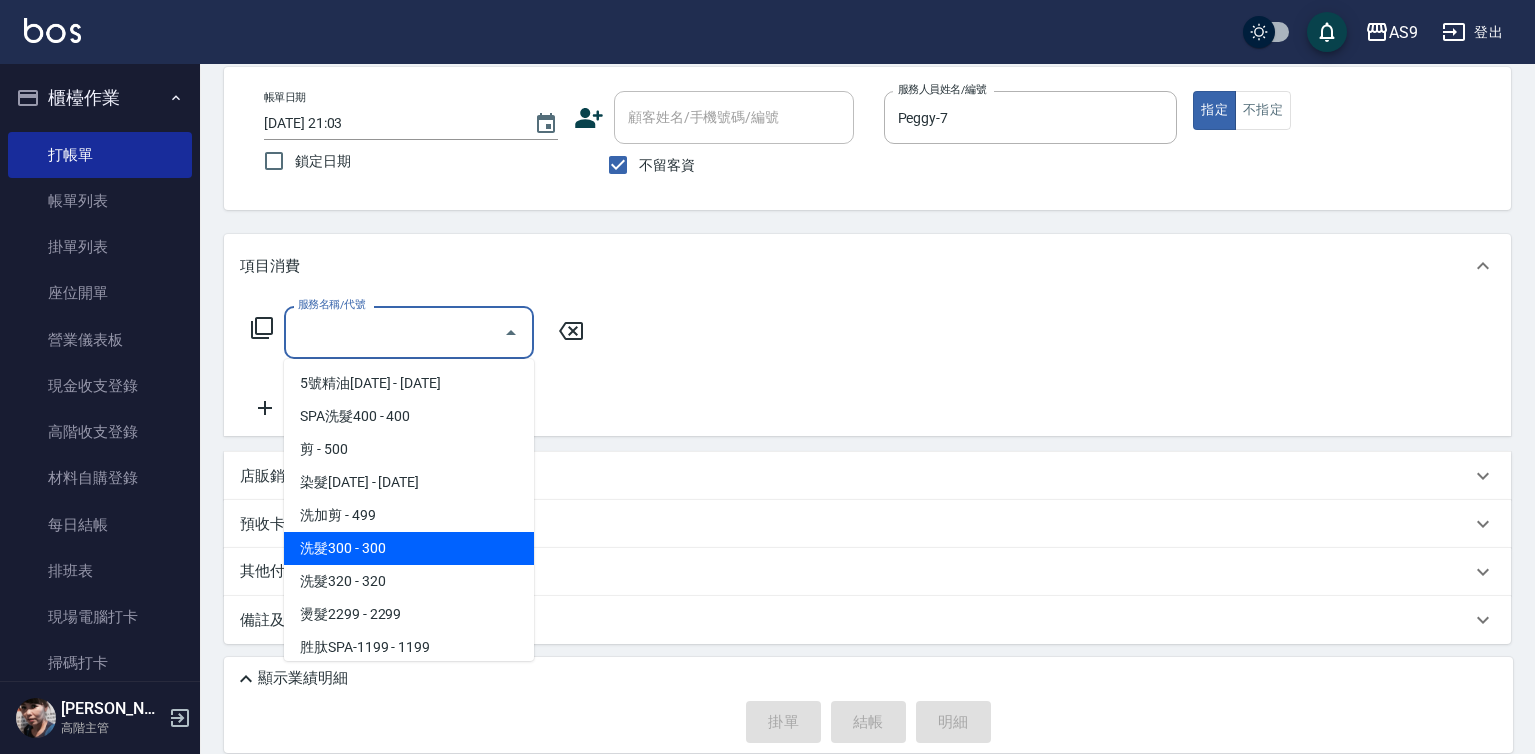 click on "洗髮300 - 300" at bounding box center [409, 548] 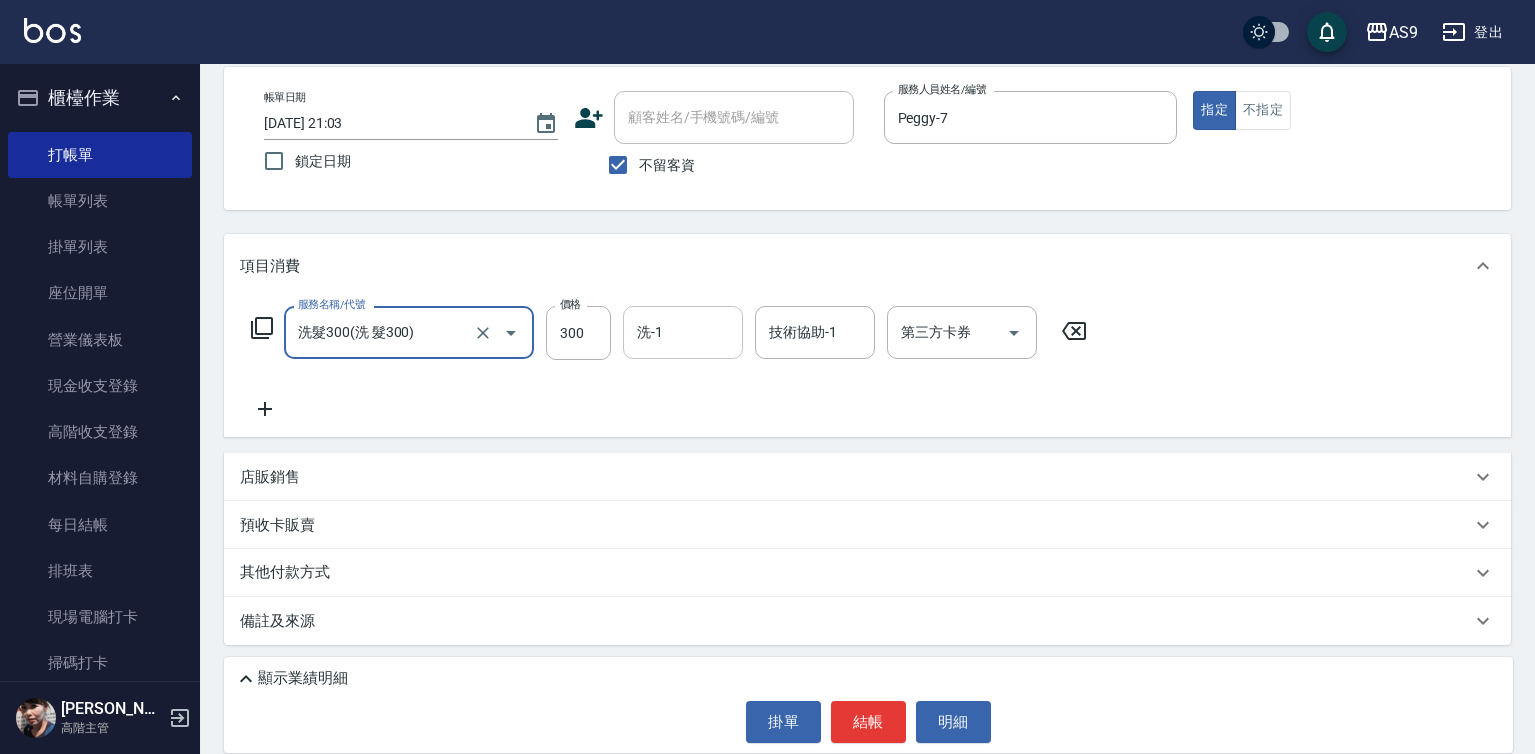 click on "洗-1" at bounding box center [683, 332] 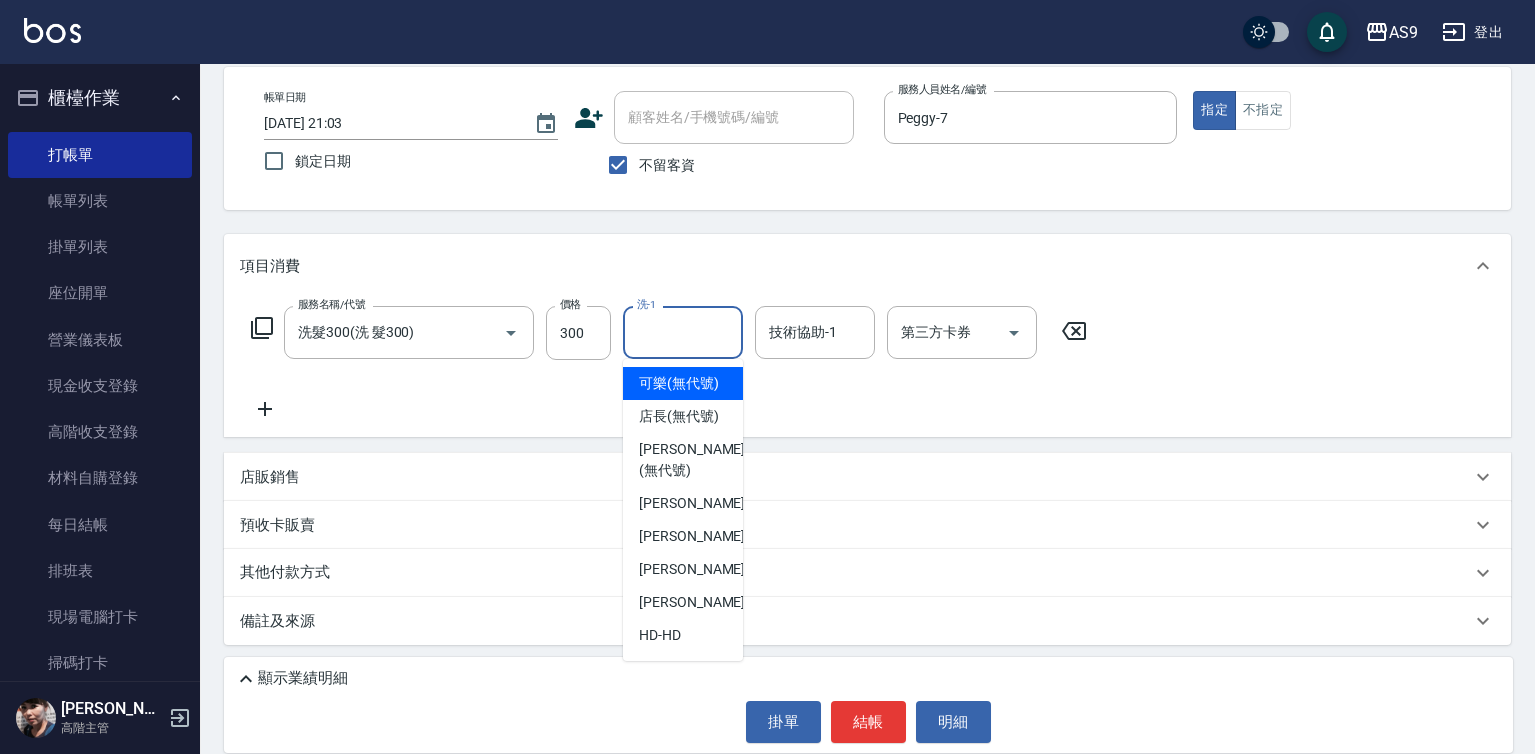 scroll, scrollTop: 95, scrollLeft: 0, axis: vertical 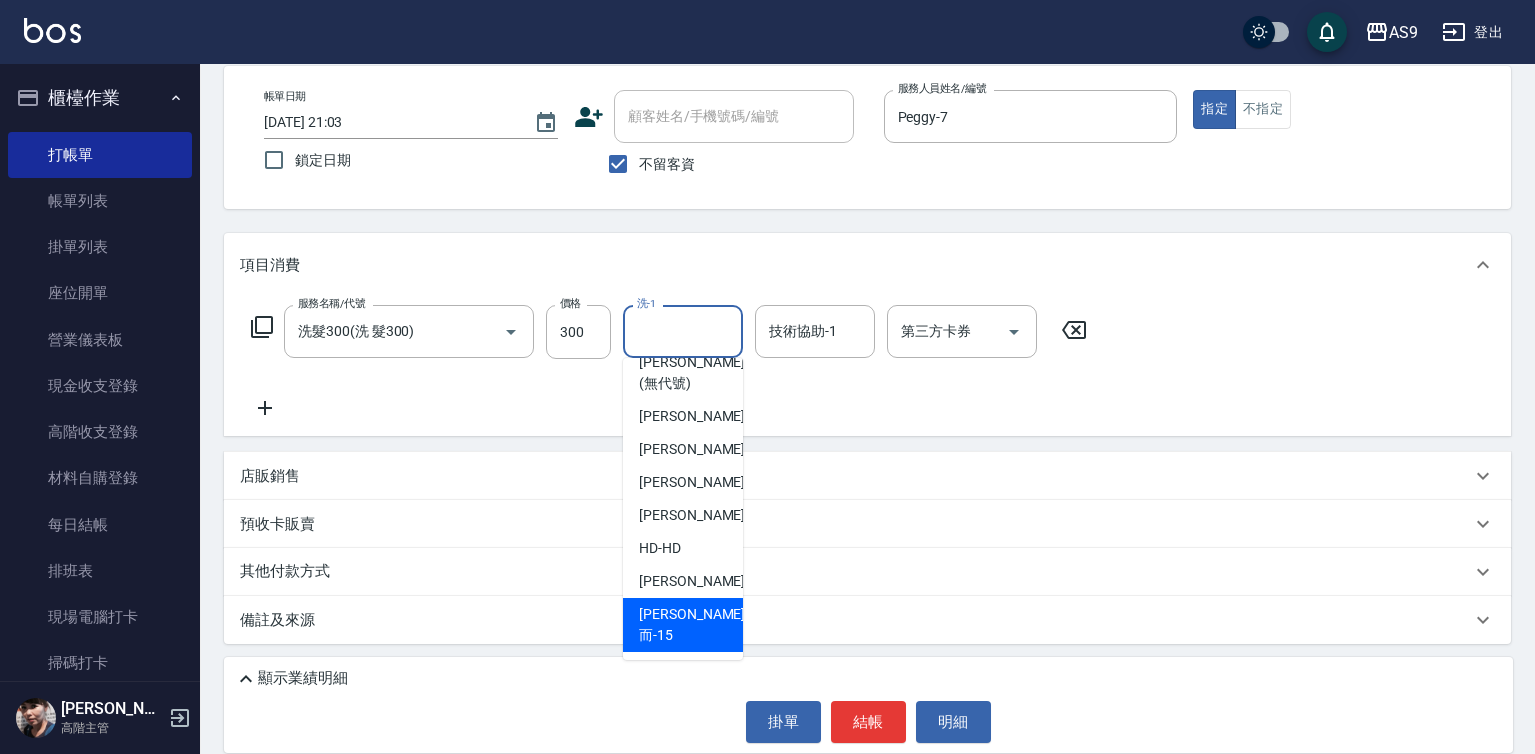 click on "[PERSON_NAME]而 -15" at bounding box center [692, 625] 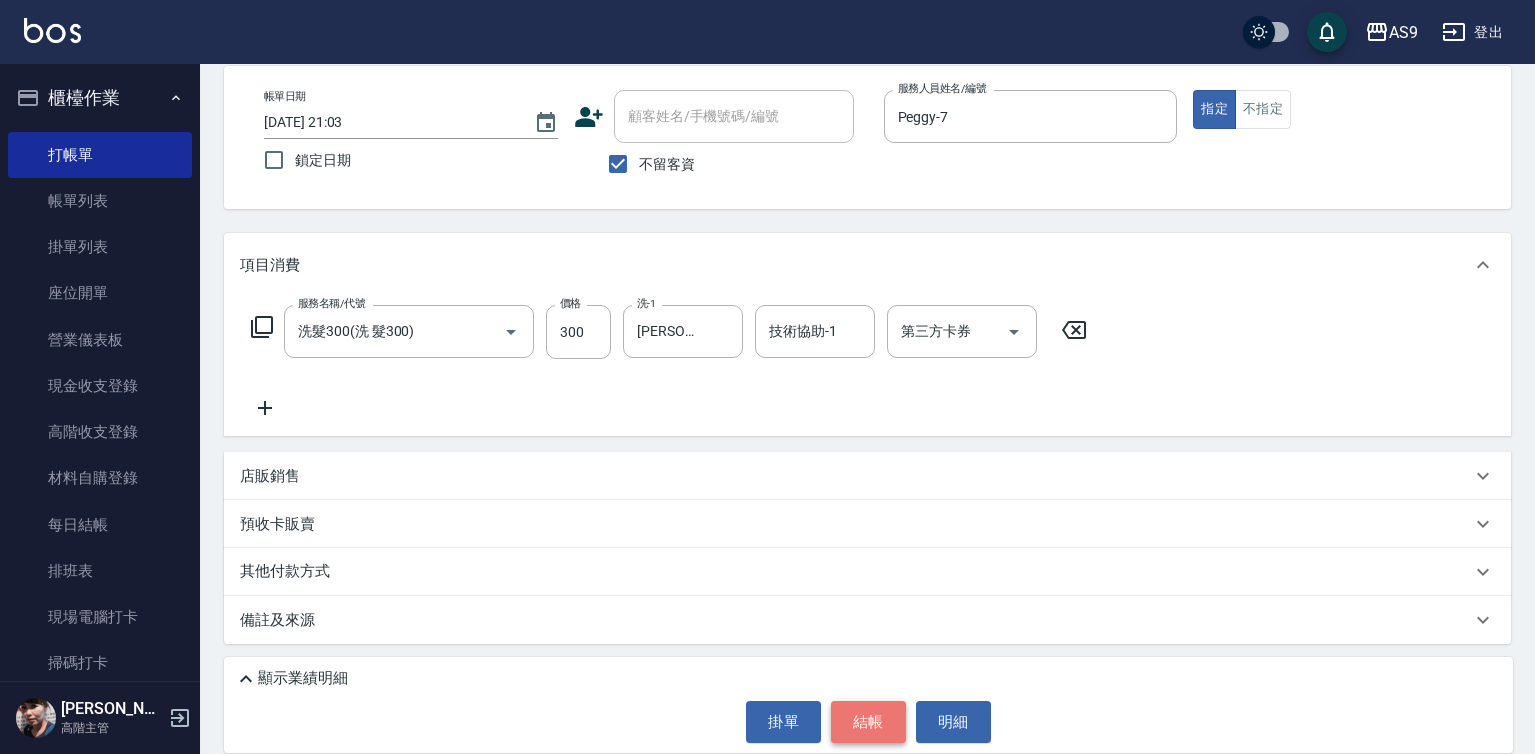 click on "結帳" at bounding box center (868, 722) 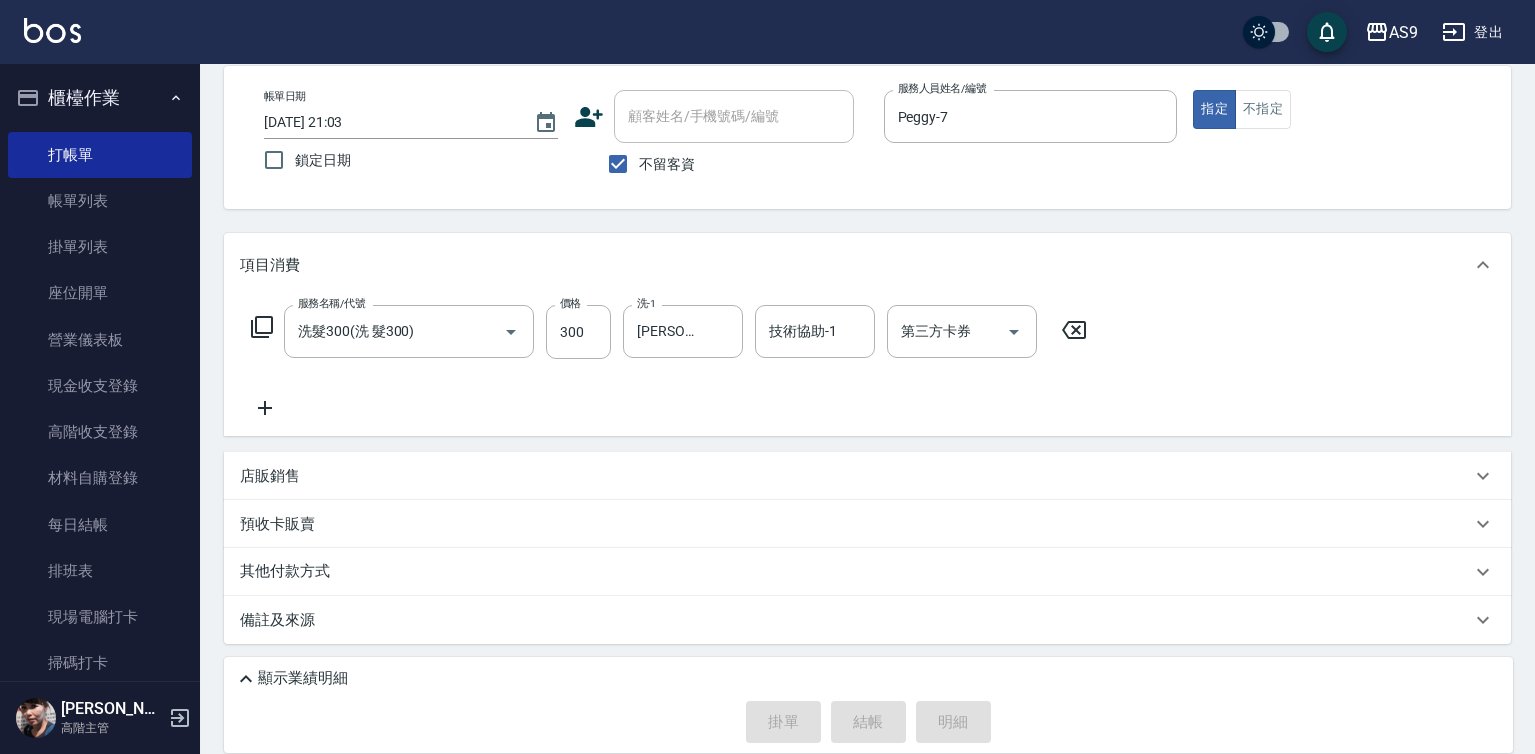 type 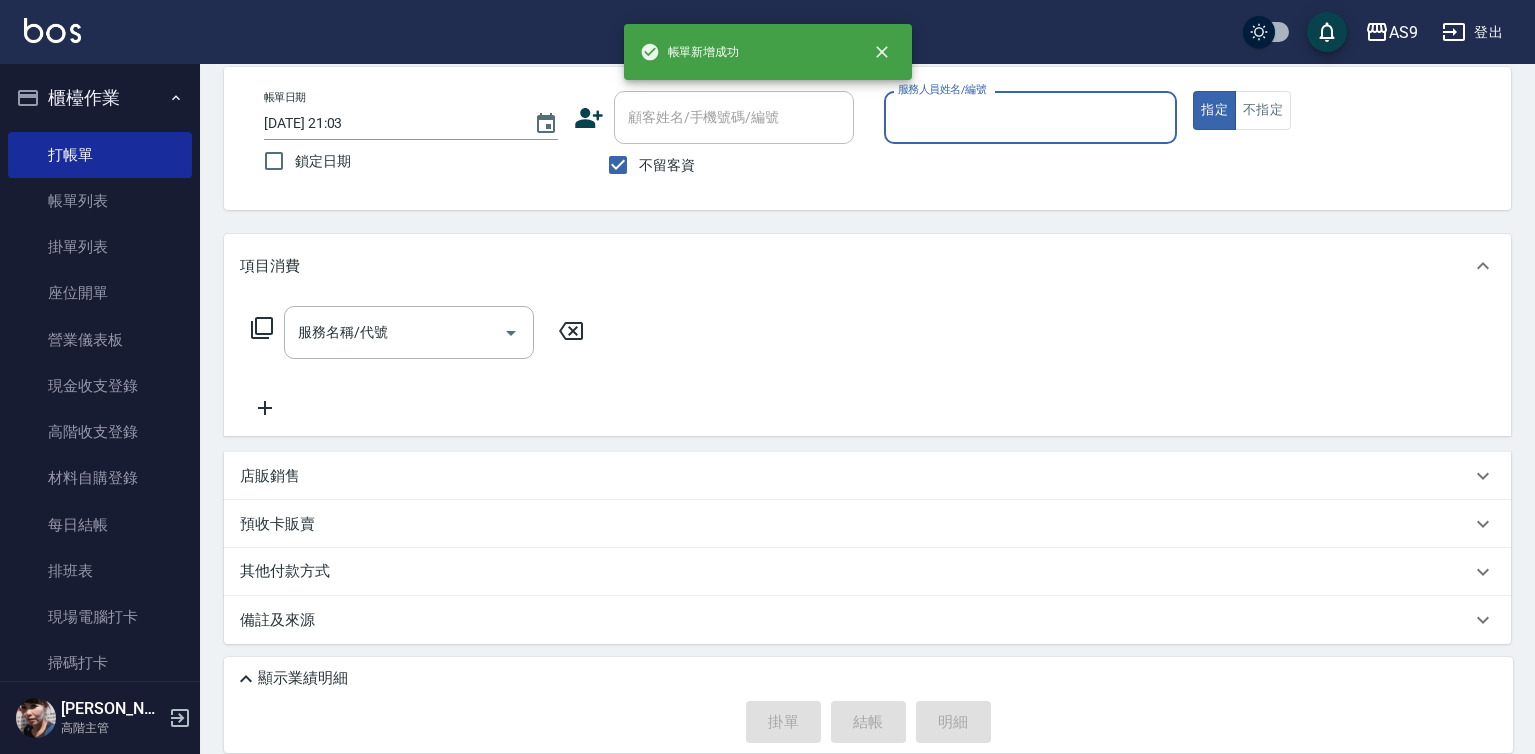 scroll, scrollTop: 94, scrollLeft: 0, axis: vertical 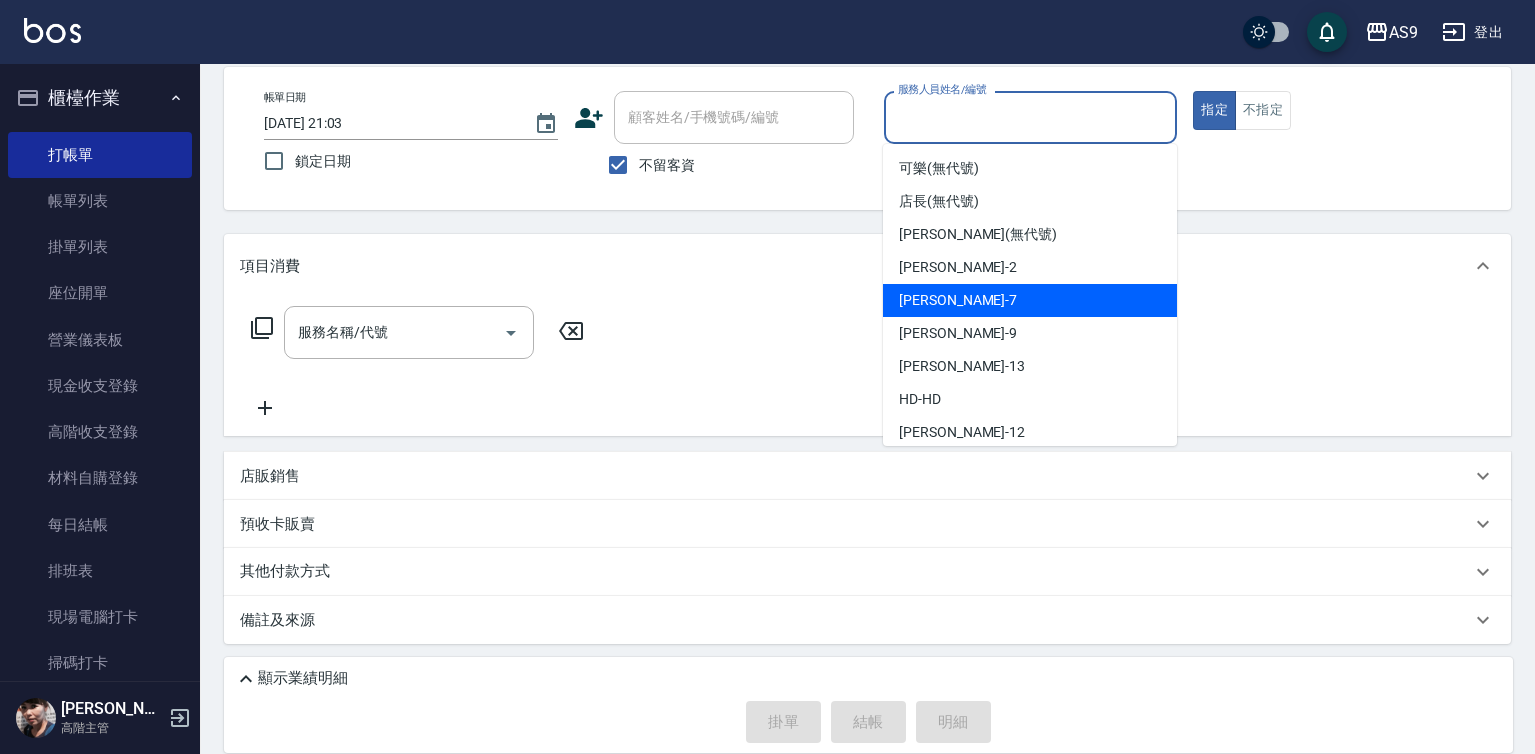 click on "Peggy -7" at bounding box center (1030, 300) 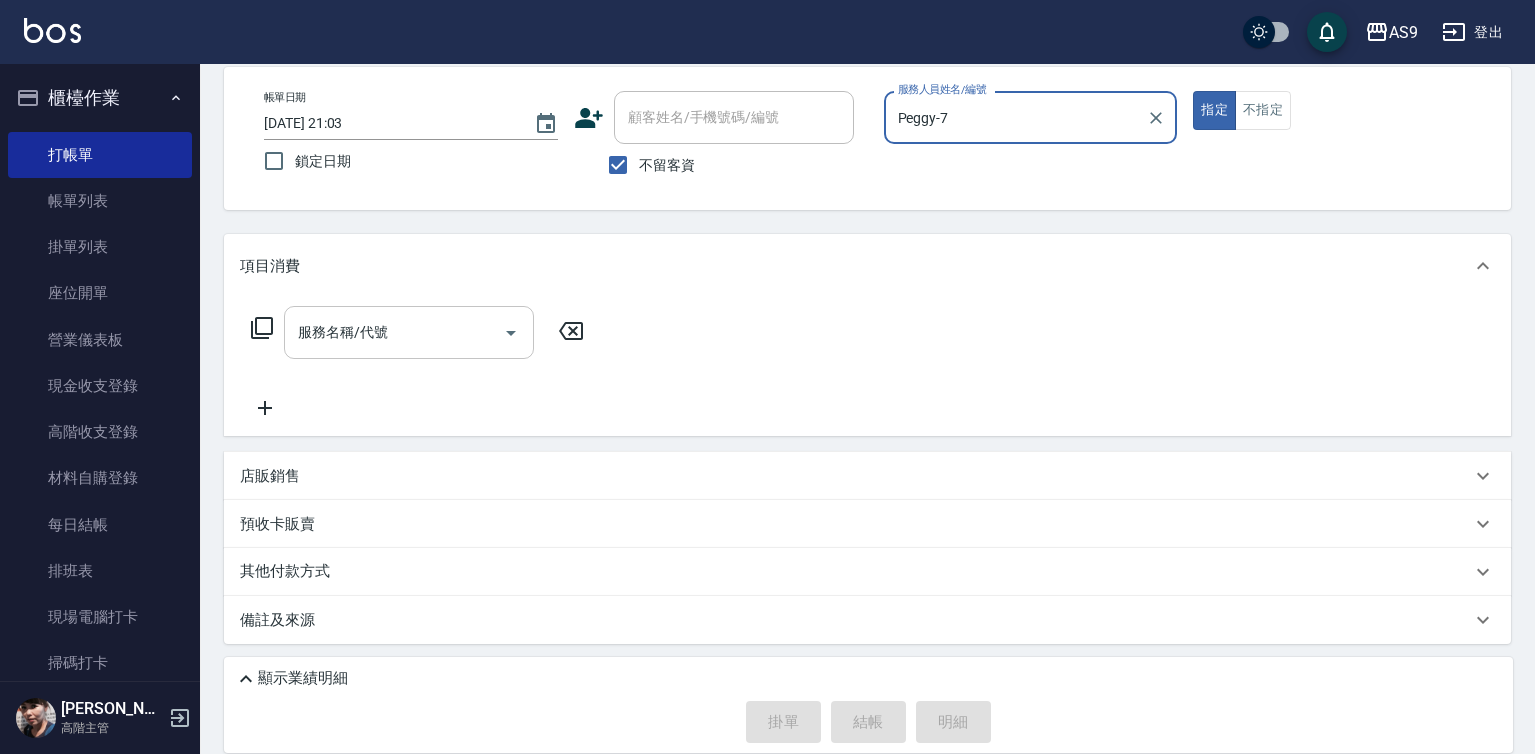 click on "服務名稱/代號" at bounding box center (394, 332) 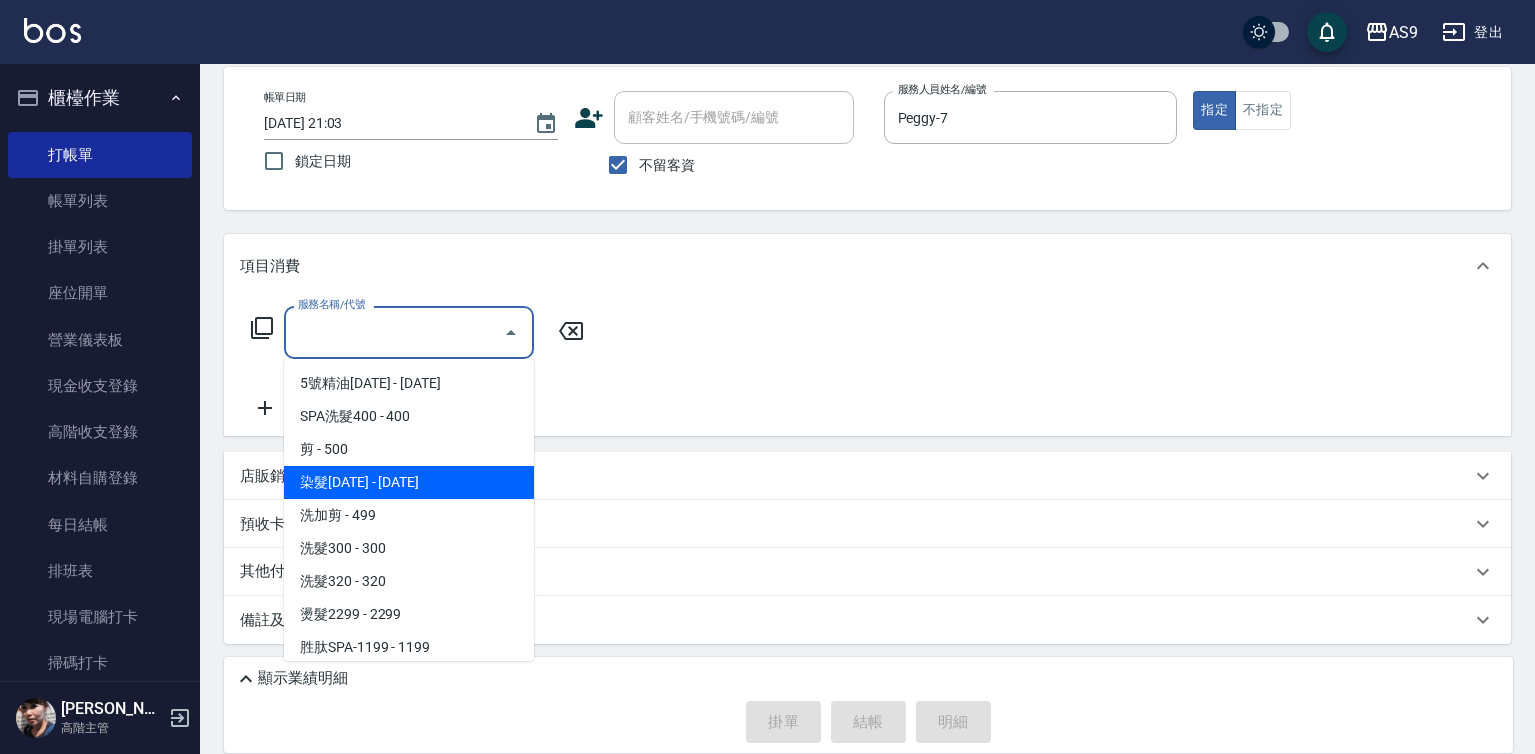 click on "染髮[DATE] - [DATE]" at bounding box center [409, 482] 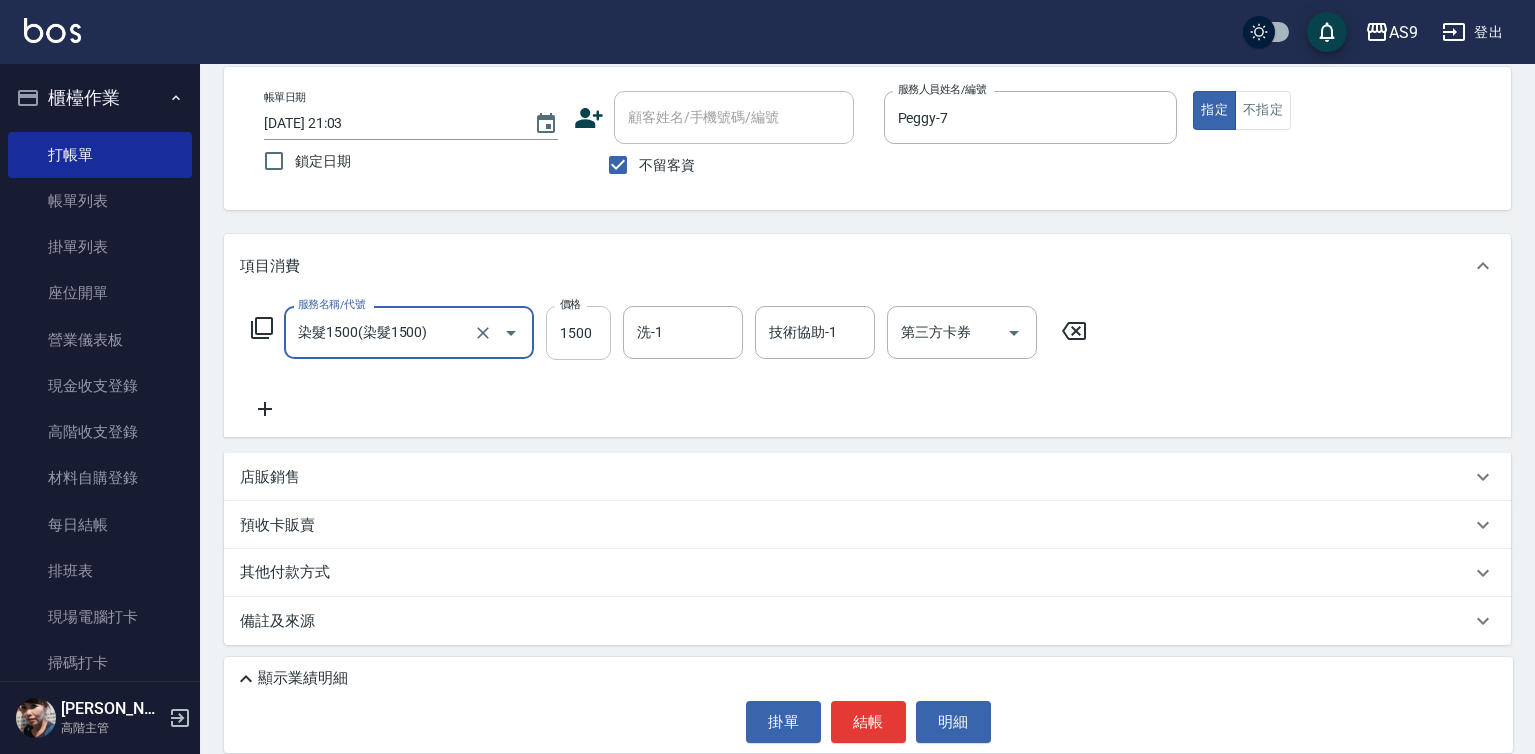 click on "1500" at bounding box center [578, 333] 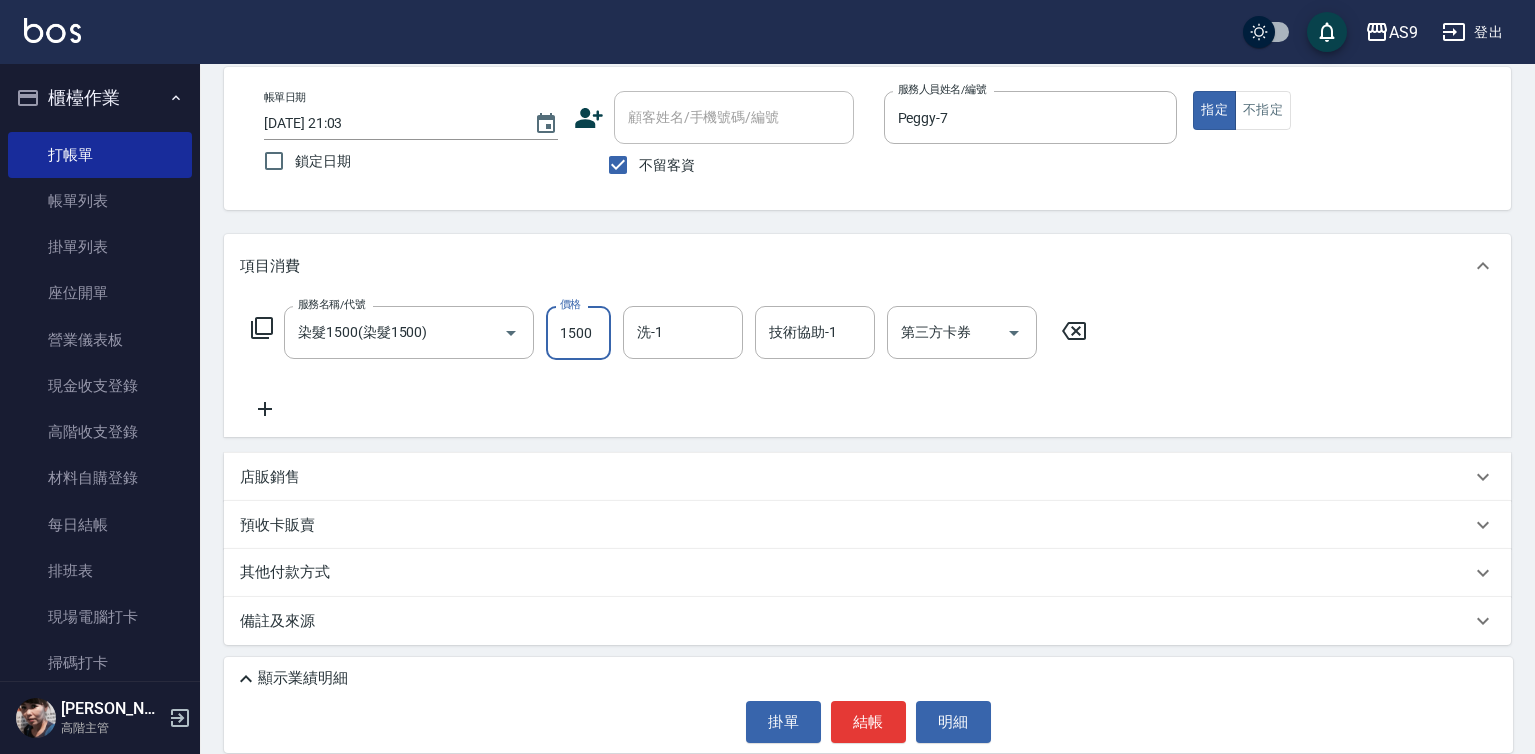click on "1500" at bounding box center [578, 333] 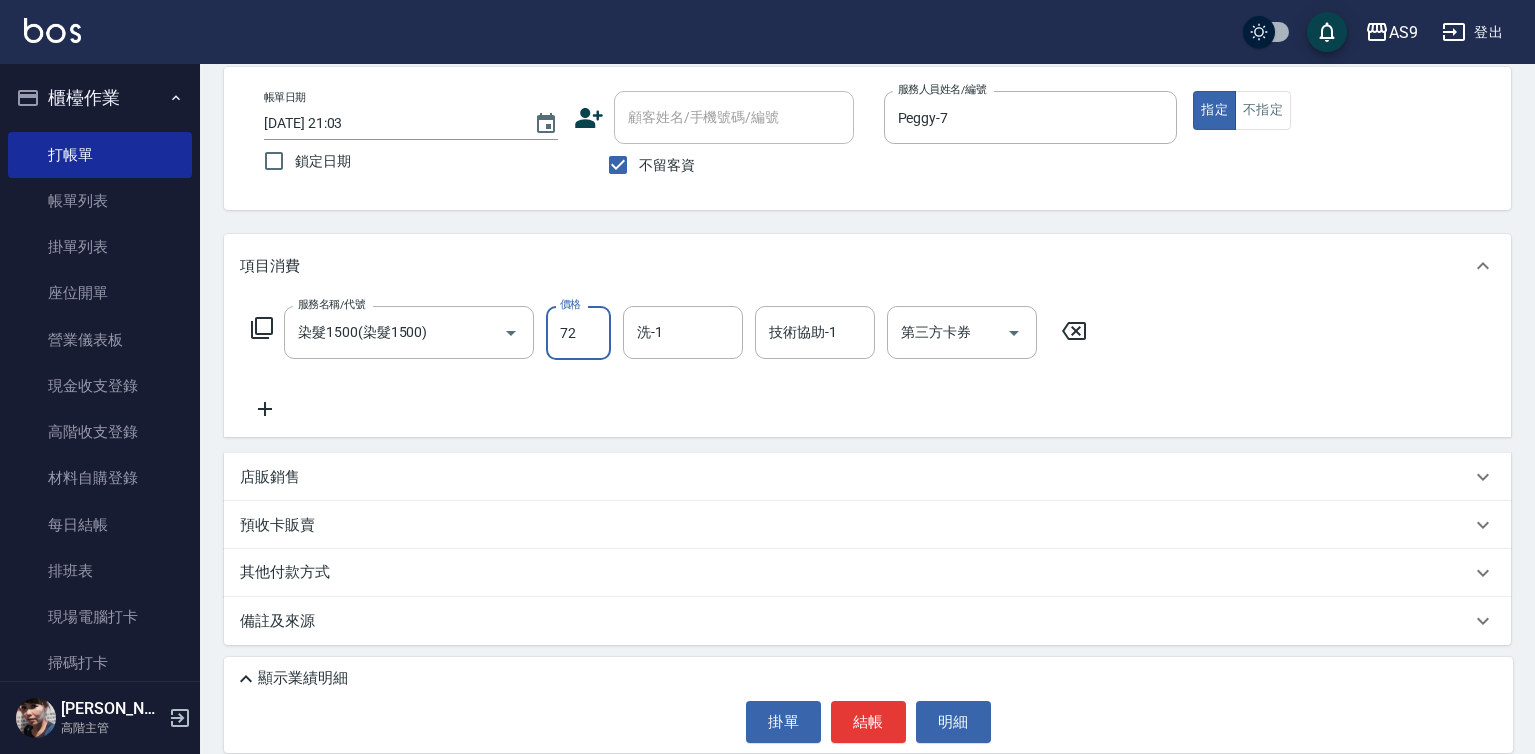 click on "72" at bounding box center [578, 333] 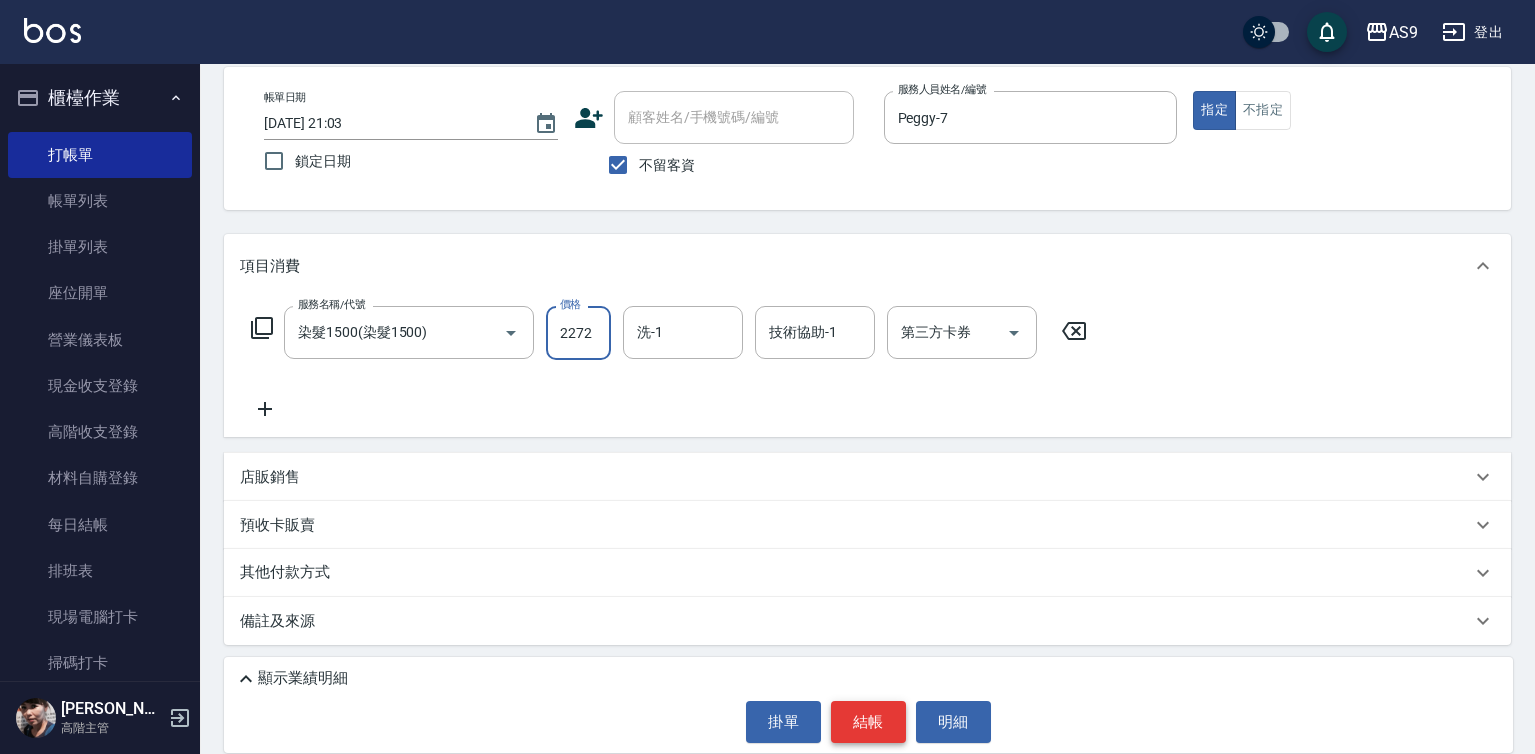type on "2272" 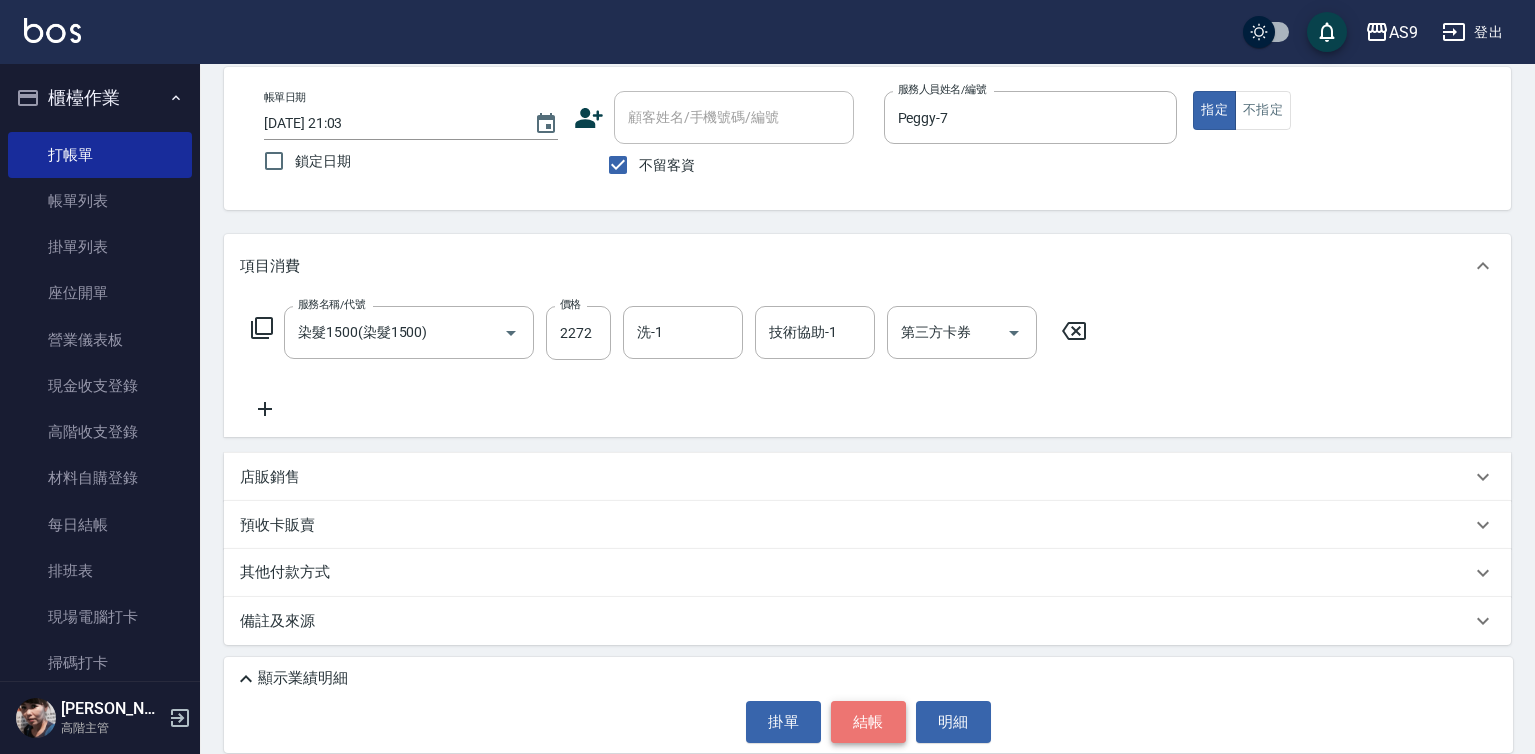 click on "結帳" at bounding box center (868, 722) 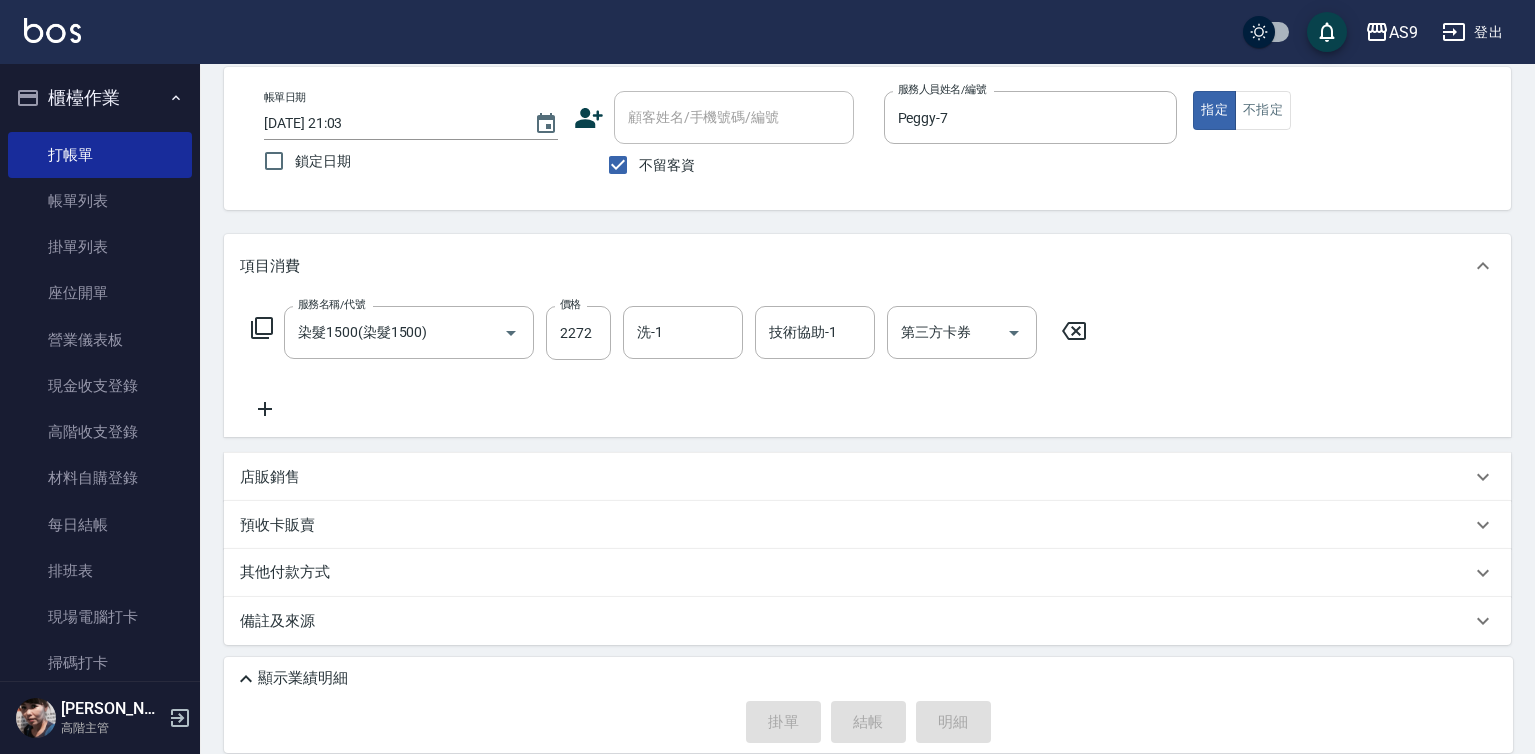 type on "[DATE] 21:04" 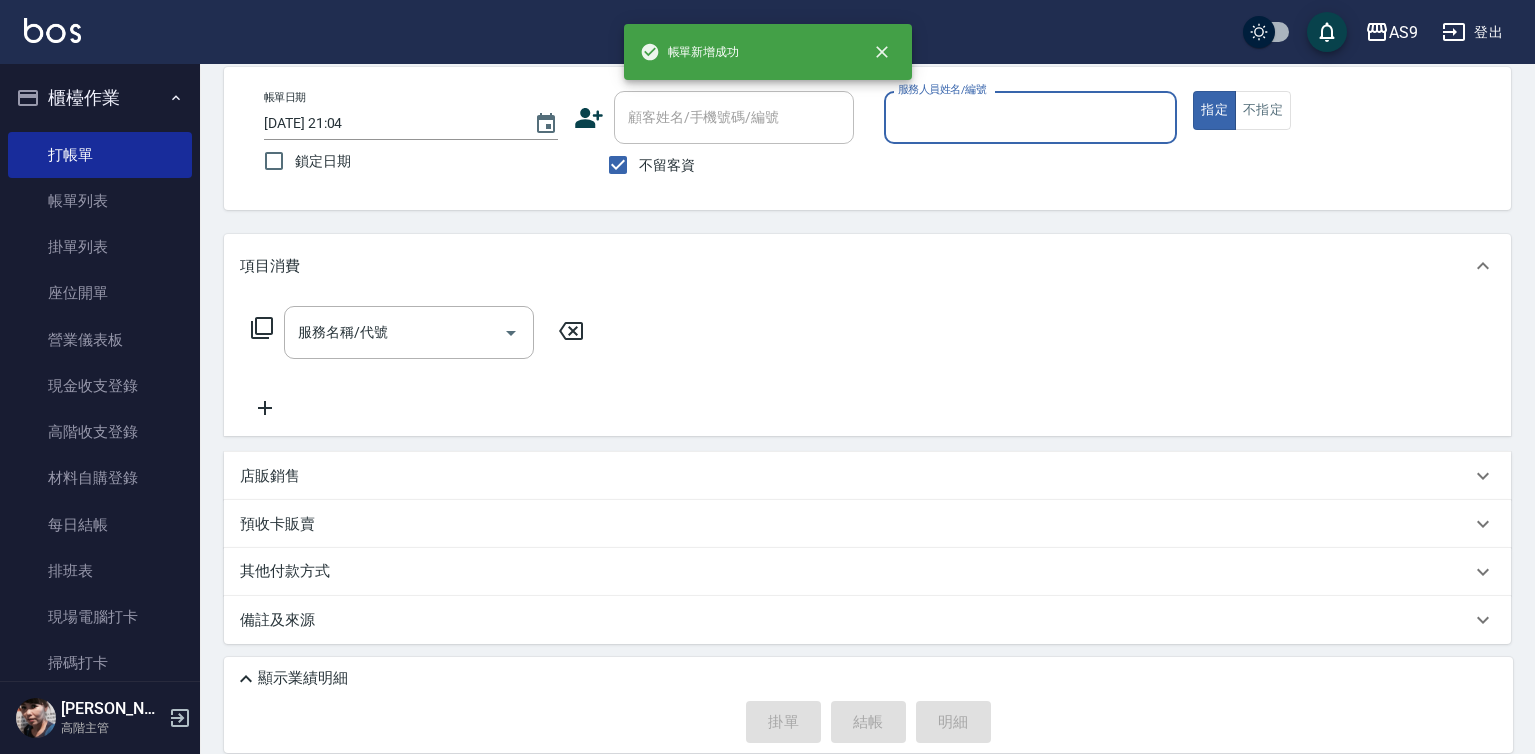 click on "服務人員姓名/編號" at bounding box center (1031, 117) 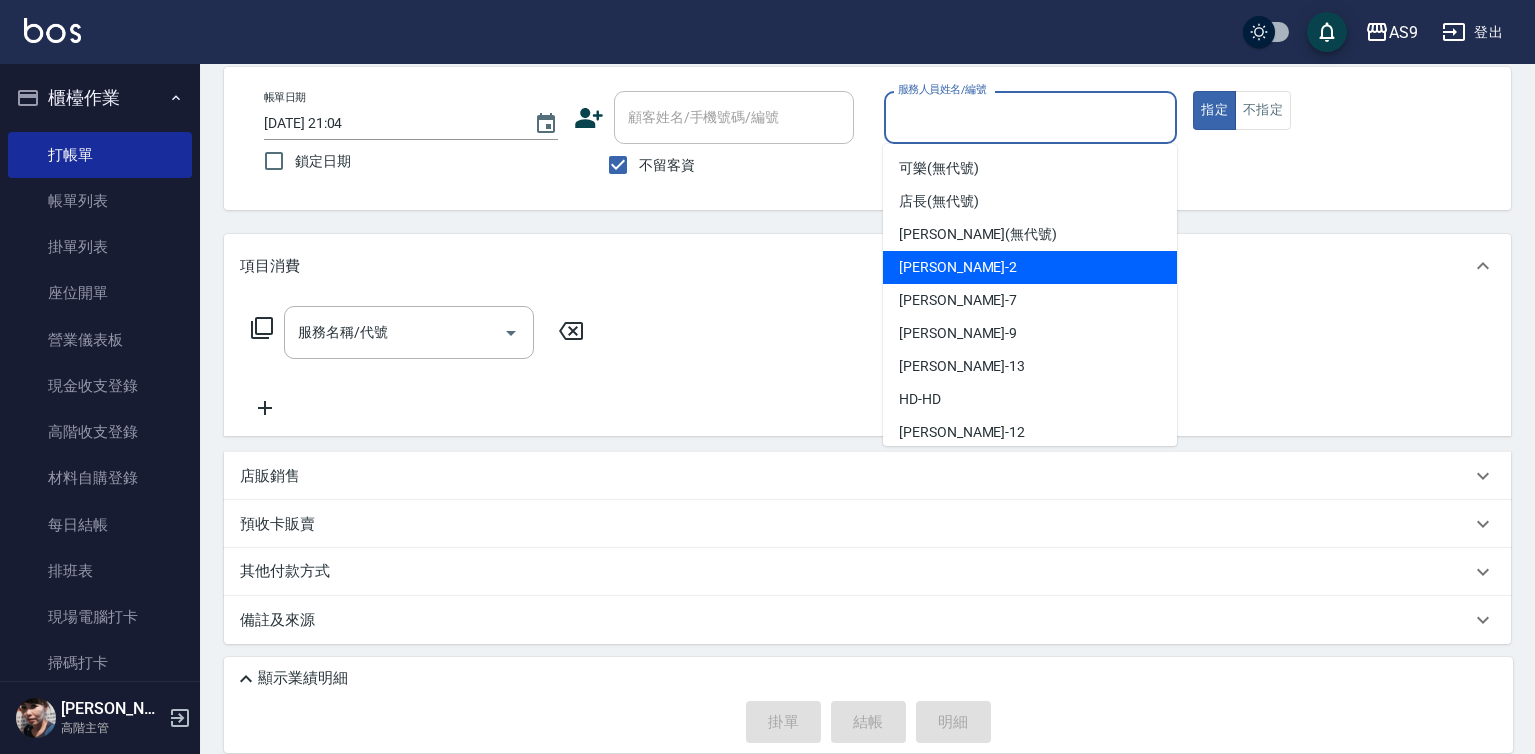 click on "[PERSON_NAME]蘭 -2" at bounding box center (958, 267) 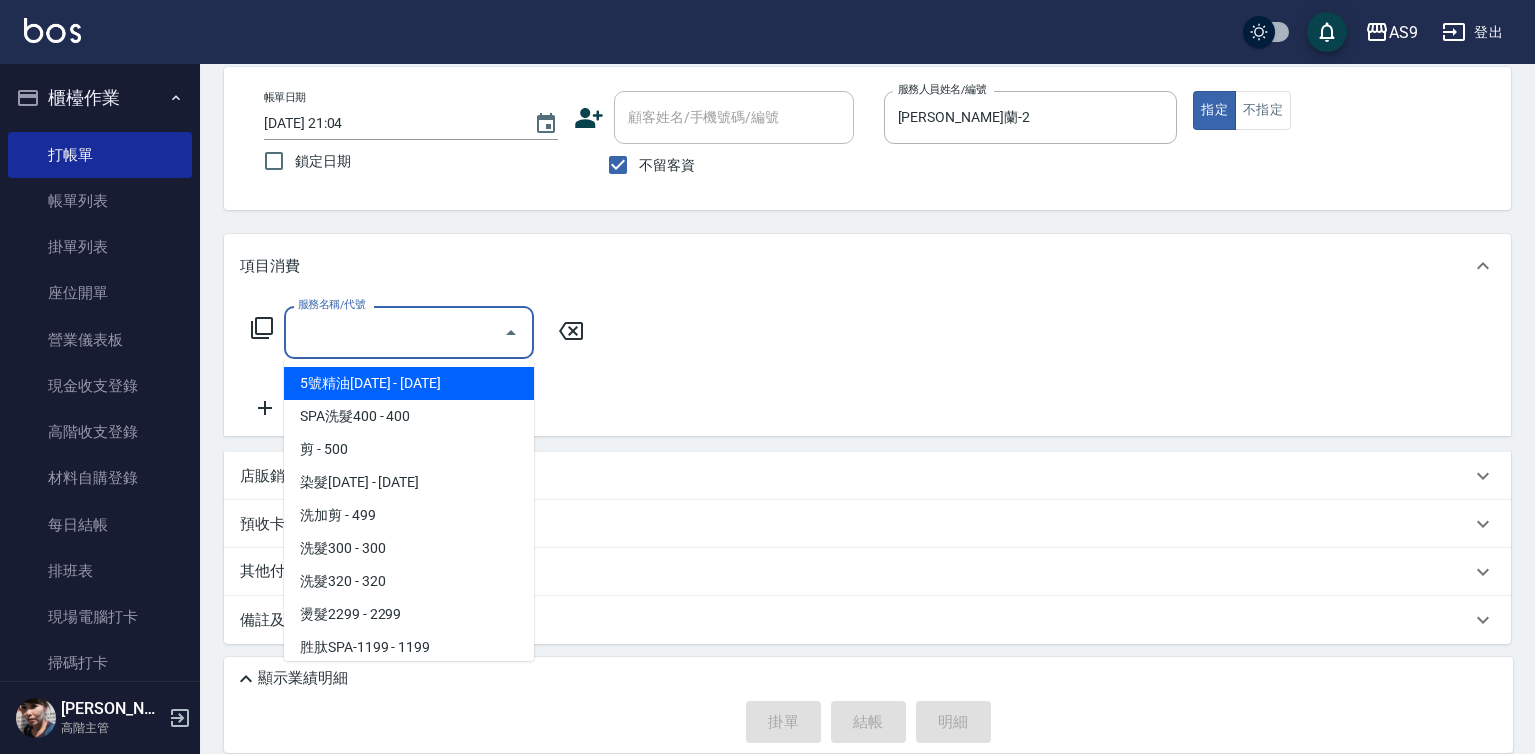 click on "服務名稱/代號" at bounding box center (394, 332) 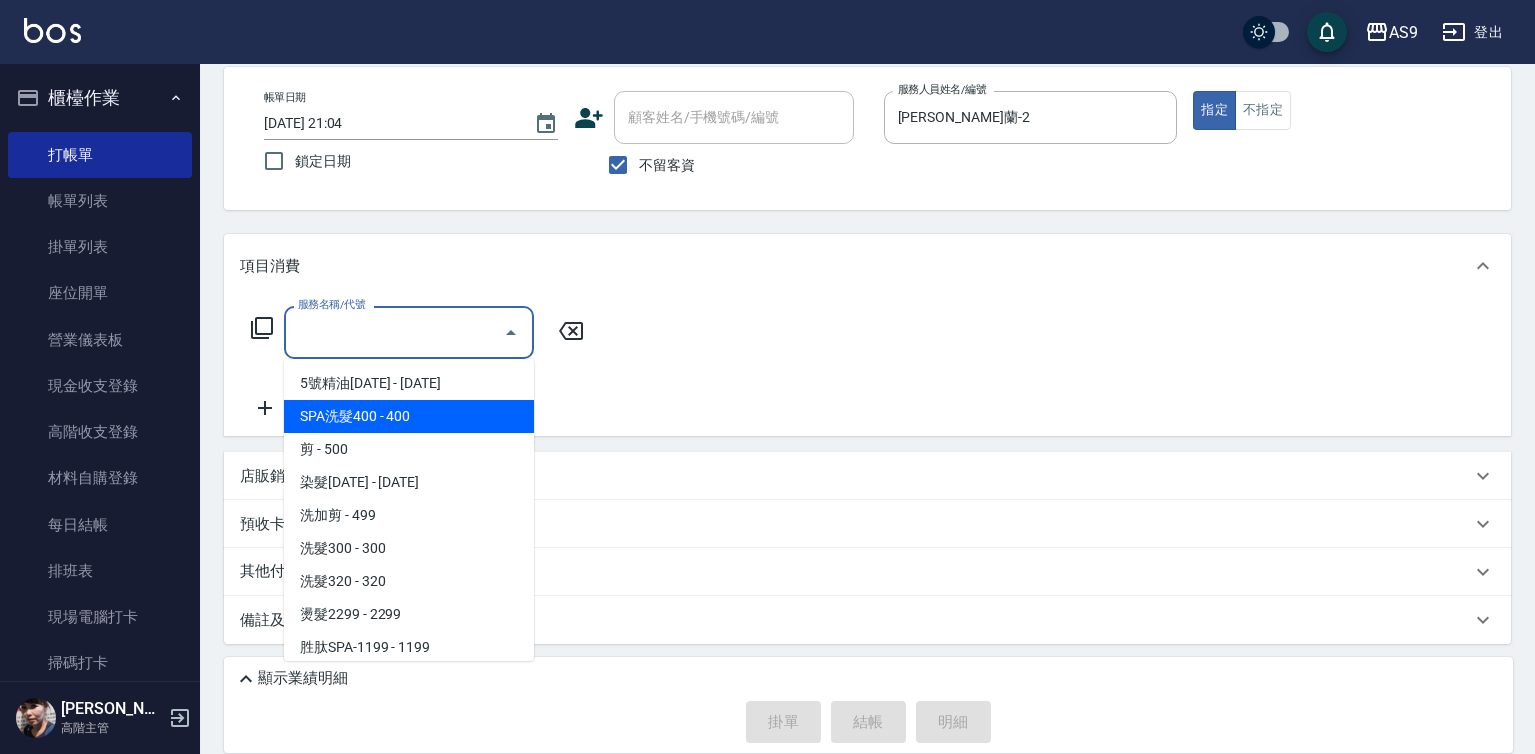 click on "SPA洗髮400 - 400" at bounding box center [409, 416] 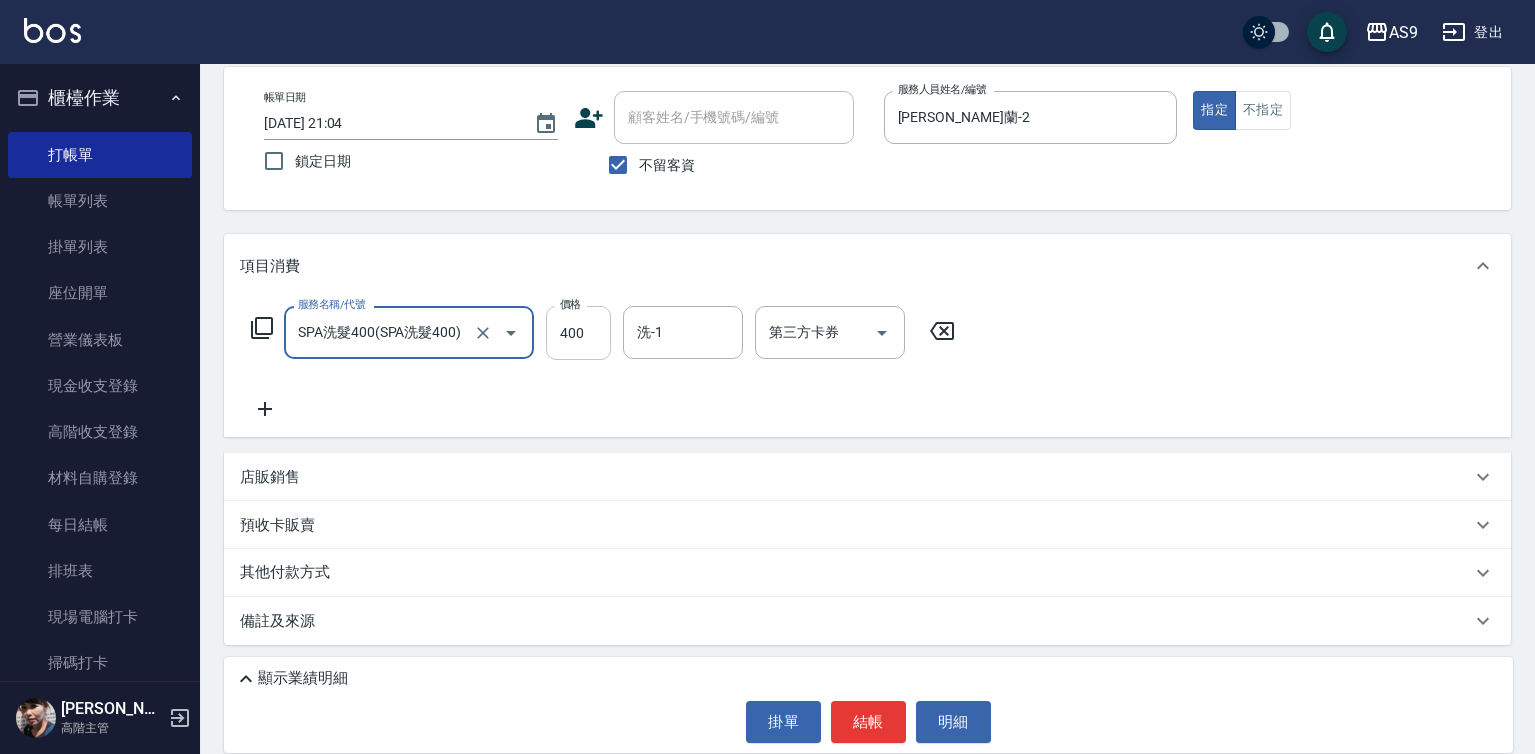 click on "400" at bounding box center (578, 333) 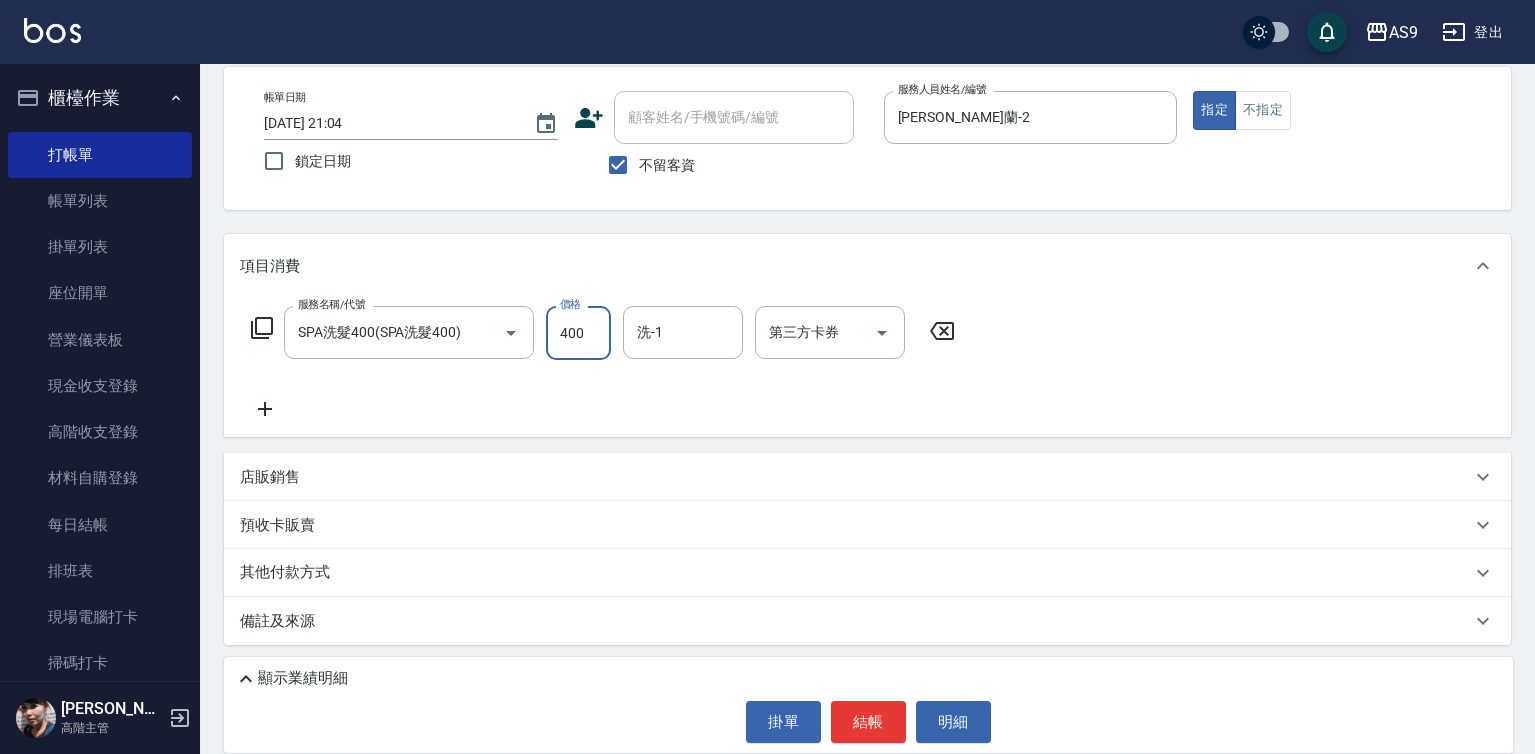 click on "400" at bounding box center [578, 333] 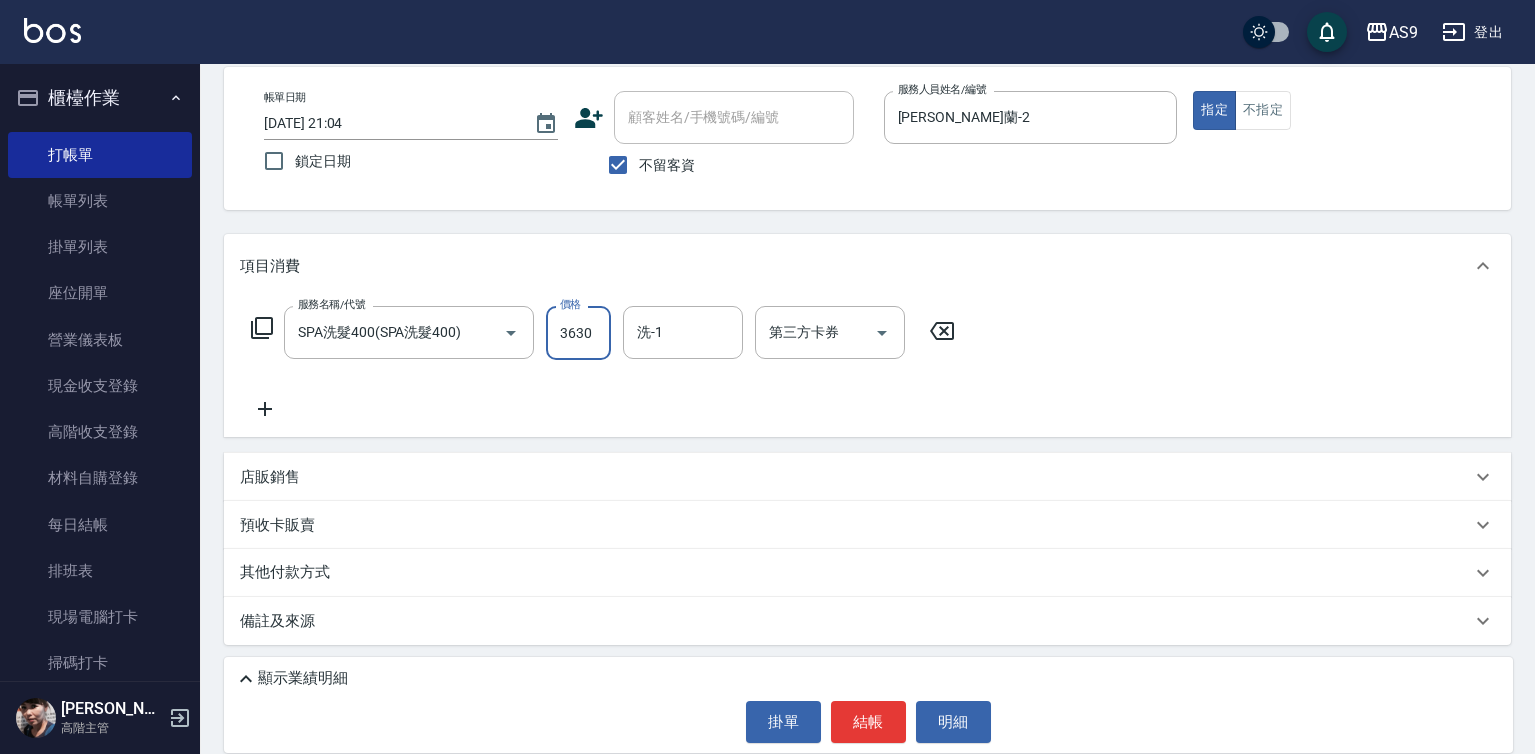 click on "3630" at bounding box center [578, 333] 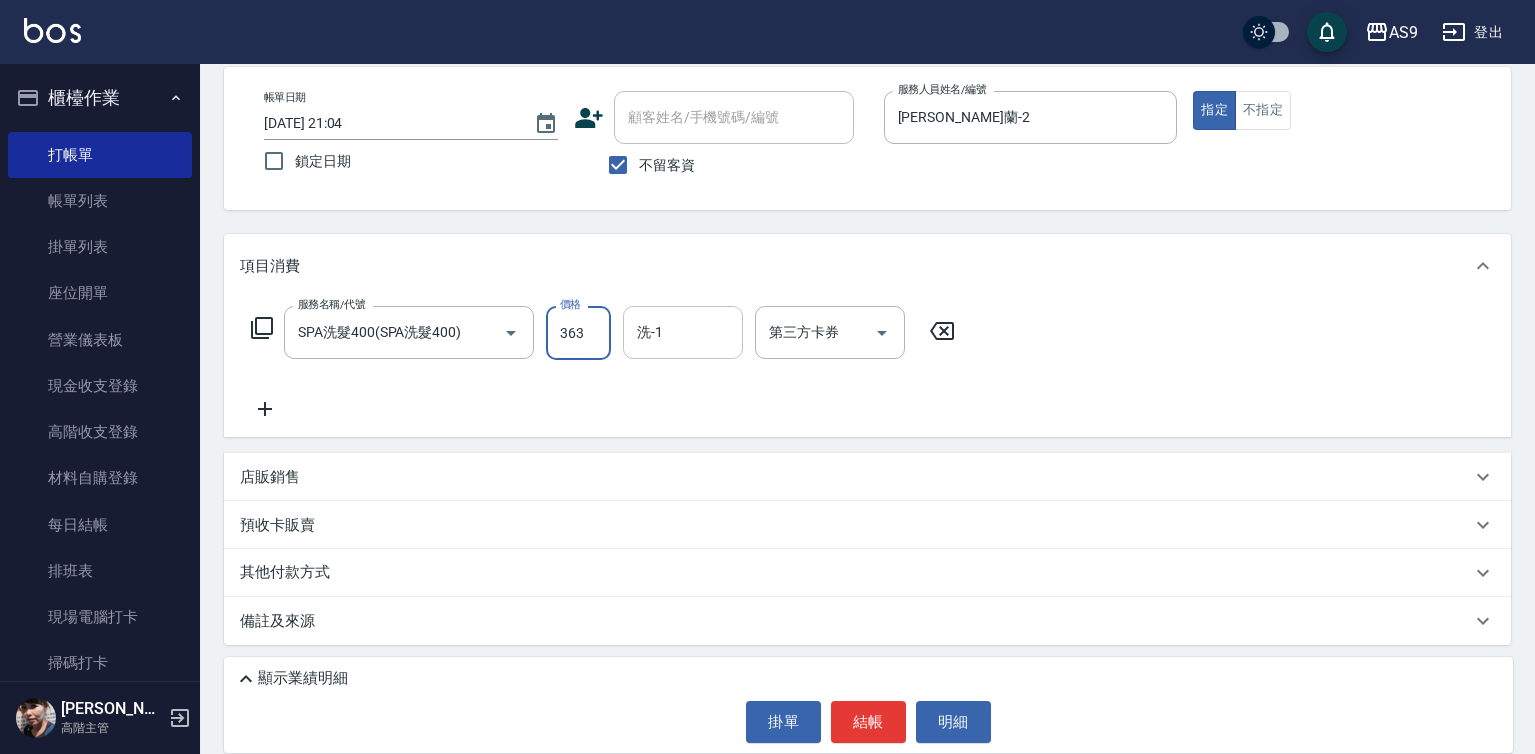 type on "363" 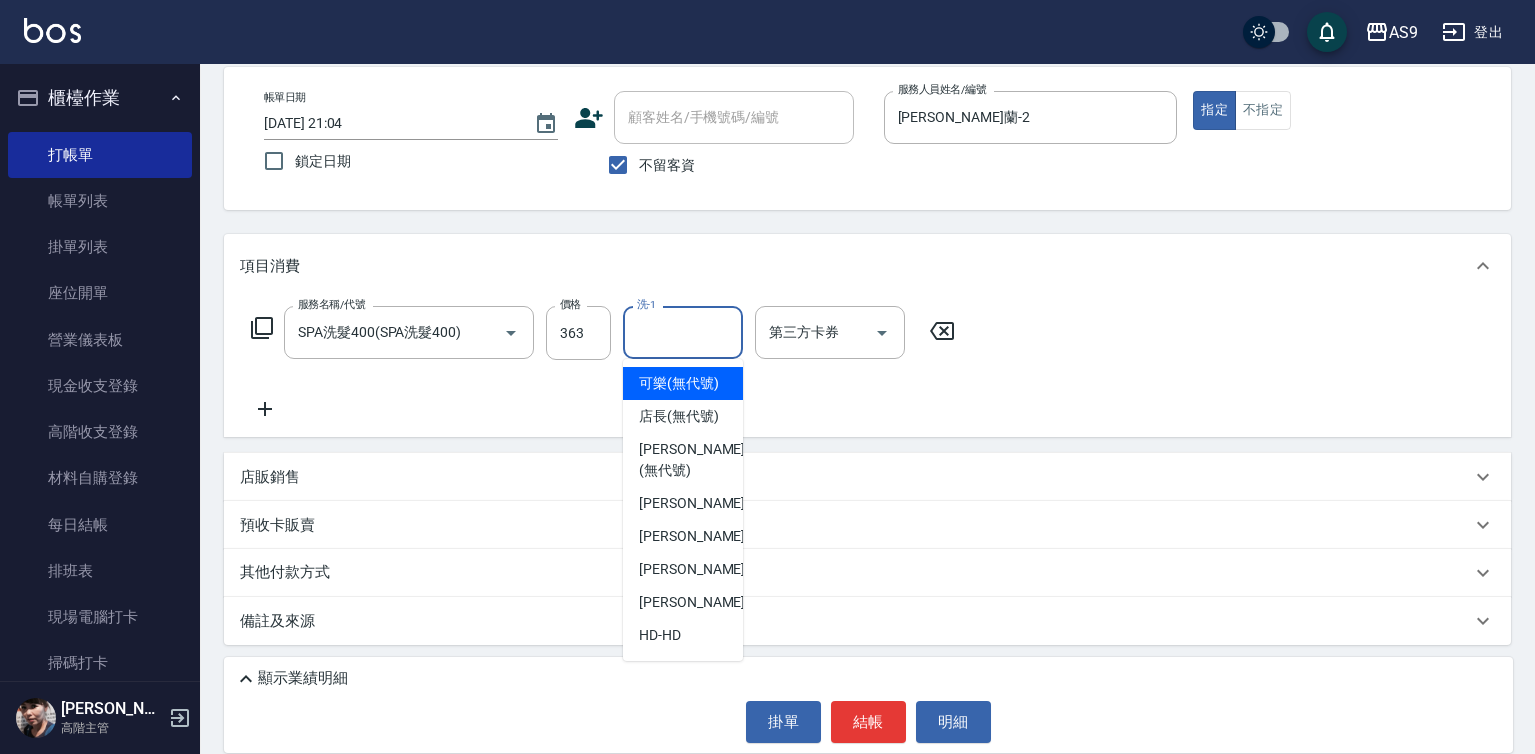 click on "洗-1" at bounding box center [683, 332] 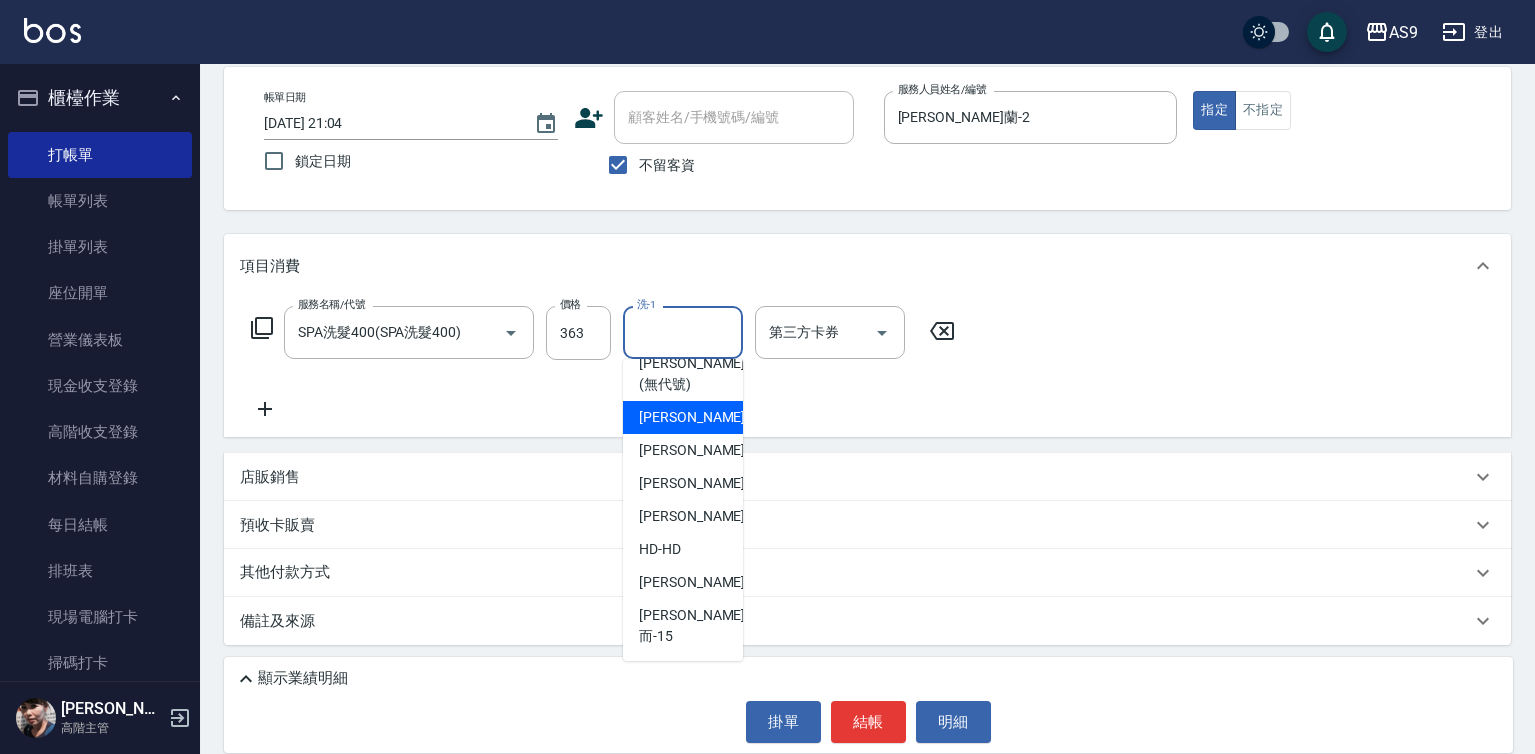 scroll, scrollTop: 128, scrollLeft: 0, axis: vertical 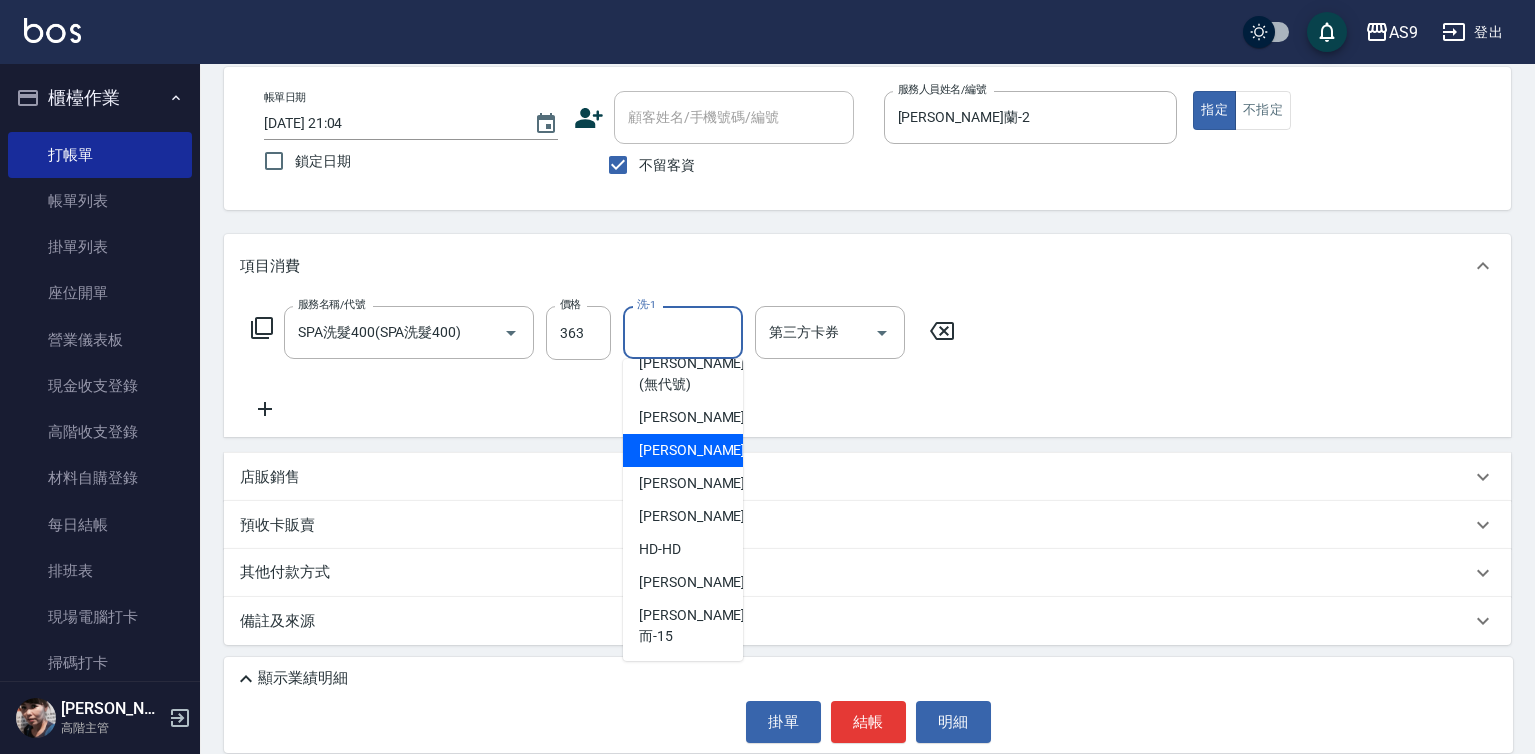 click on "Peggy -7" at bounding box center [698, 450] 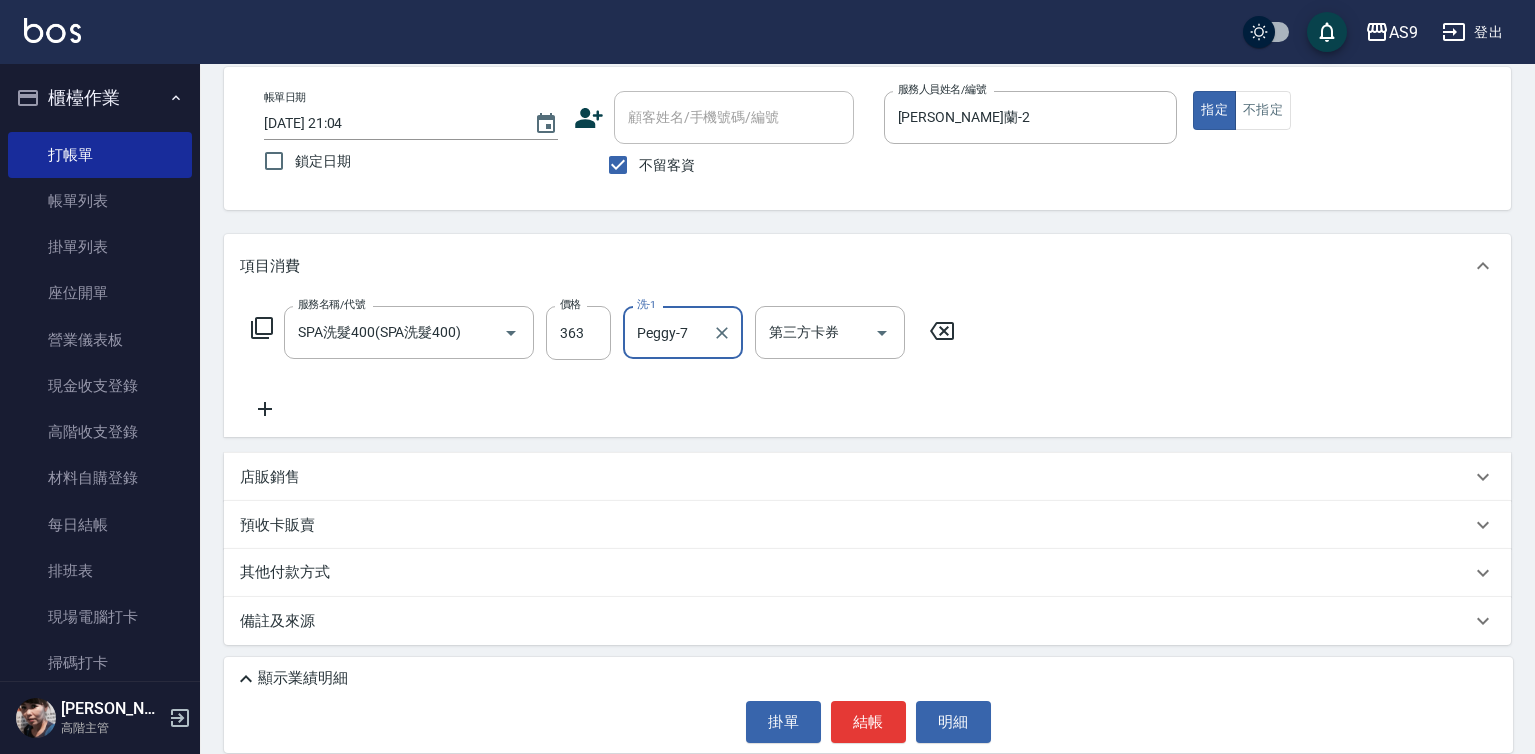 type on "Peggy-7" 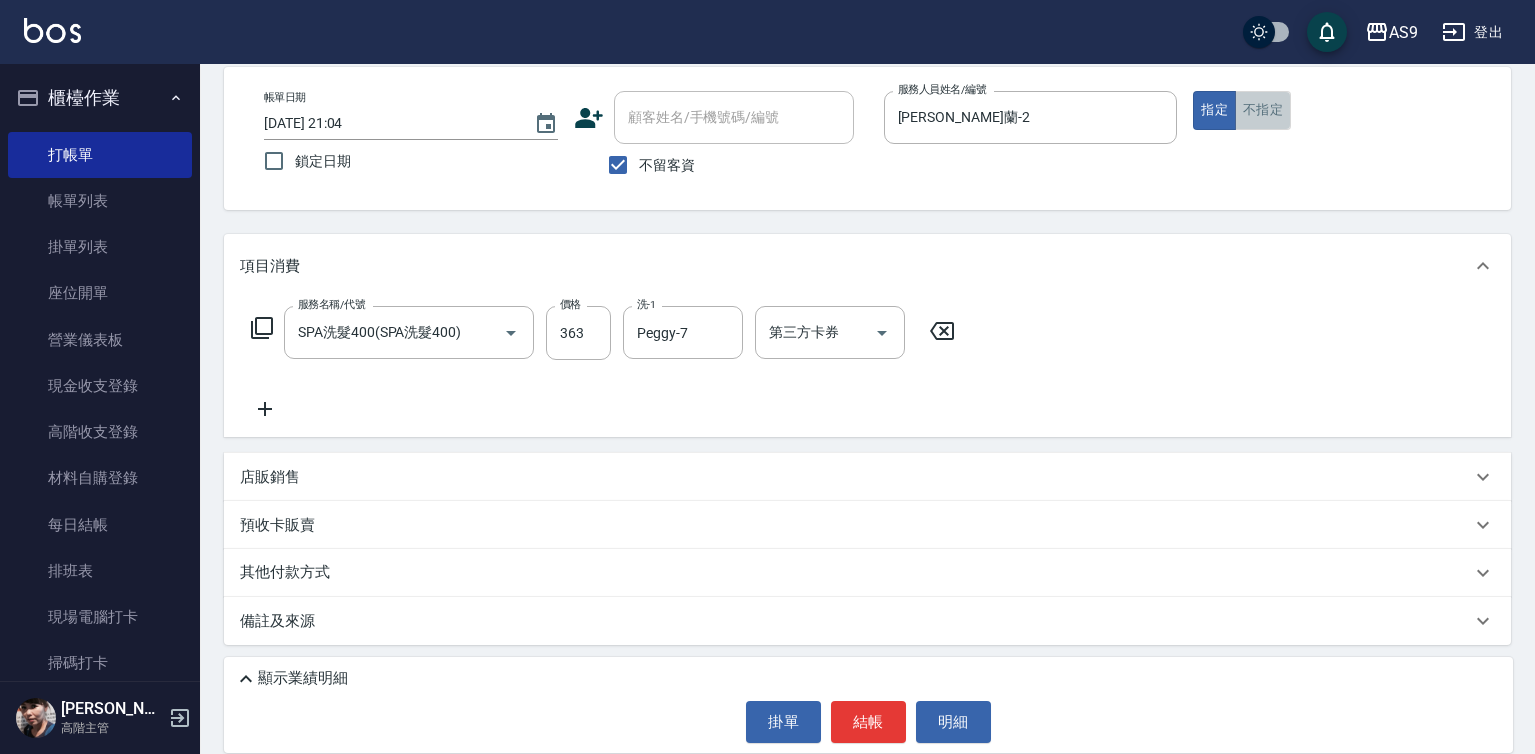 click on "不指定" at bounding box center [1263, 110] 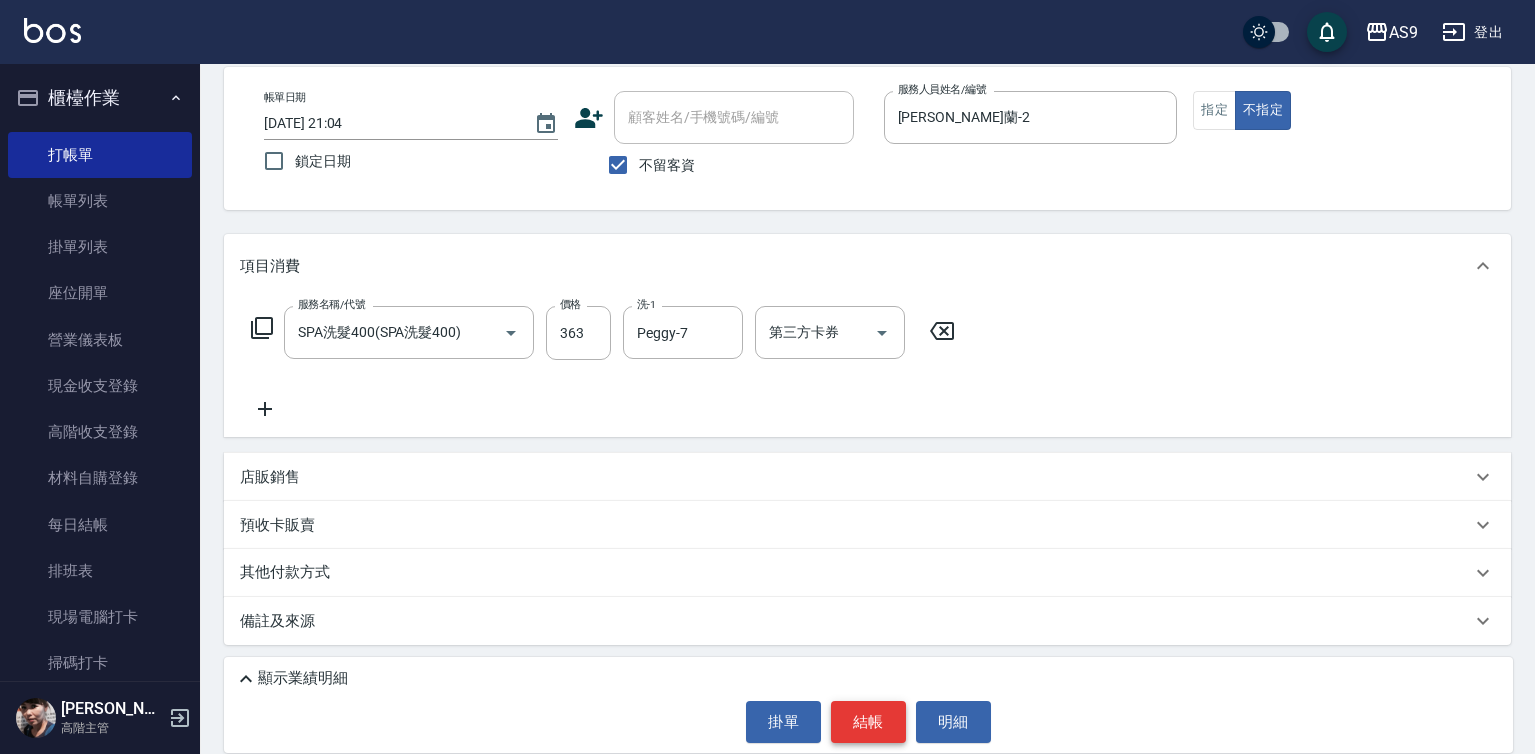click on "結帳" at bounding box center (868, 722) 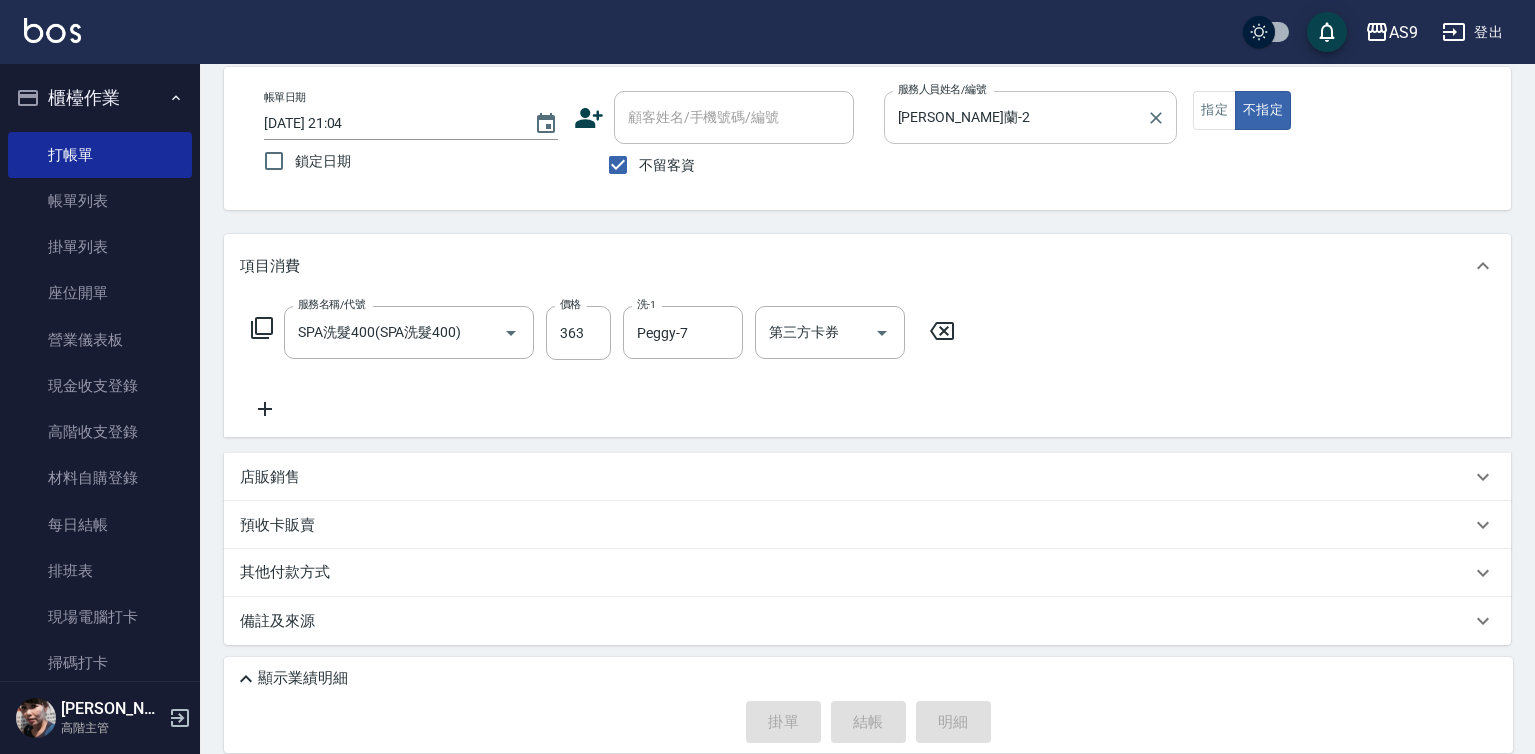 type 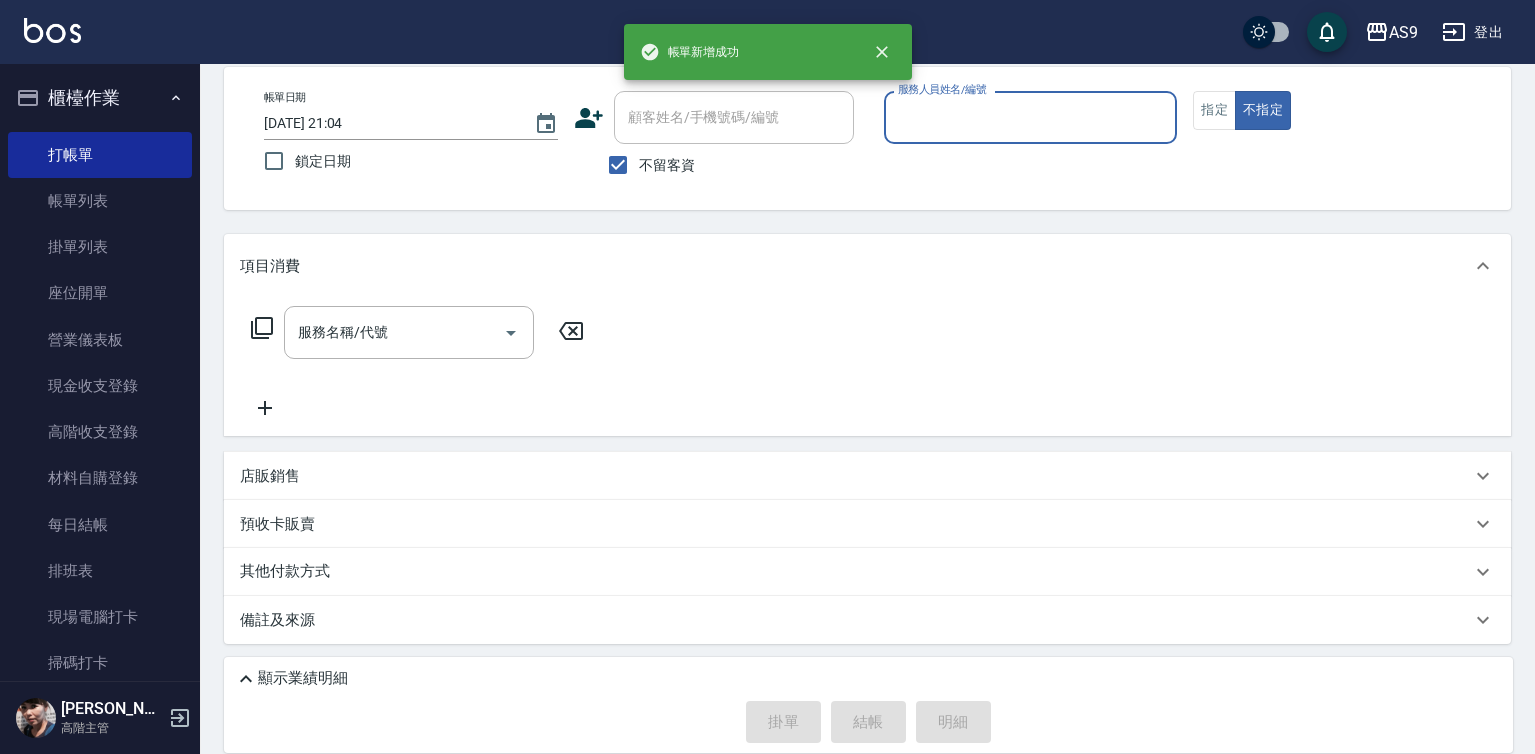click on "服務人員姓名/編號" at bounding box center [1031, 117] 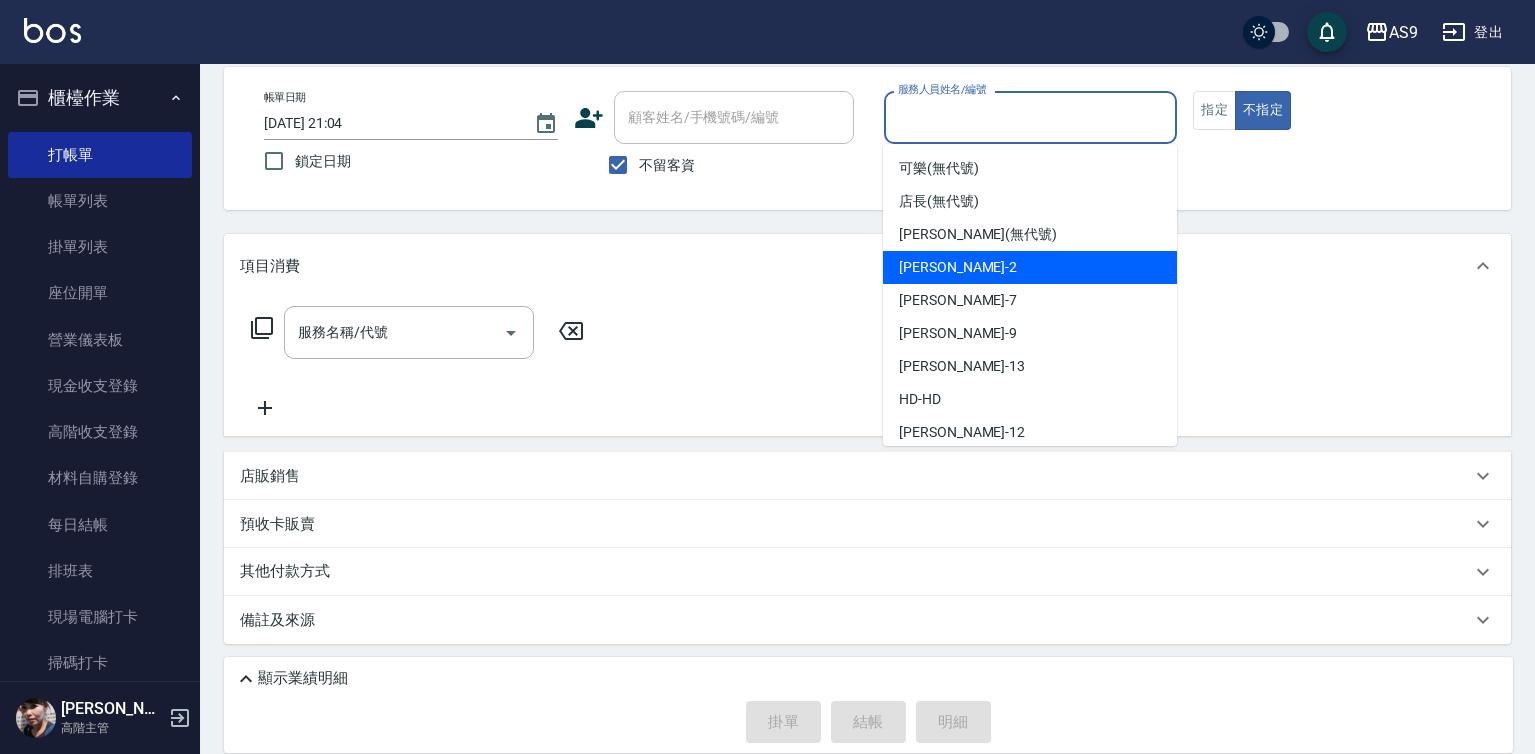 click on "[PERSON_NAME]蘭 -2" at bounding box center [958, 267] 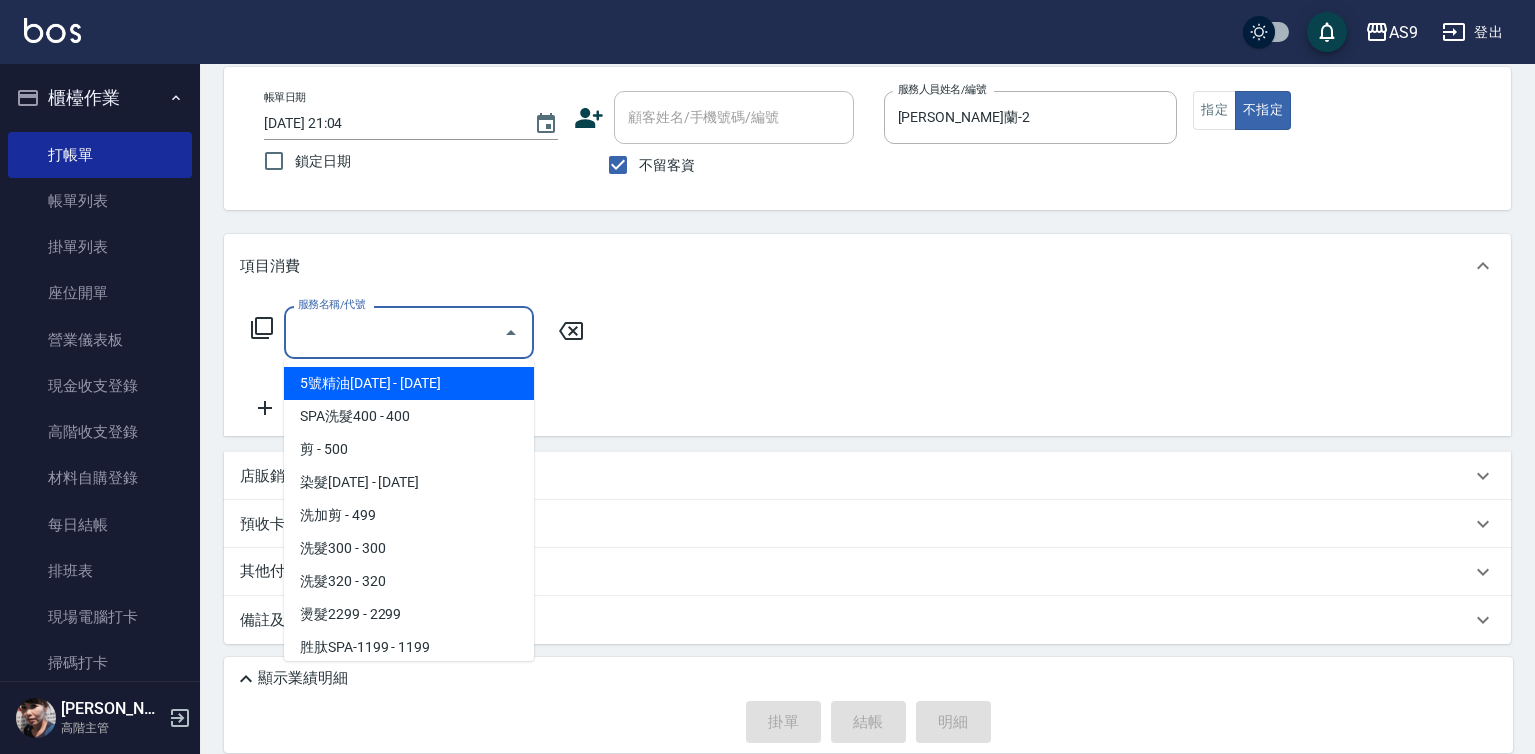 click on "服務名稱/代號" at bounding box center (394, 332) 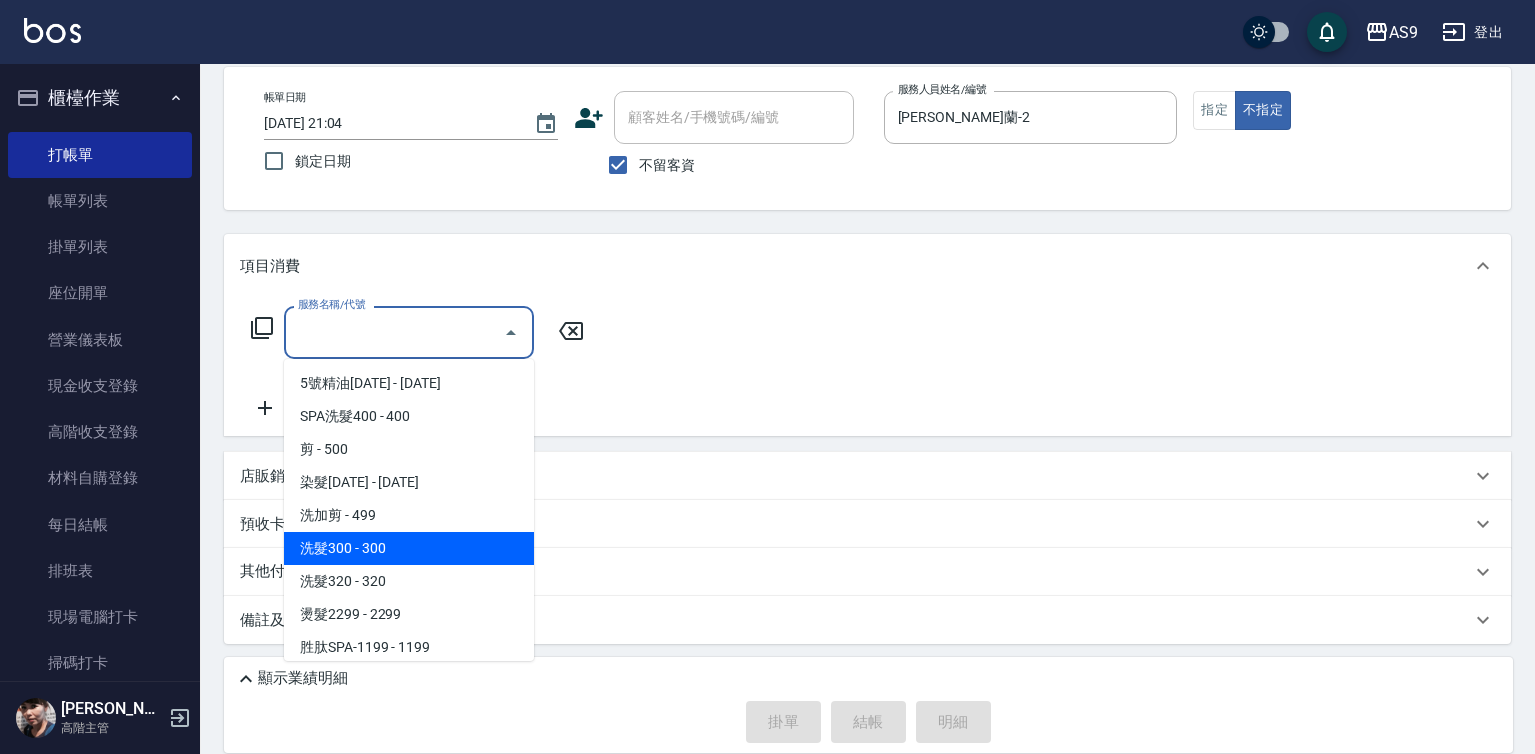 click on "洗髮300 - 300" at bounding box center (409, 548) 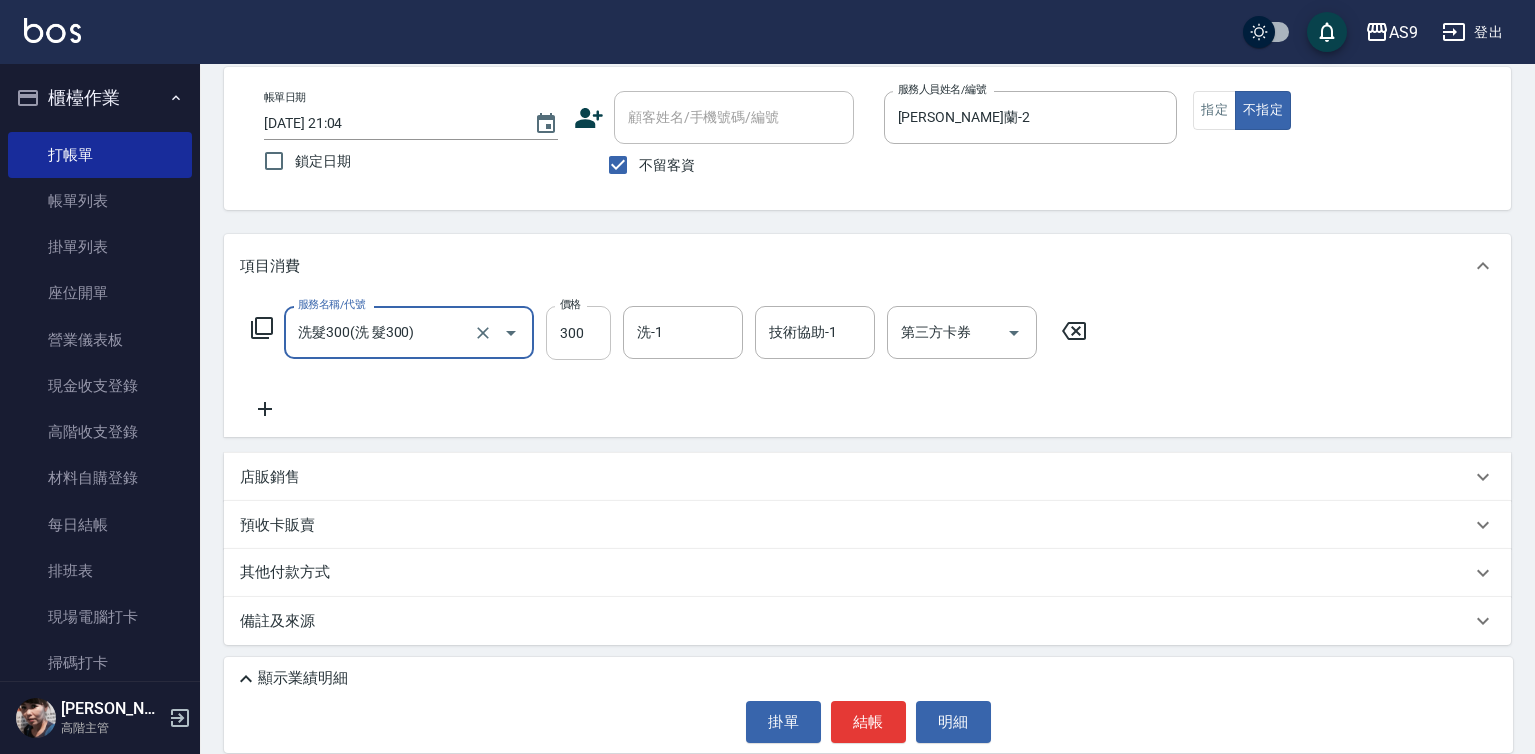 click on "300" at bounding box center (578, 333) 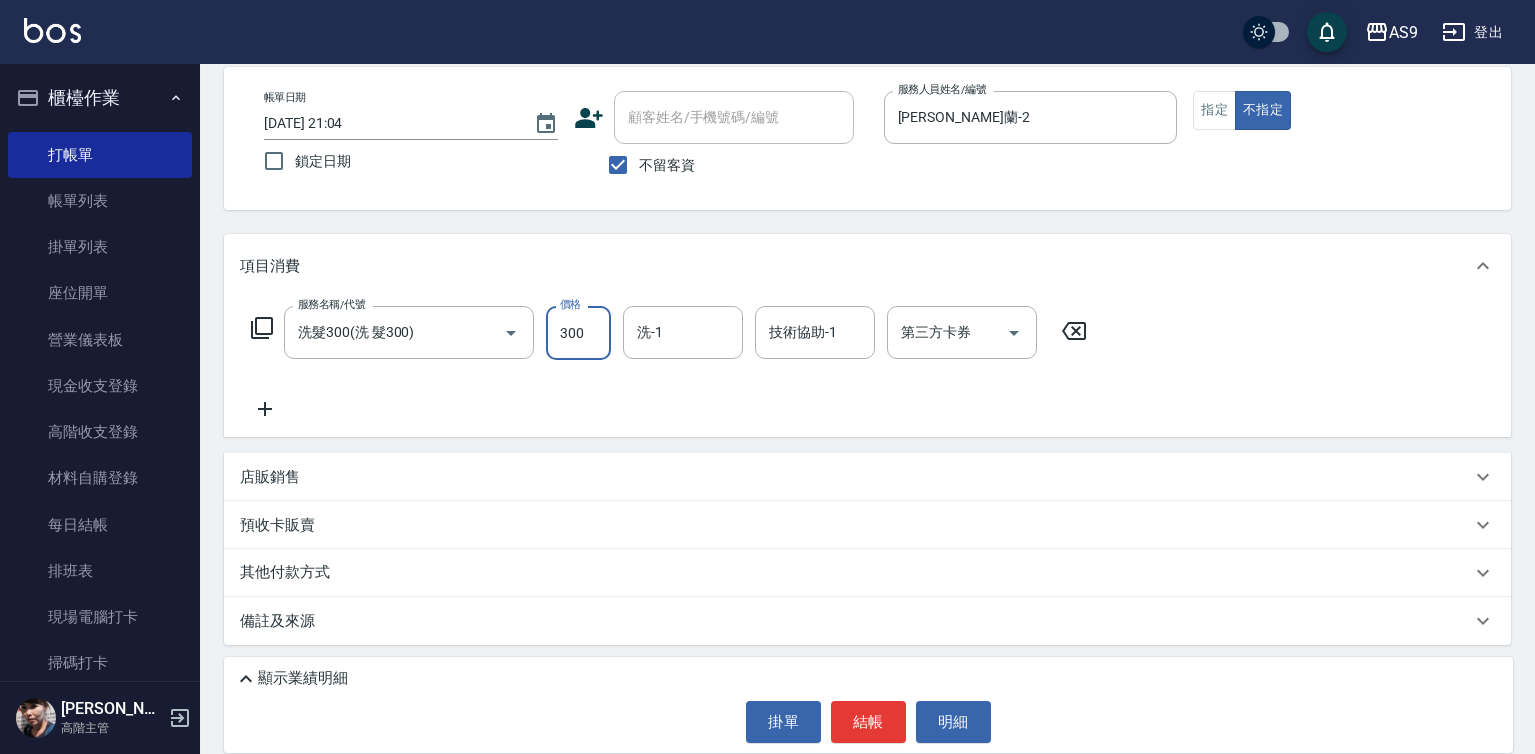 click on "300" at bounding box center [578, 333] 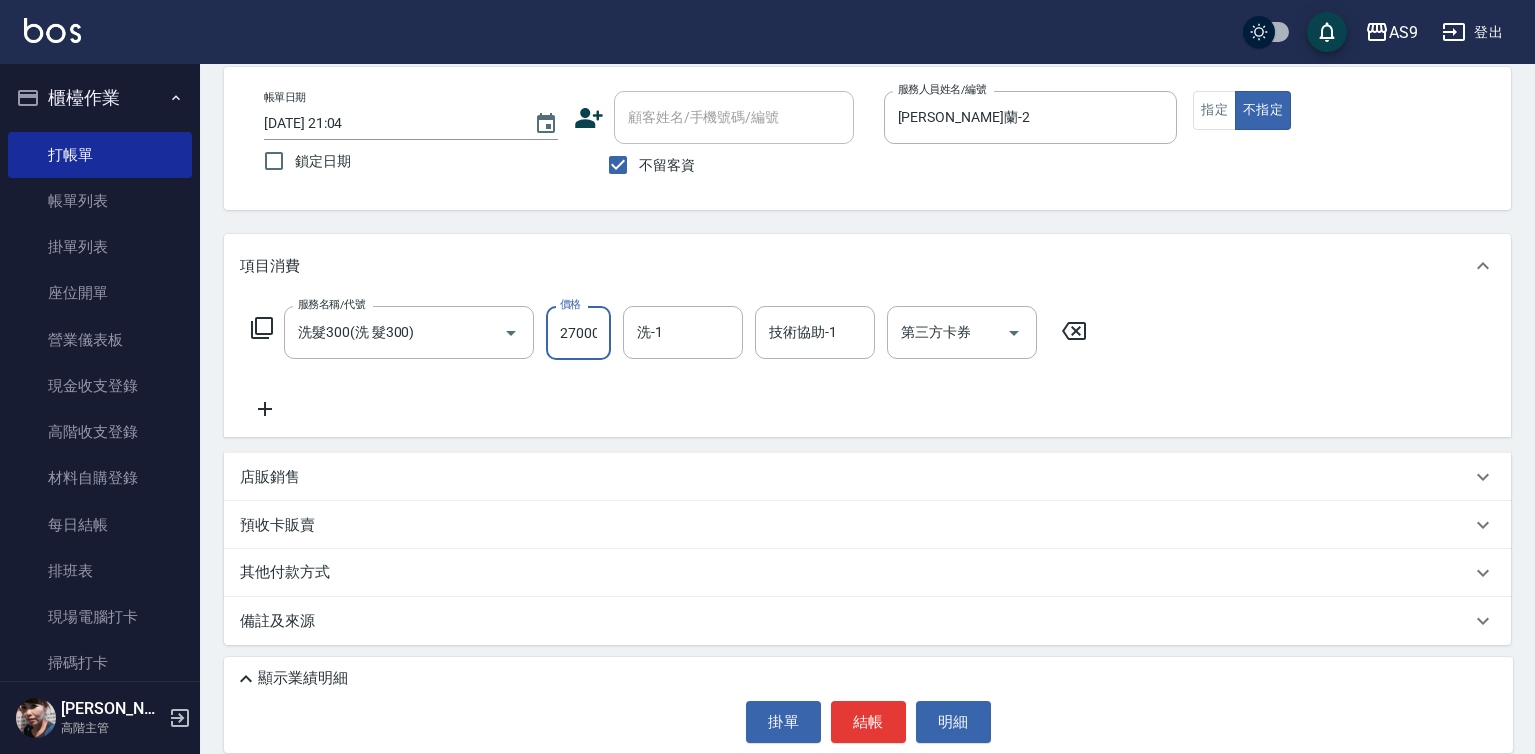 click on "27000" at bounding box center [578, 333] 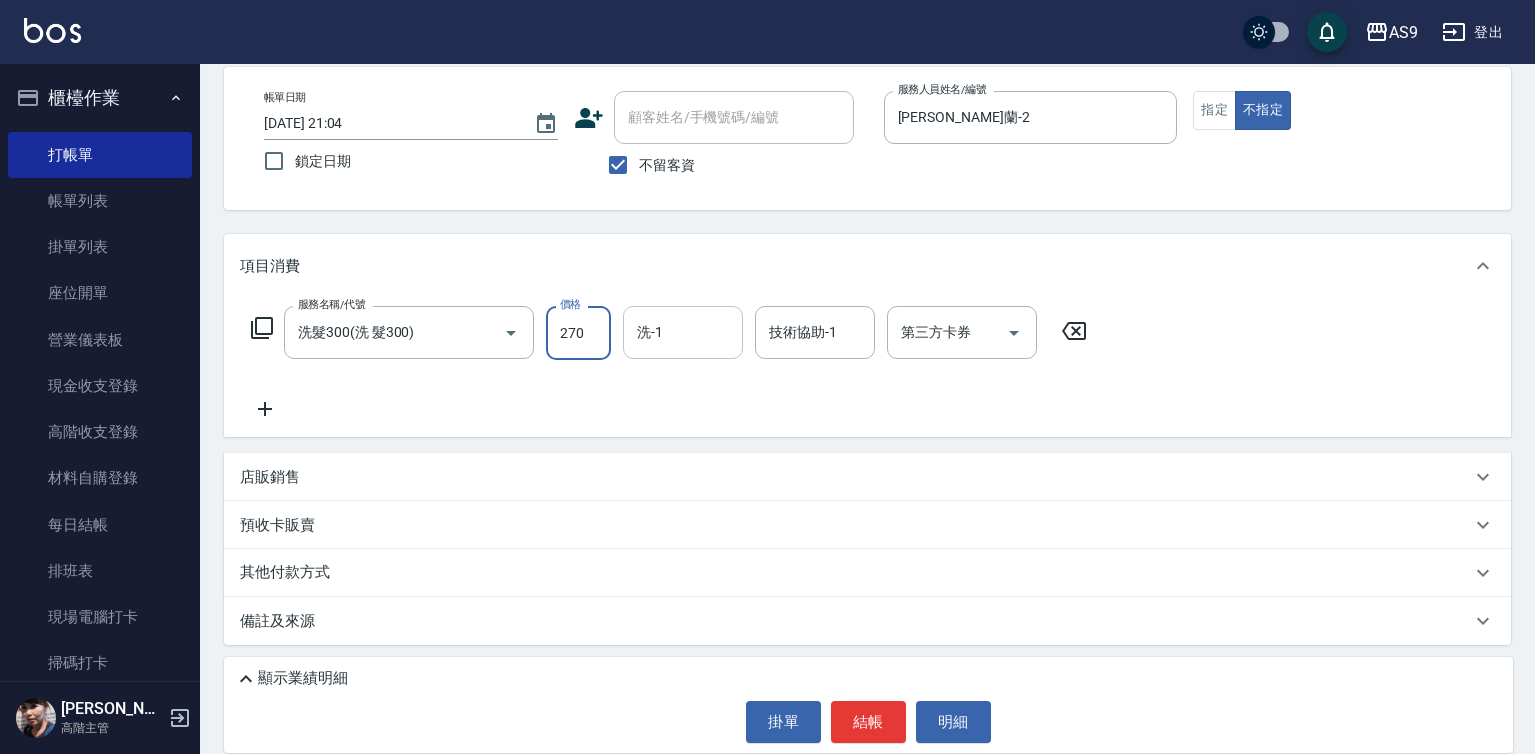 type on "270" 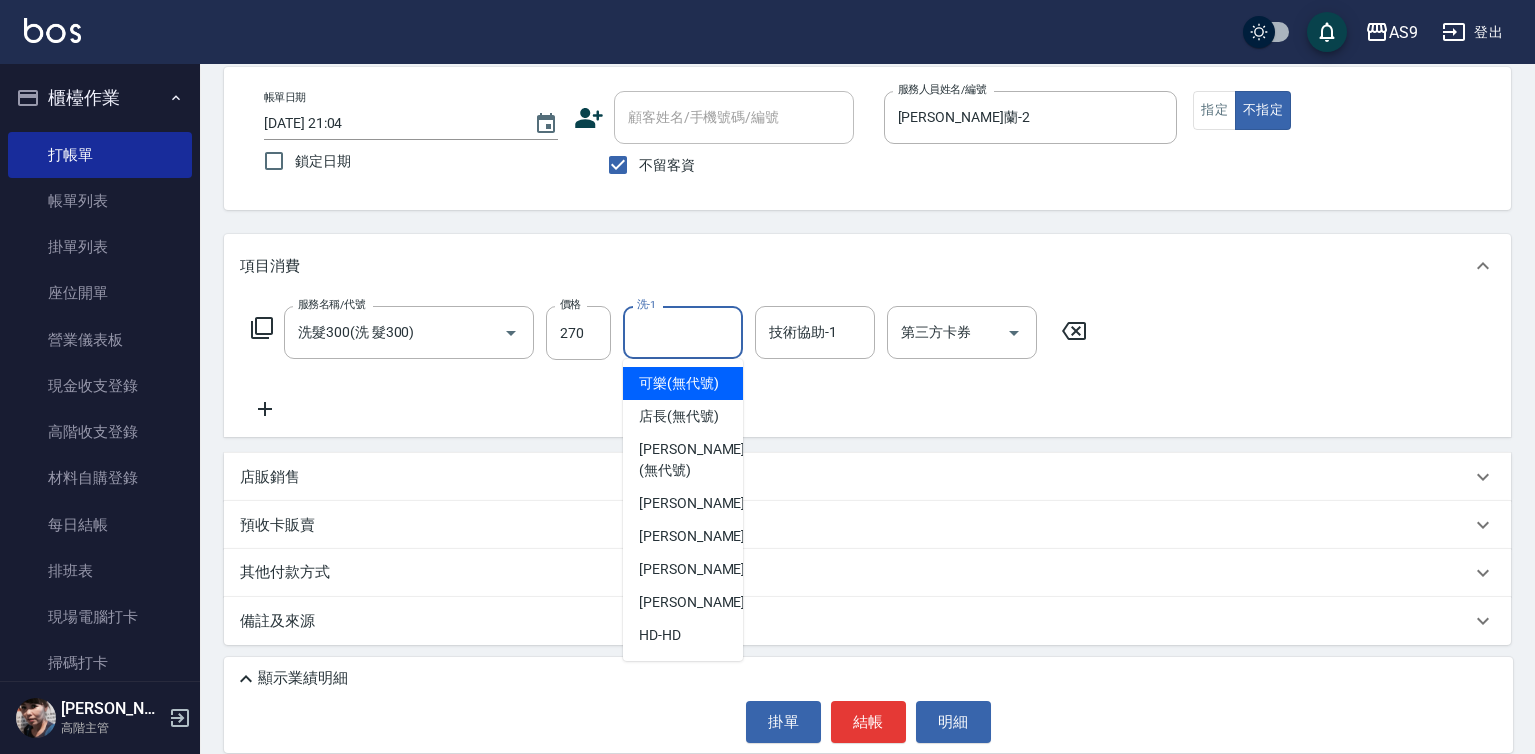 click on "洗-1" at bounding box center (683, 332) 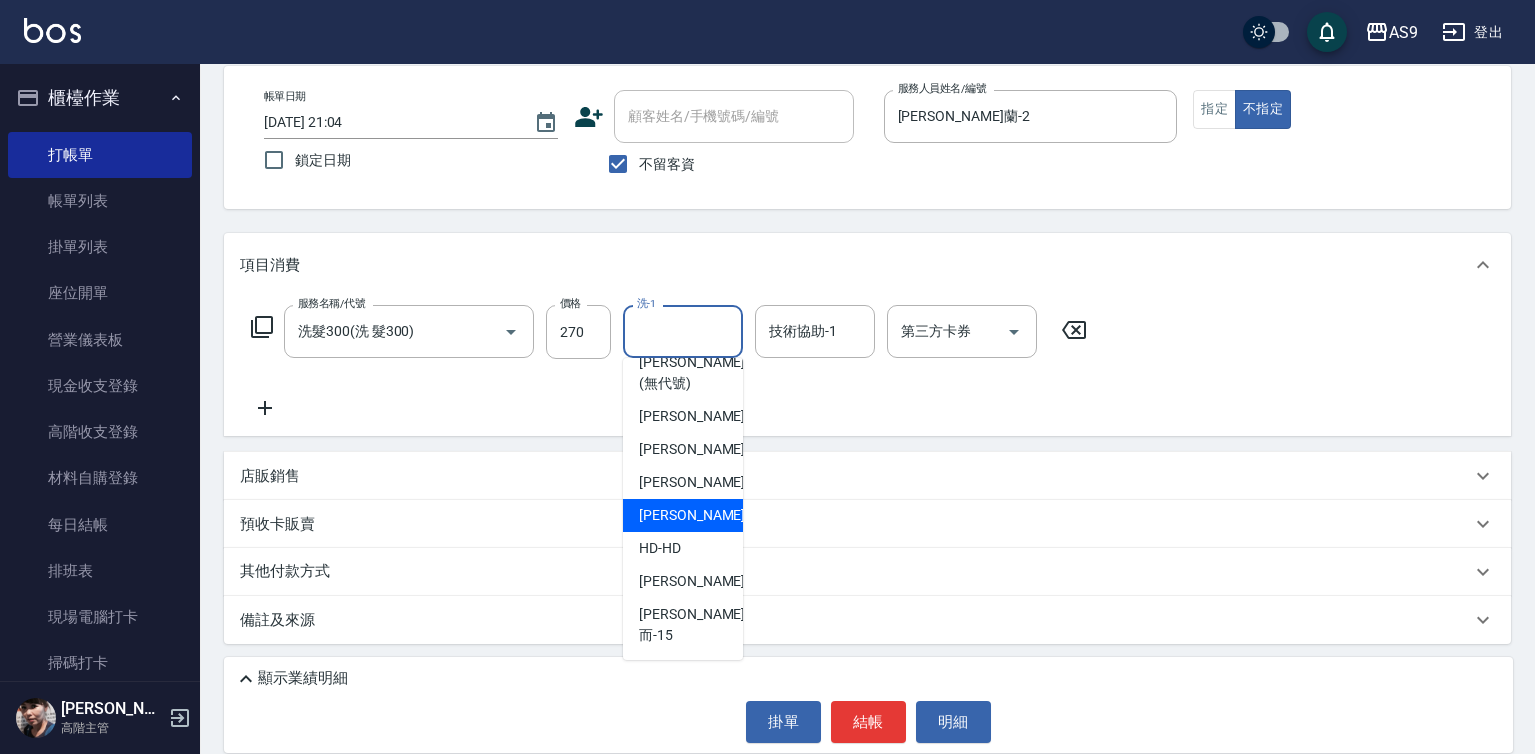 scroll, scrollTop: 128, scrollLeft: 0, axis: vertical 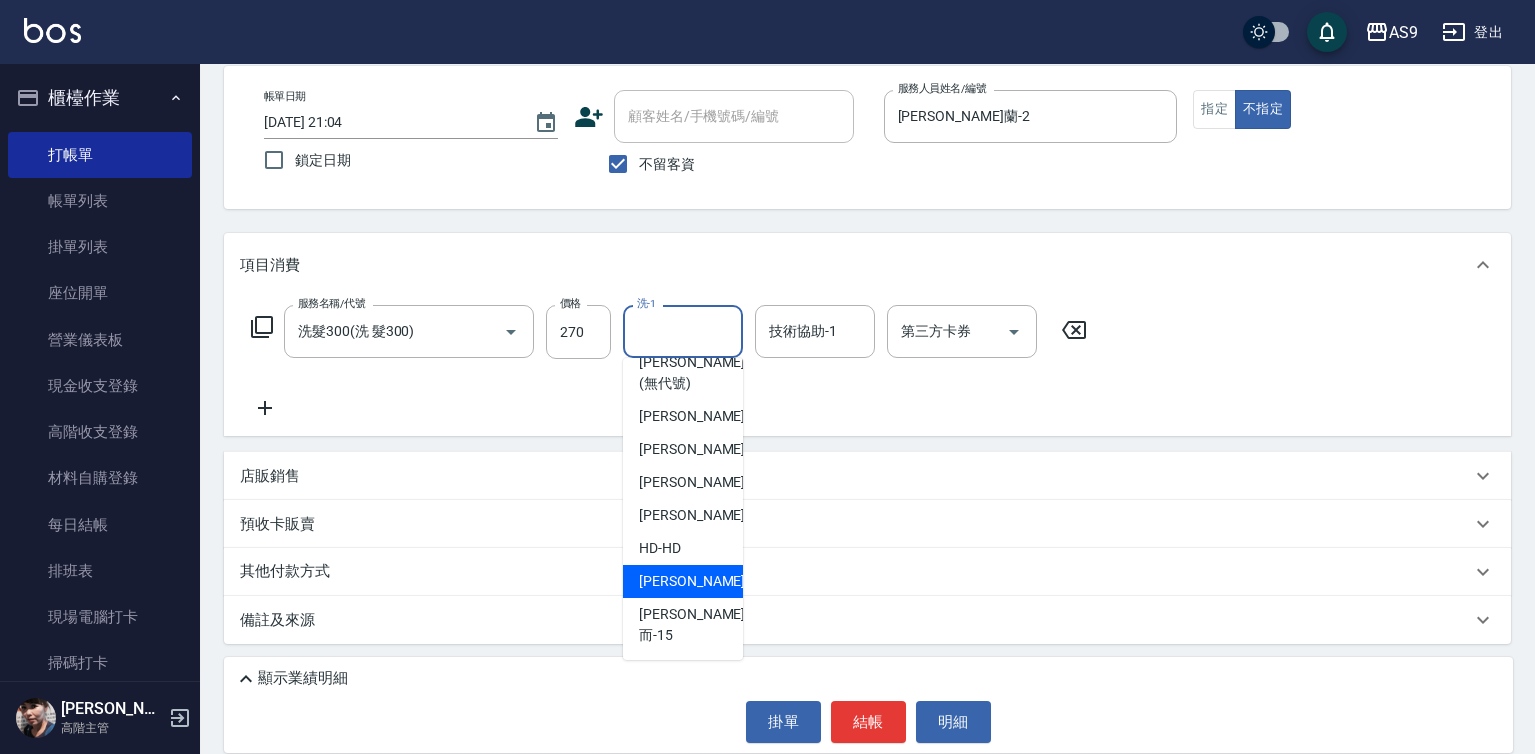 click on "[PERSON_NAME]-12" at bounding box center [702, 581] 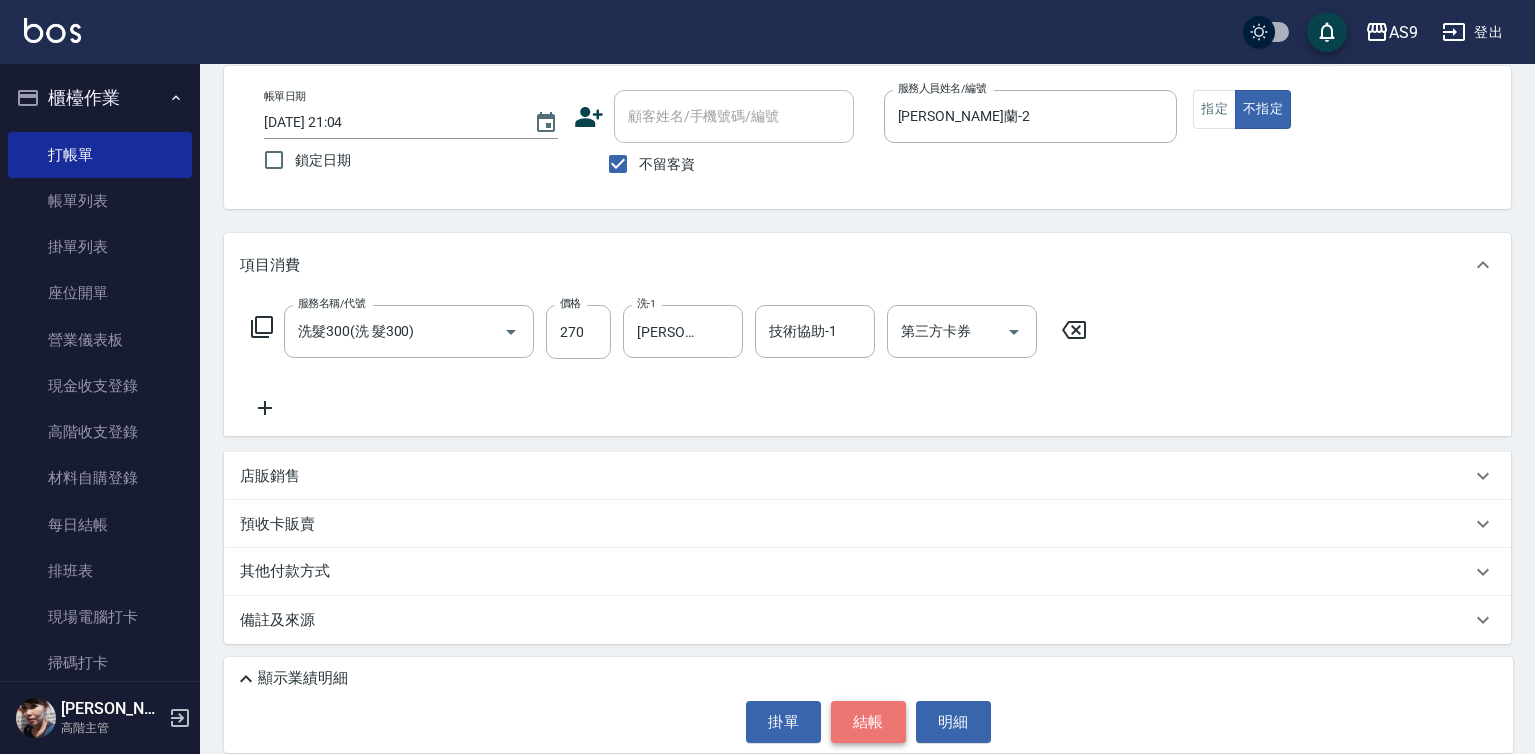 click on "結帳" at bounding box center [868, 722] 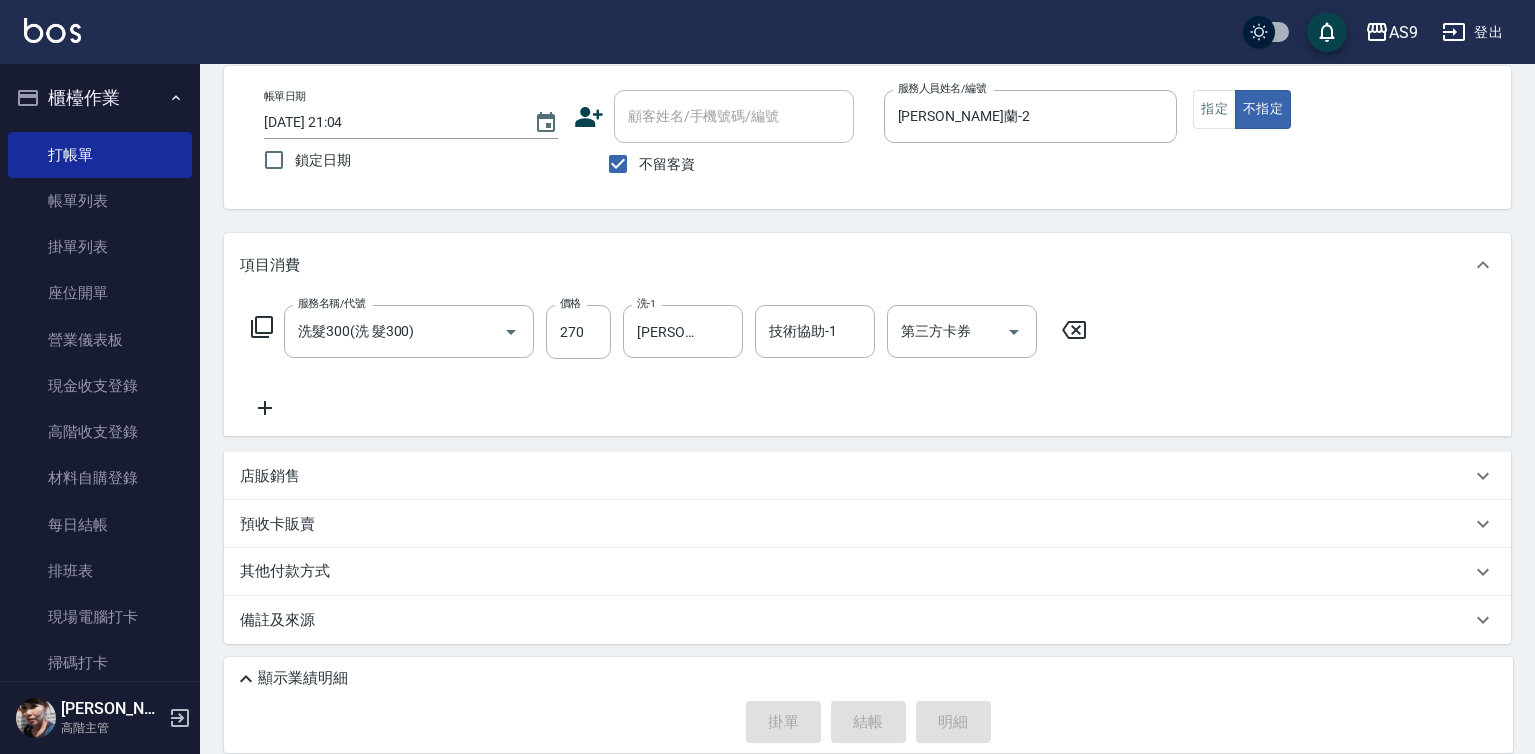type 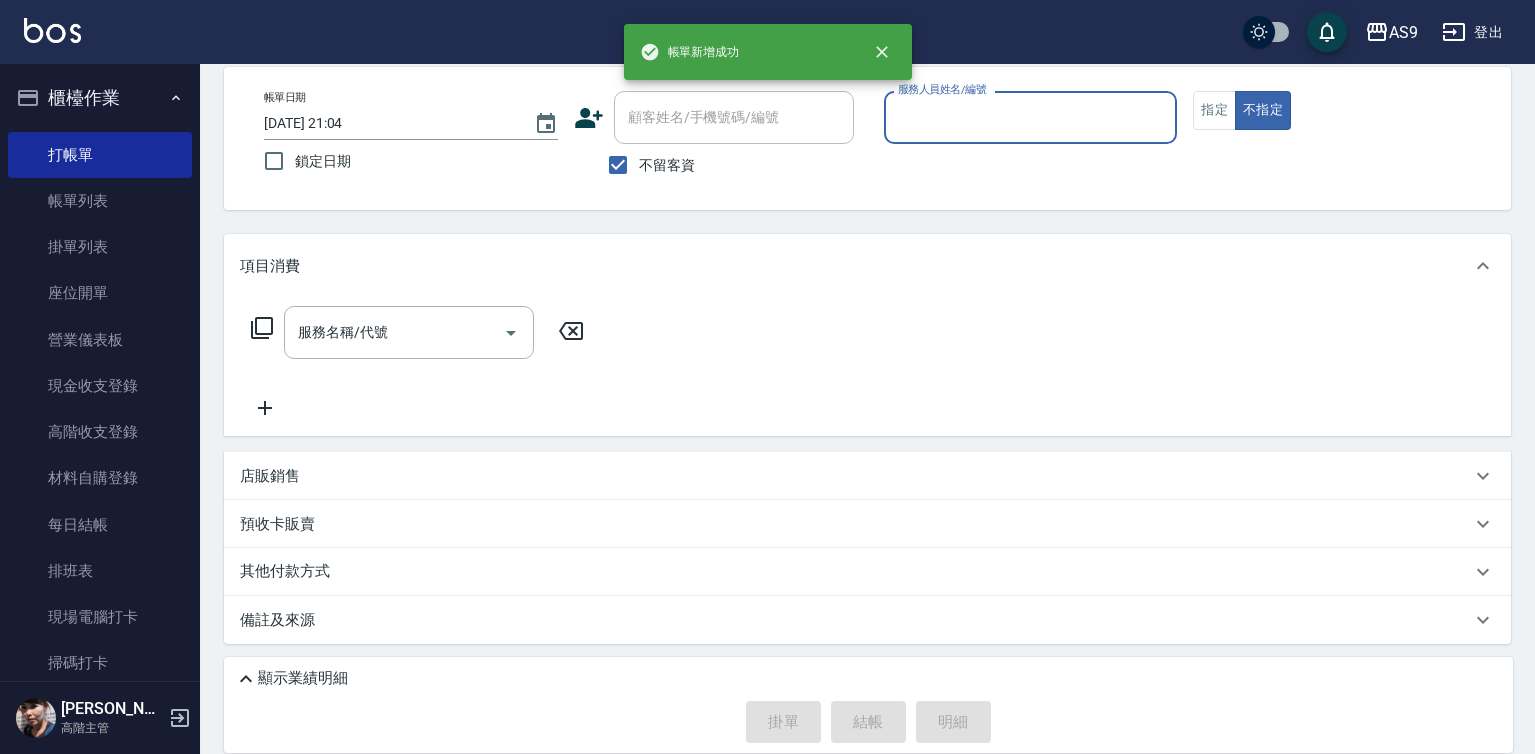 scroll, scrollTop: 94, scrollLeft: 0, axis: vertical 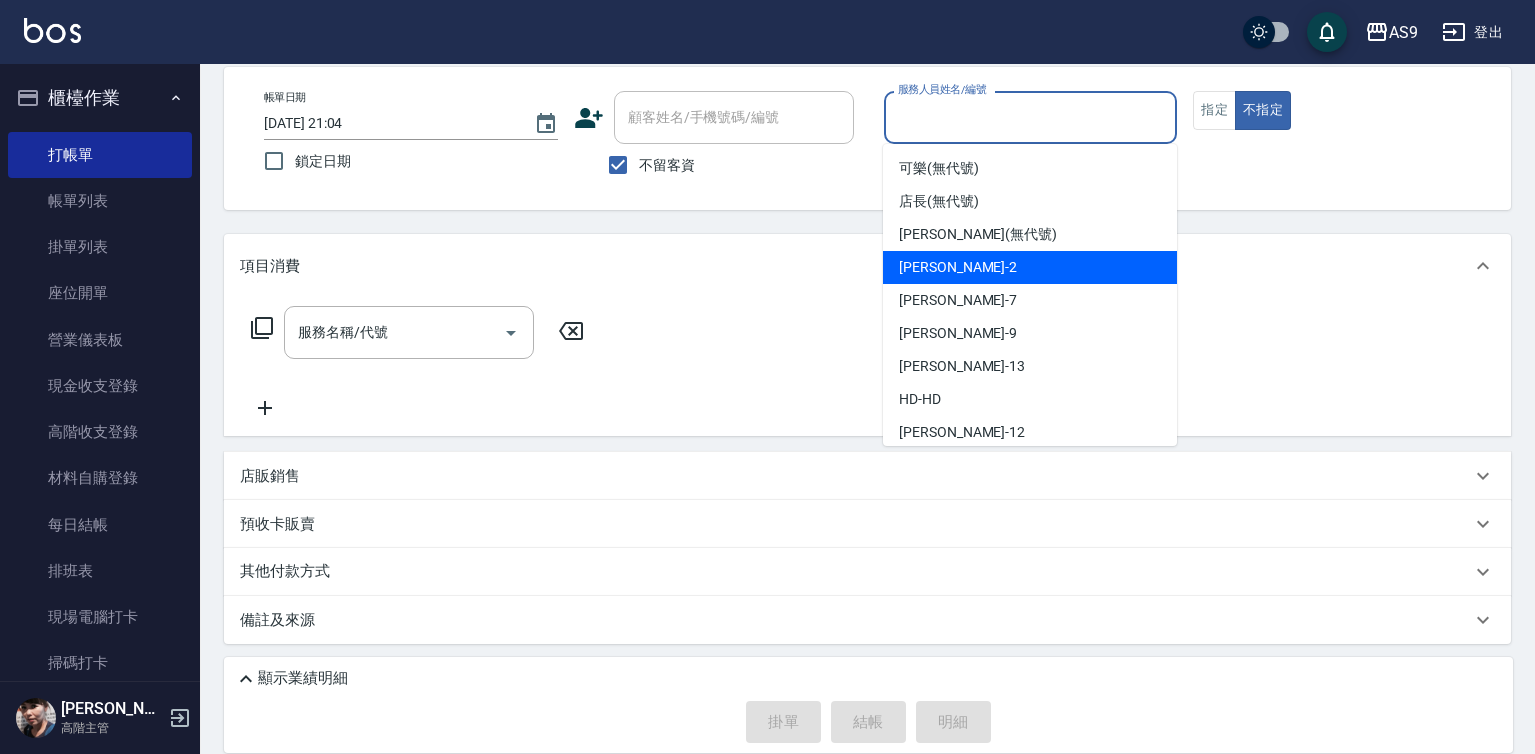 click on "[PERSON_NAME]蘭 -2" at bounding box center [958, 267] 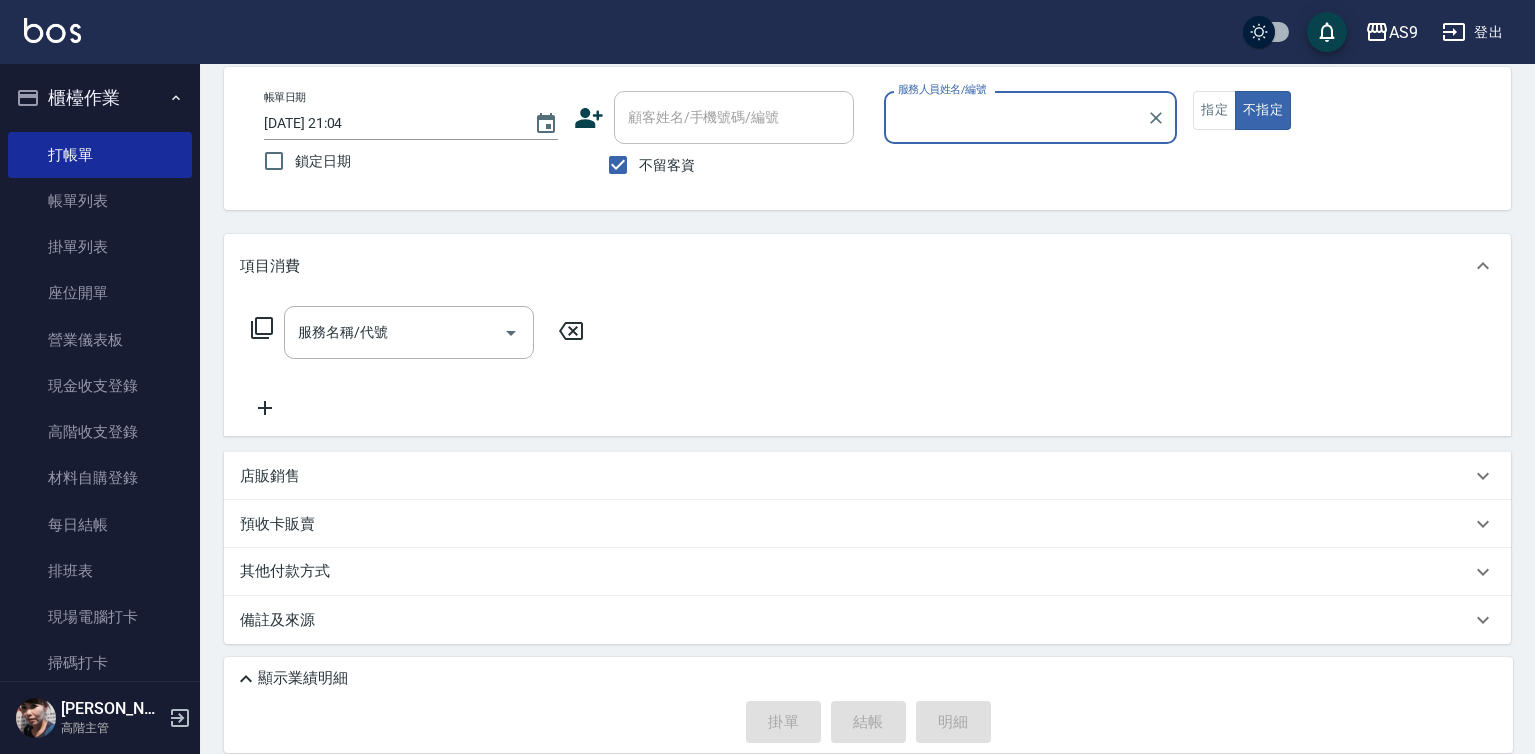 type on "[PERSON_NAME]蘭-2" 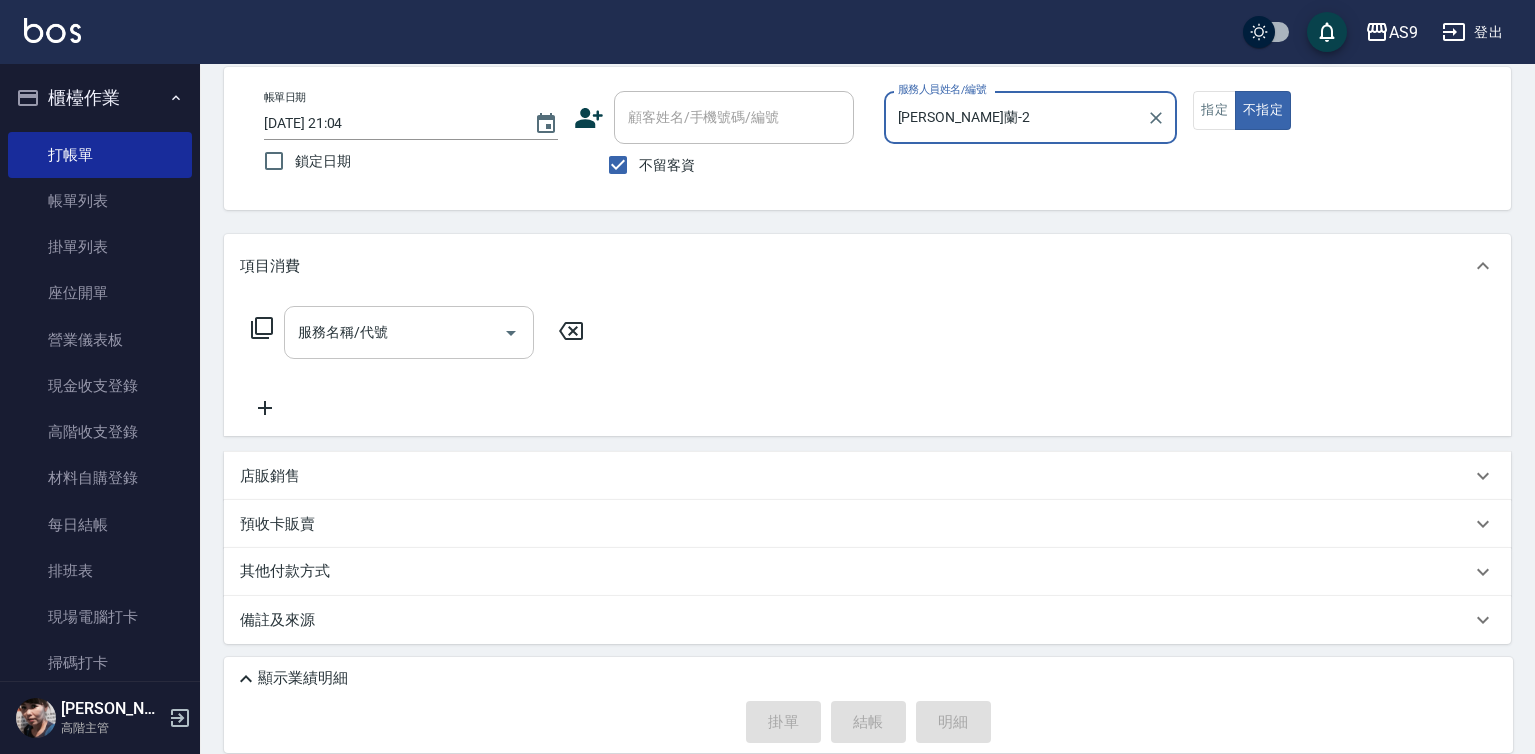 click on "服務名稱/代號" at bounding box center [394, 332] 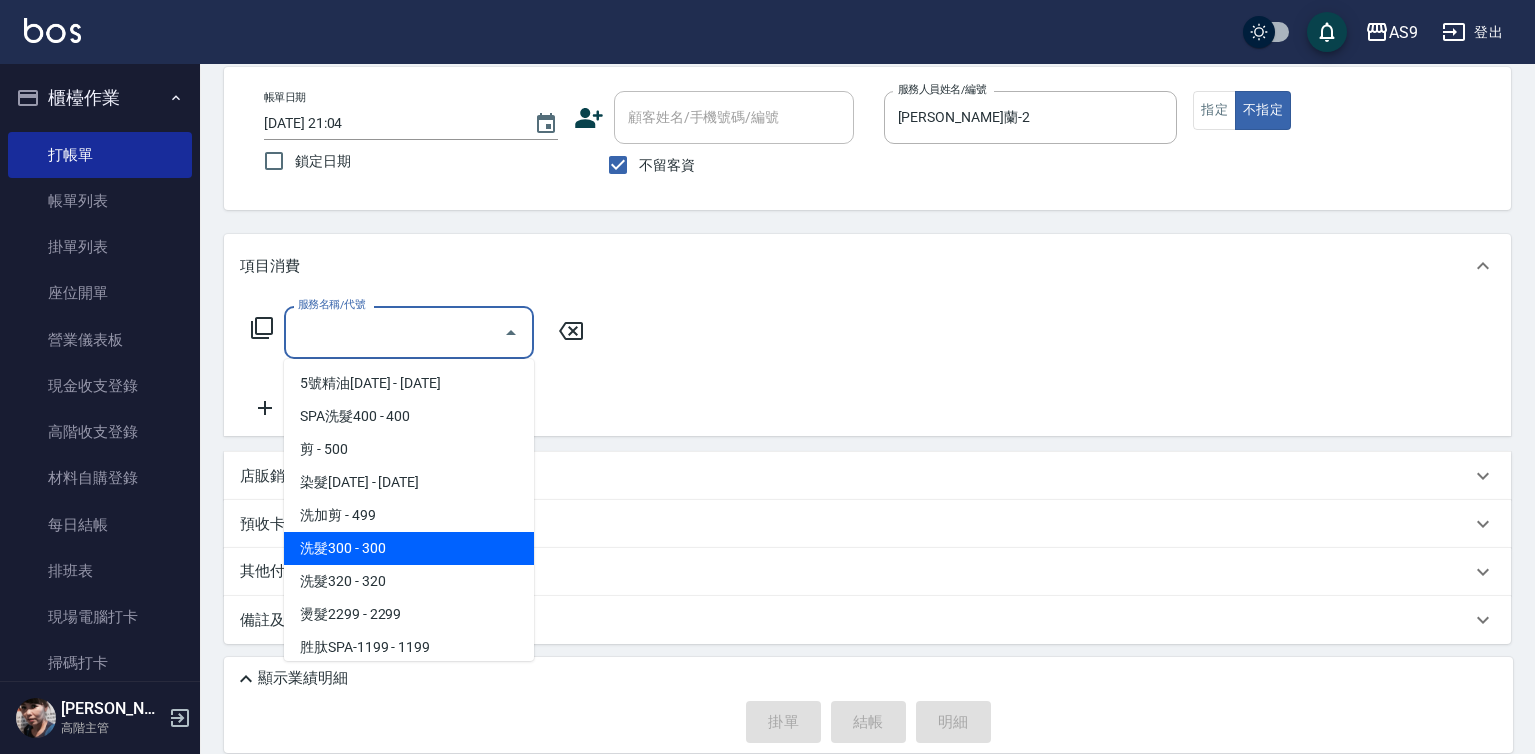 click on "洗髮300 - 300" at bounding box center [409, 548] 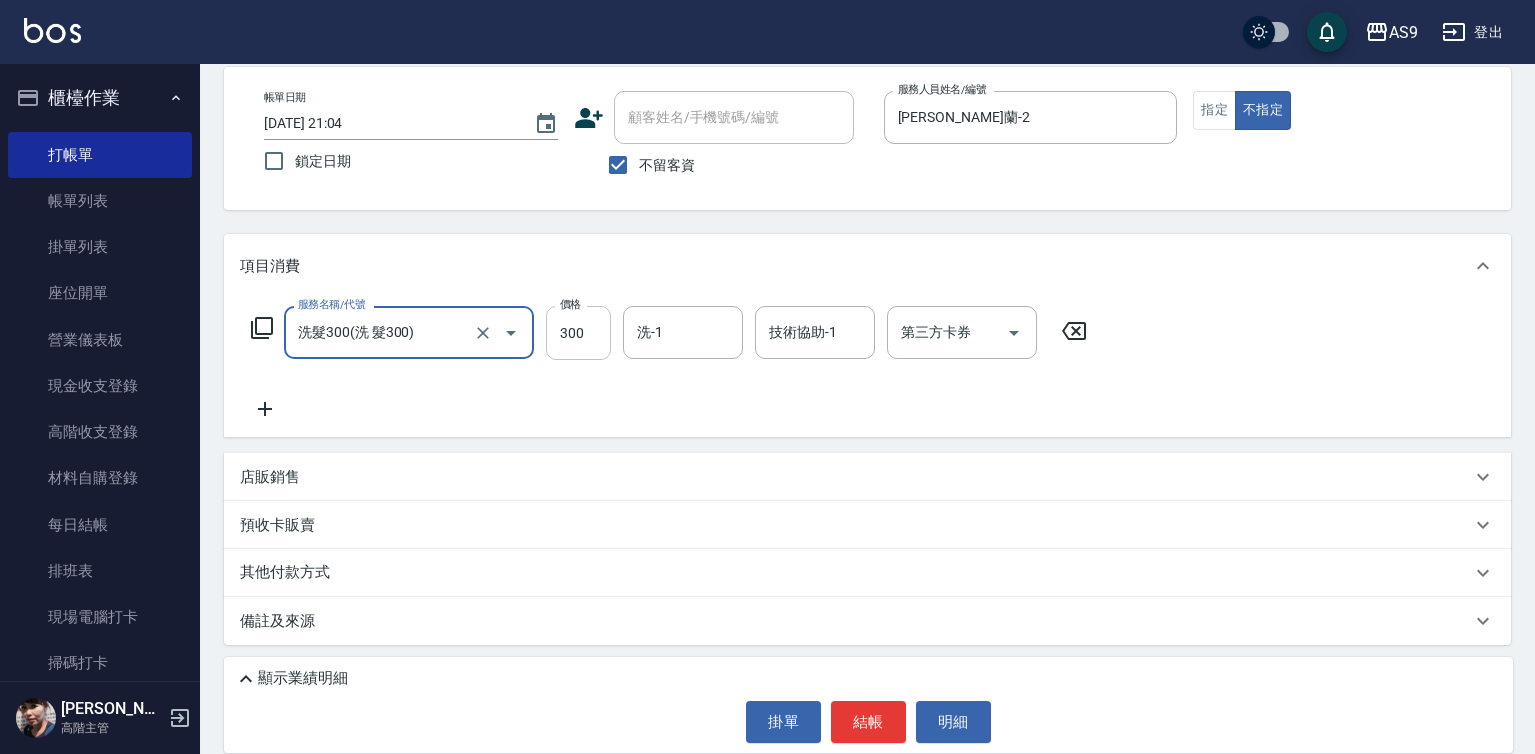 click on "300" at bounding box center (578, 333) 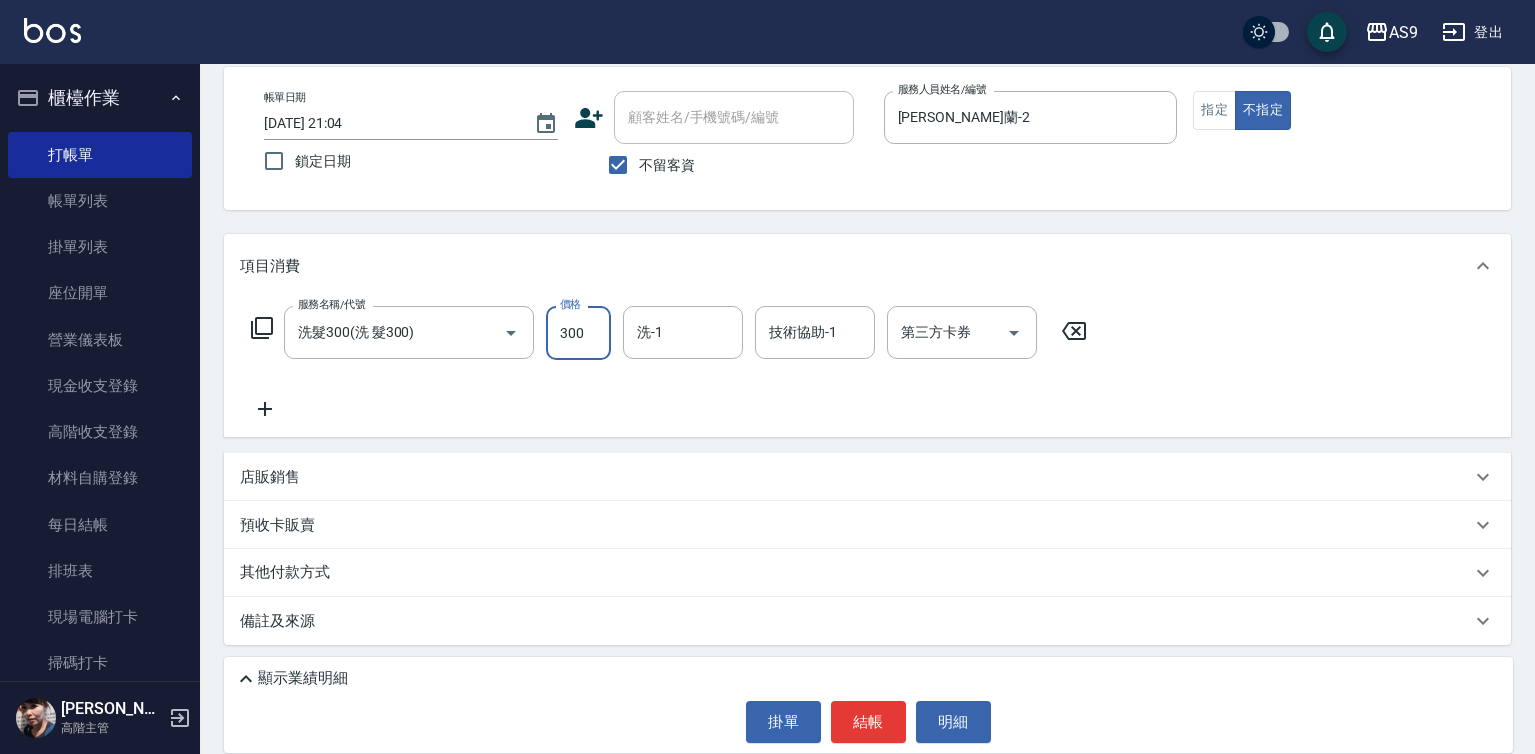 click on "300" at bounding box center [578, 333] 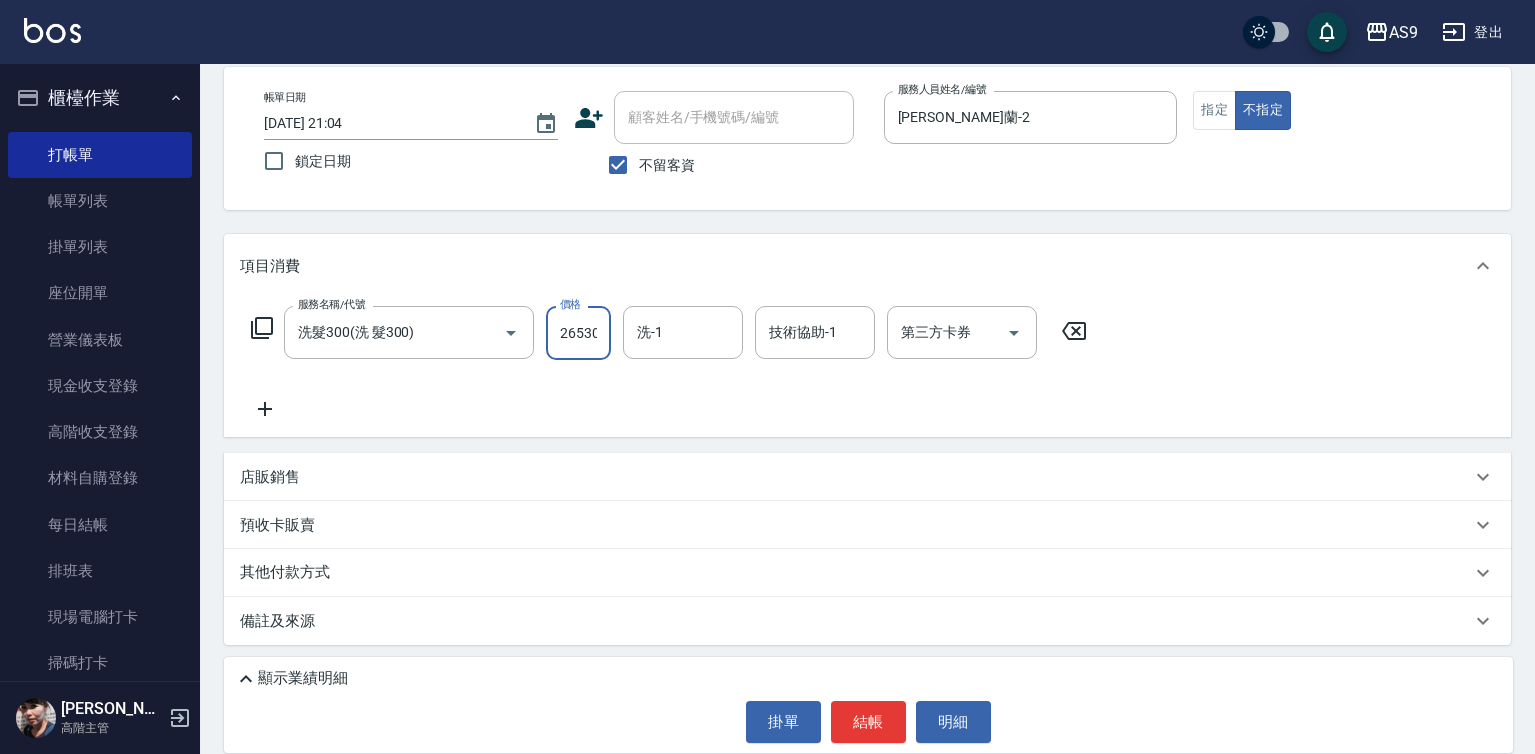 click on "265300" at bounding box center [578, 333] 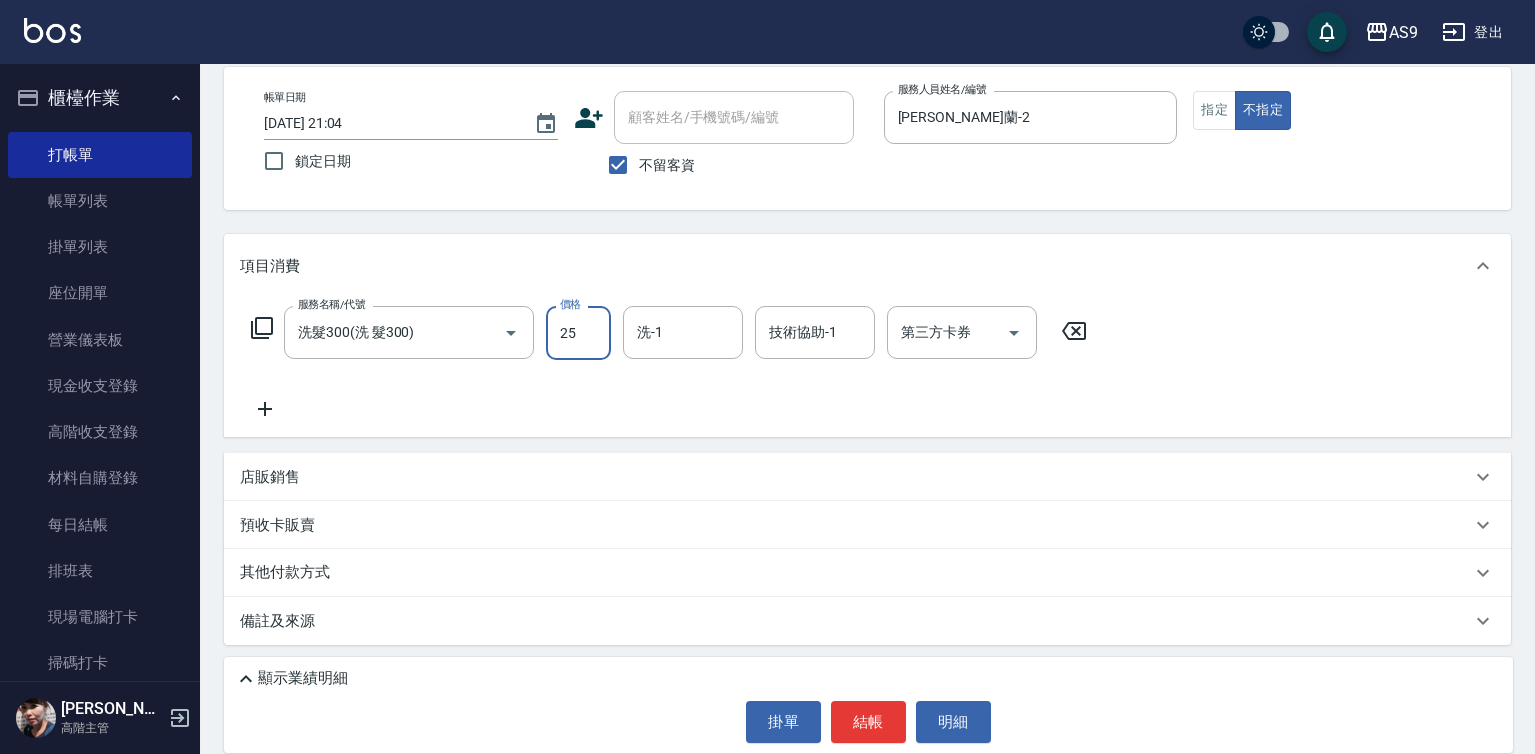 click on "25" at bounding box center (578, 333) 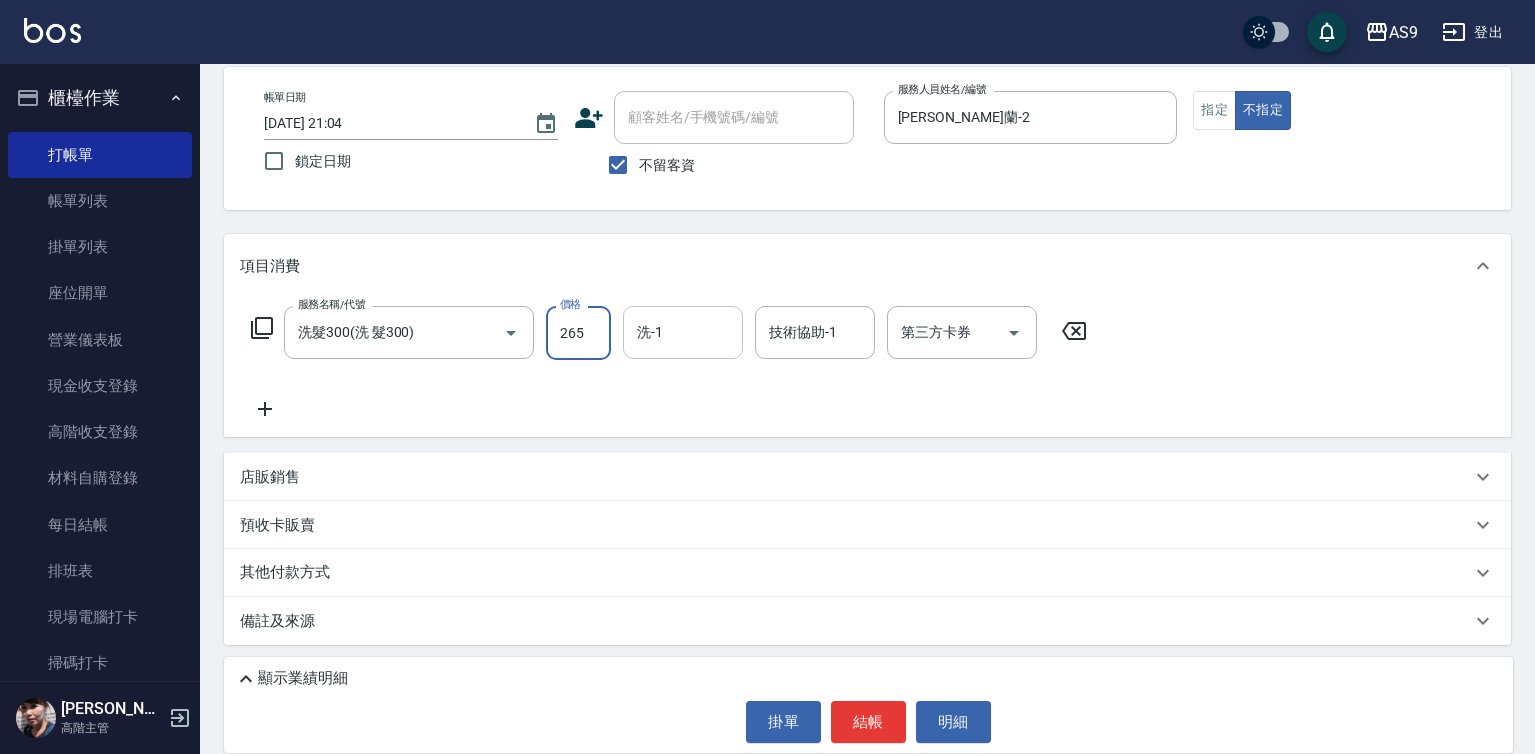 type on "265" 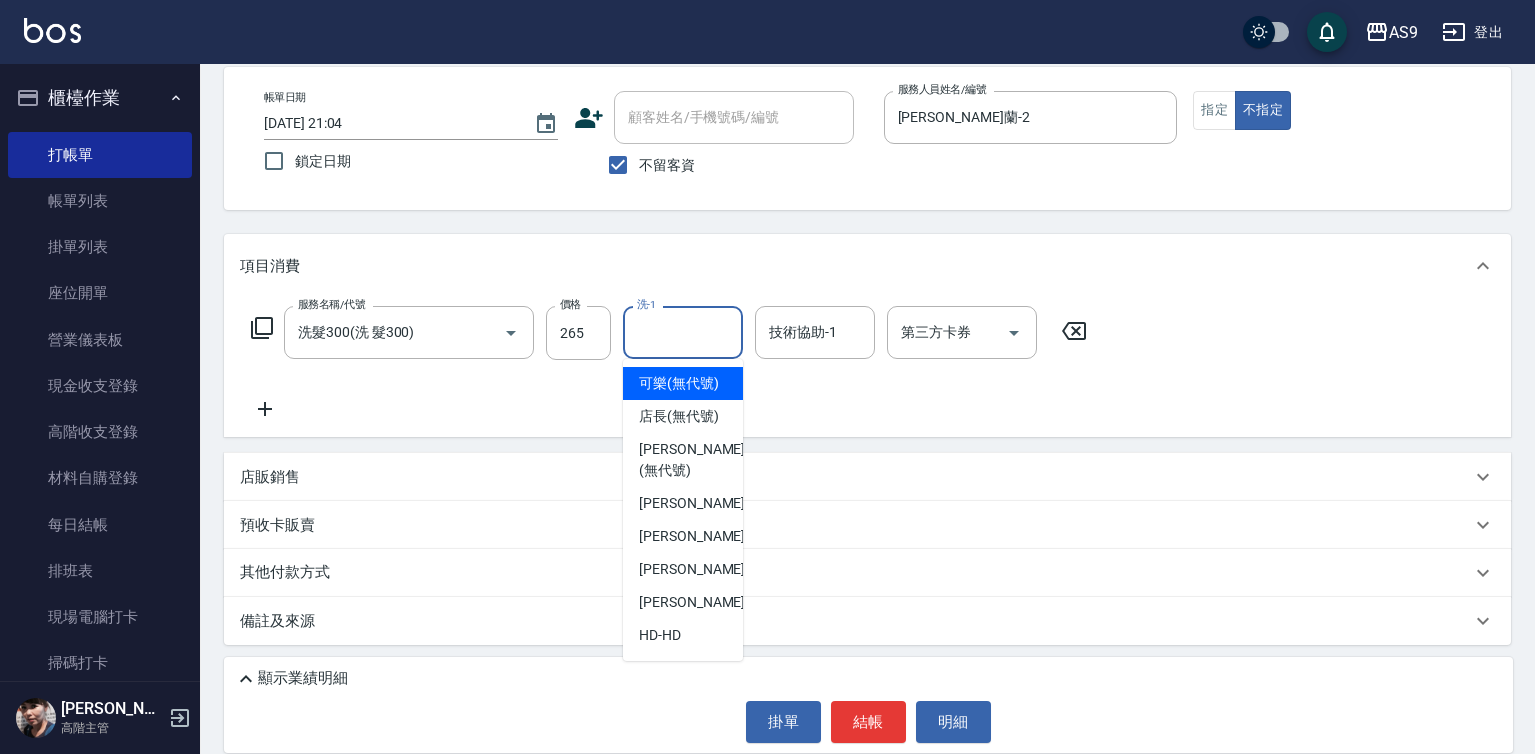 click on "洗-1" at bounding box center [683, 332] 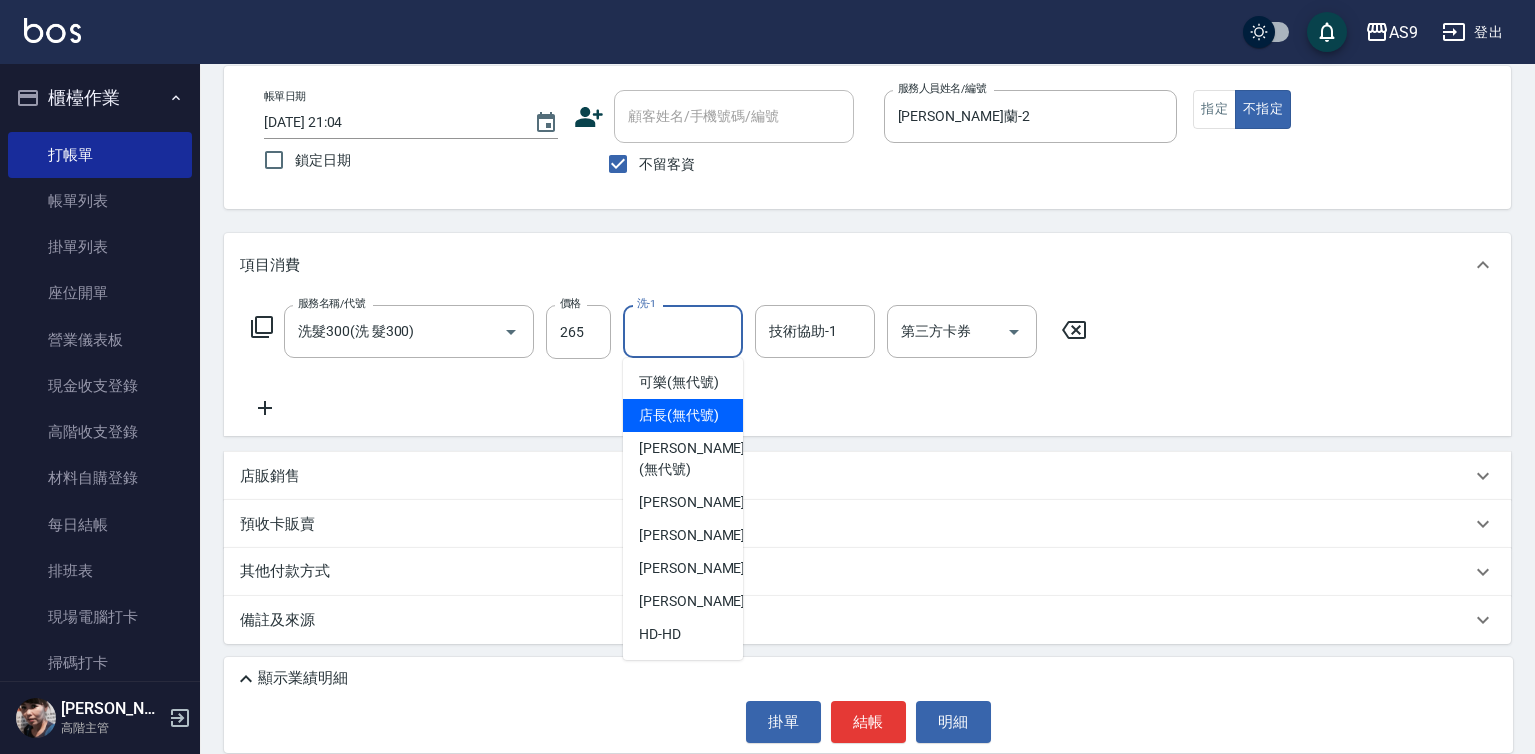 scroll, scrollTop: 128, scrollLeft: 0, axis: vertical 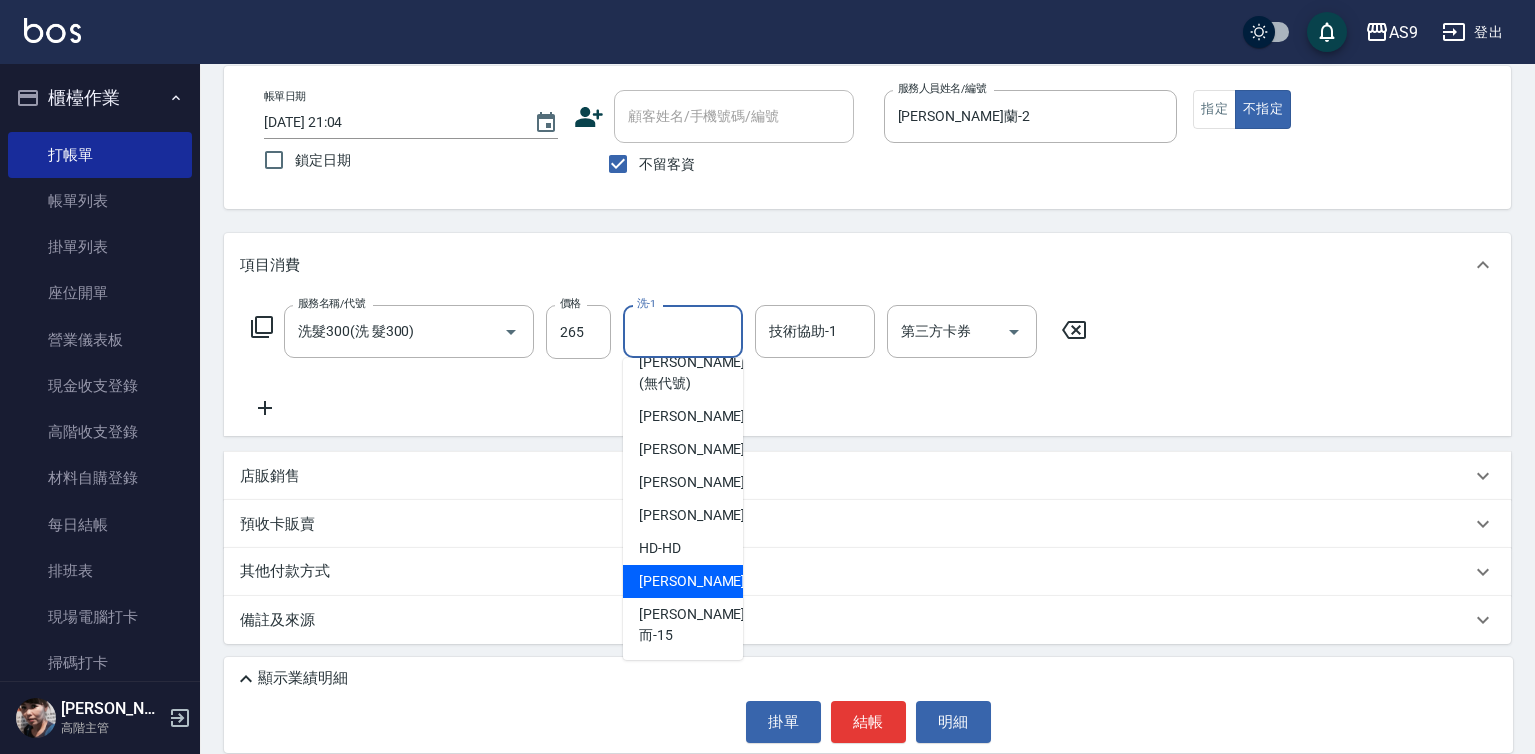 click on "[PERSON_NAME]-12" at bounding box center [702, 581] 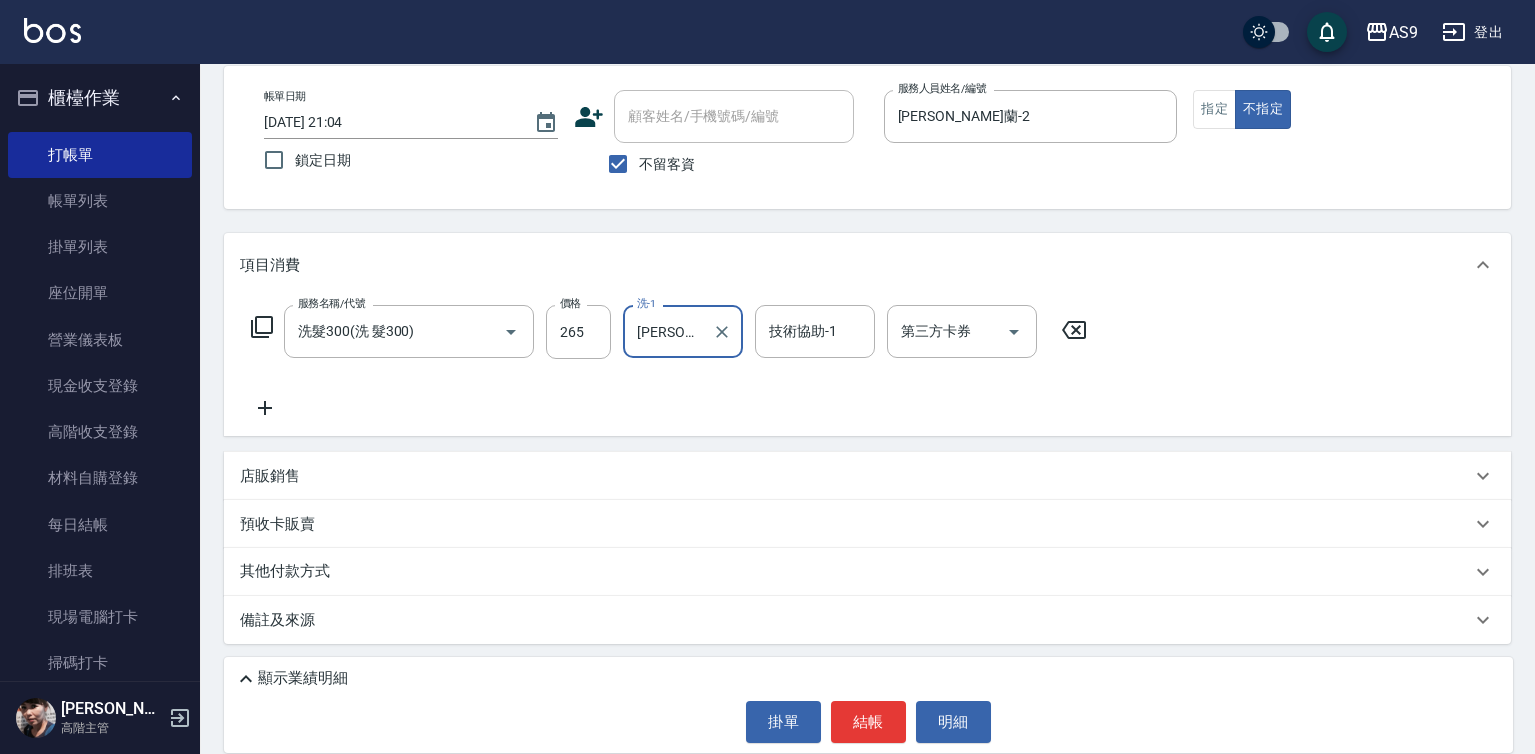 click on "帳單日期 [DATE] 21:04 鎖定日期 顧客姓名/手機號碼/編號 顧客姓名/手機號碼/編號 不留客資 服務人員姓名/編號 [PERSON_NAME]-2 服務人員姓名/編號 指定 不指定" at bounding box center (867, 137) 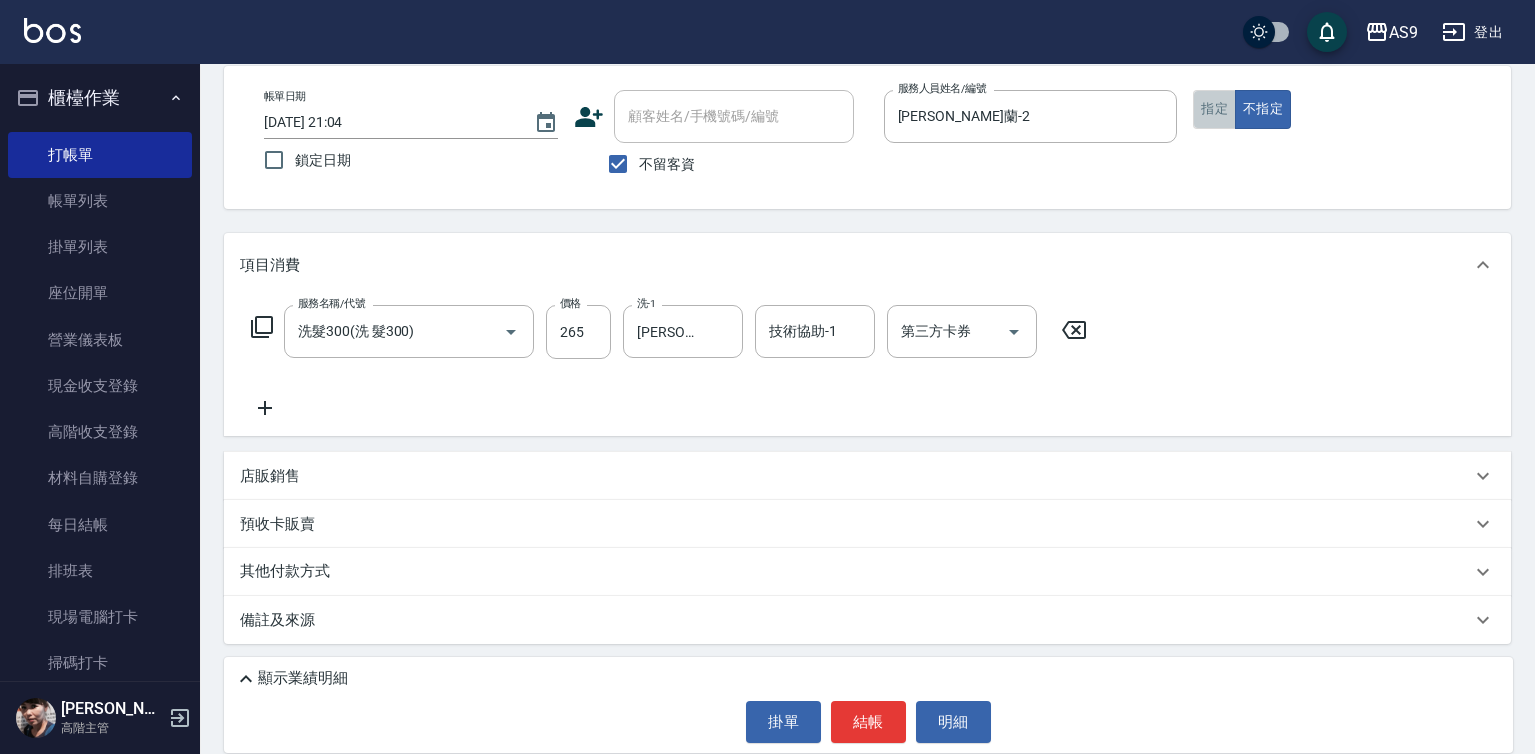 click on "指定" at bounding box center [1214, 109] 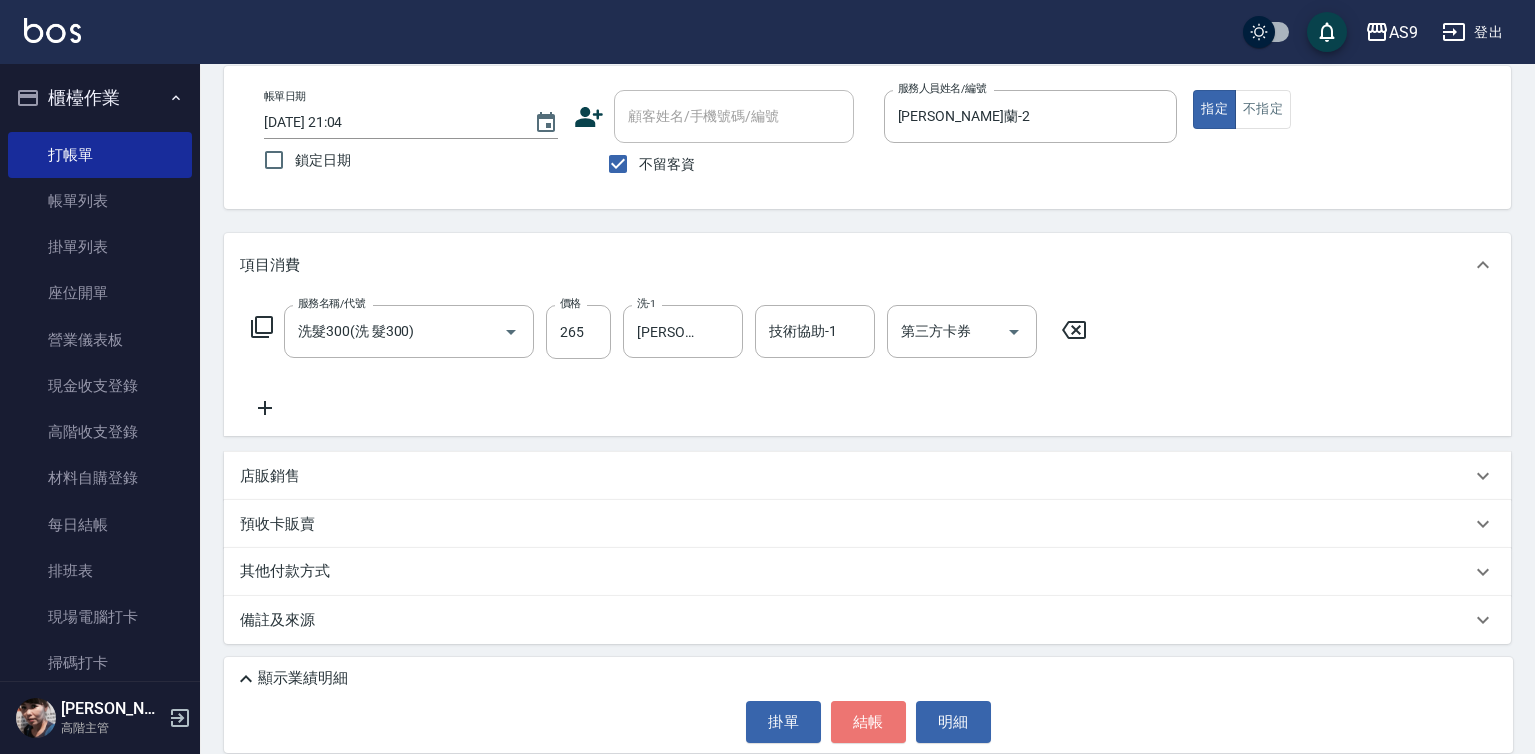 drag, startPoint x: 841, startPoint y: 715, endPoint x: 855, endPoint y: 693, distance: 26.076809 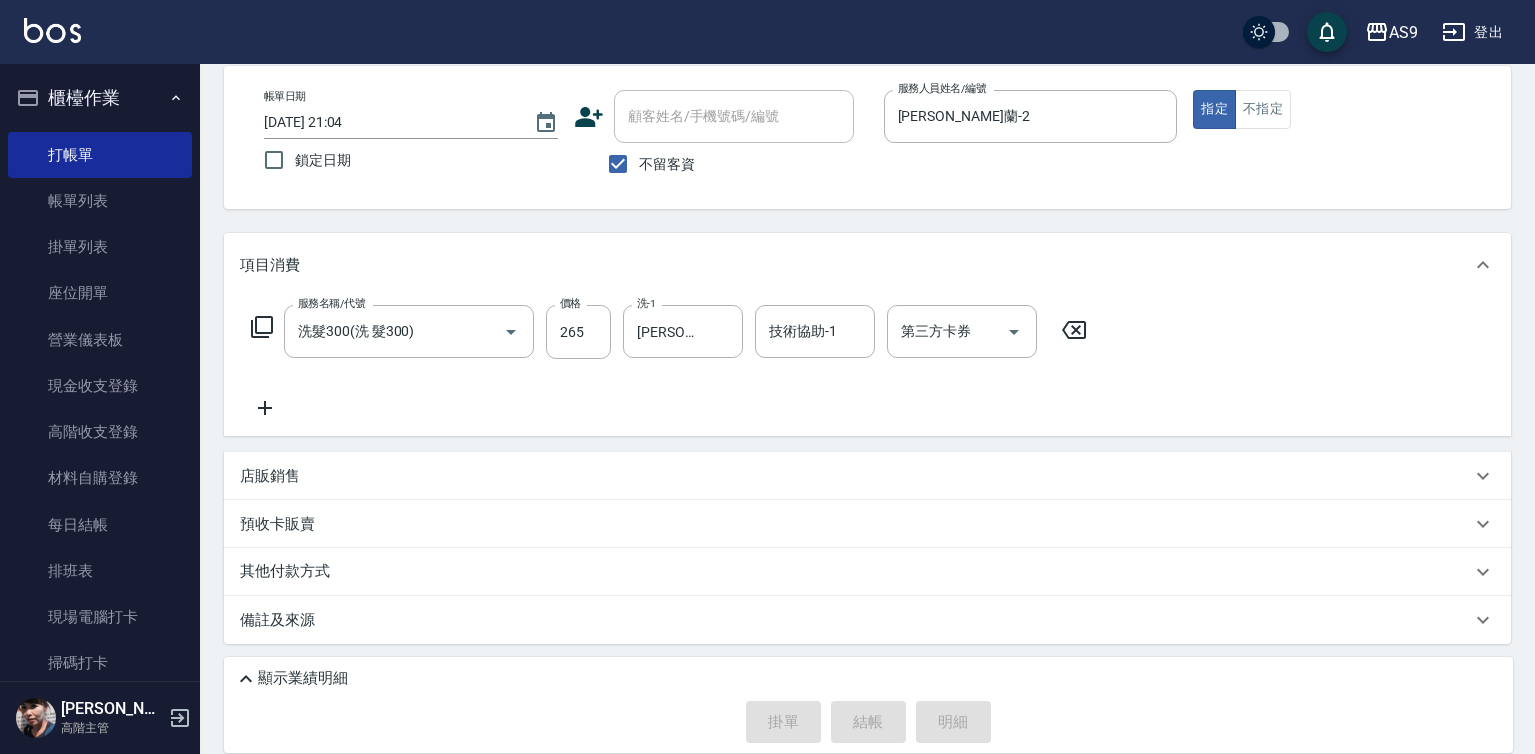 type on "[DATE] 21:05" 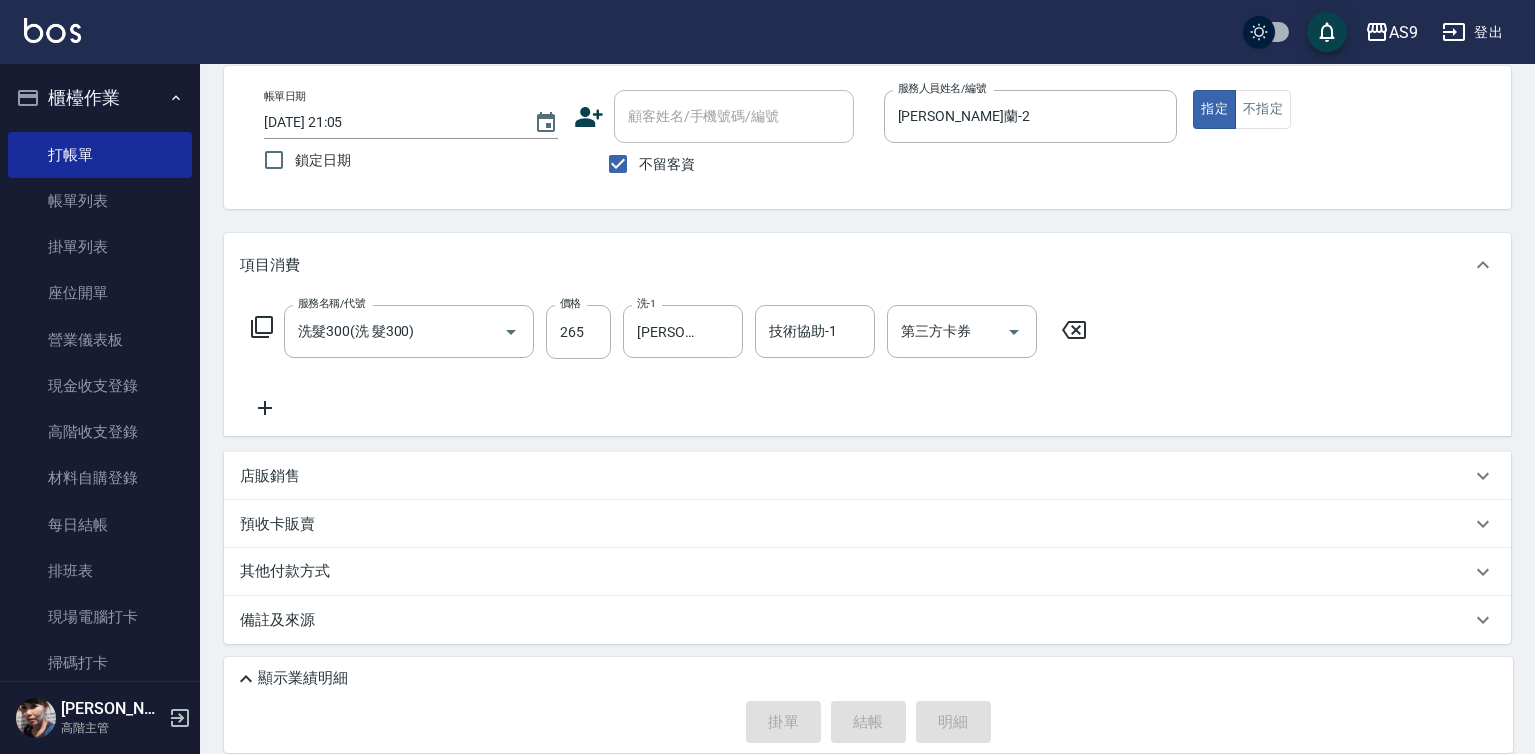 type 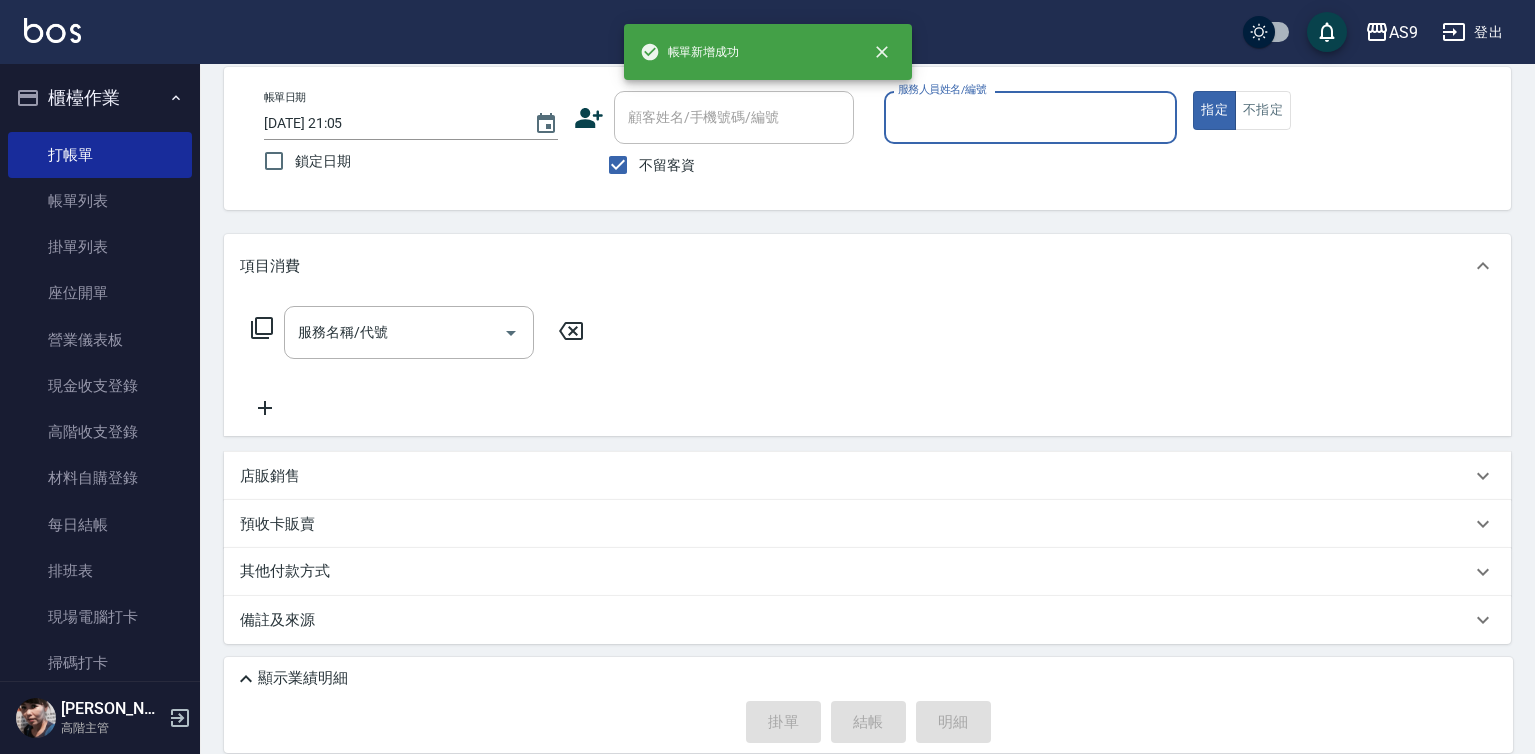 scroll, scrollTop: 94, scrollLeft: 0, axis: vertical 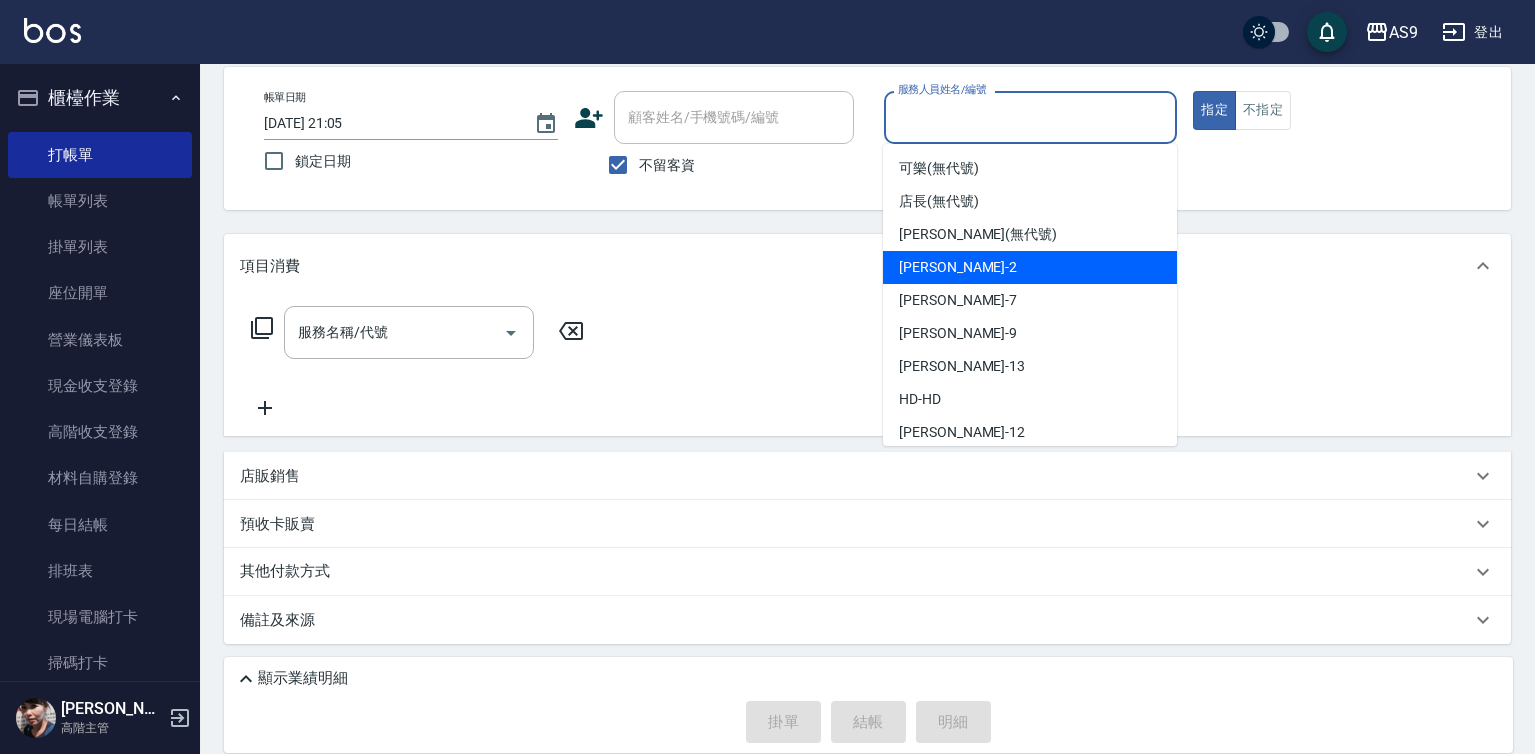 click on "[PERSON_NAME]蘭 -2" at bounding box center [958, 267] 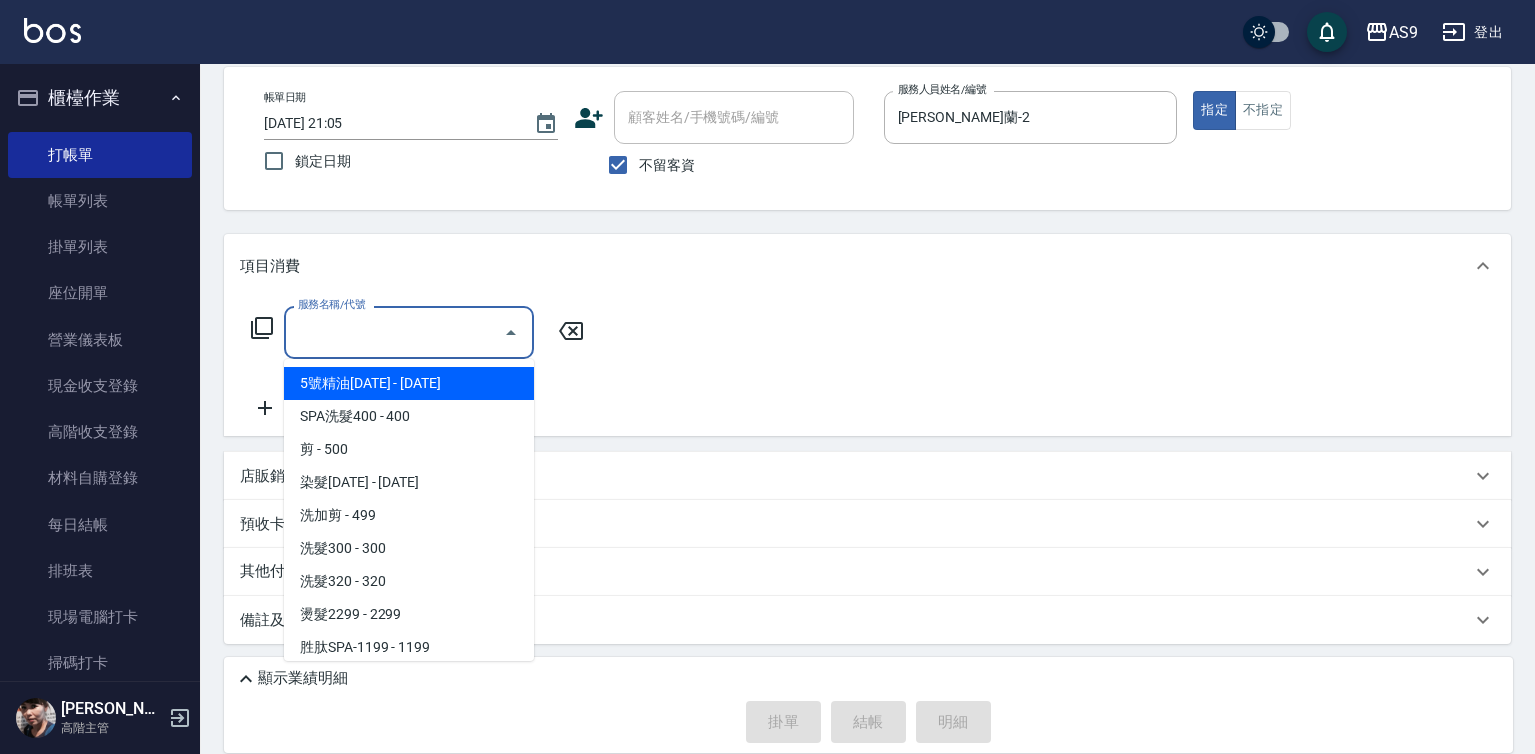 click on "服務名稱/代號" at bounding box center (394, 332) 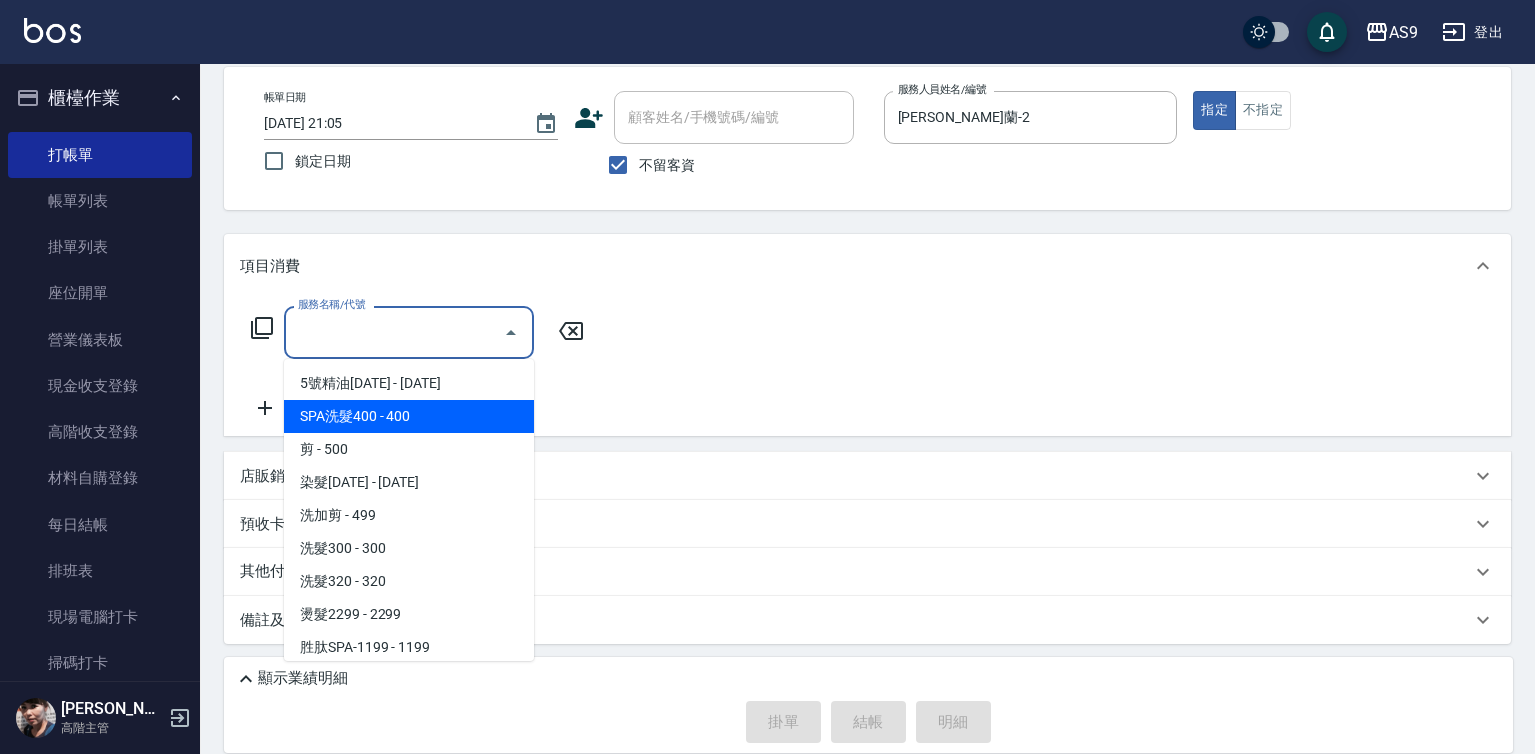 click on "SPA洗髮400 - 400" at bounding box center [409, 416] 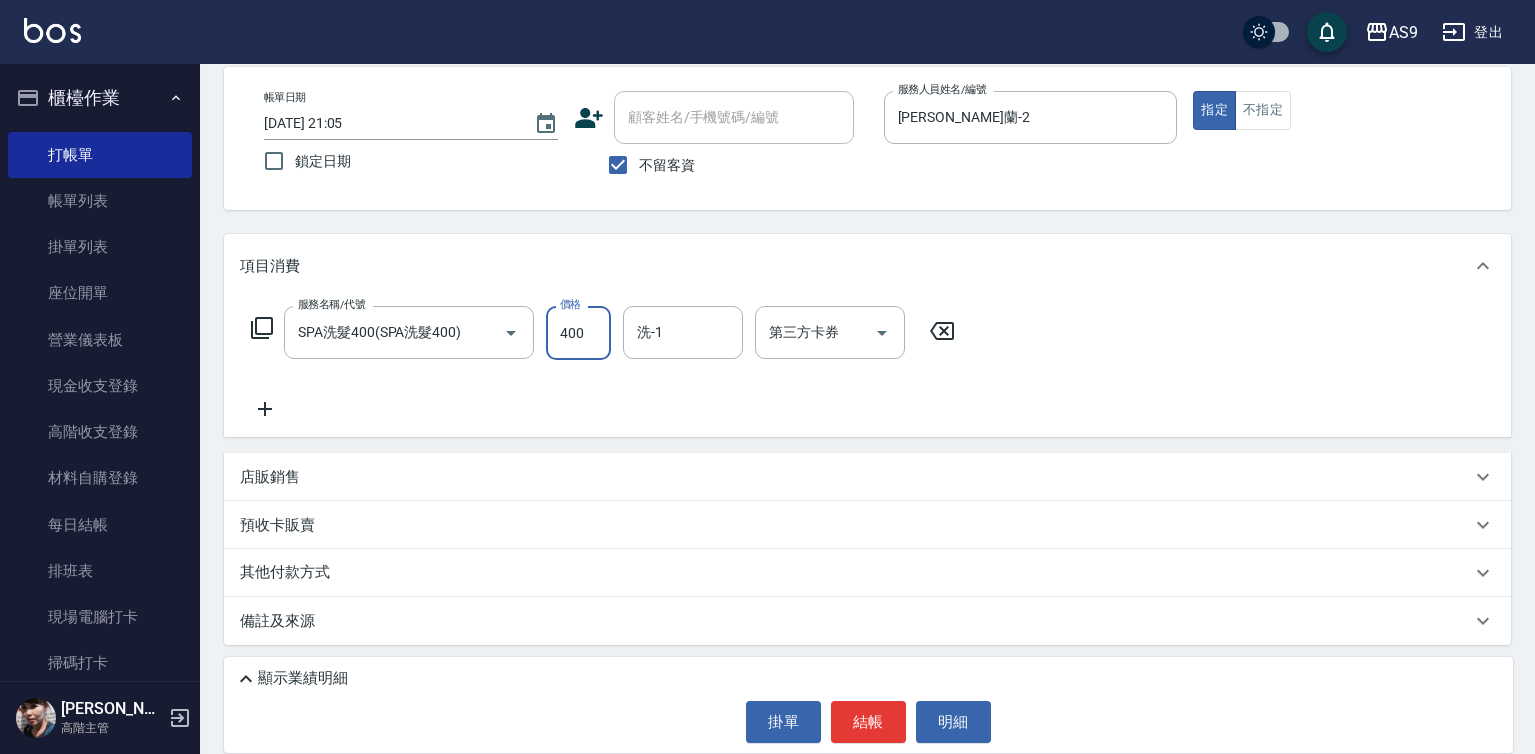click on "400" at bounding box center [578, 333] 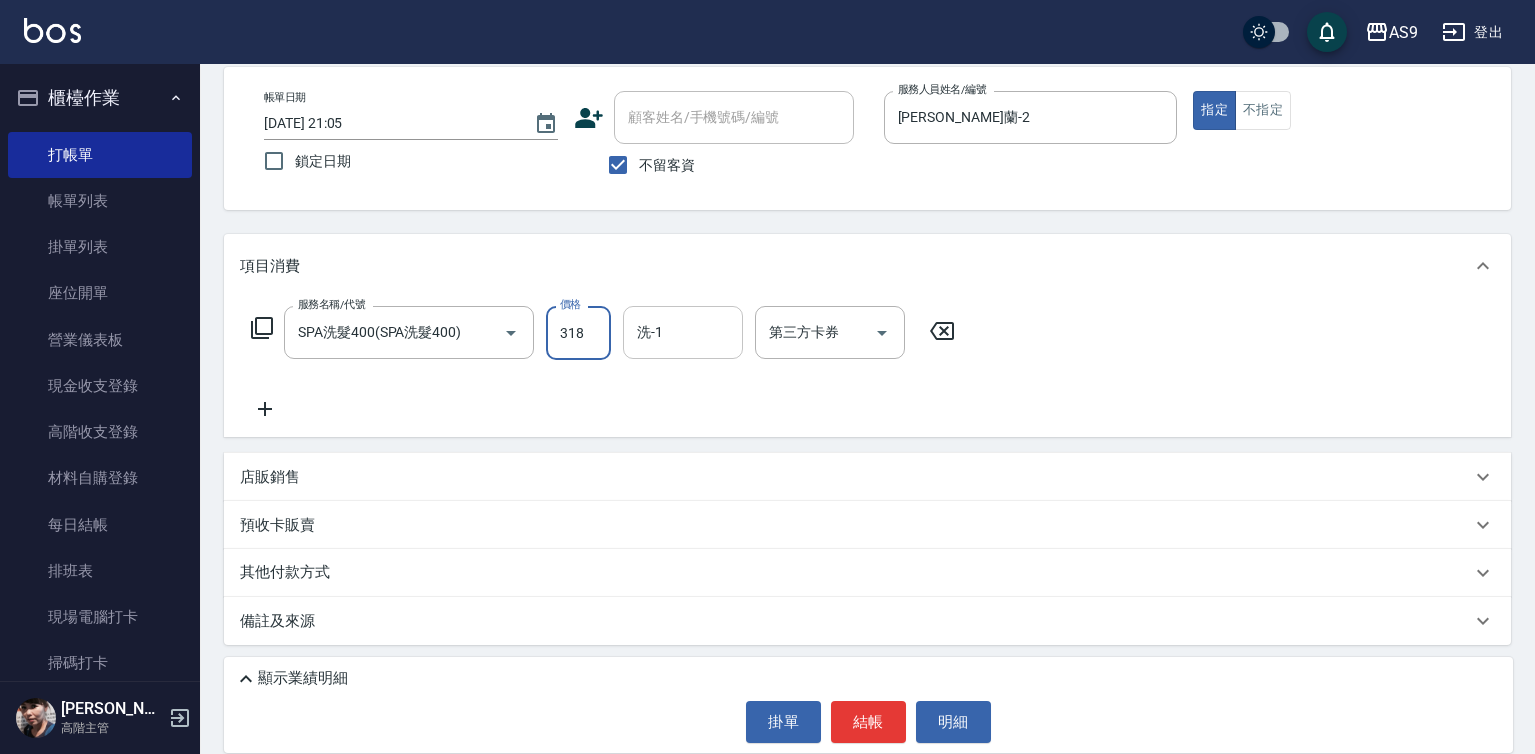 type on "318" 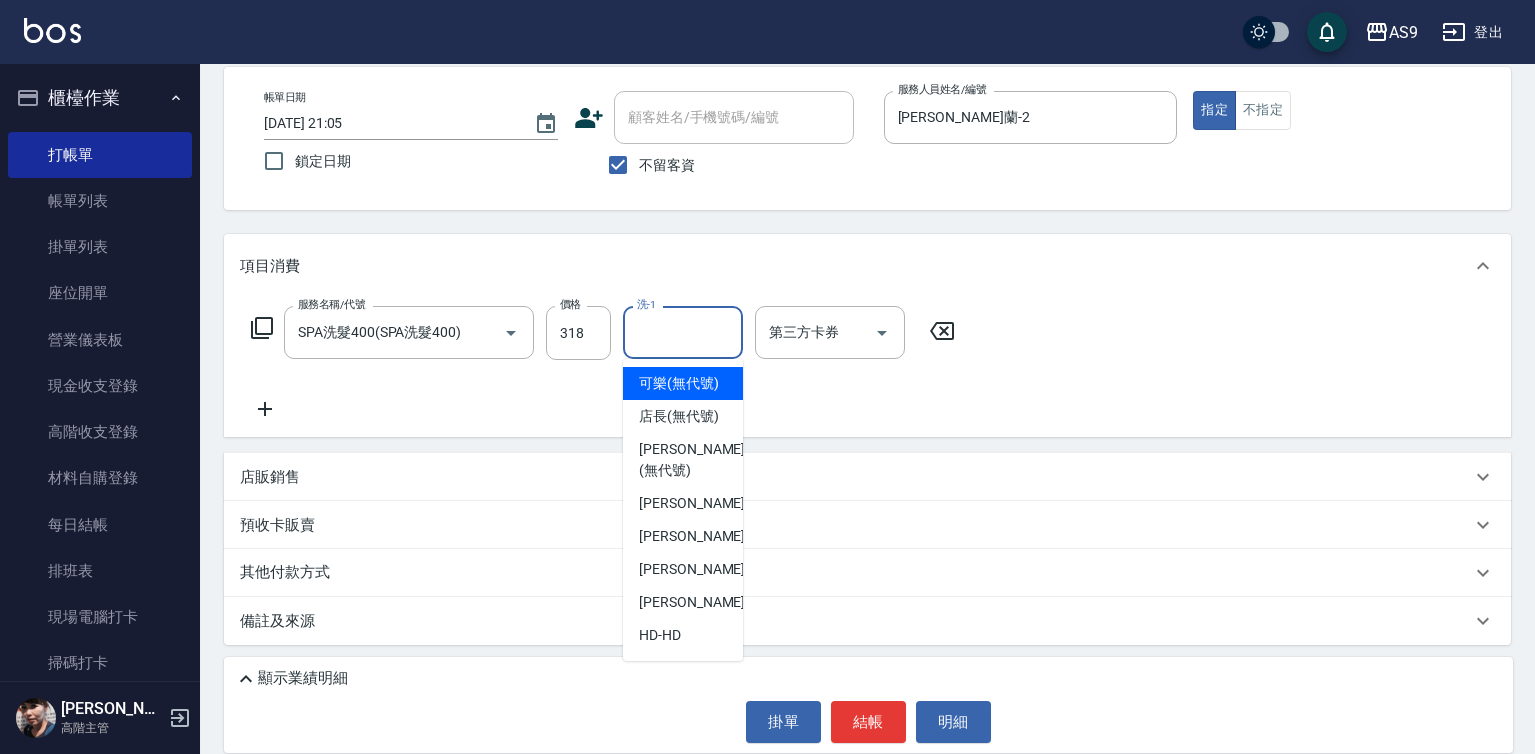 drag, startPoint x: 666, startPoint y: 330, endPoint x: 671, endPoint y: 369, distance: 39.319206 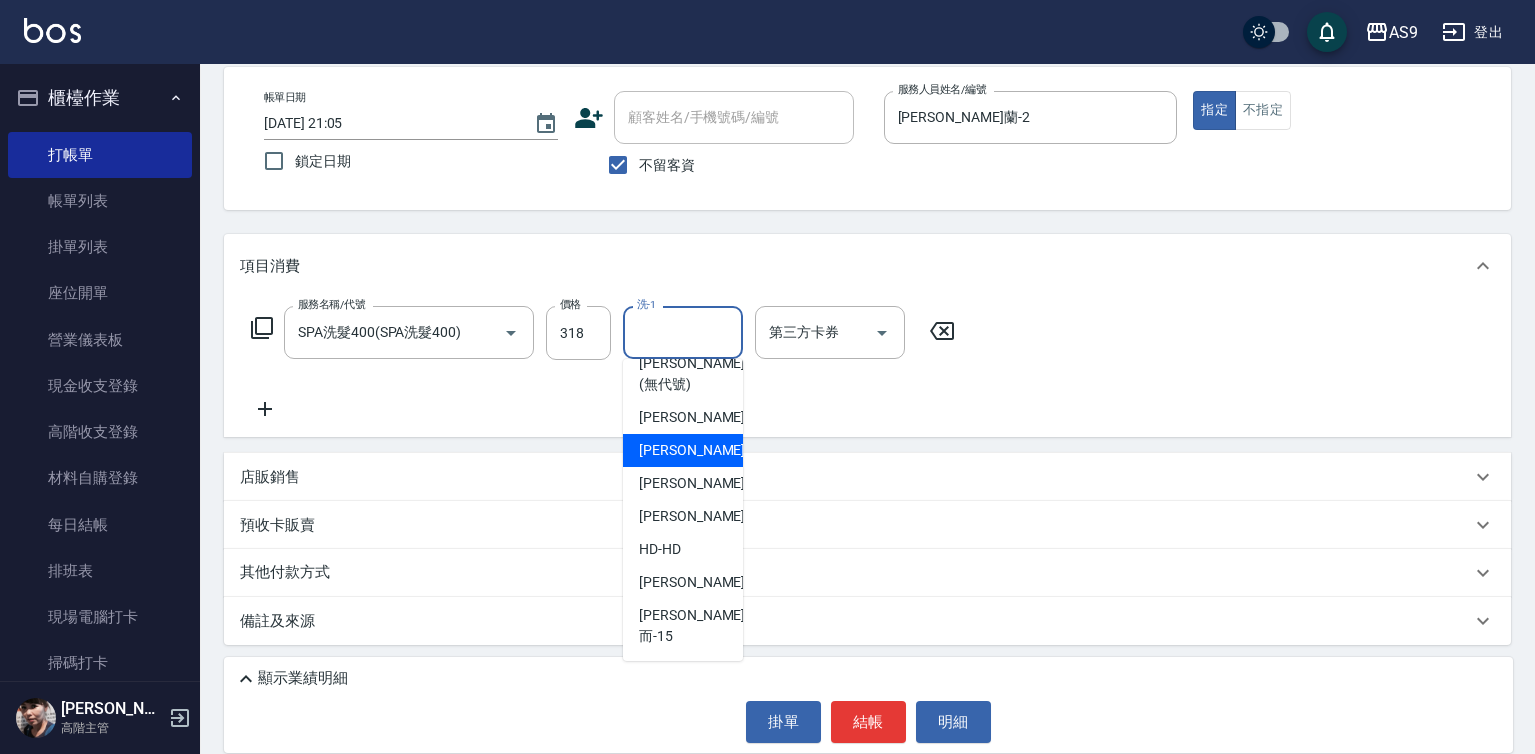 scroll, scrollTop: 128, scrollLeft: 0, axis: vertical 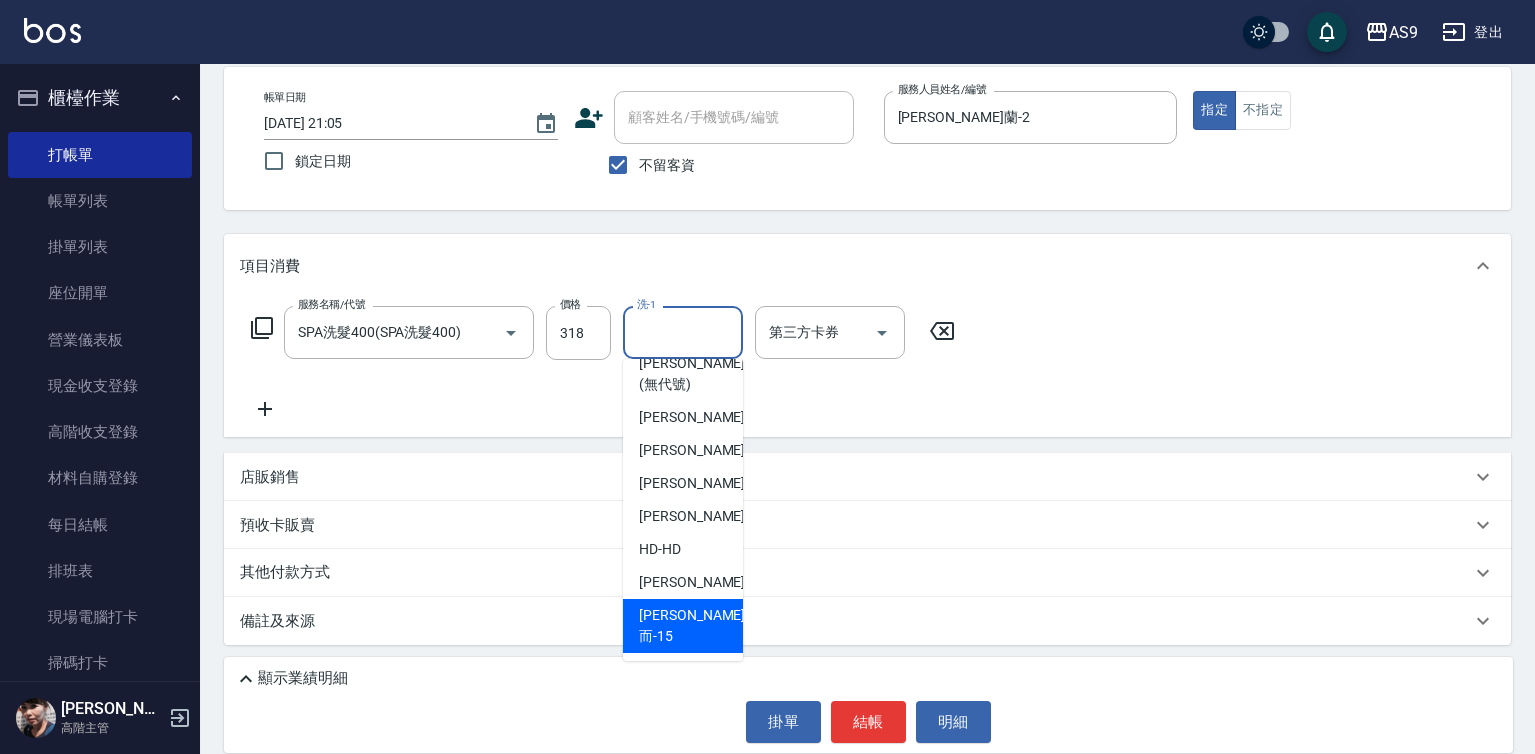 click on "[PERSON_NAME]而 -15" at bounding box center [692, 626] 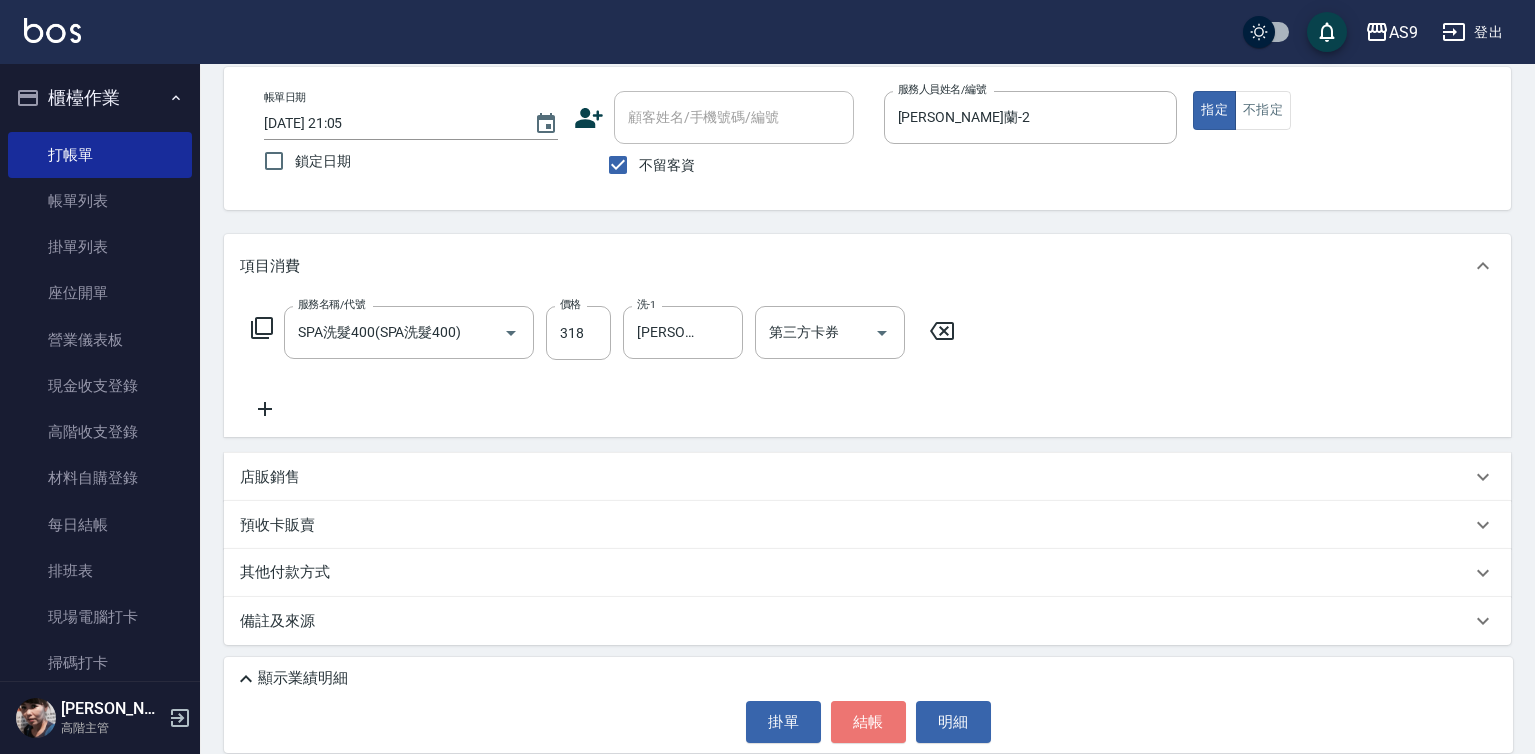 drag, startPoint x: 884, startPoint y: 720, endPoint x: 875, endPoint y: 691, distance: 30.364452 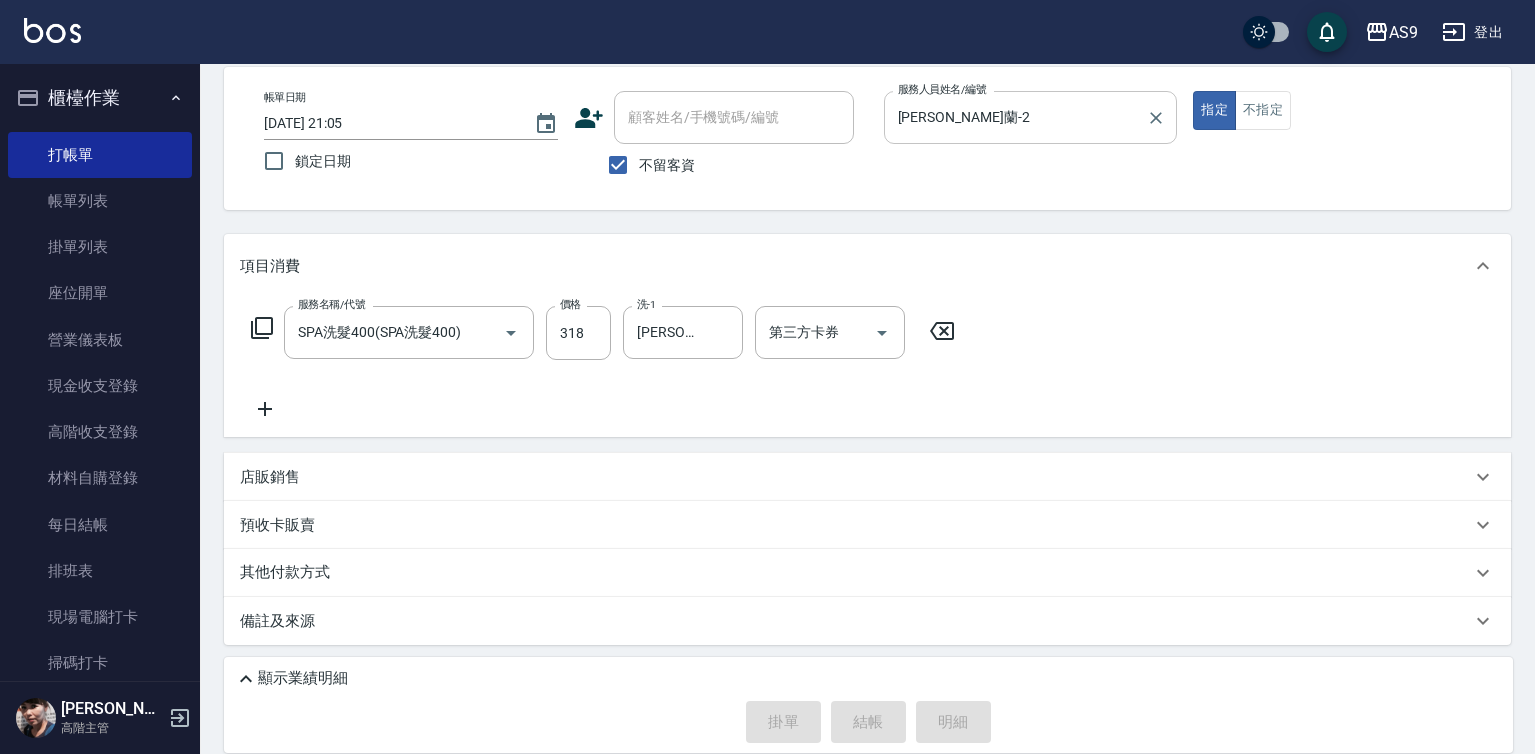 type 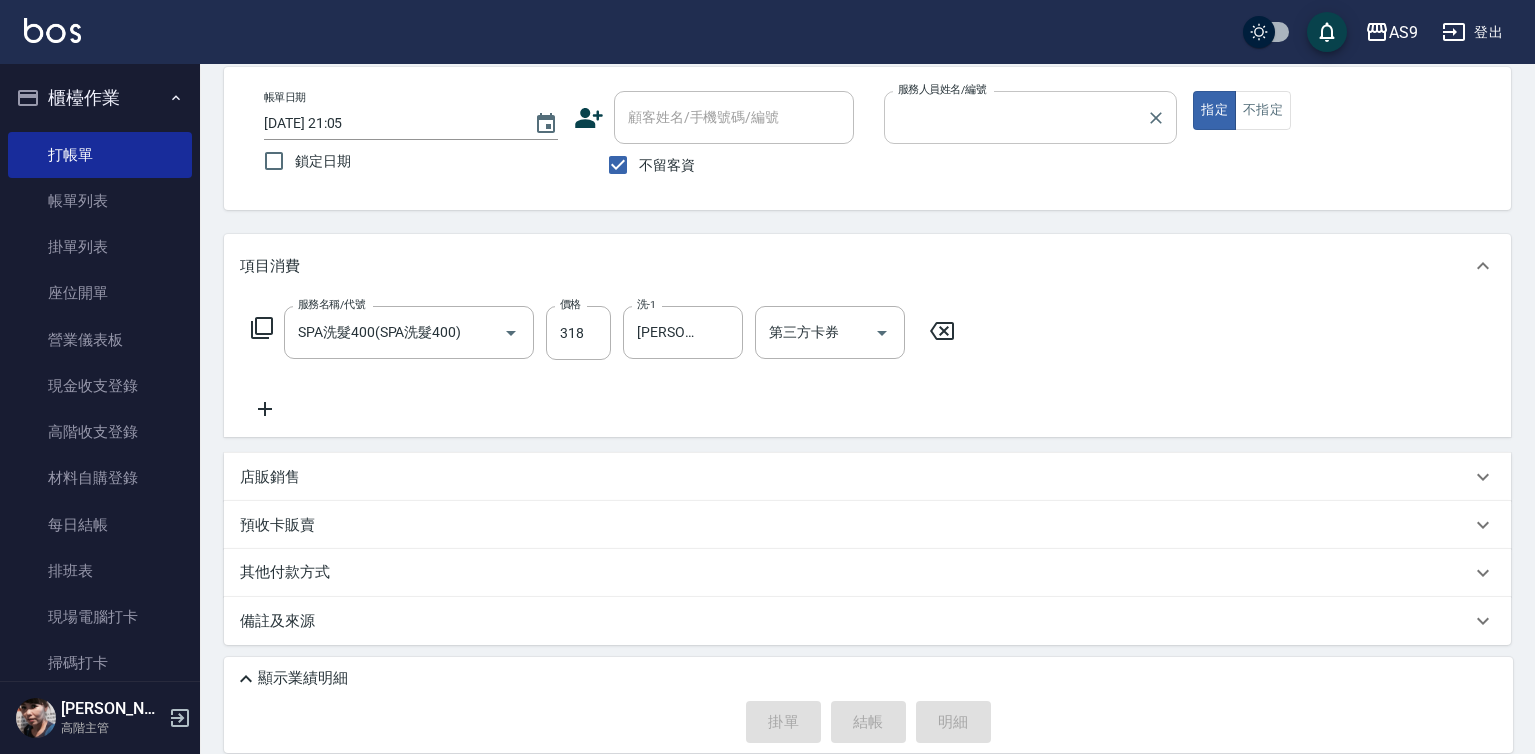 type 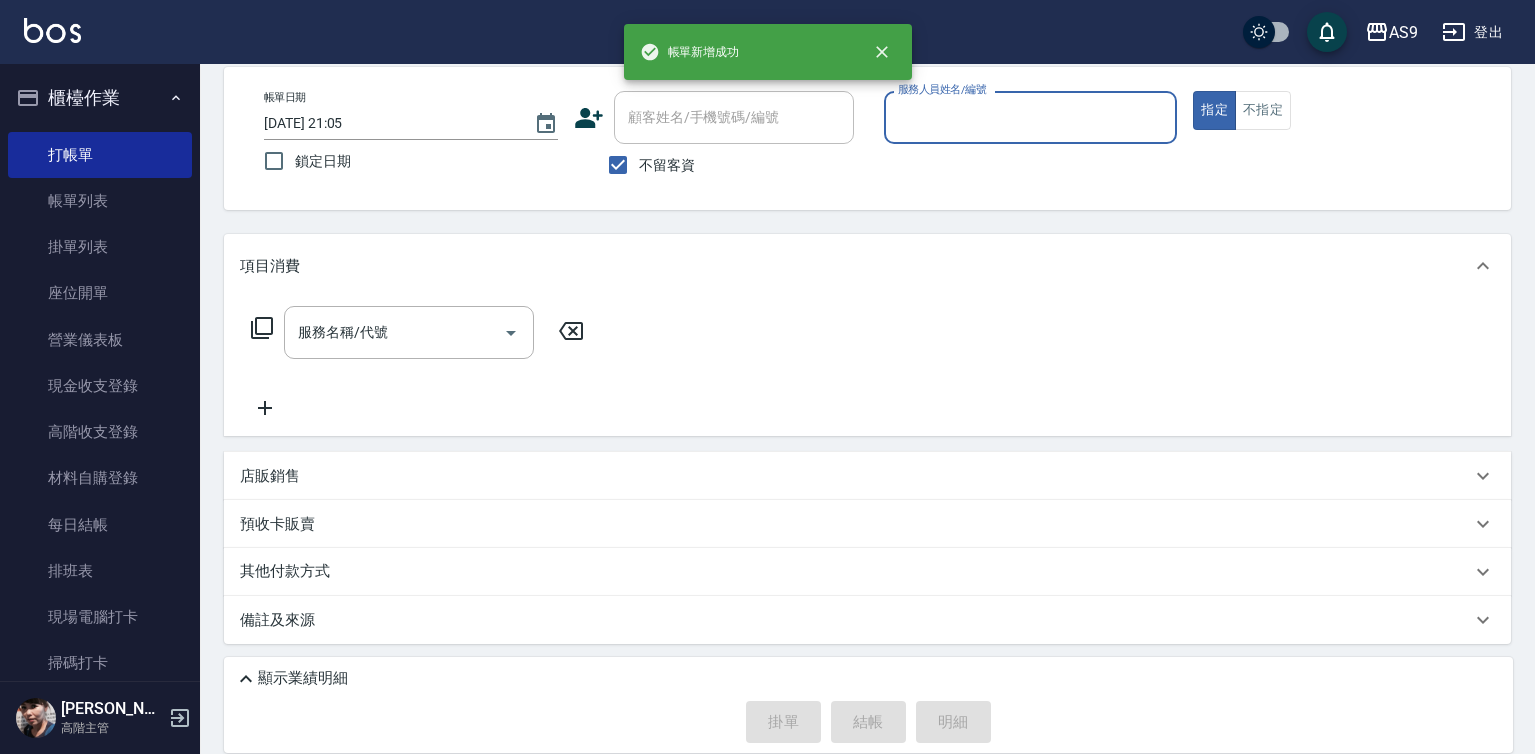 click on "服務人員姓名/編號" at bounding box center (1031, 117) 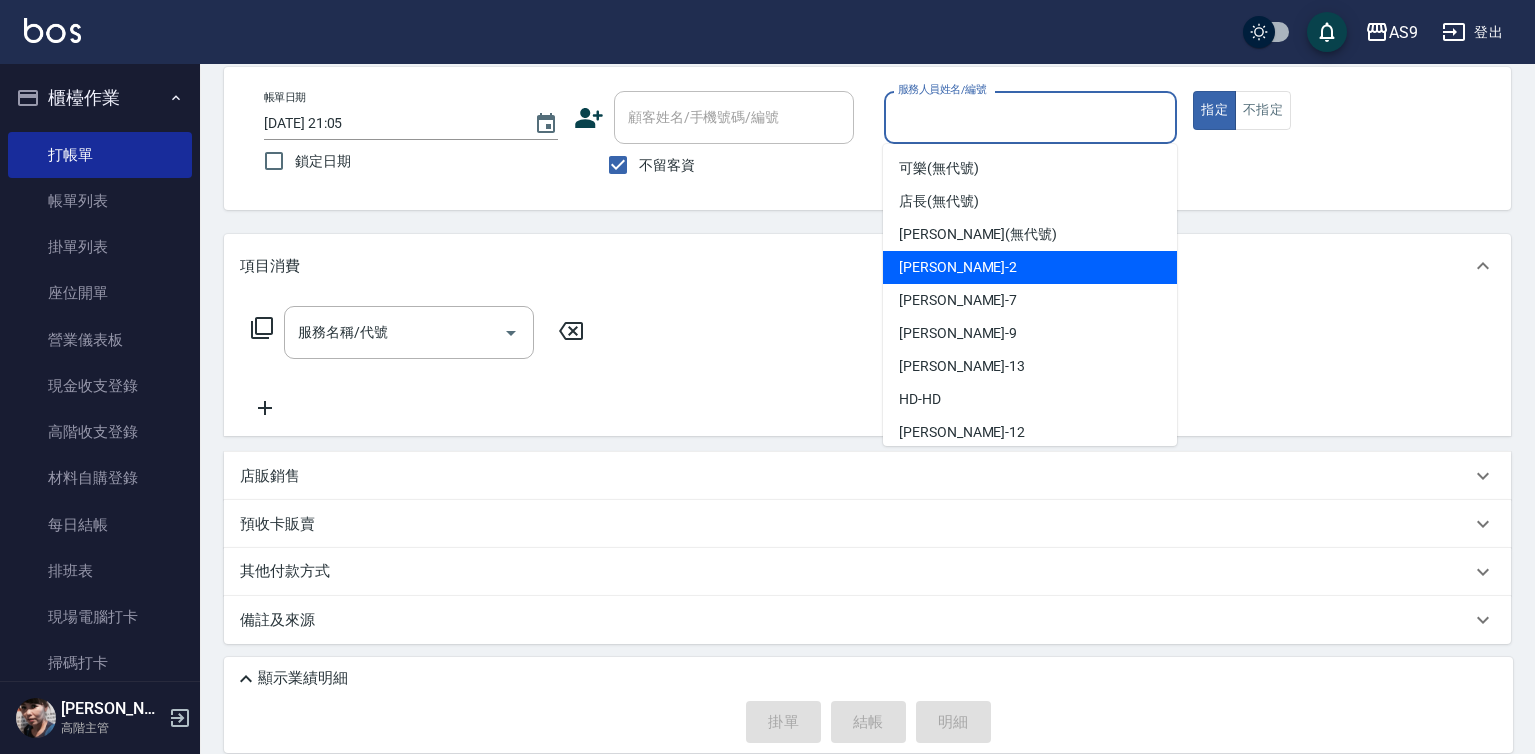 click on "[PERSON_NAME]蘭 -2" at bounding box center (958, 267) 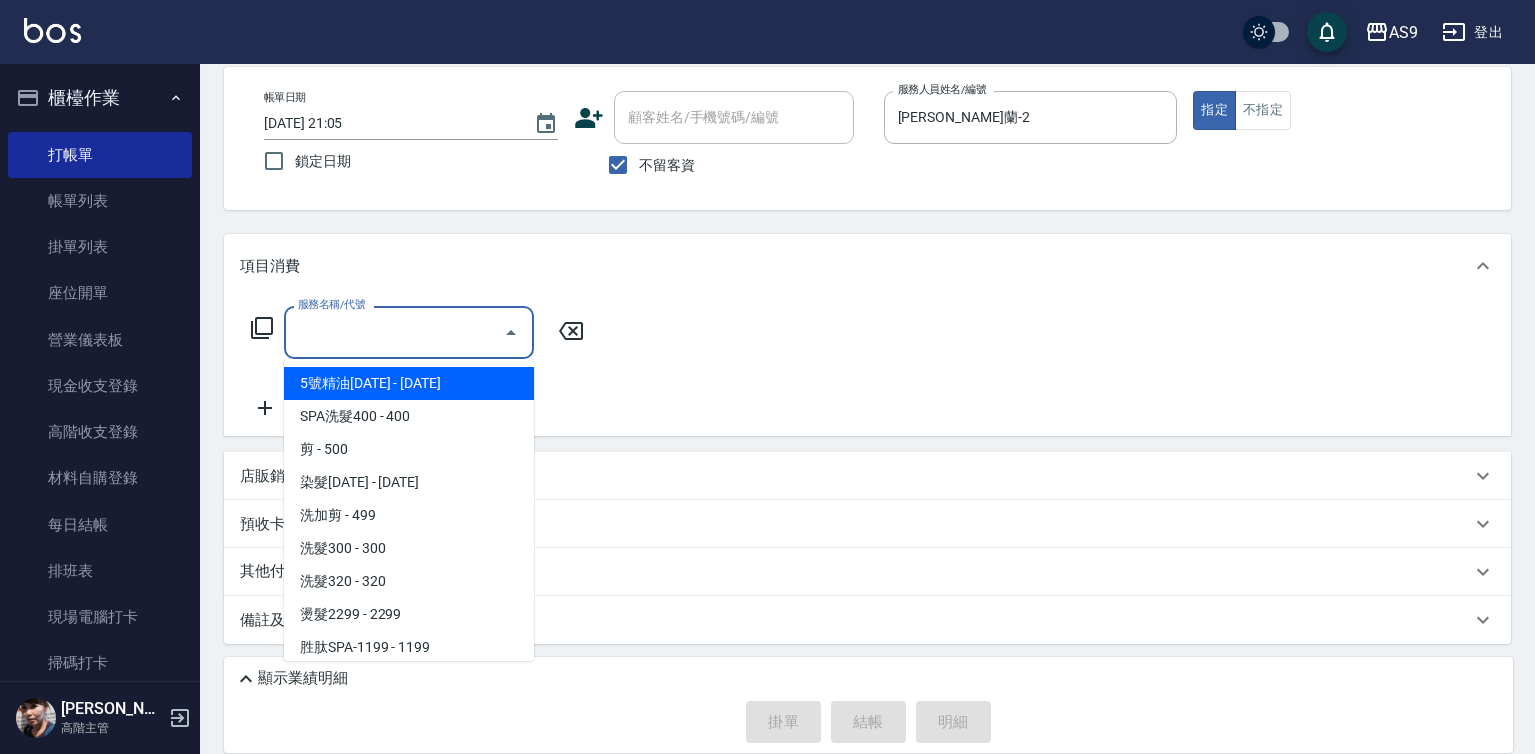 click on "服務名稱/代號" at bounding box center [394, 332] 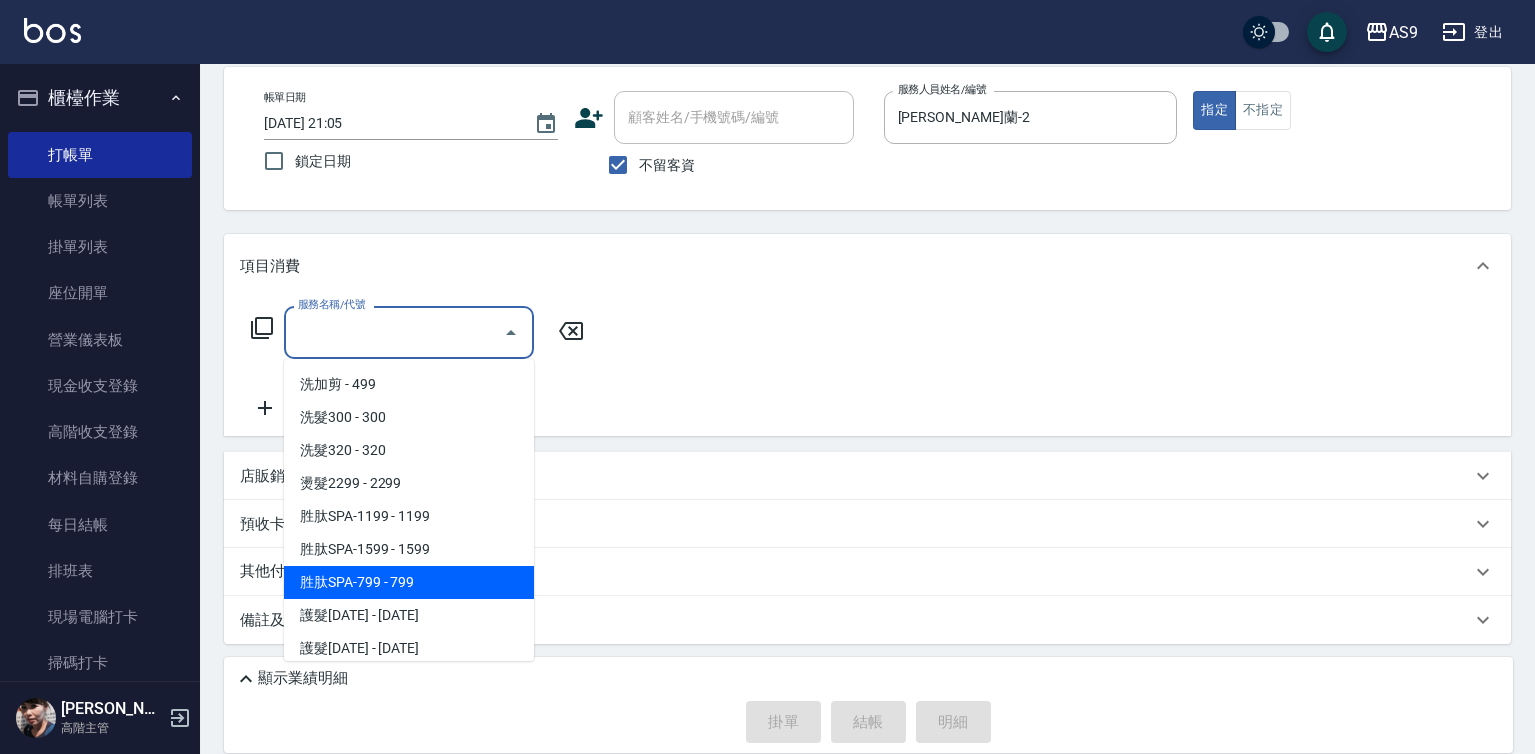 scroll, scrollTop: 308, scrollLeft: 0, axis: vertical 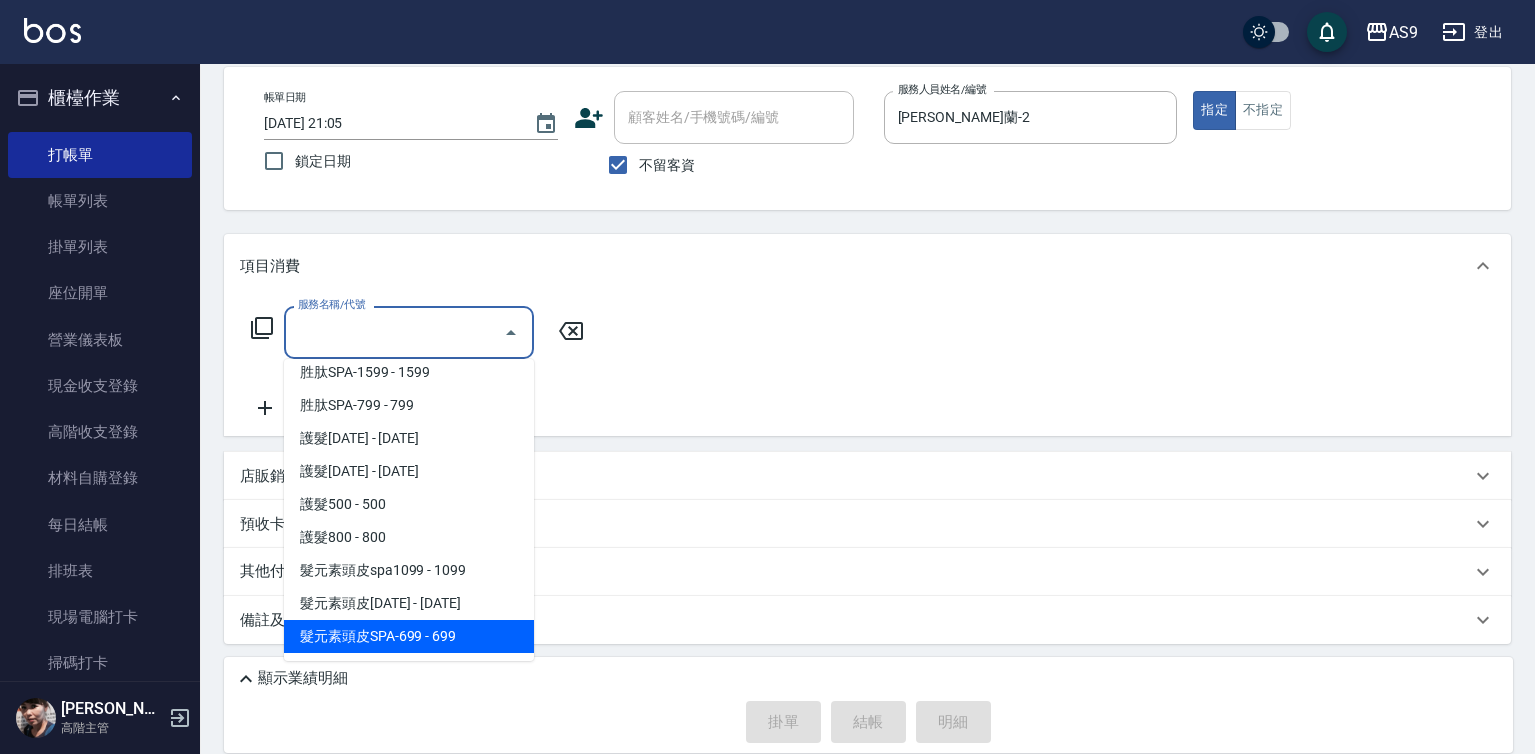 click on "髮元素頭皮SPA-699 - 699" at bounding box center (409, 636) 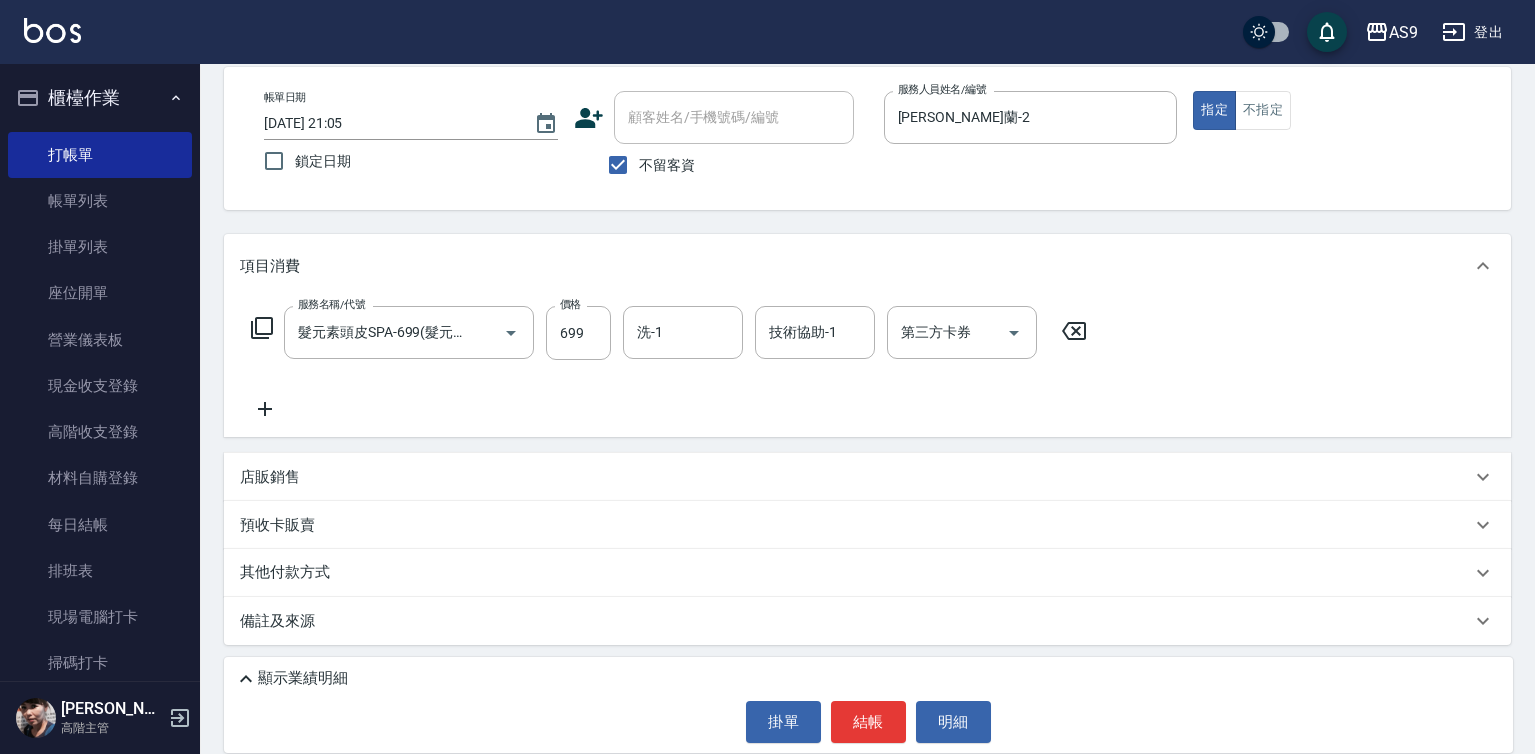 click 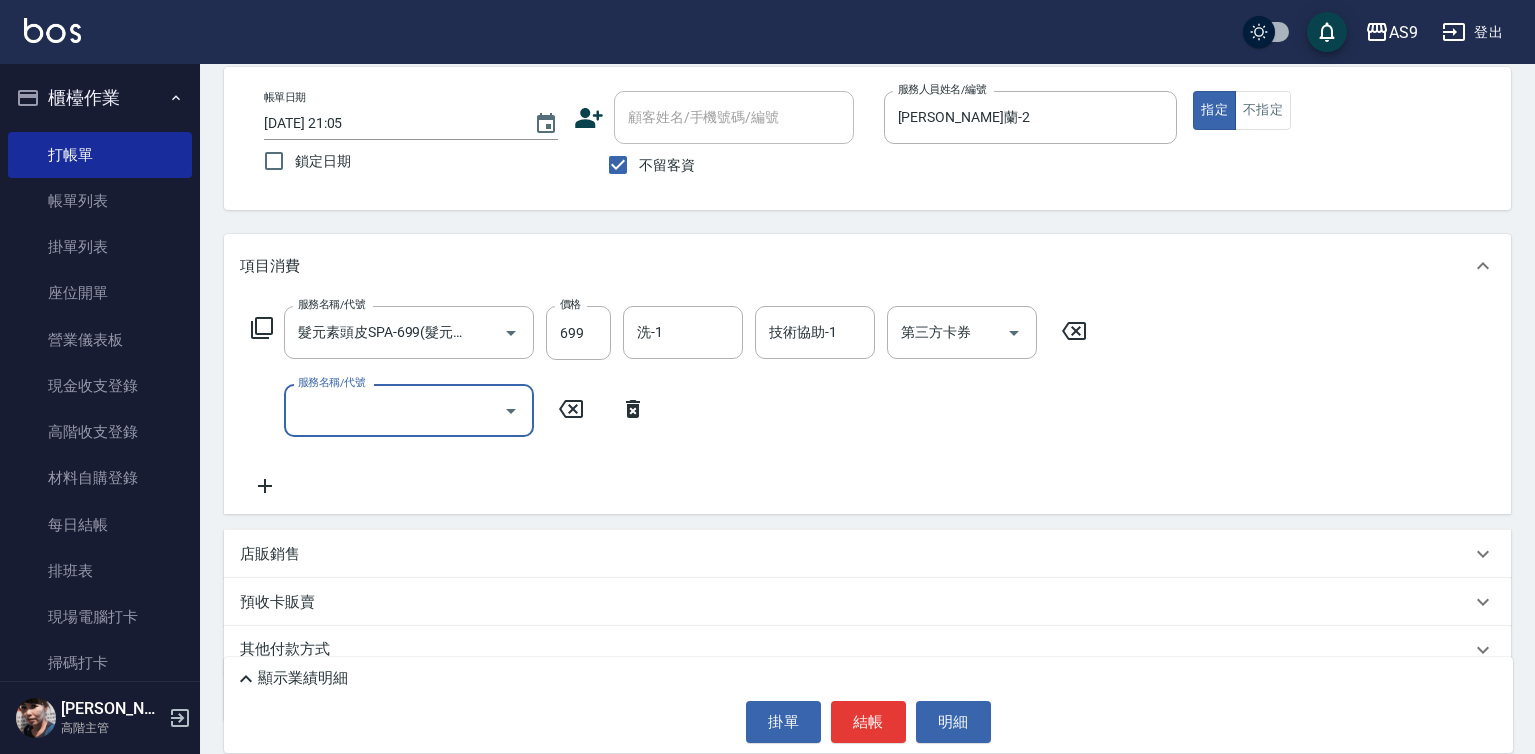 click on "服務名稱/代號" at bounding box center (394, 410) 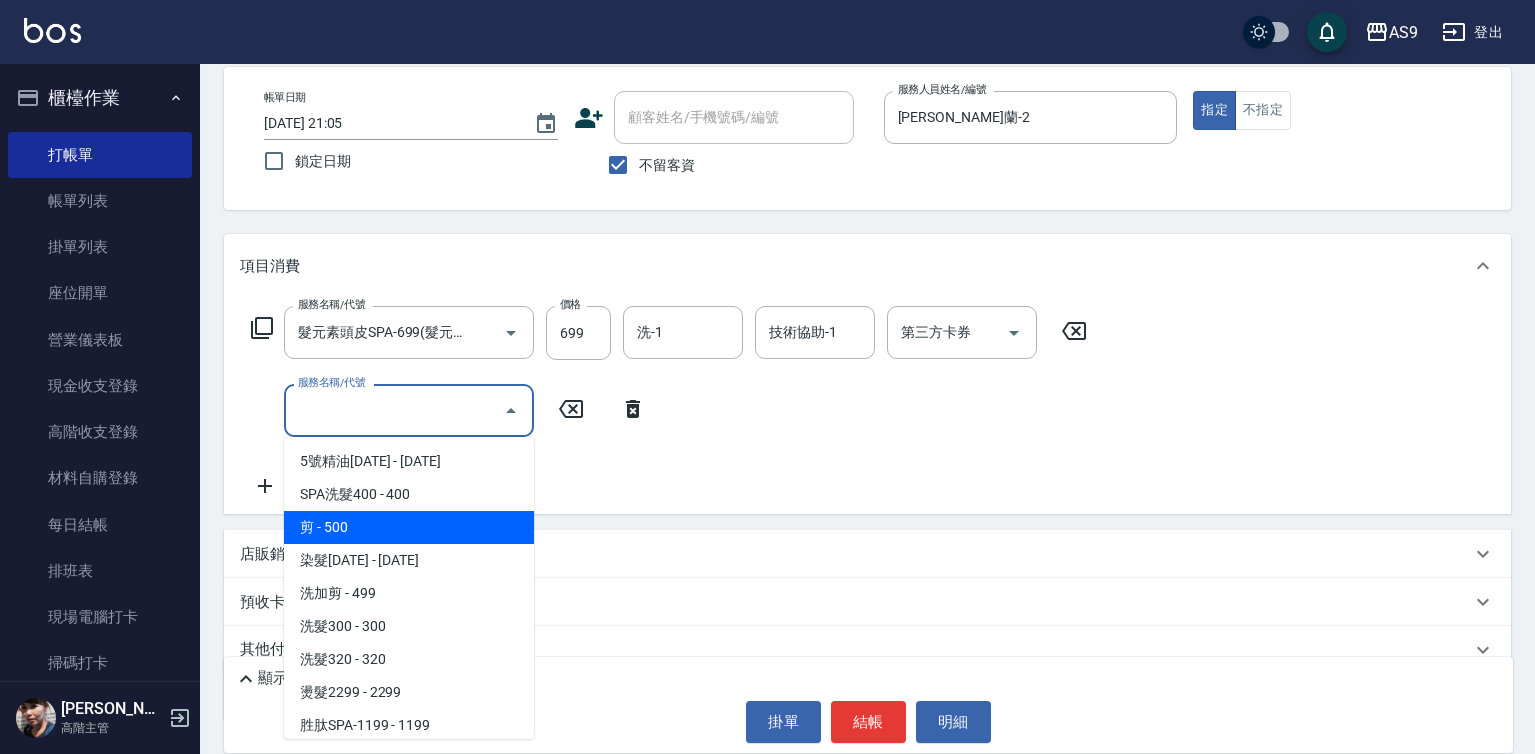 click on "剪 - 500" at bounding box center (409, 527) 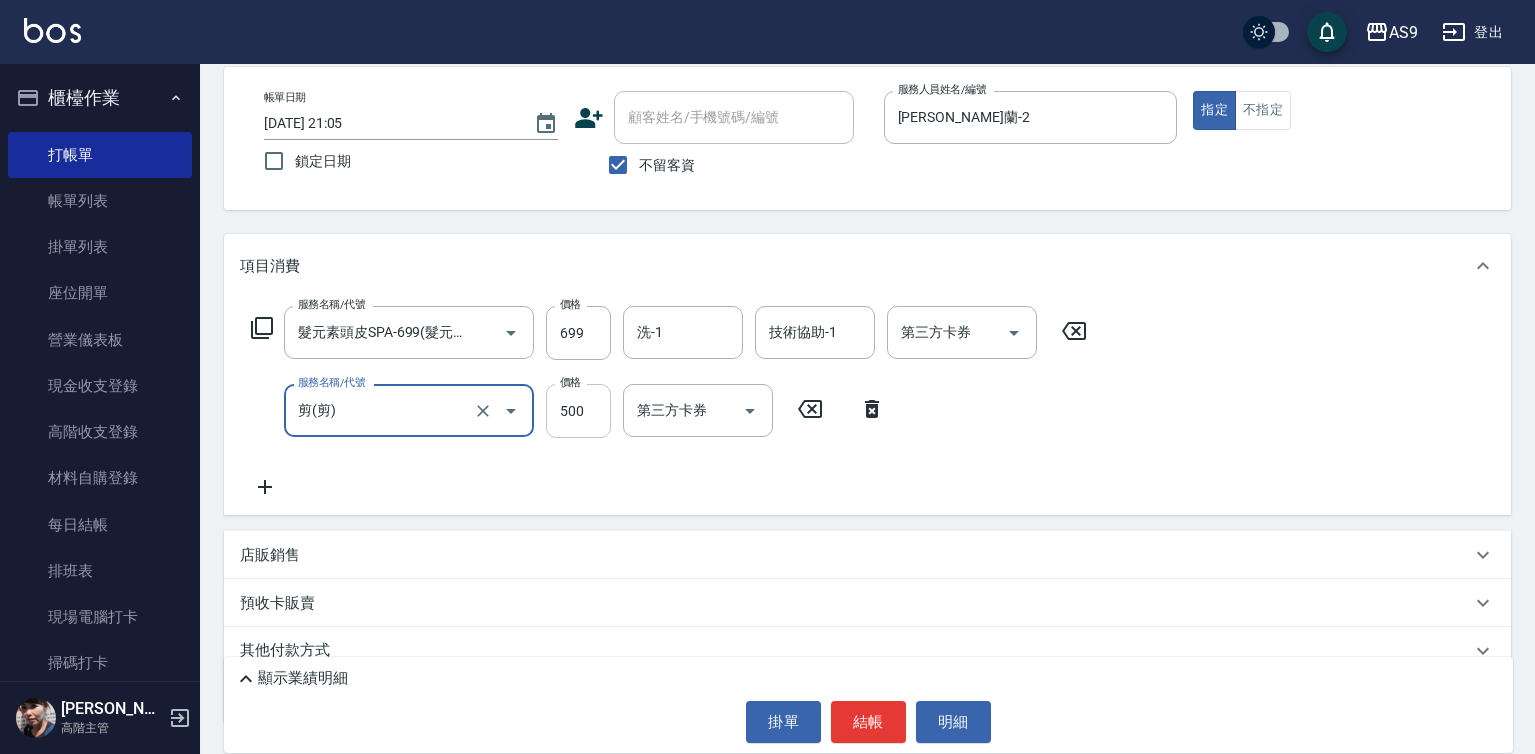 click on "500" at bounding box center [578, 411] 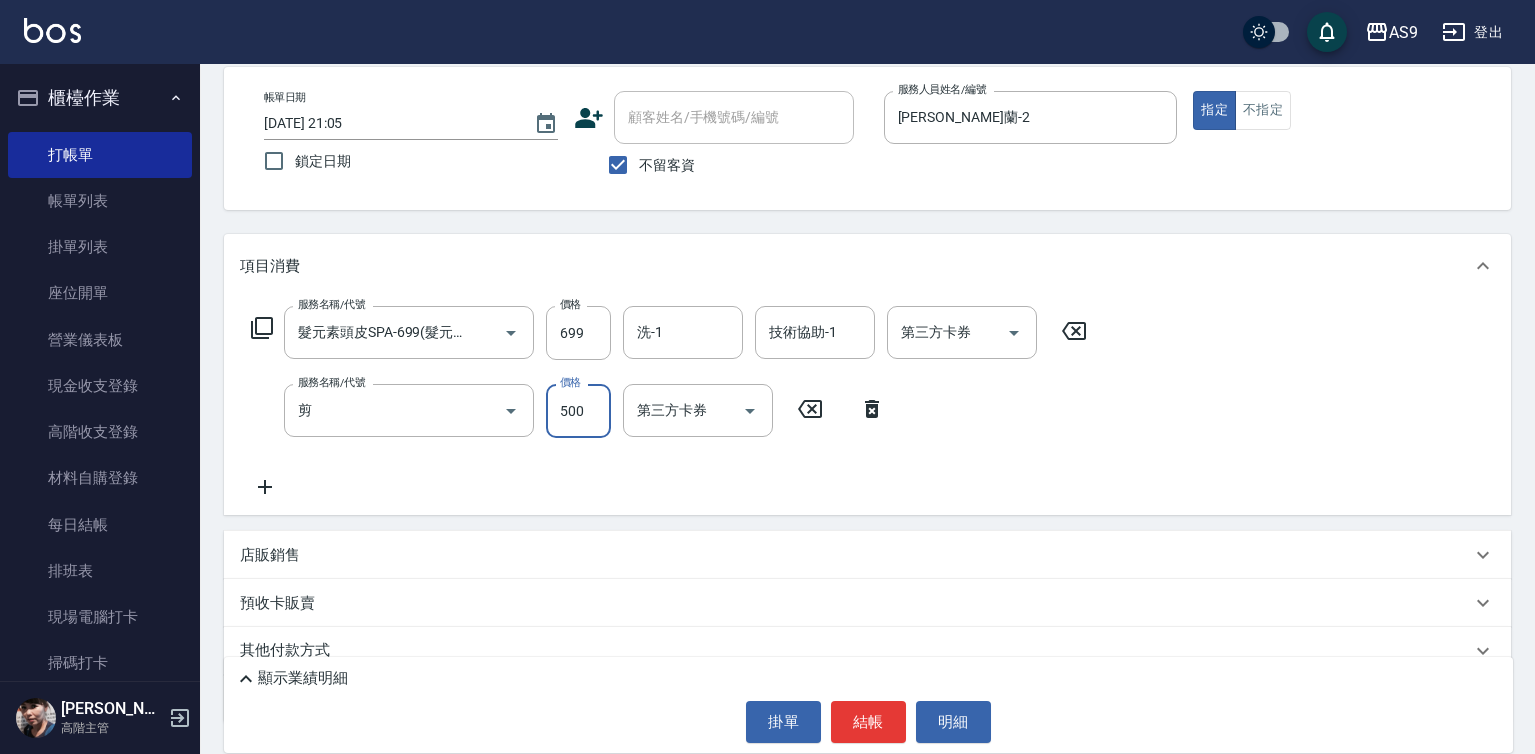 click on "500" at bounding box center [578, 411] 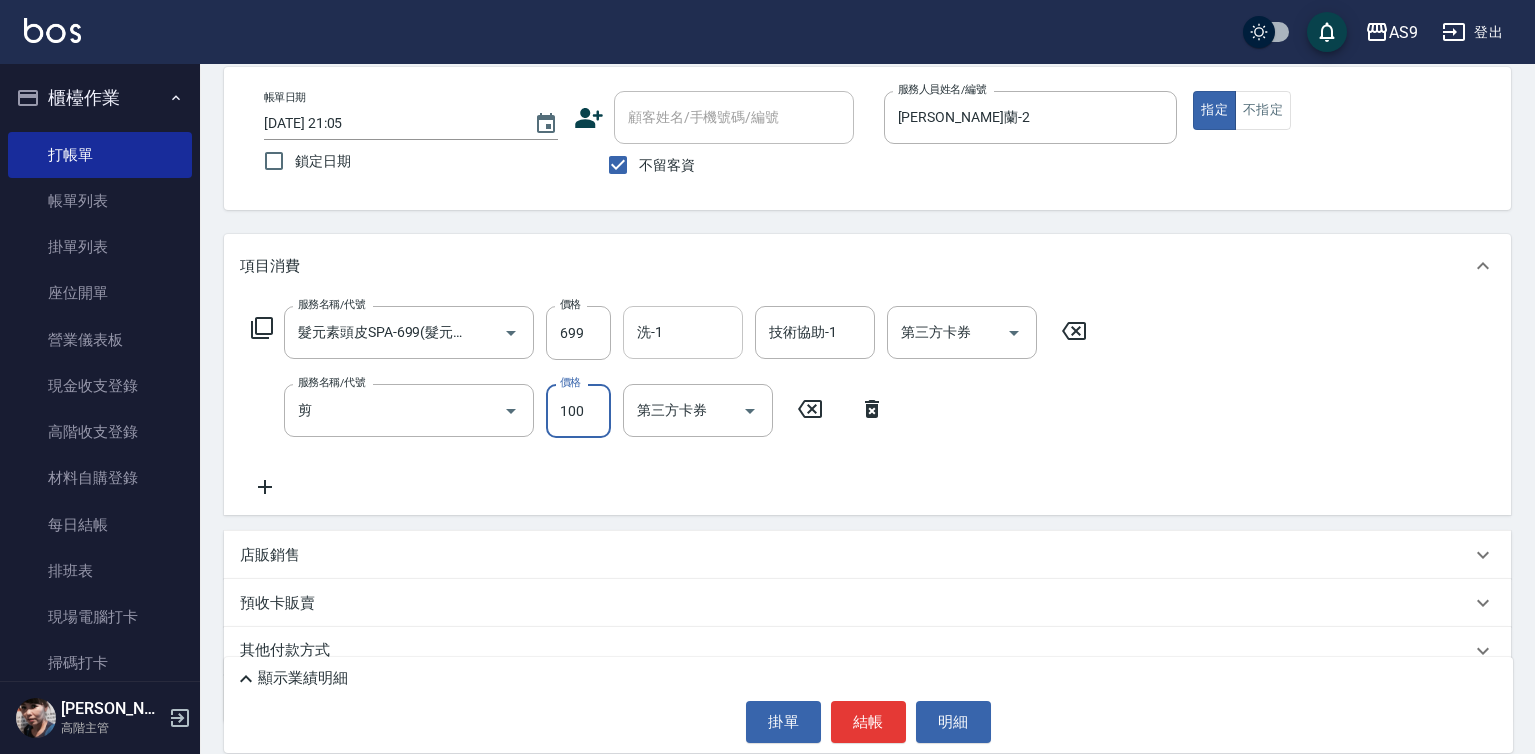 type on "100" 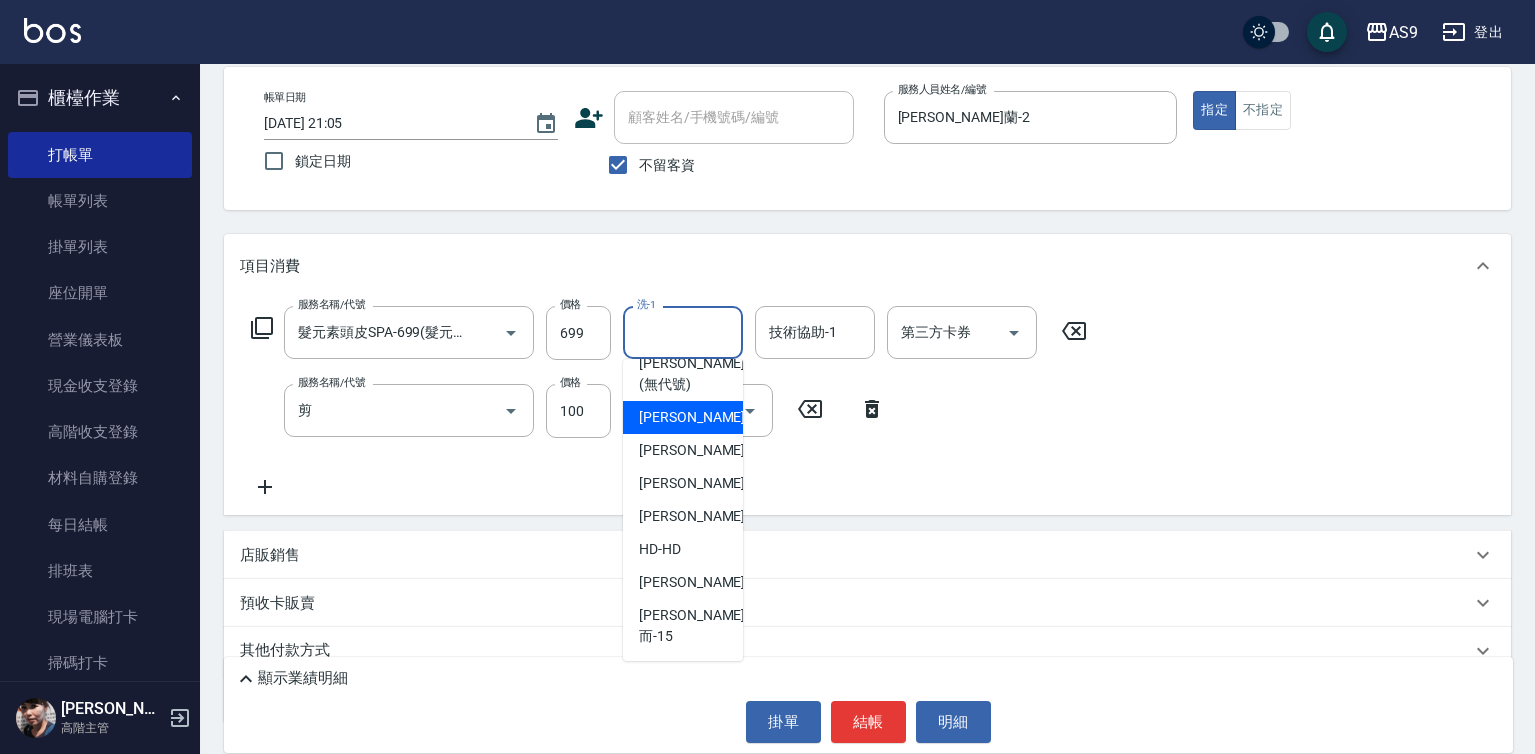 scroll, scrollTop: 128, scrollLeft: 0, axis: vertical 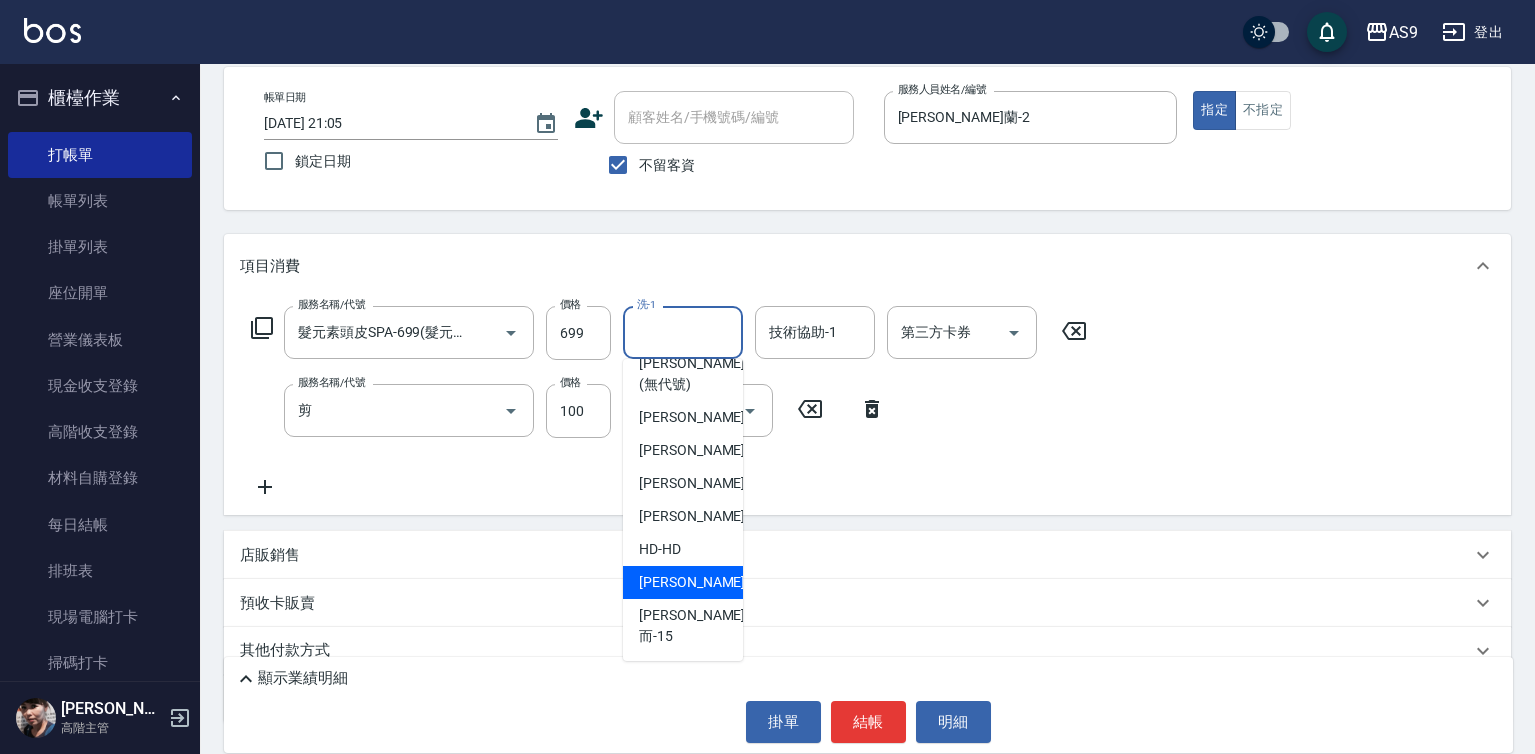 click on "[PERSON_NAME]-12" at bounding box center (683, 582) 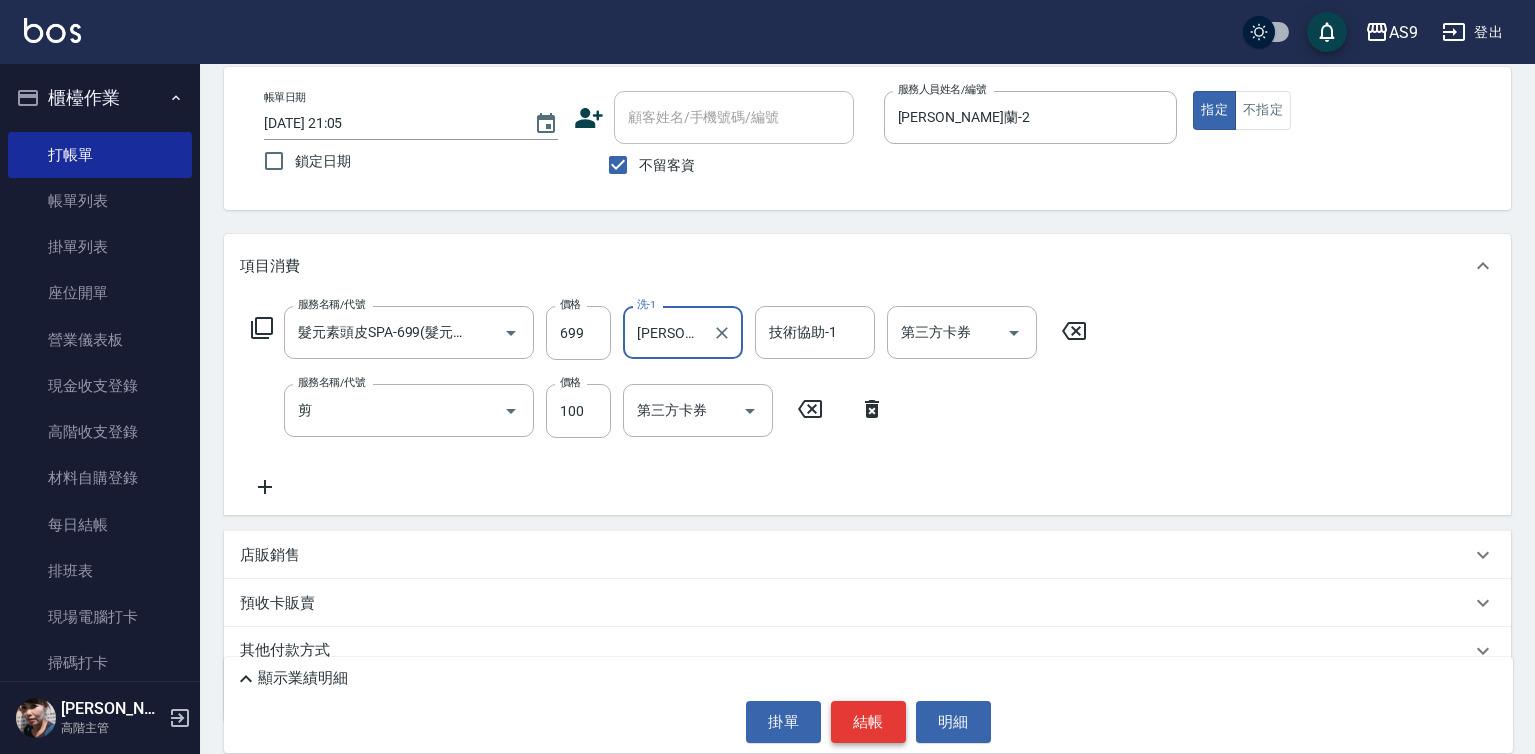 click on "結帳" at bounding box center (868, 722) 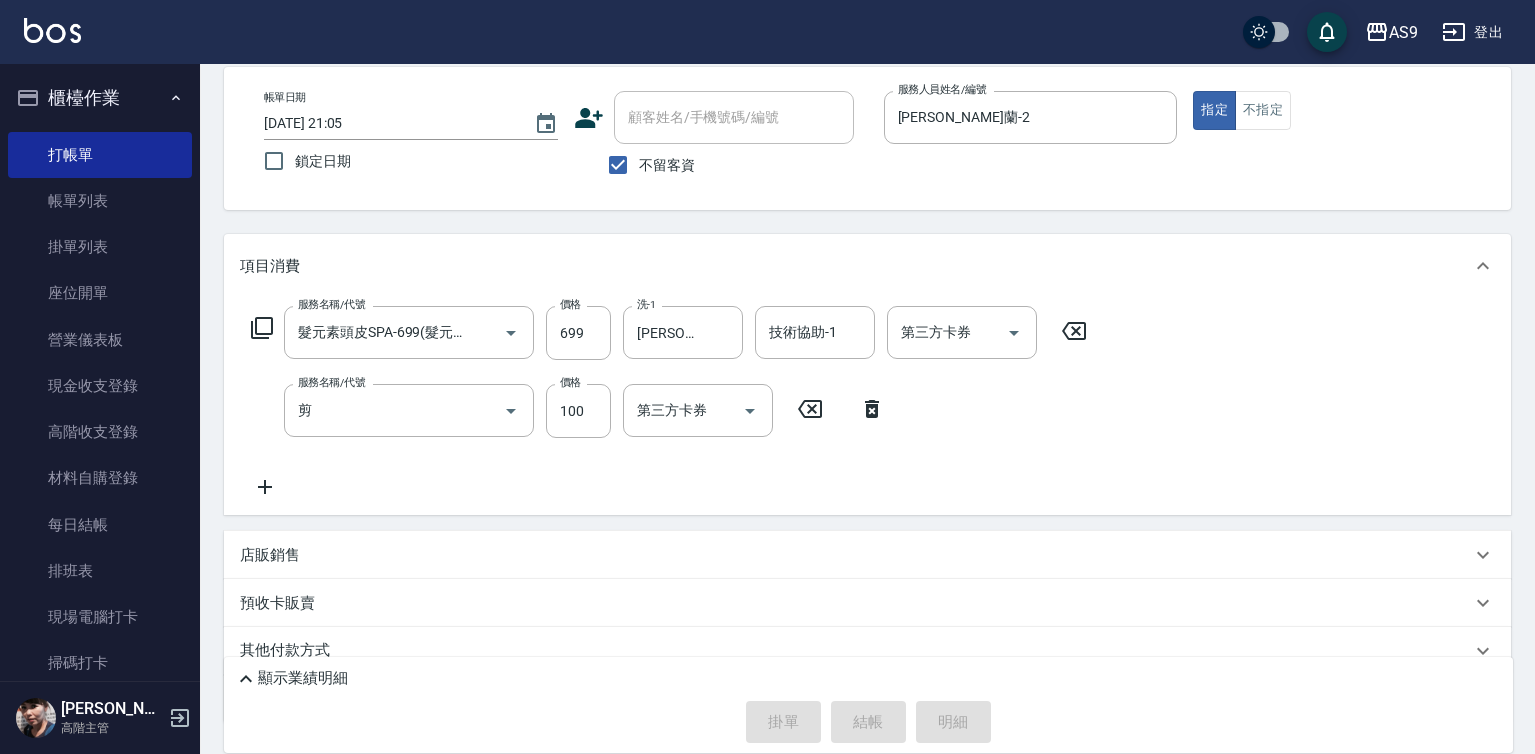 type 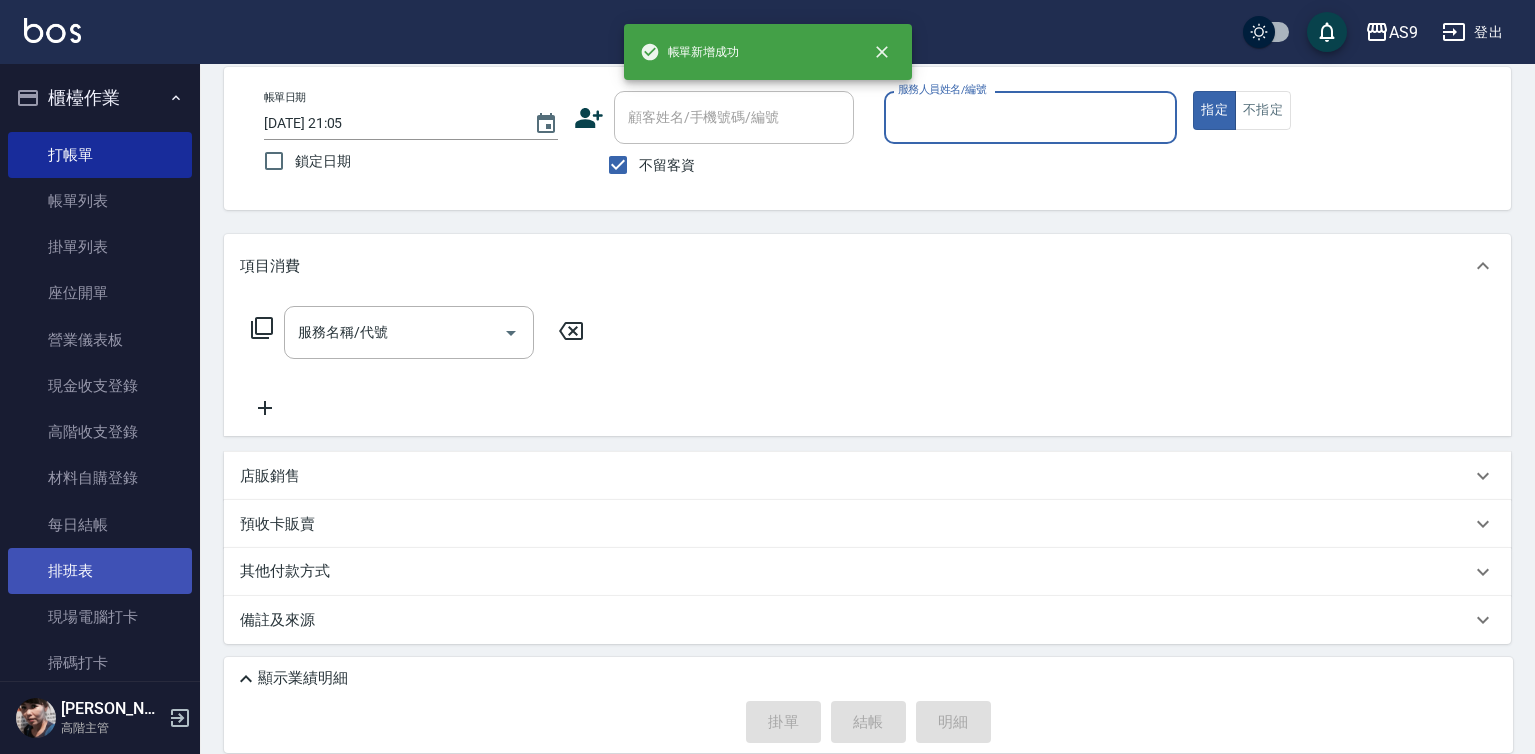 scroll, scrollTop: 398, scrollLeft: 0, axis: vertical 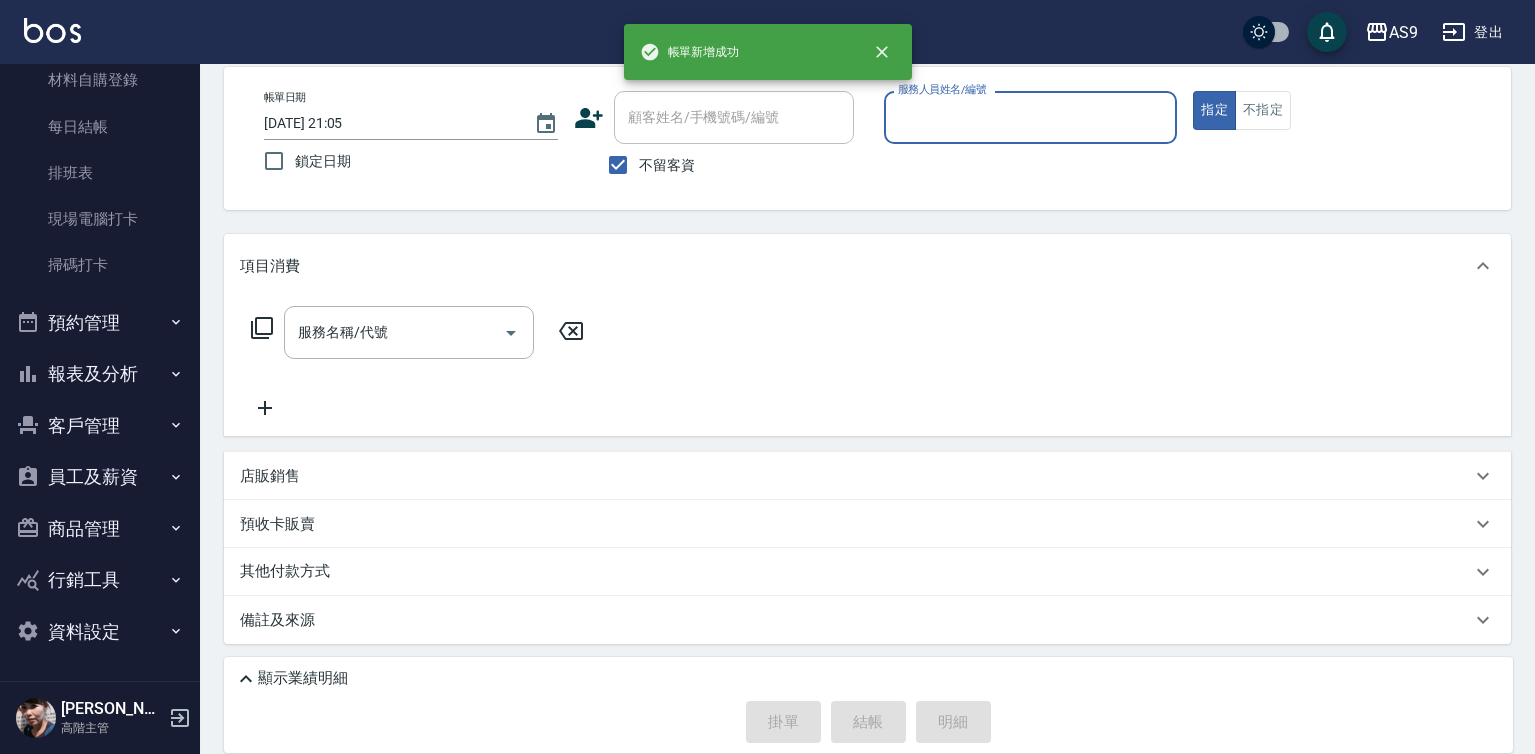 click on "報表及分析" at bounding box center (100, 374) 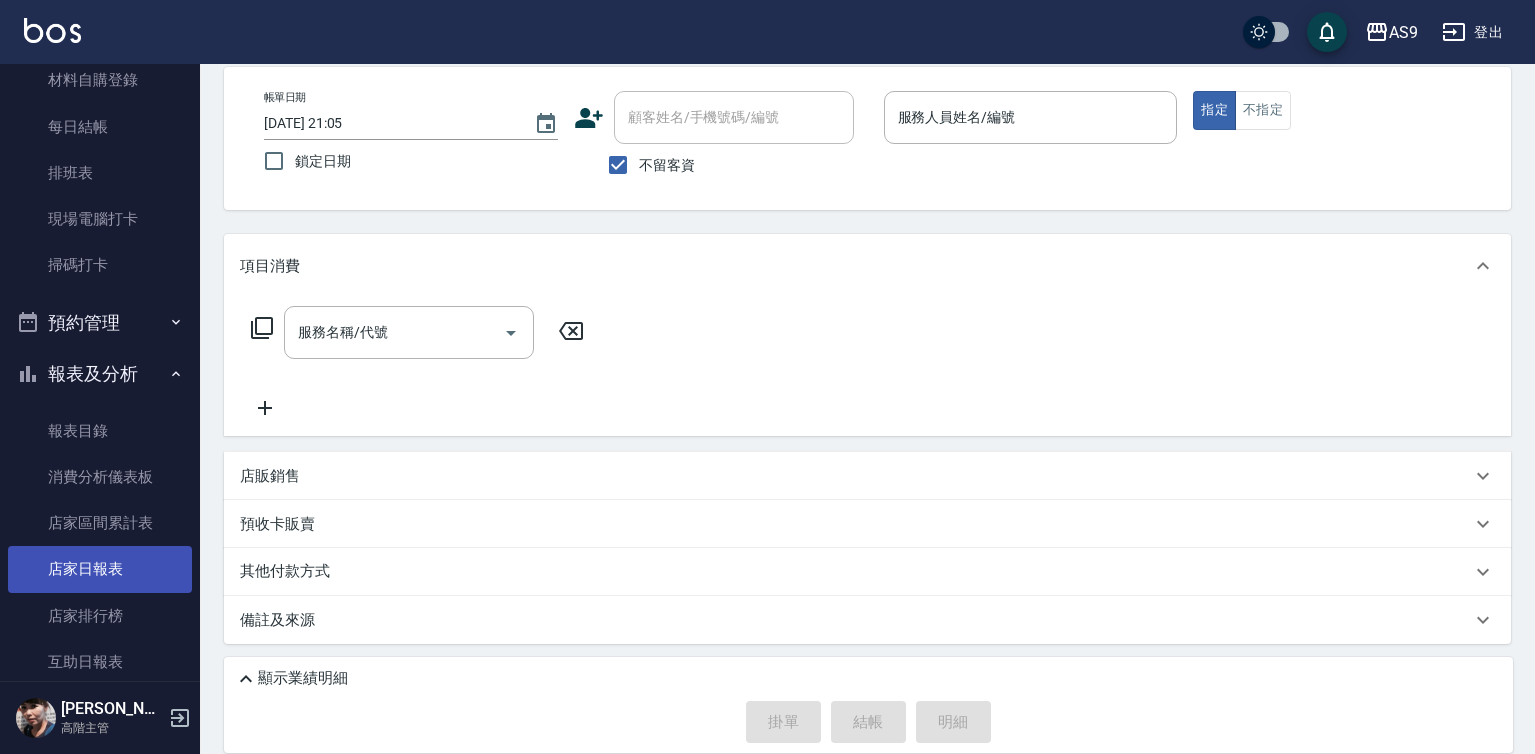 scroll, scrollTop: 998, scrollLeft: 0, axis: vertical 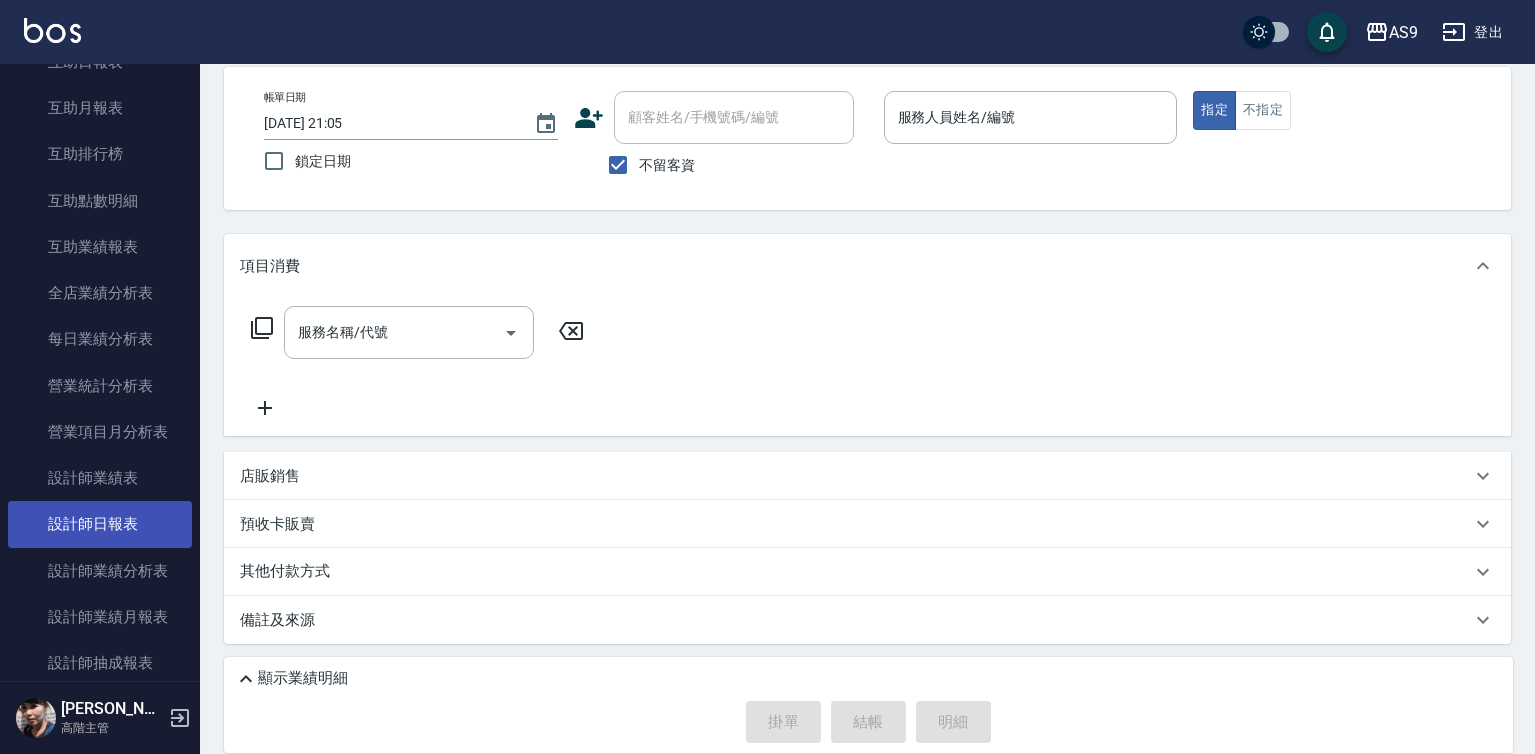 click on "設計師日報表" at bounding box center [100, 524] 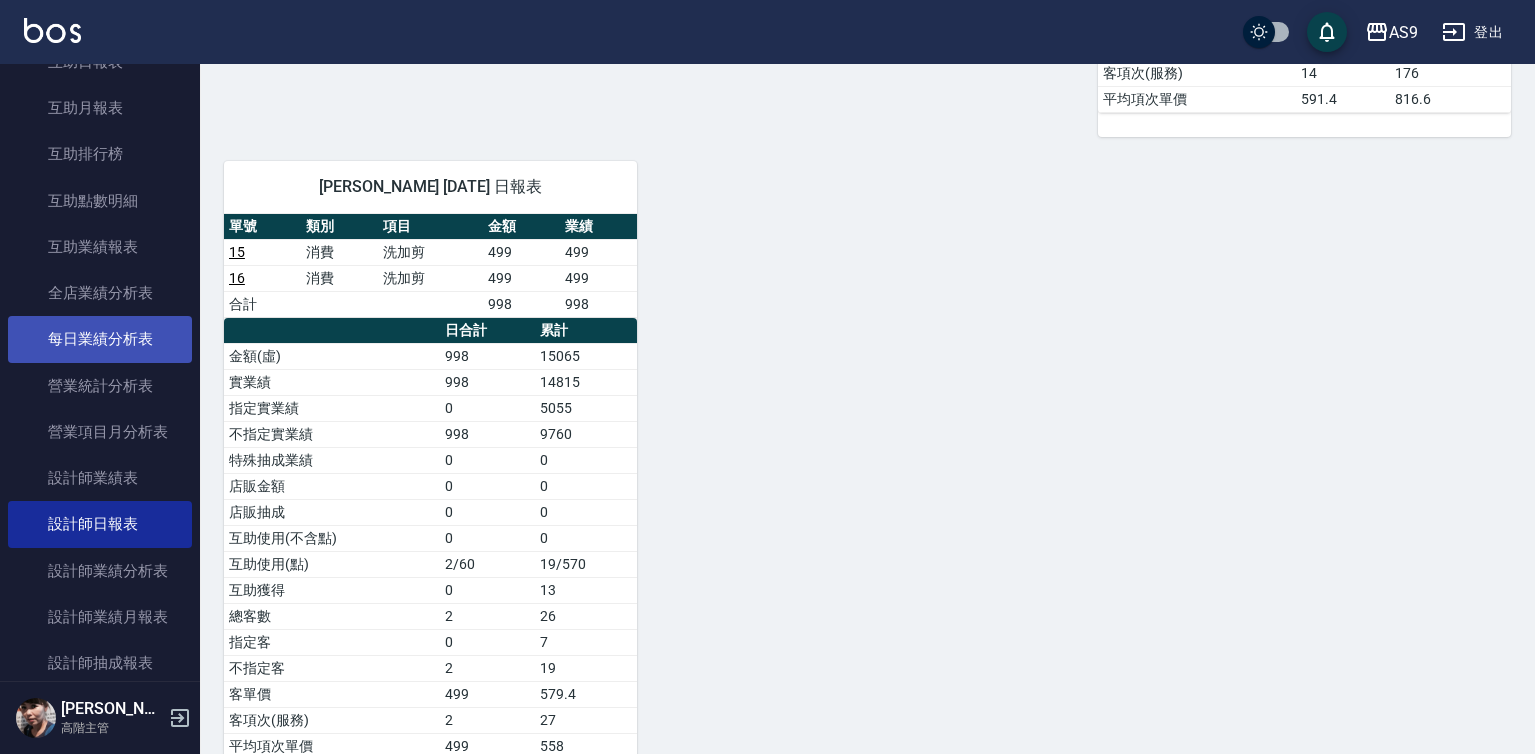 scroll, scrollTop: 1018, scrollLeft: 0, axis: vertical 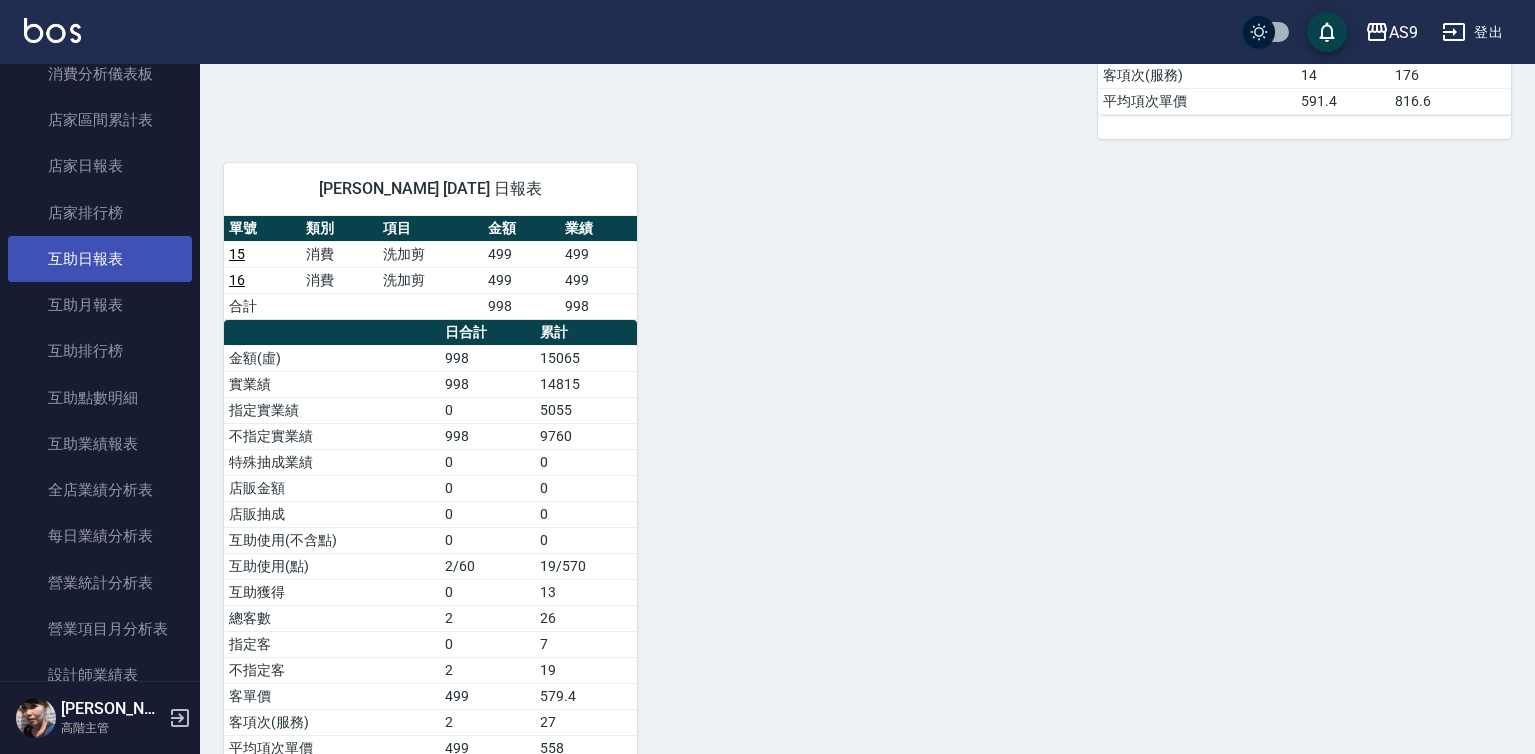 click on "互助日報表" at bounding box center (100, 259) 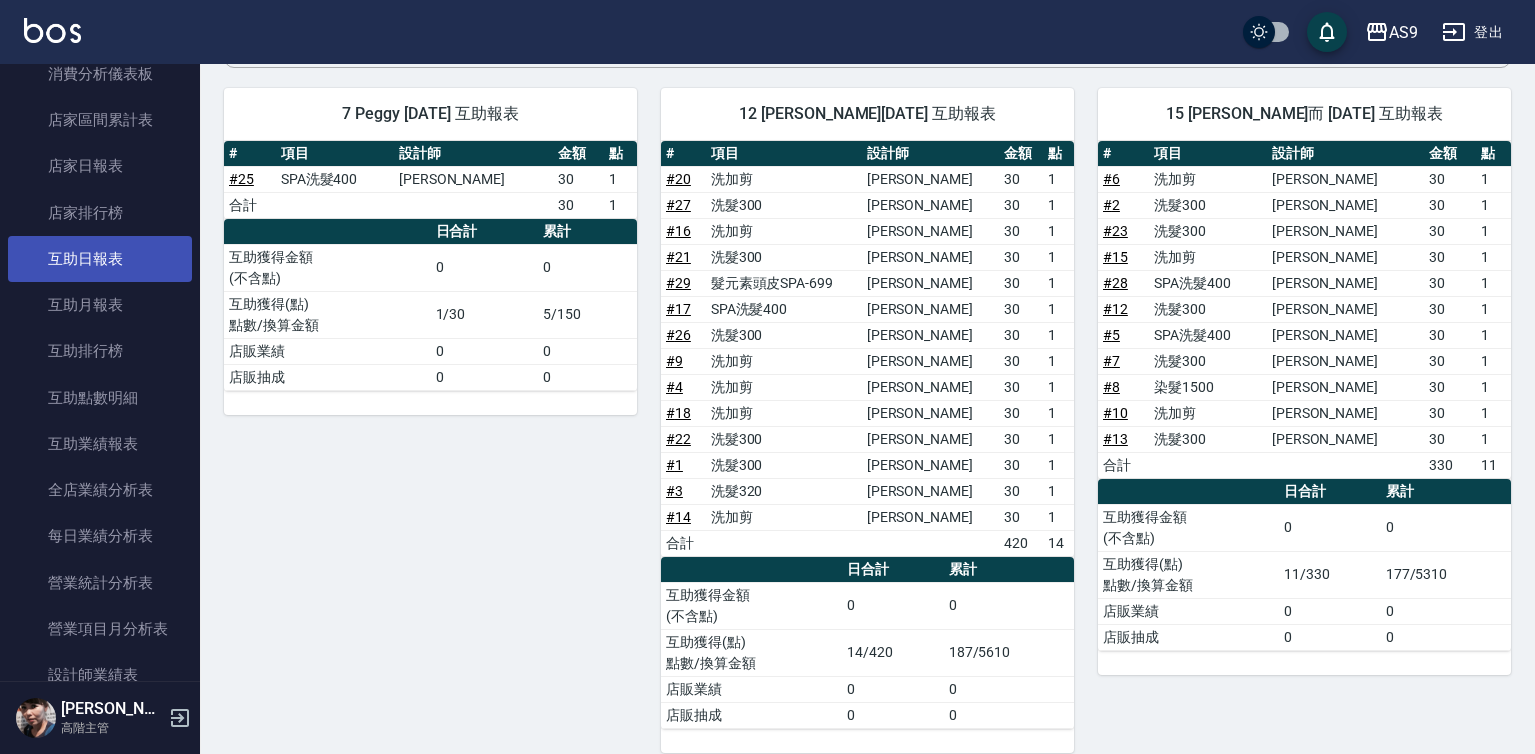 scroll, scrollTop: 230, scrollLeft: 0, axis: vertical 